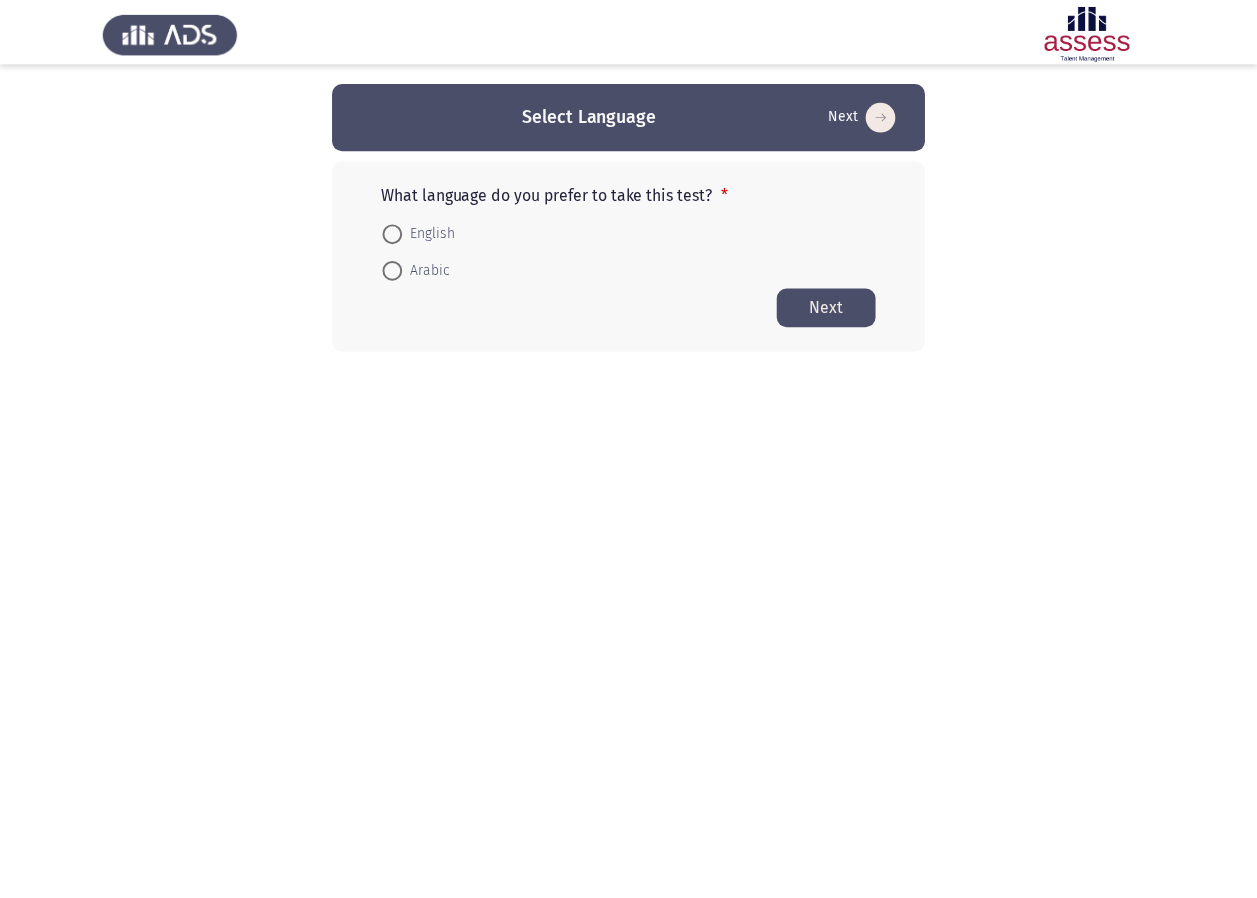 scroll, scrollTop: 0, scrollLeft: 0, axis: both 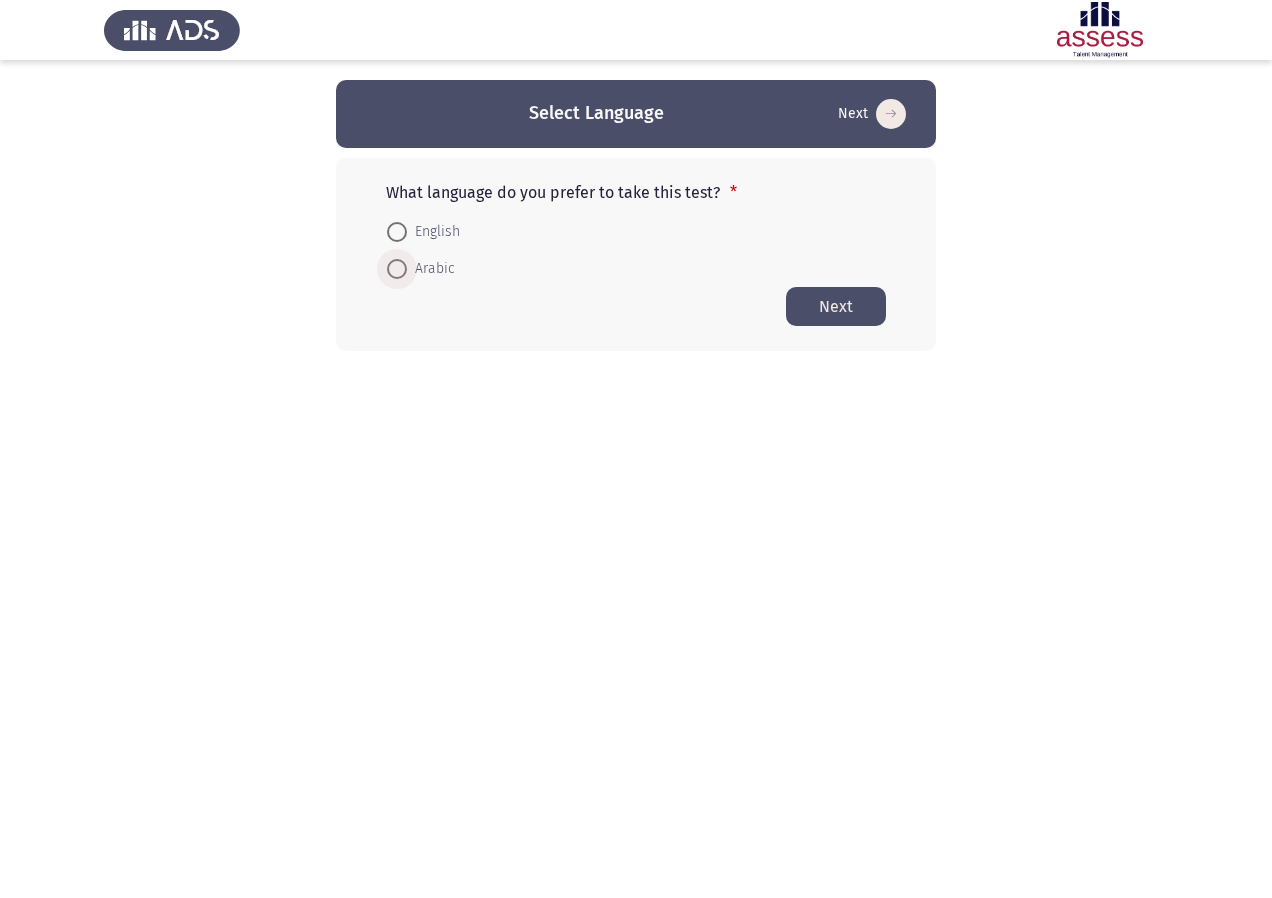 click at bounding box center (397, 269) 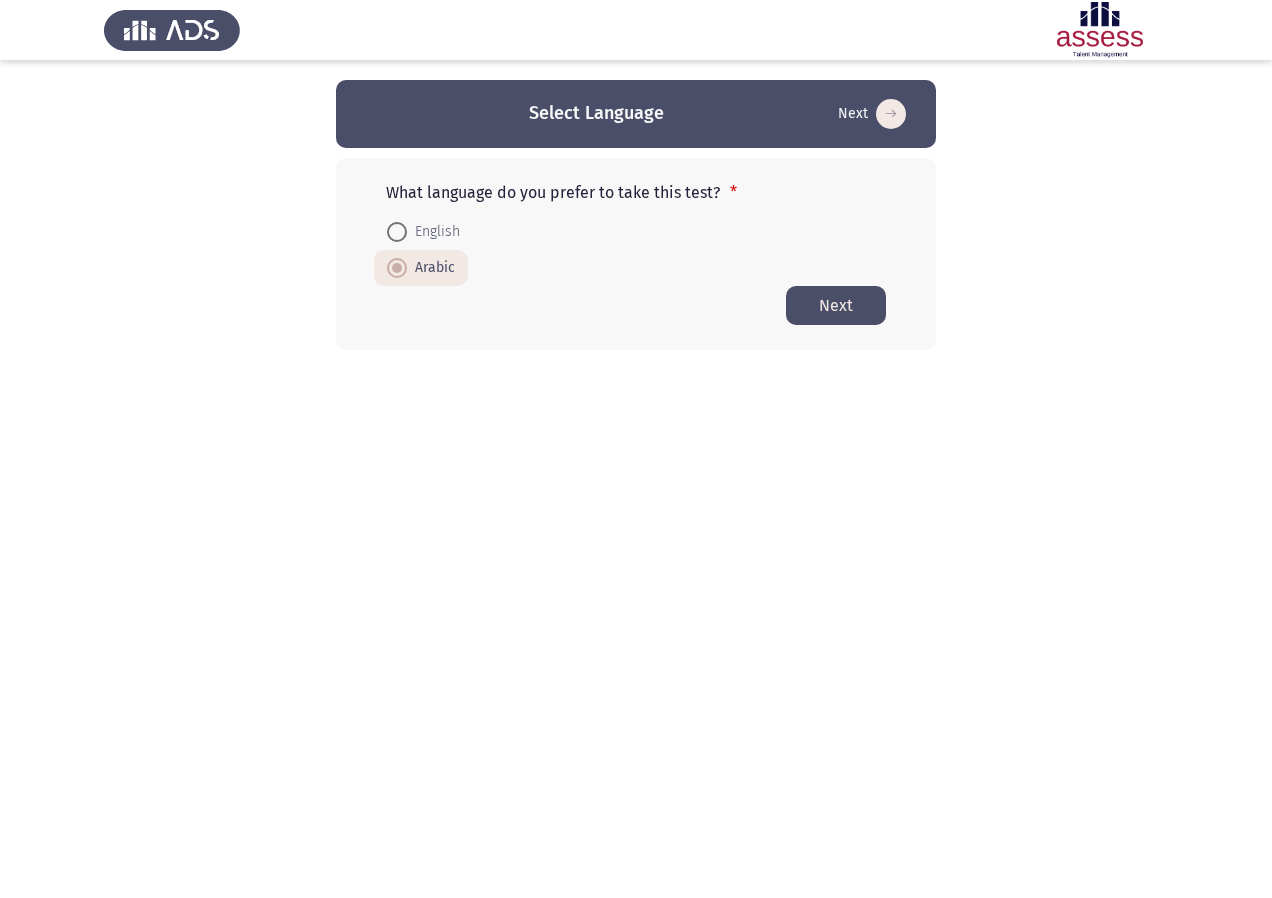 click on "Next" 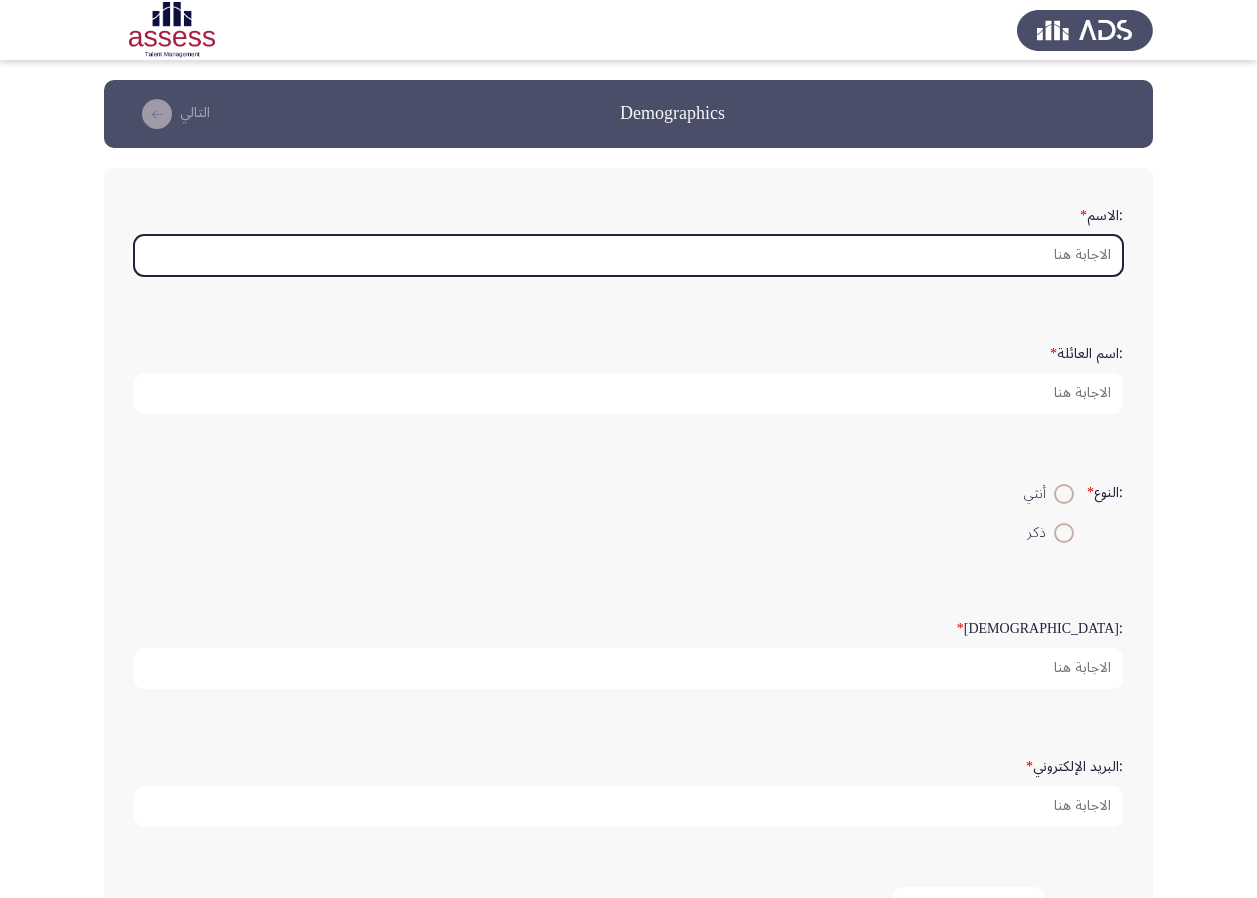 click on ":الاسم   *" at bounding box center [628, 255] 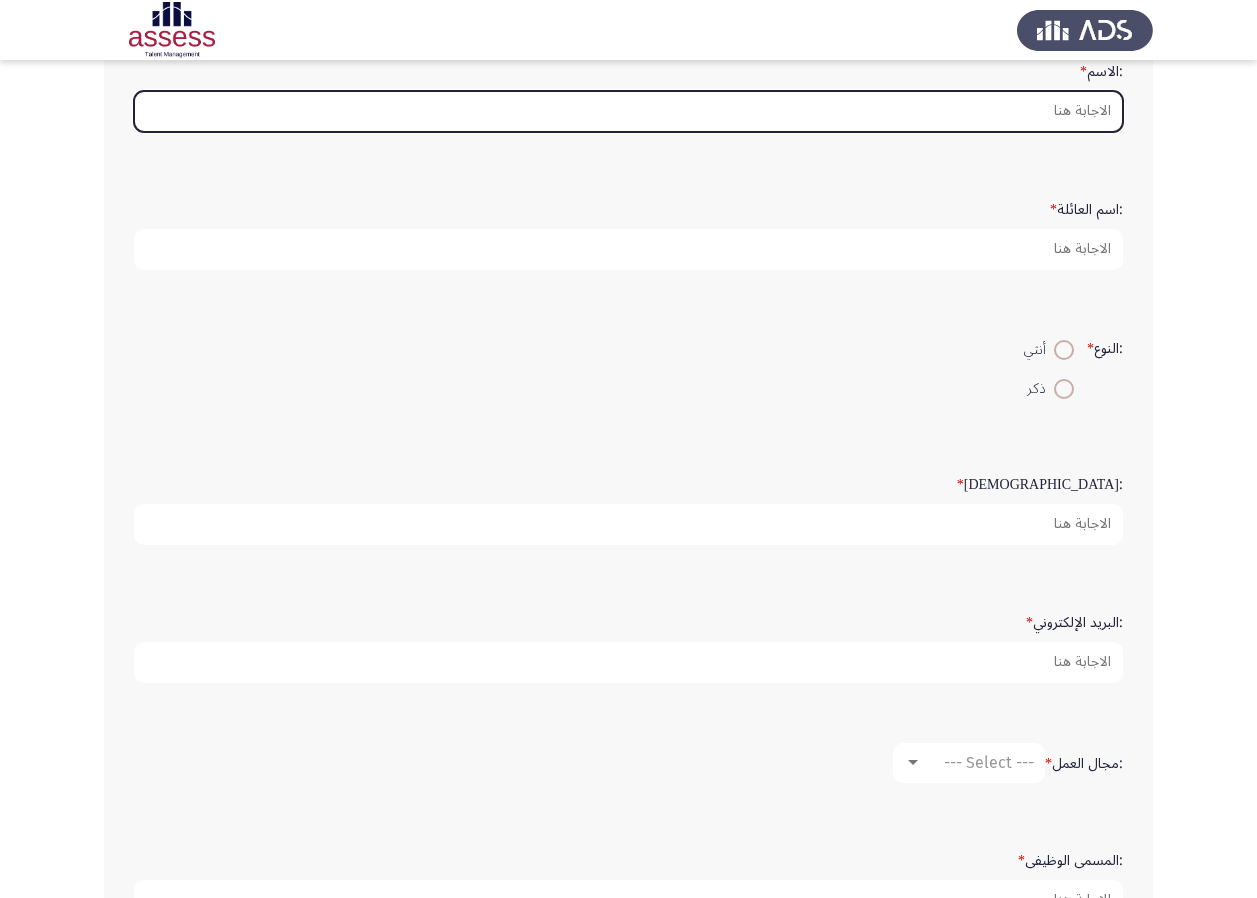 scroll, scrollTop: 0, scrollLeft: 0, axis: both 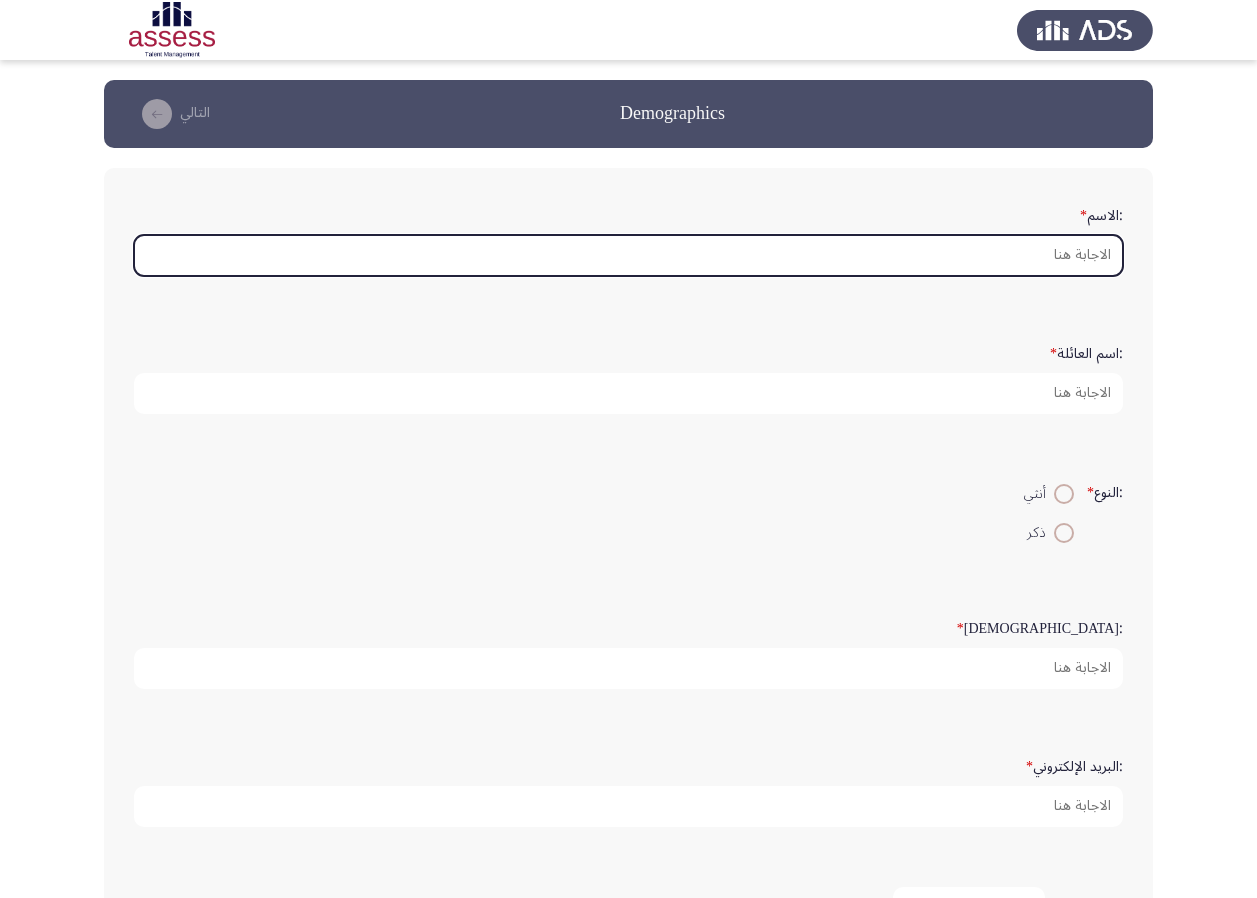 click on ":الاسم   *" at bounding box center (628, 255) 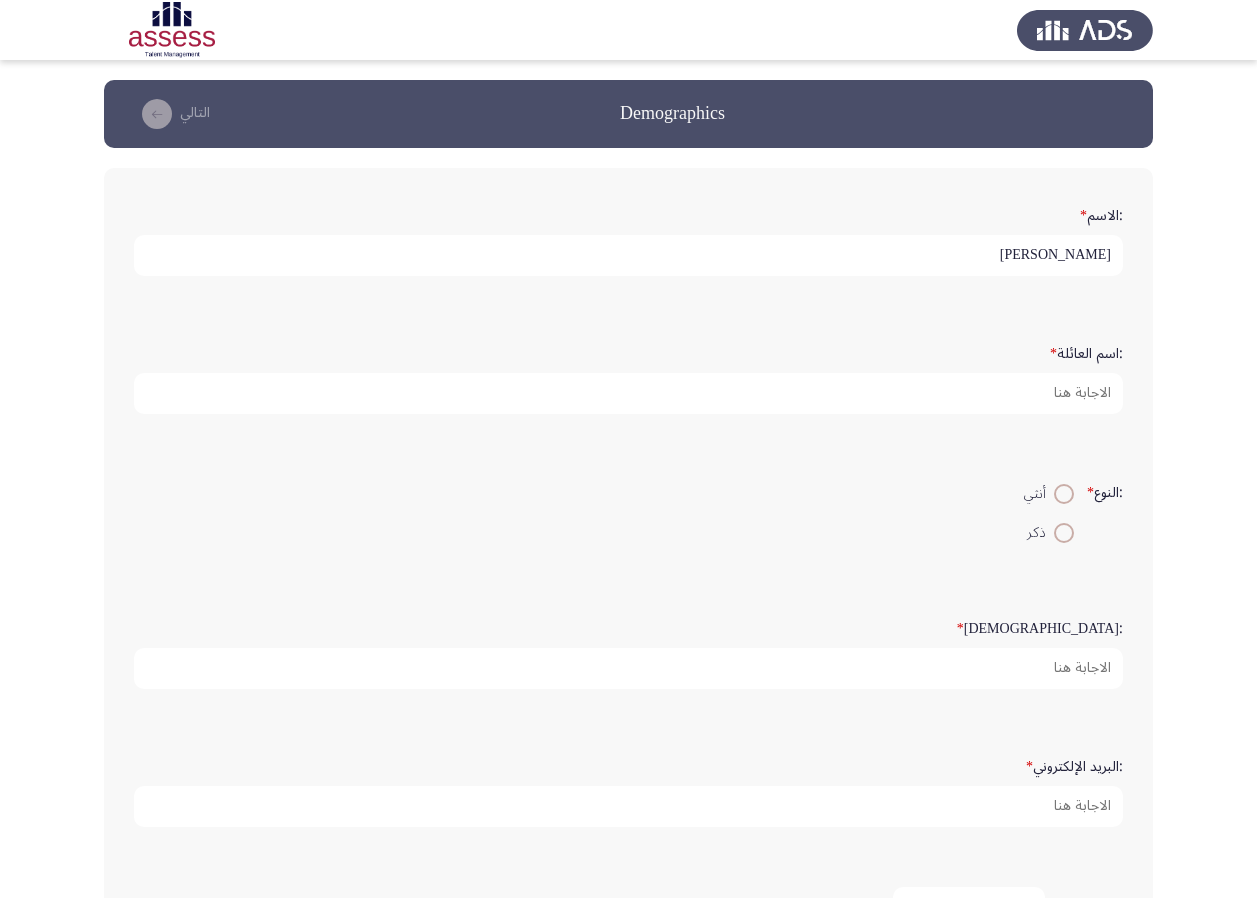 type on "[PERSON_NAME]" 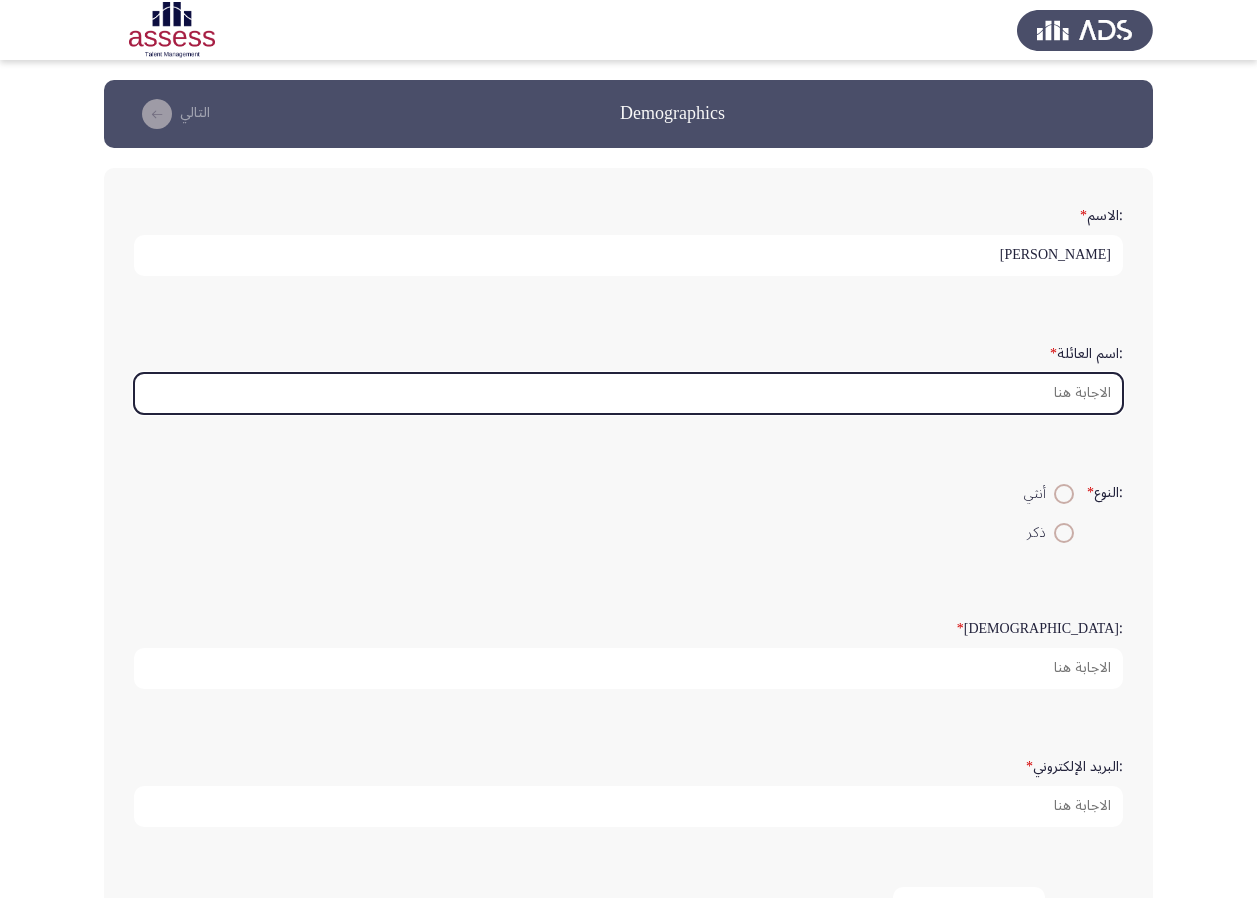 click on ":اسم العائلة   *" at bounding box center (628, 393) 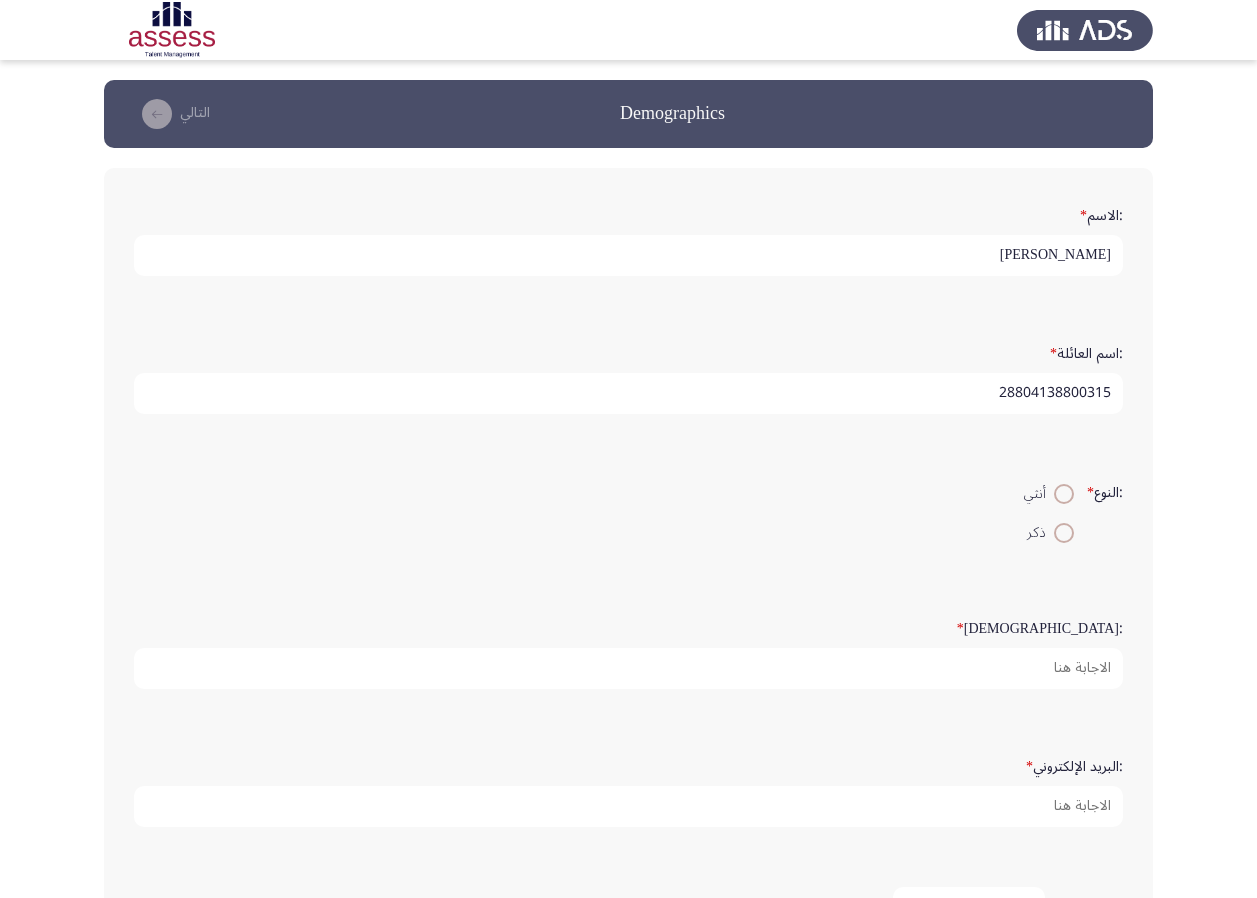 type on "28804138800315" 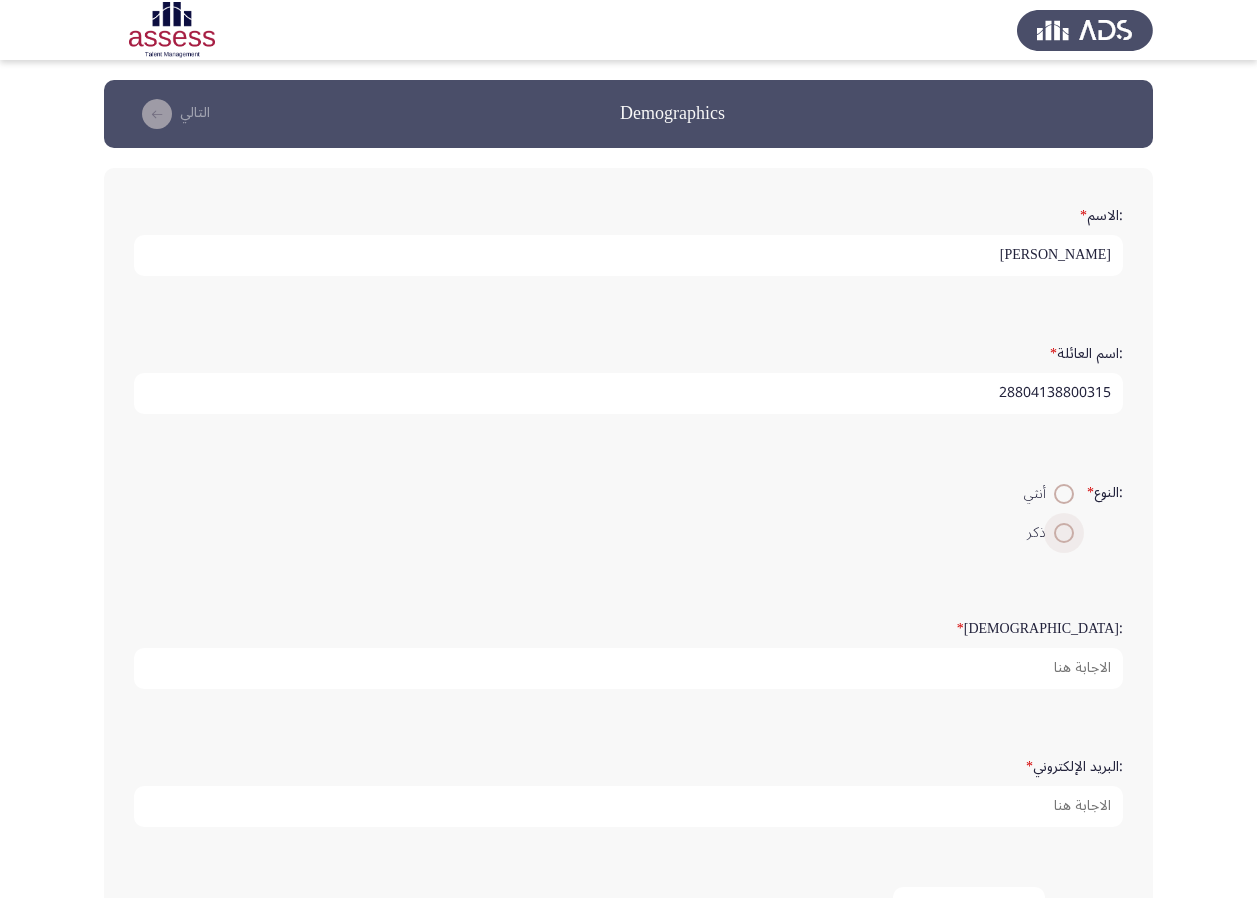 click at bounding box center [1064, 533] 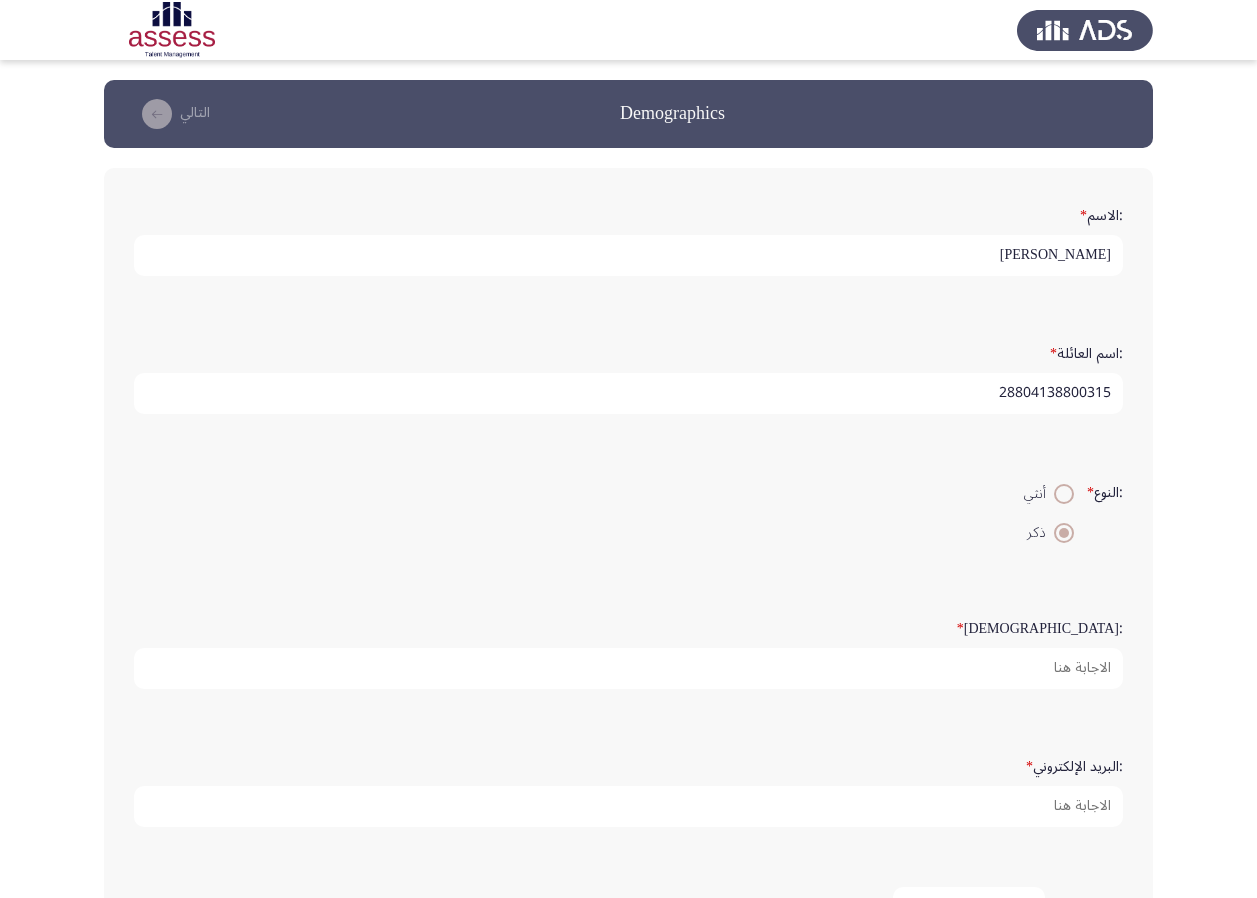 scroll, scrollTop: 100, scrollLeft: 0, axis: vertical 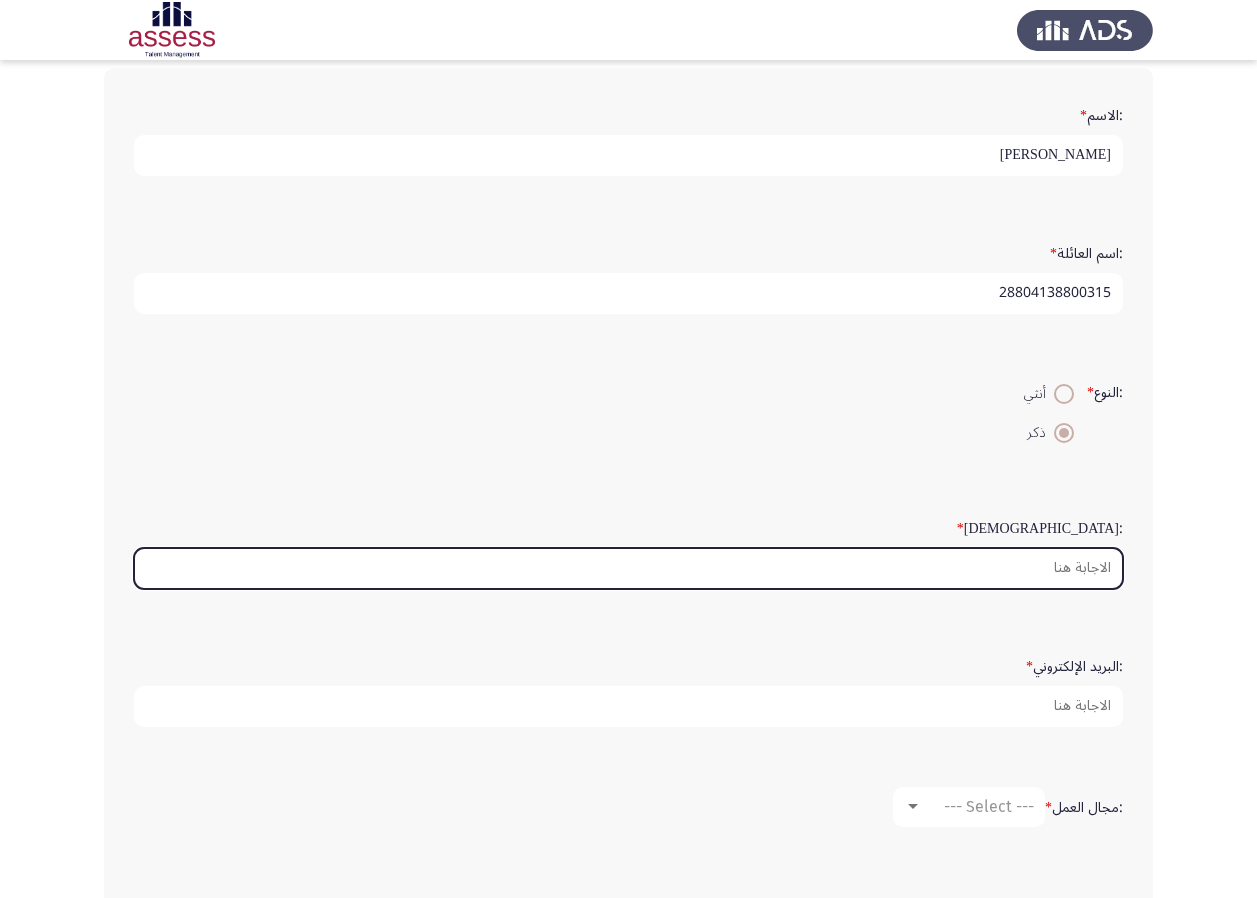 click on ":السن   *" at bounding box center (628, 568) 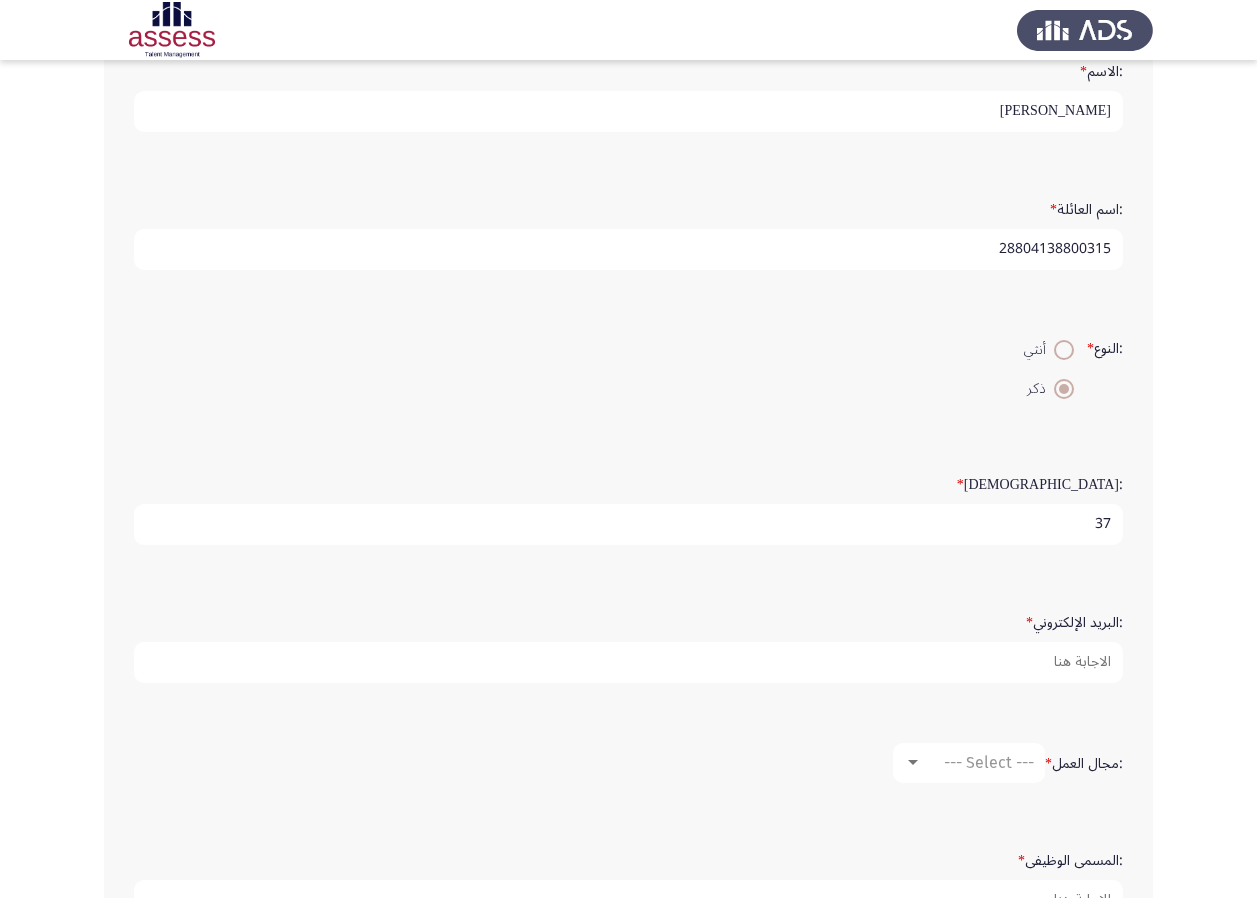 scroll, scrollTop: 200, scrollLeft: 0, axis: vertical 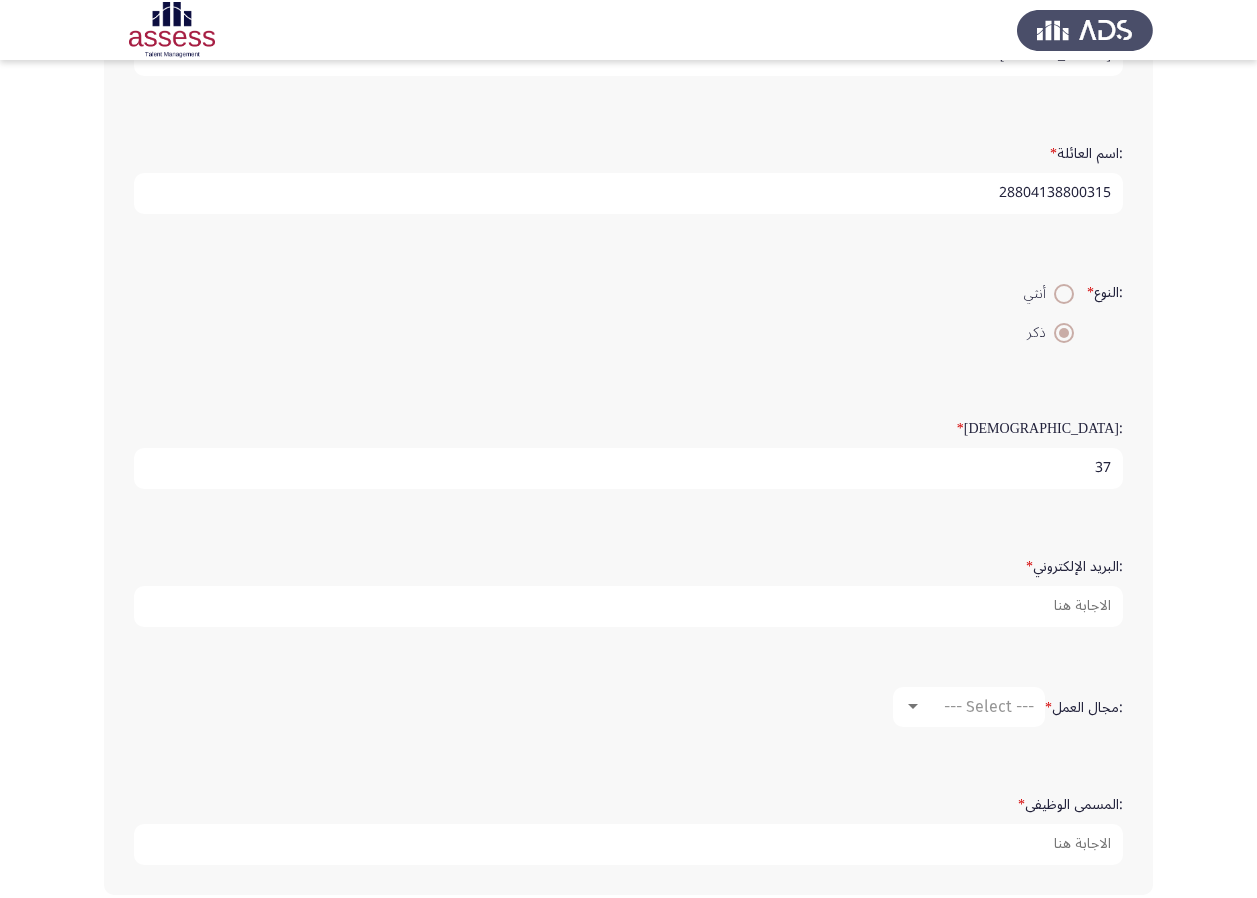 type on "37" 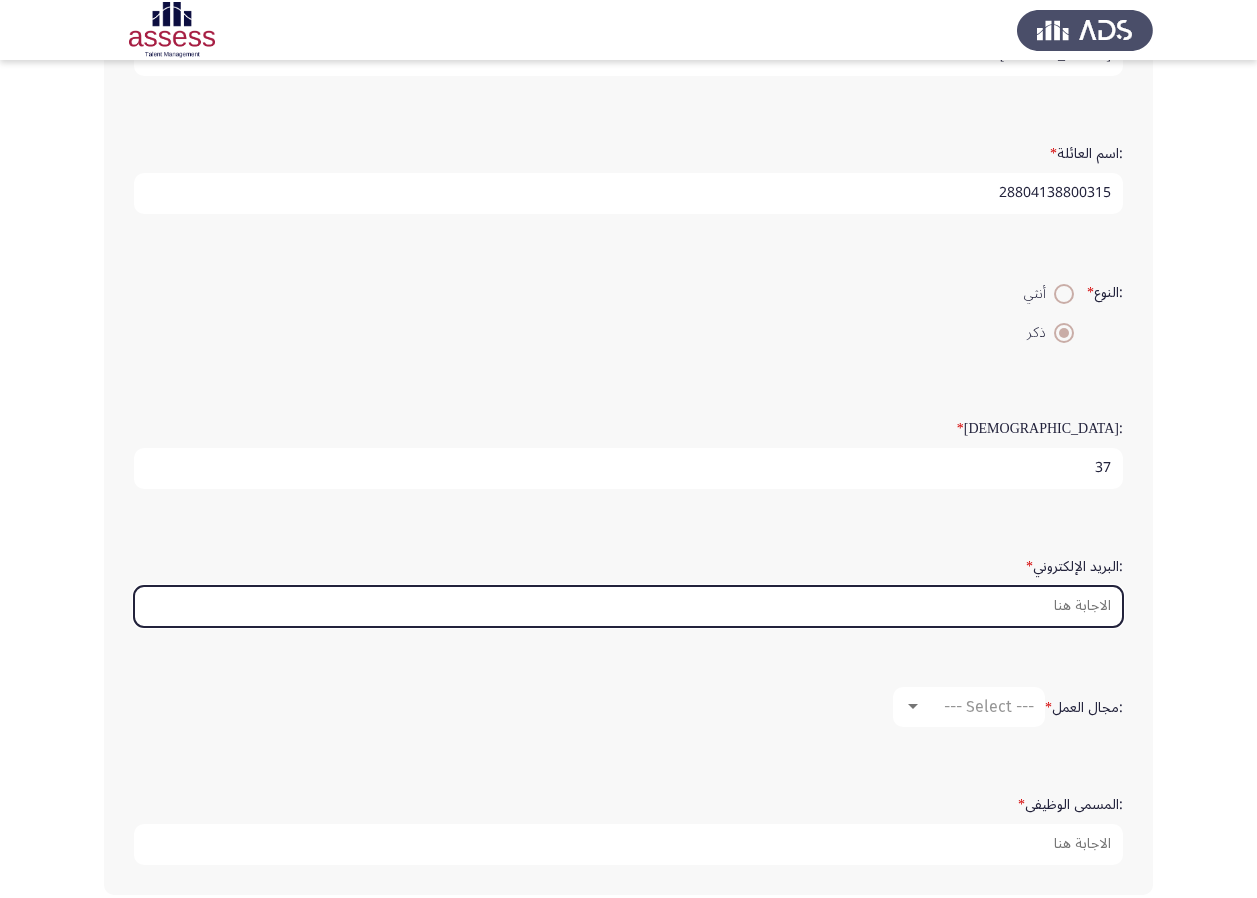 click on ":البريد الإلكتروني   *" at bounding box center (628, 606) 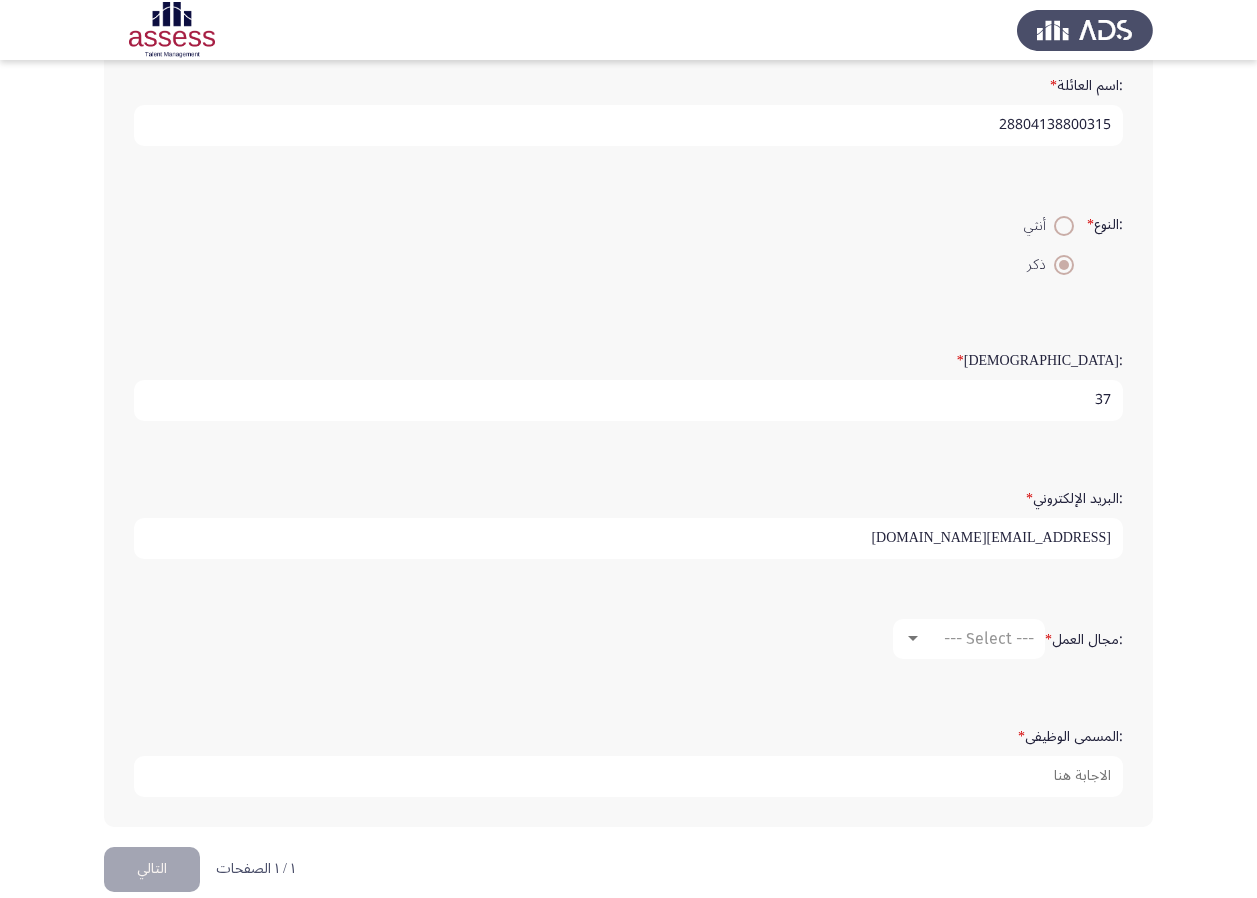 scroll, scrollTop: 297, scrollLeft: 0, axis: vertical 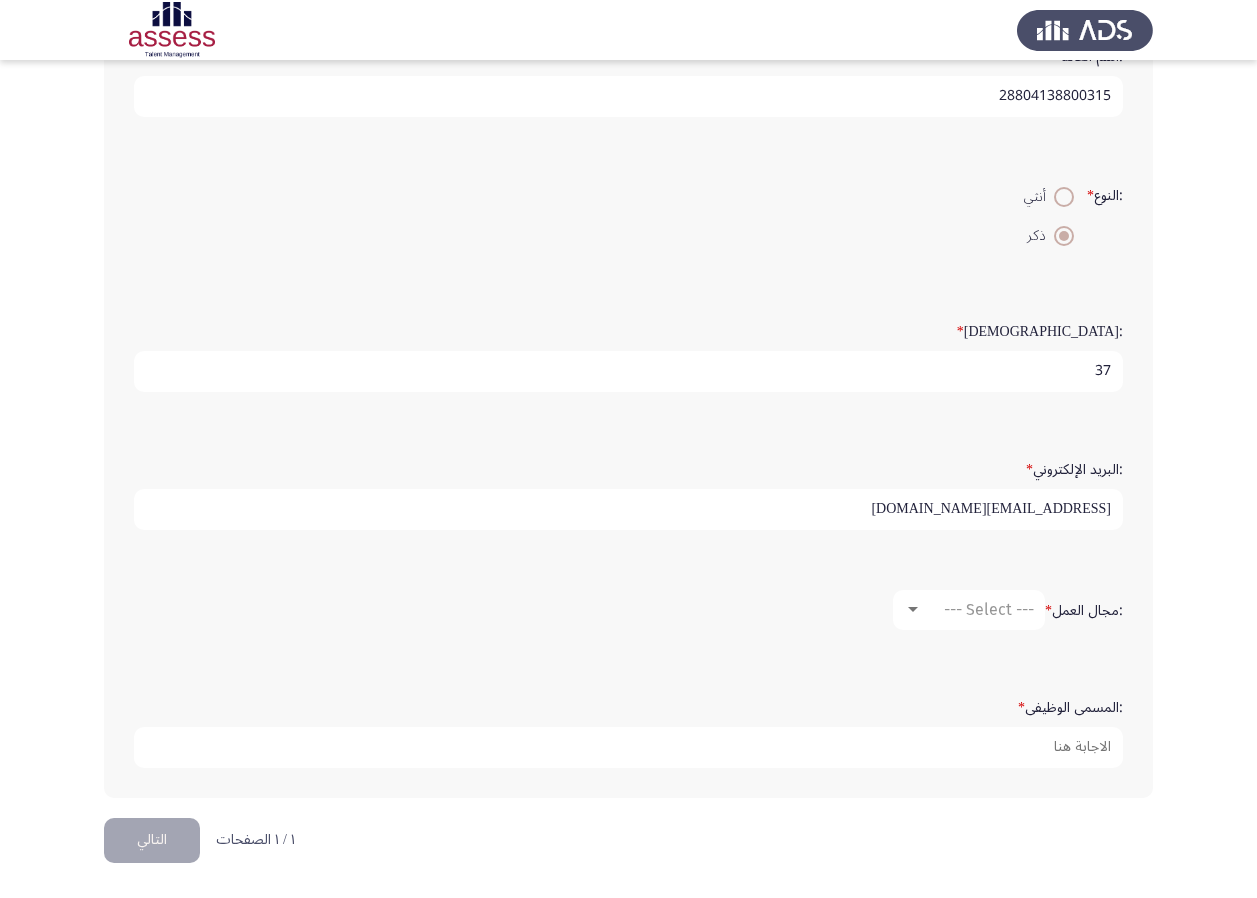 type on "[EMAIL_ADDRESS][DOMAIN_NAME]" 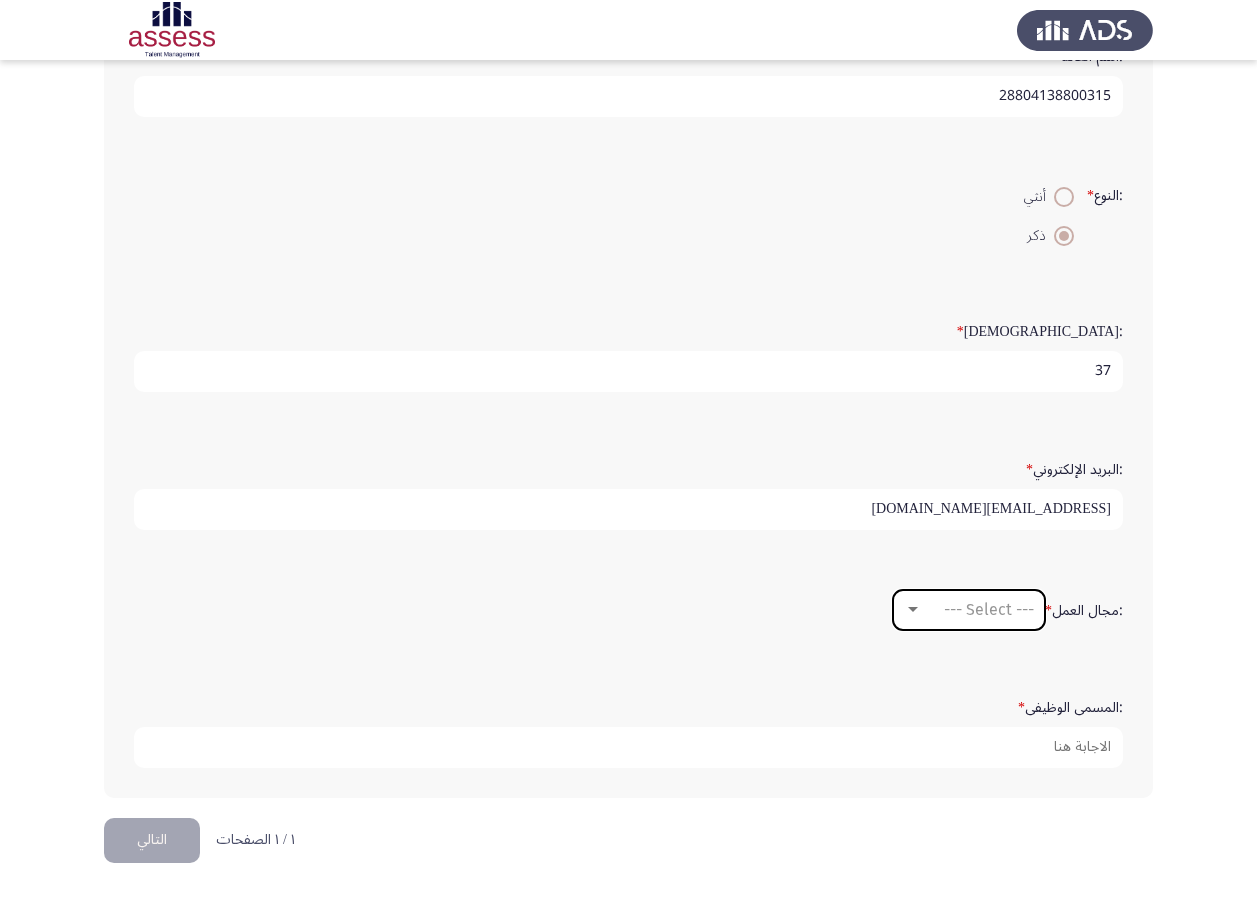 click on "--- Select ---" at bounding box center [989, 609] 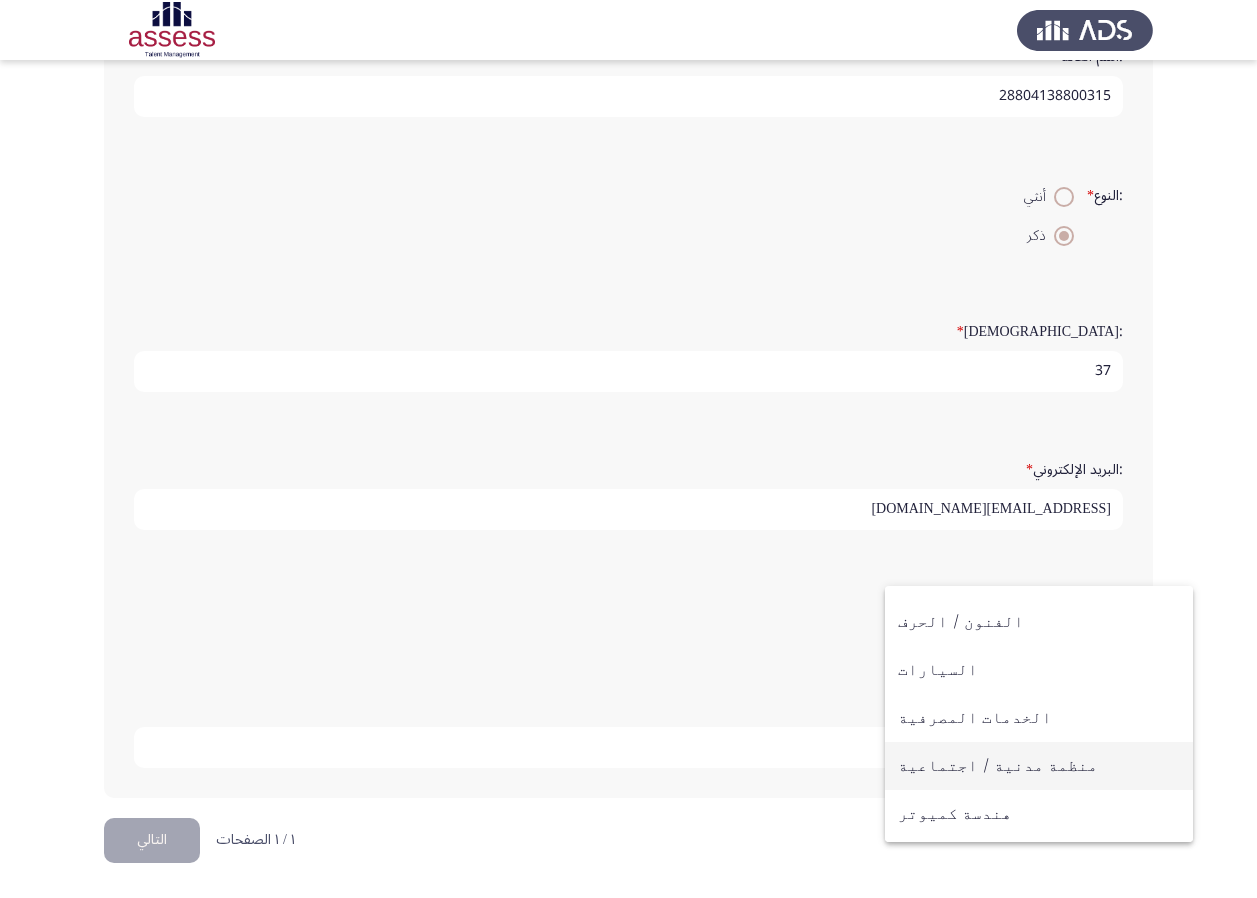 scroll, scrollTop: 100, scrollLeft: 0, axis: vertical 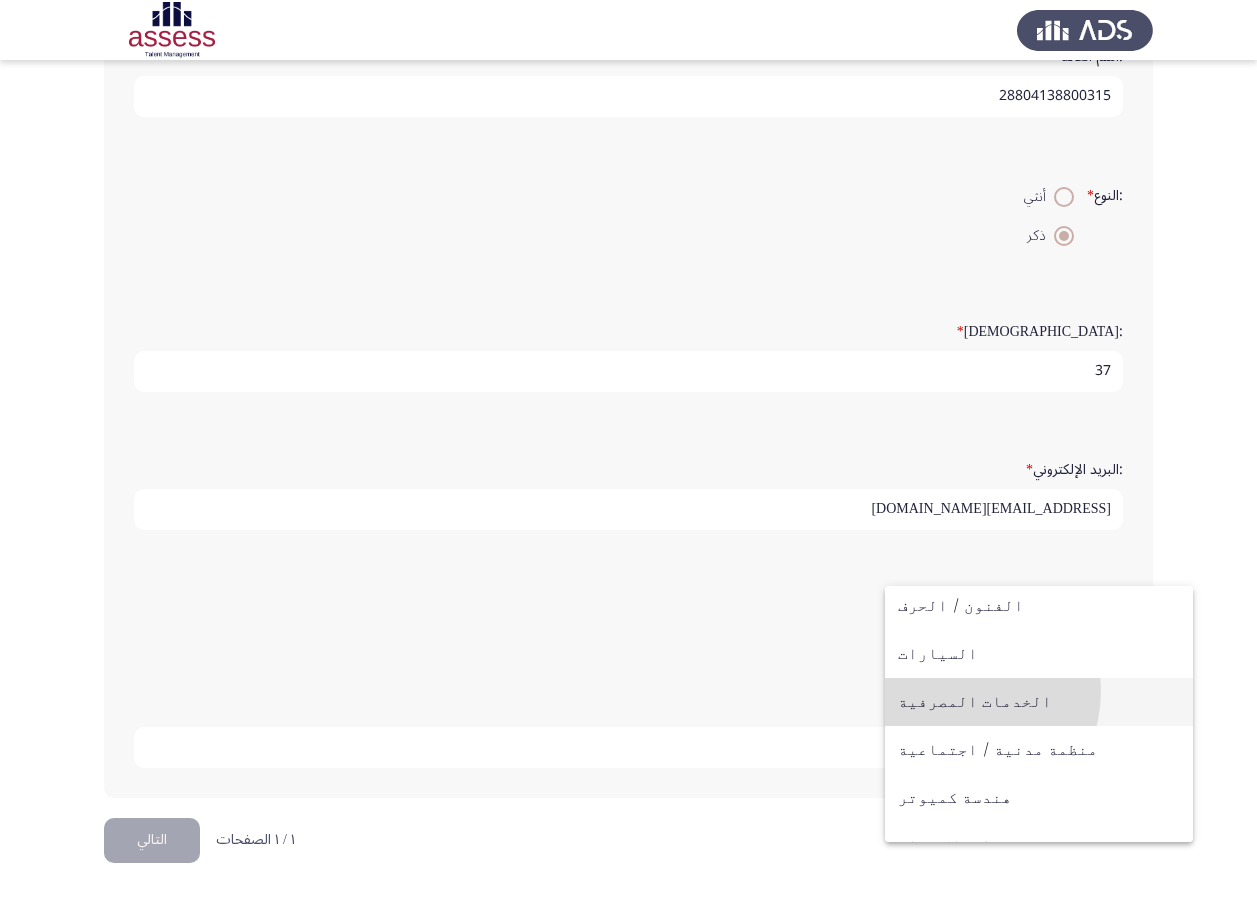 click on "الخدمات المصرفية" at bounding box center [1039, 702] 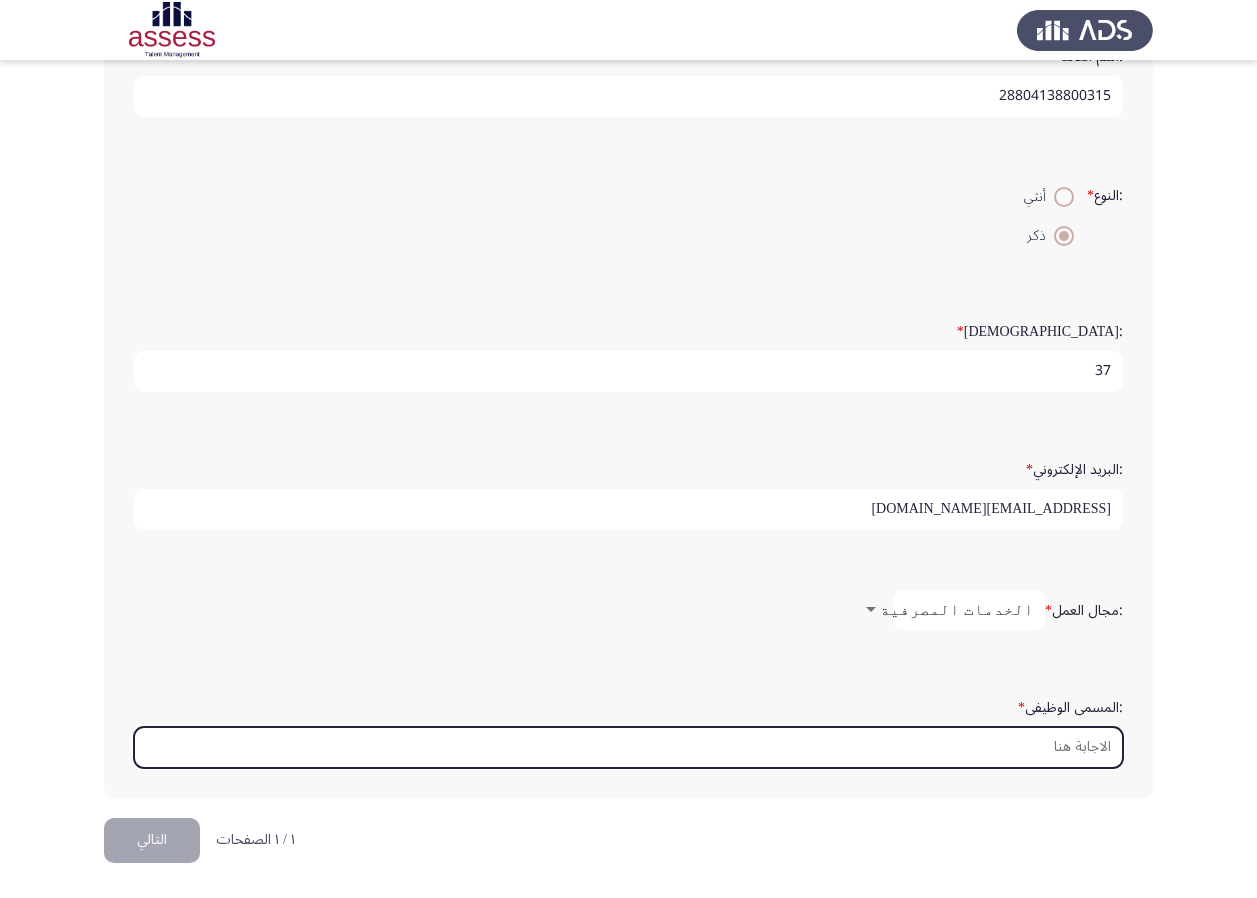 click on ":المسمى الوظيفى   *" at bounding box center [628, 747] 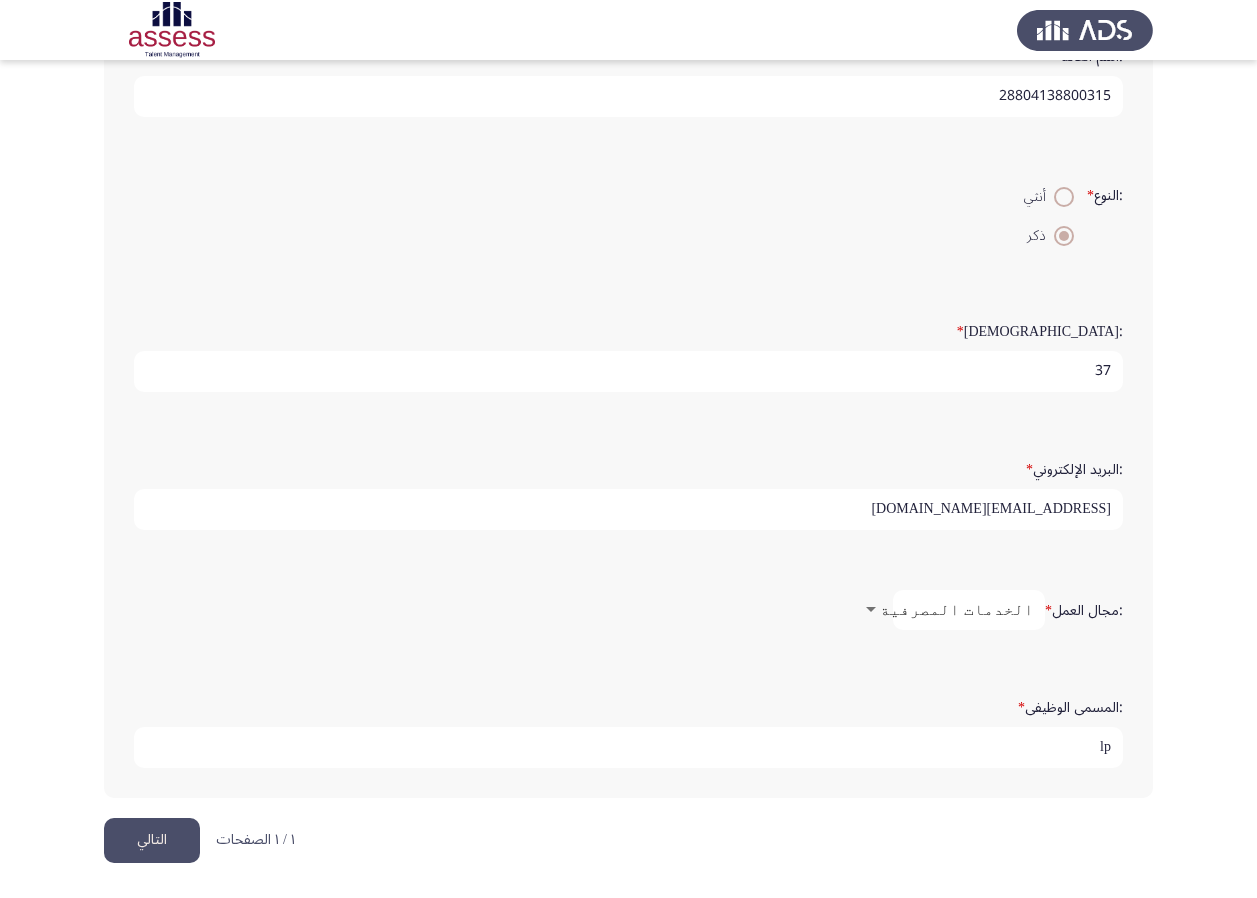 type on "l" 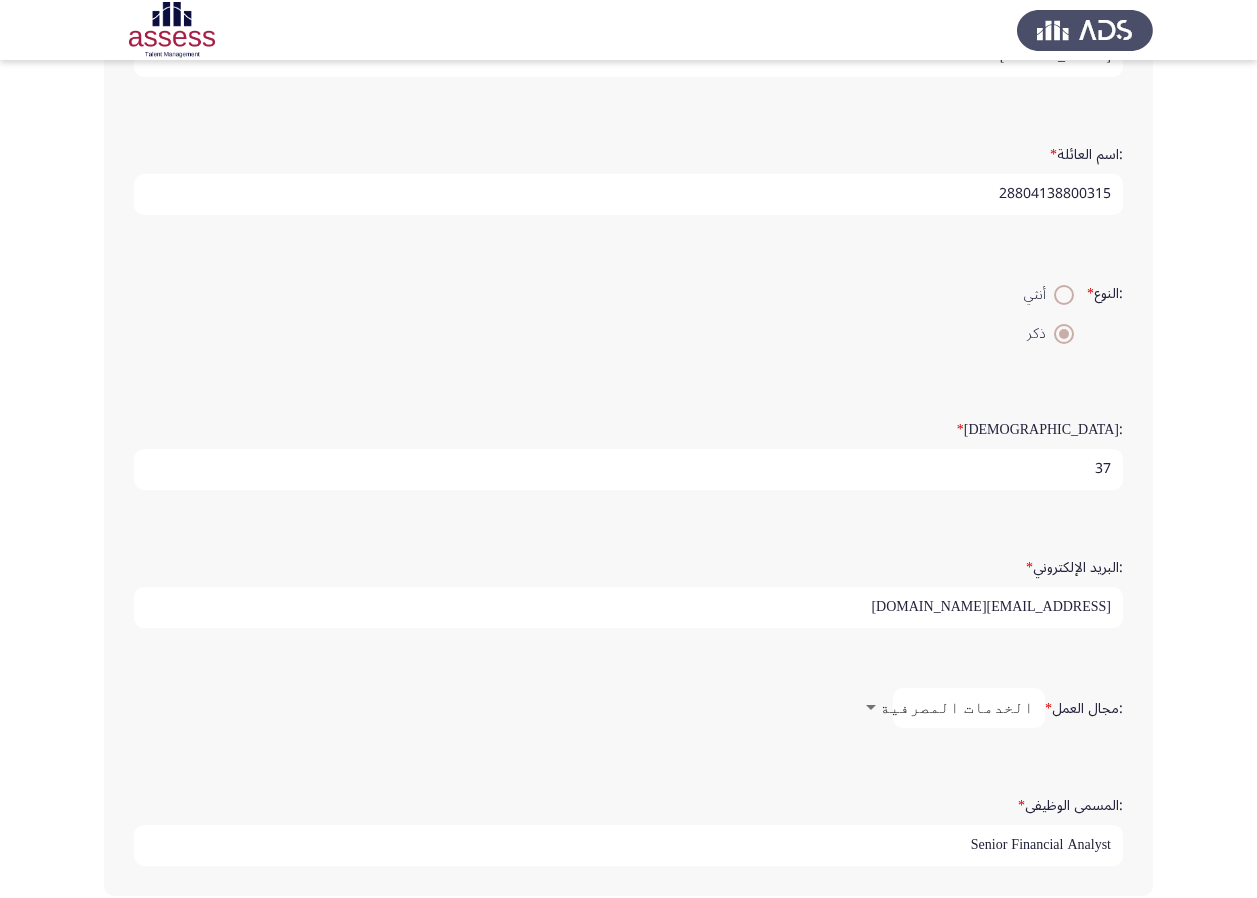 scroll, scrollTop: 197, scrollLeft: 0, axis: vertical 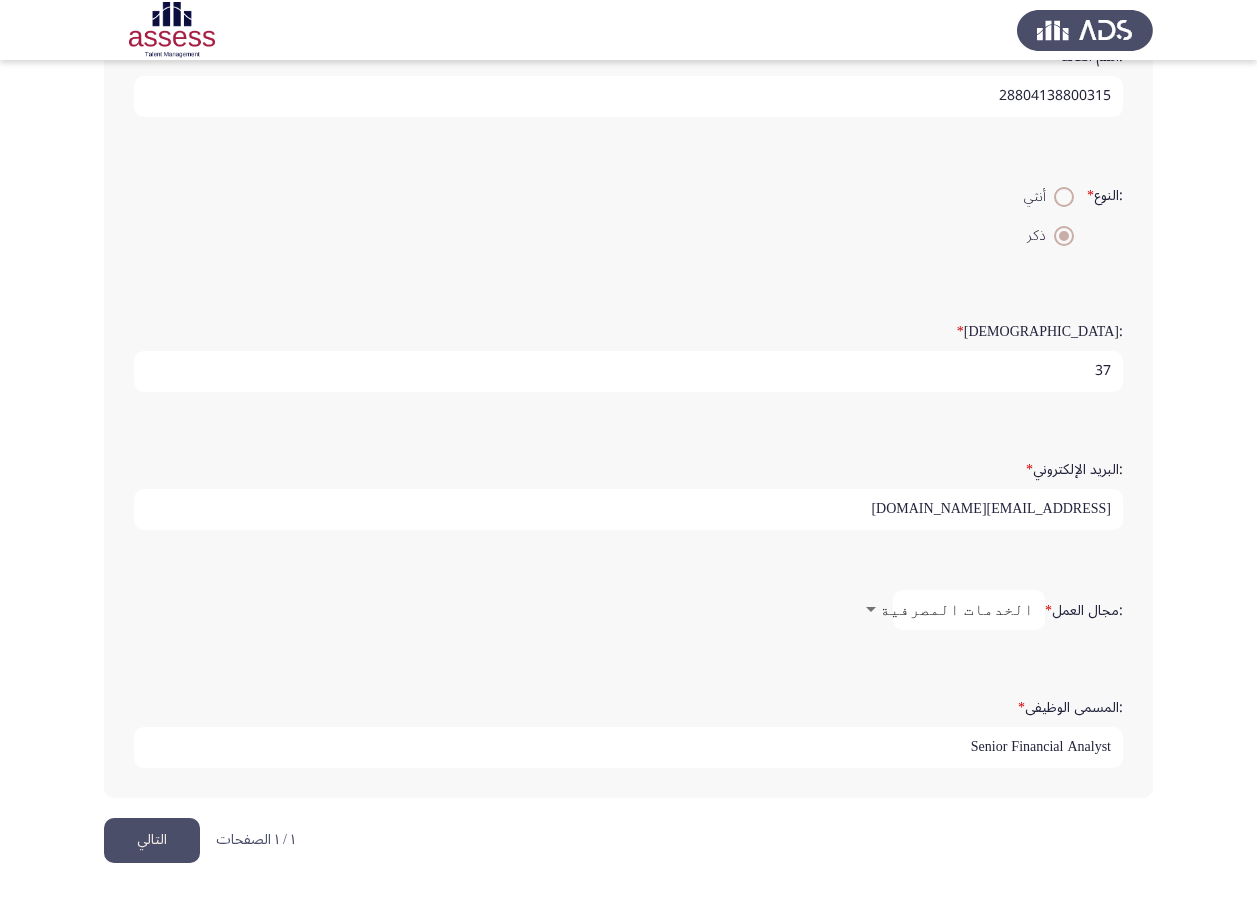 type on "Senior Financial Analyst" 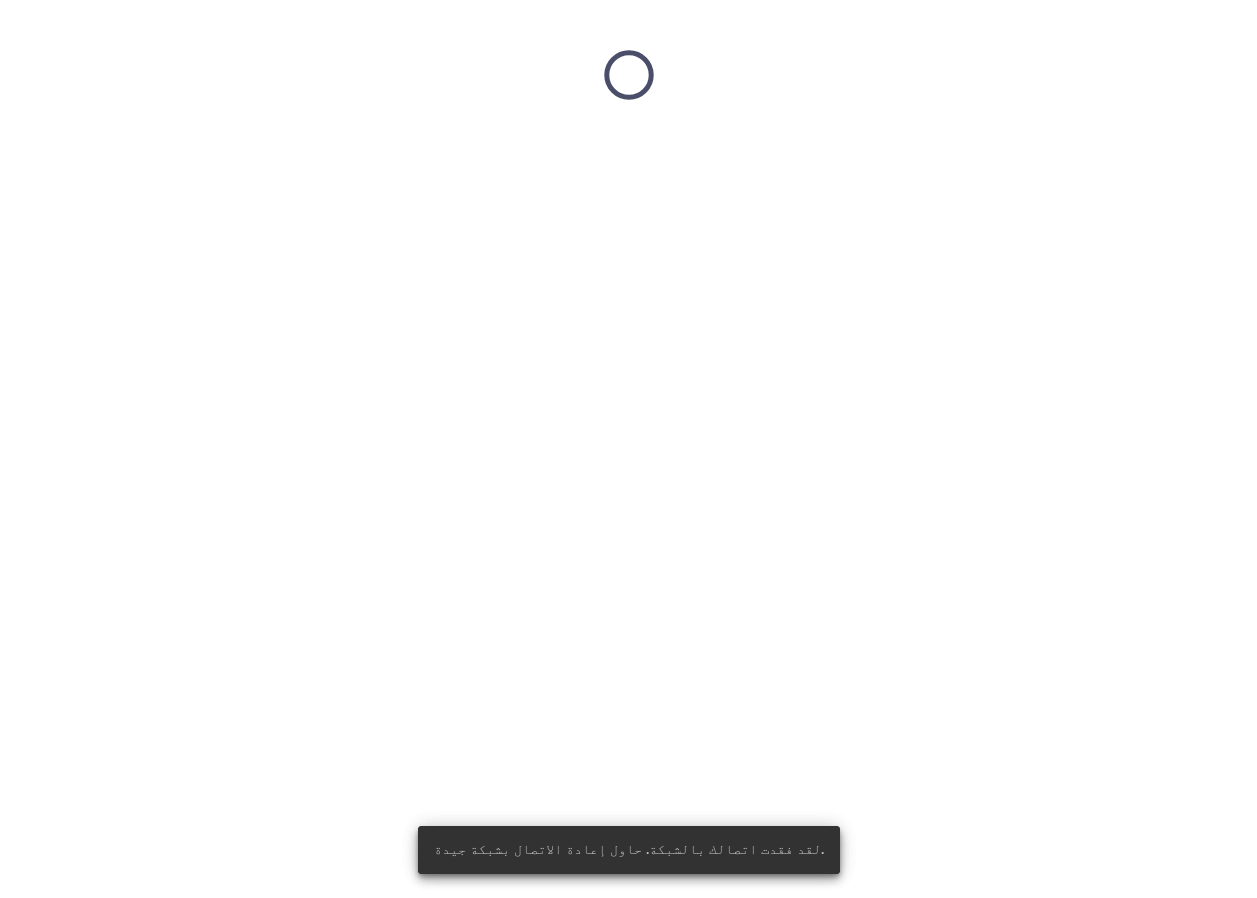scroll, scrollTop: 0, scrollLeft: 0, axis: both 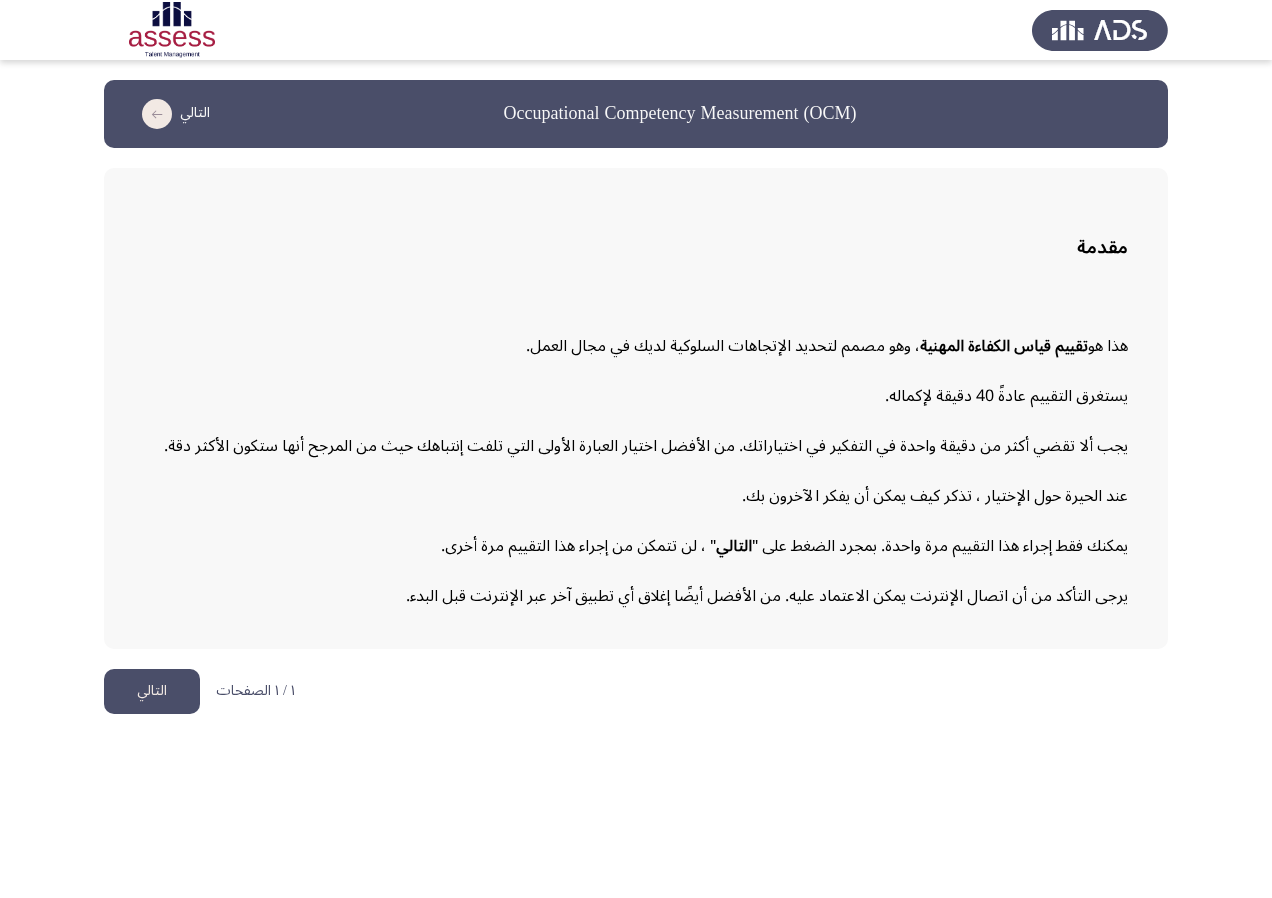 click on "التالي" 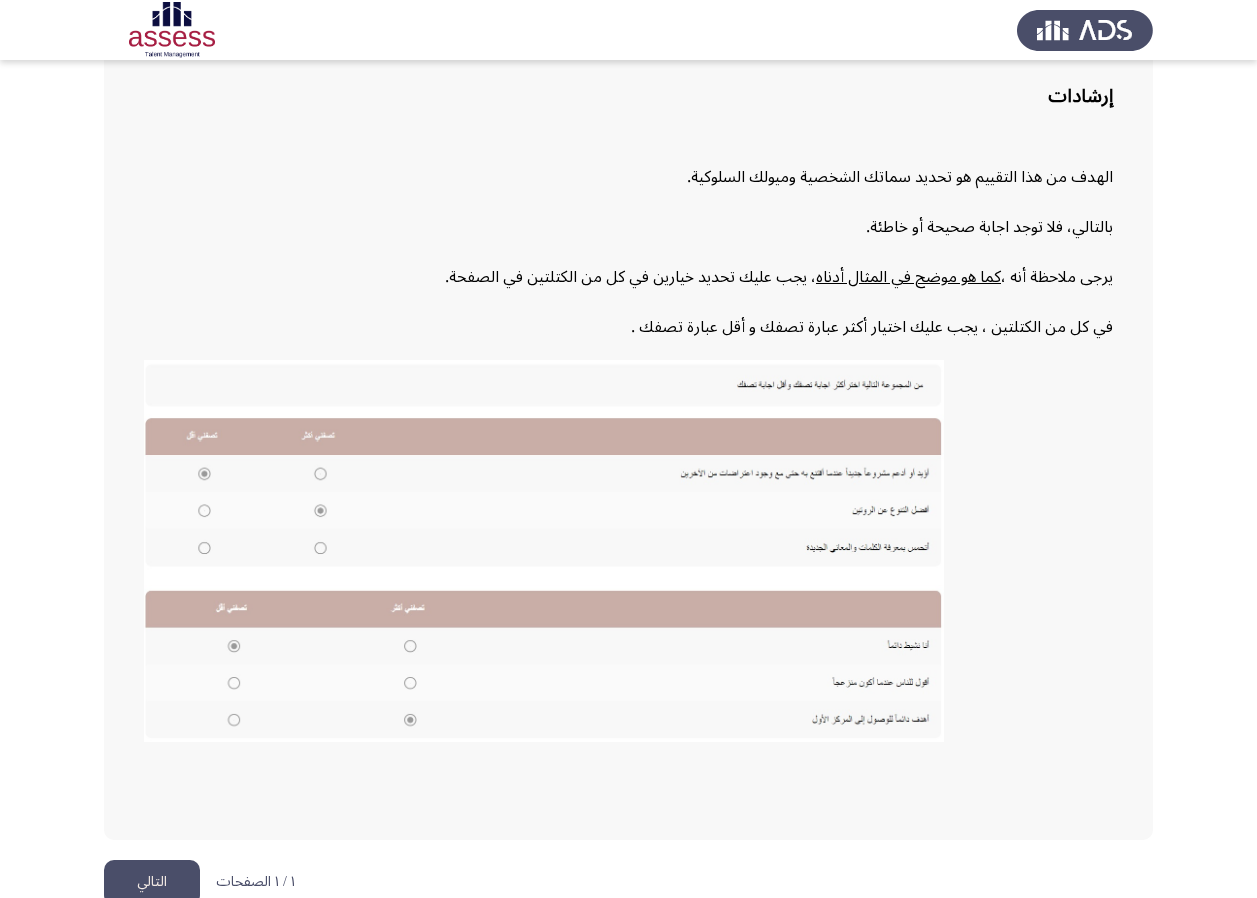 scroll, scrollTop: 178, scrollLeft: 0, axis: vertical 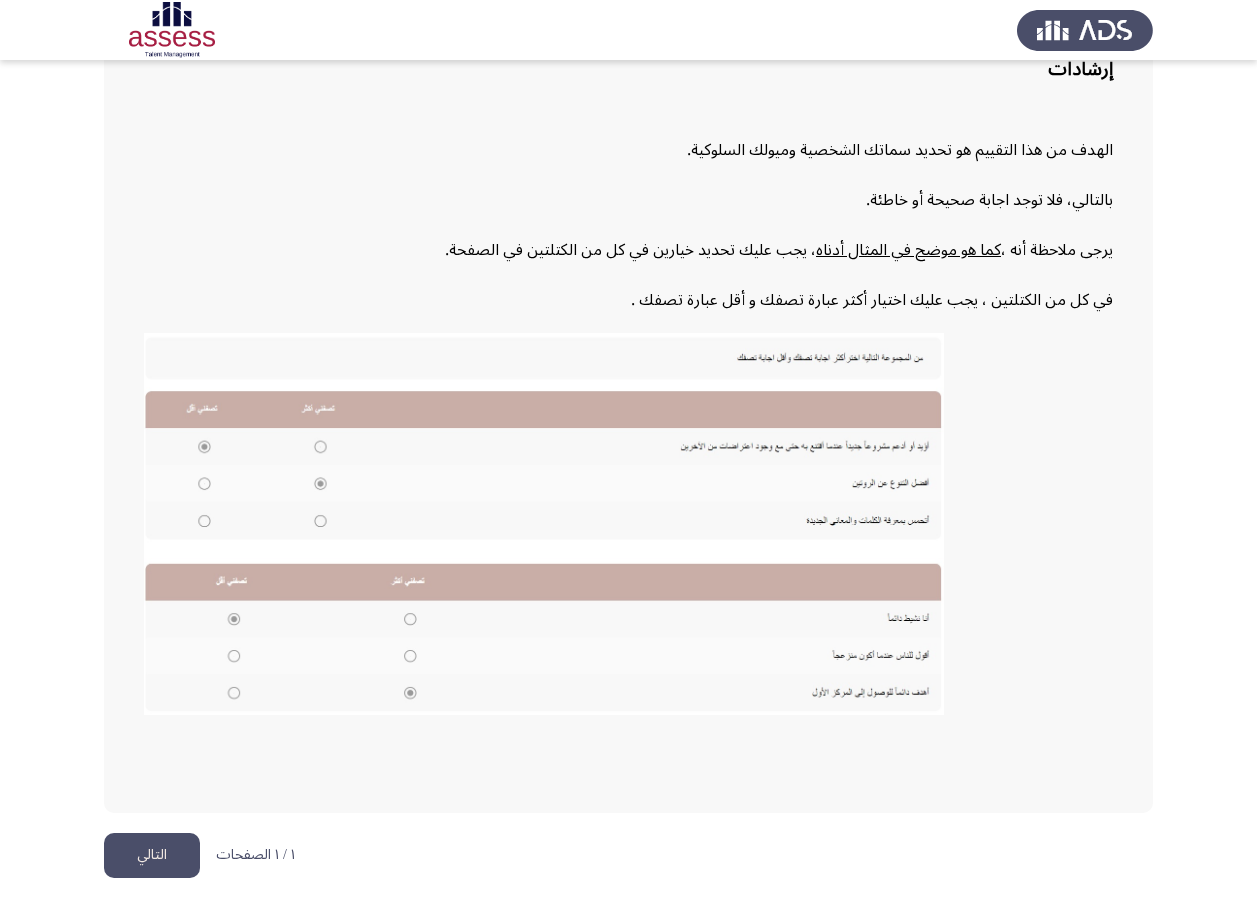 click on "التالي" 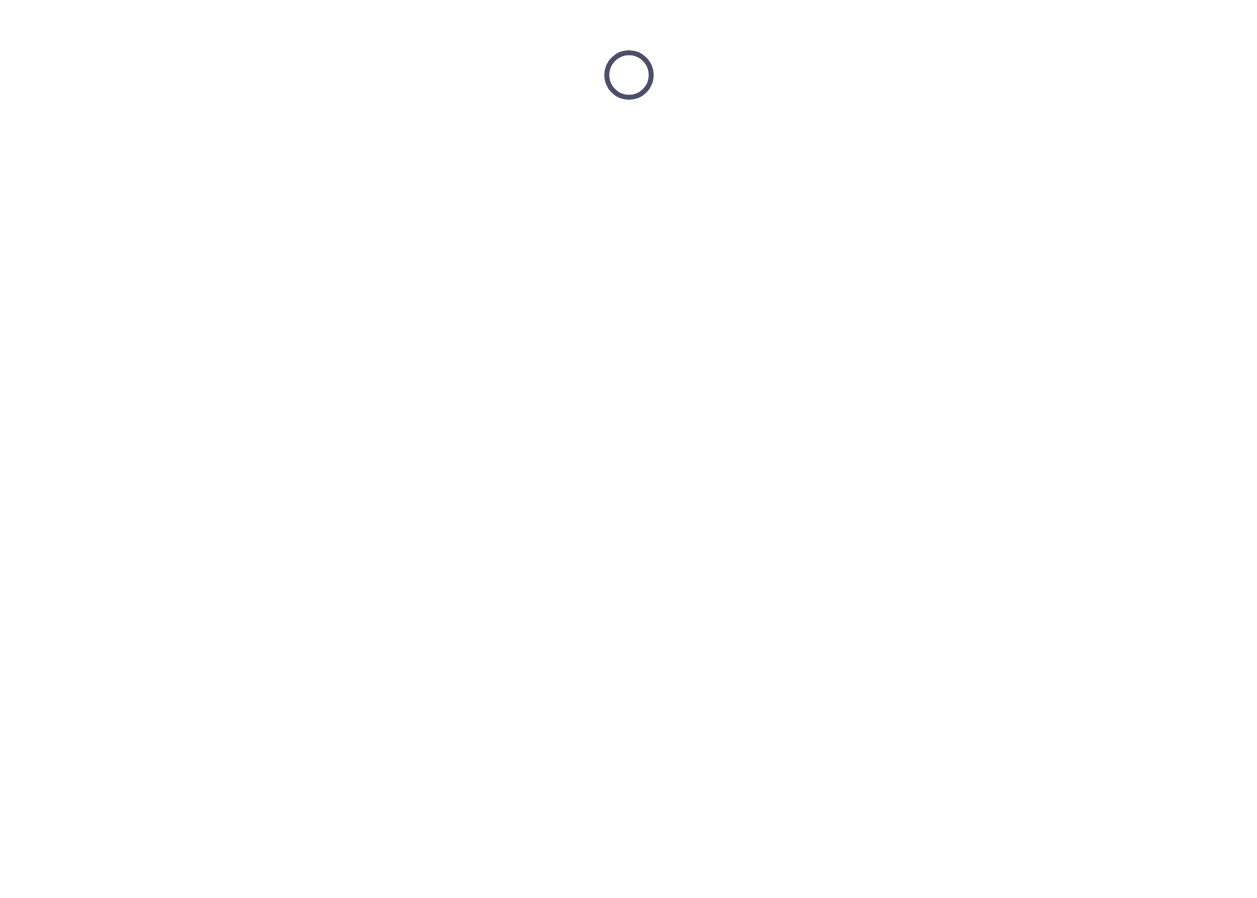 scroll, scrollTop: 0, scrollLeft: 0, axis: both 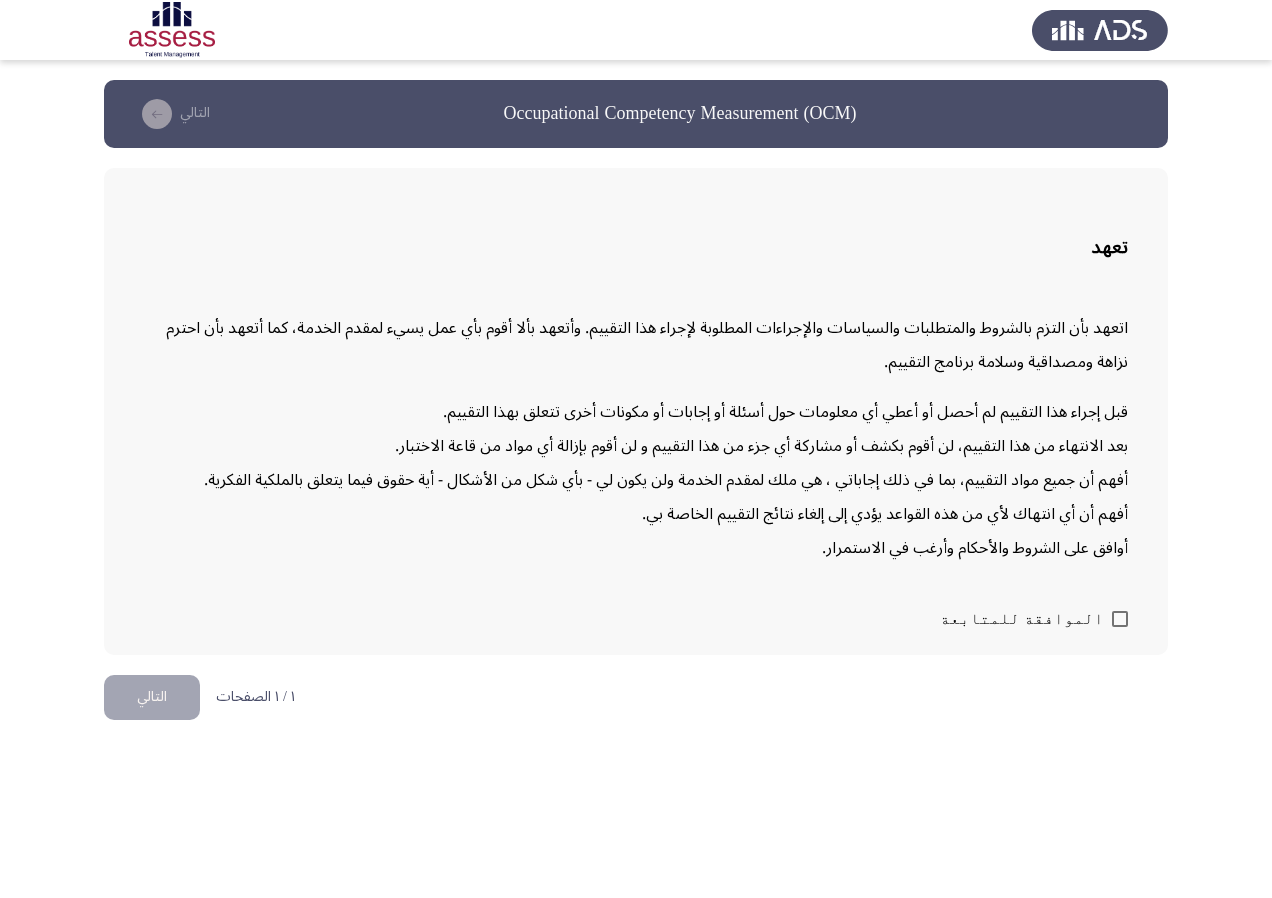 click at bounding box center (1120, 619) 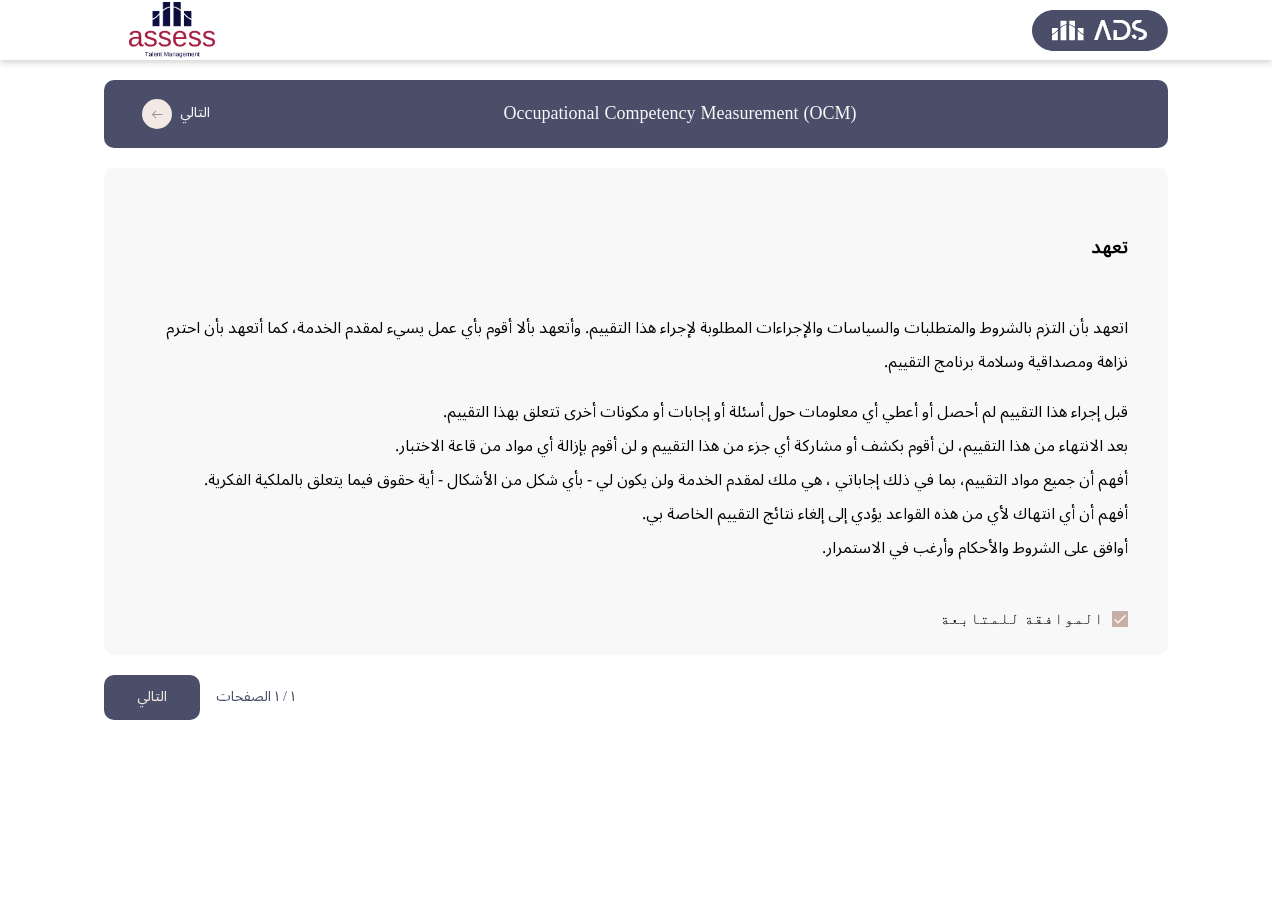 click on "التالي" 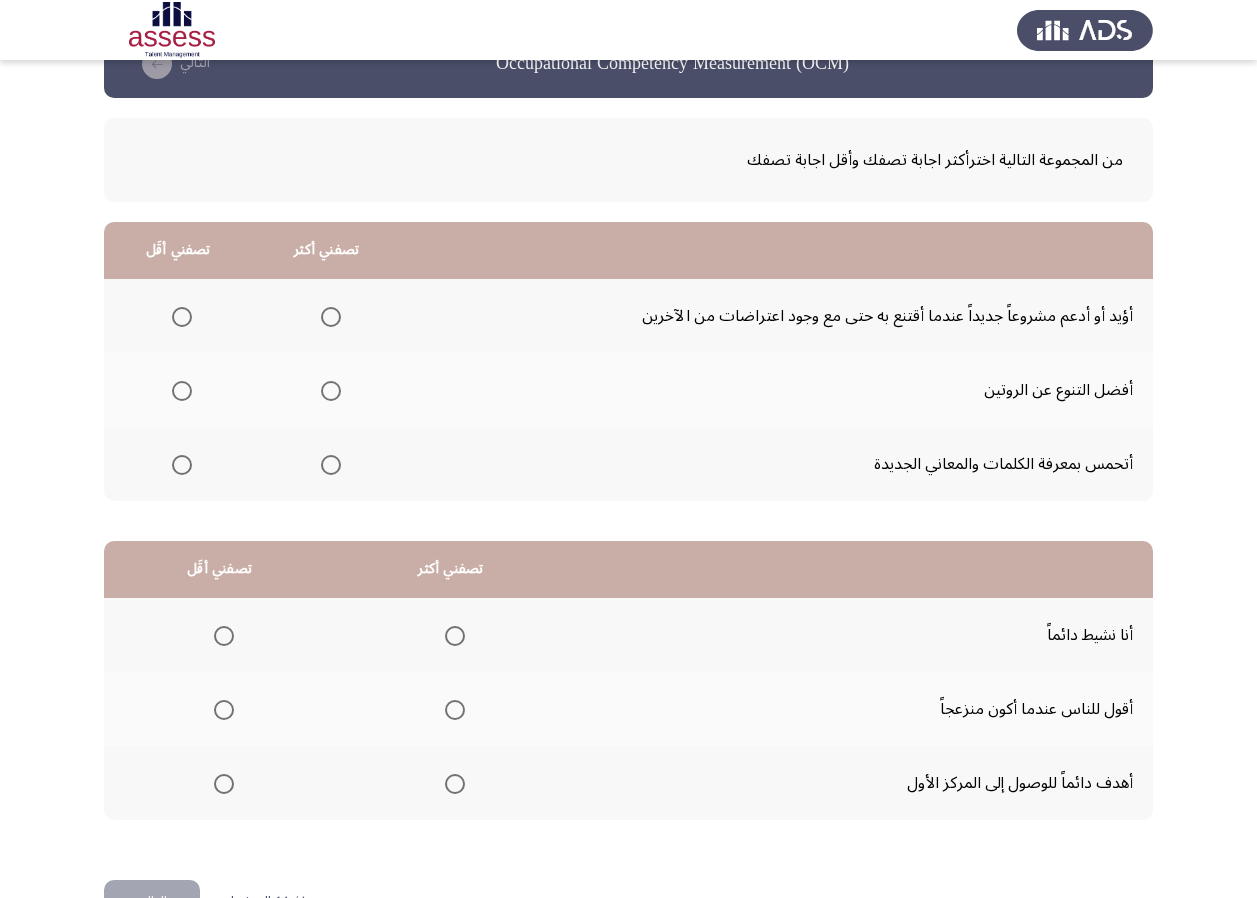 scroll, scrollTop: 0, scrollLeft: 0, axis: both 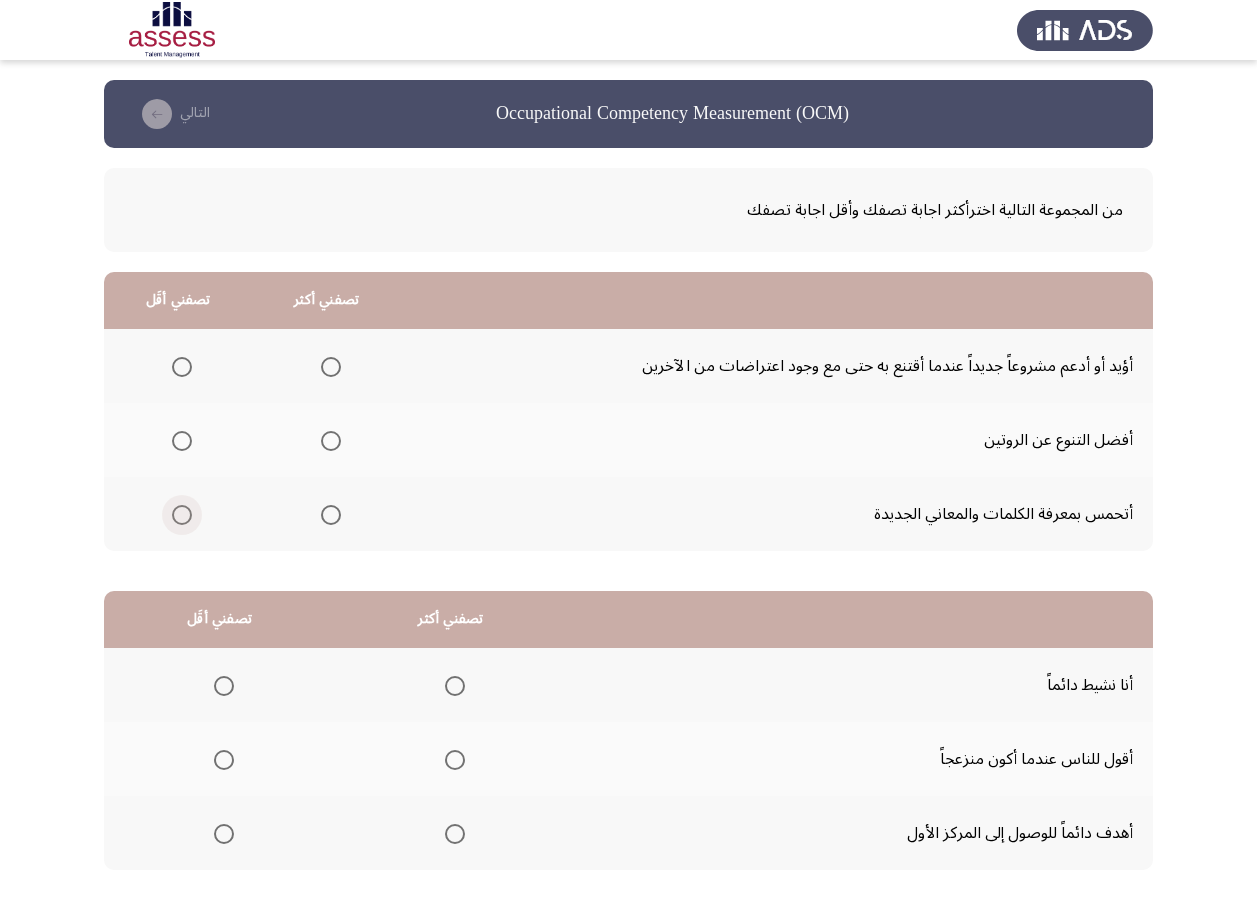 click at bounding box center [182, 515] 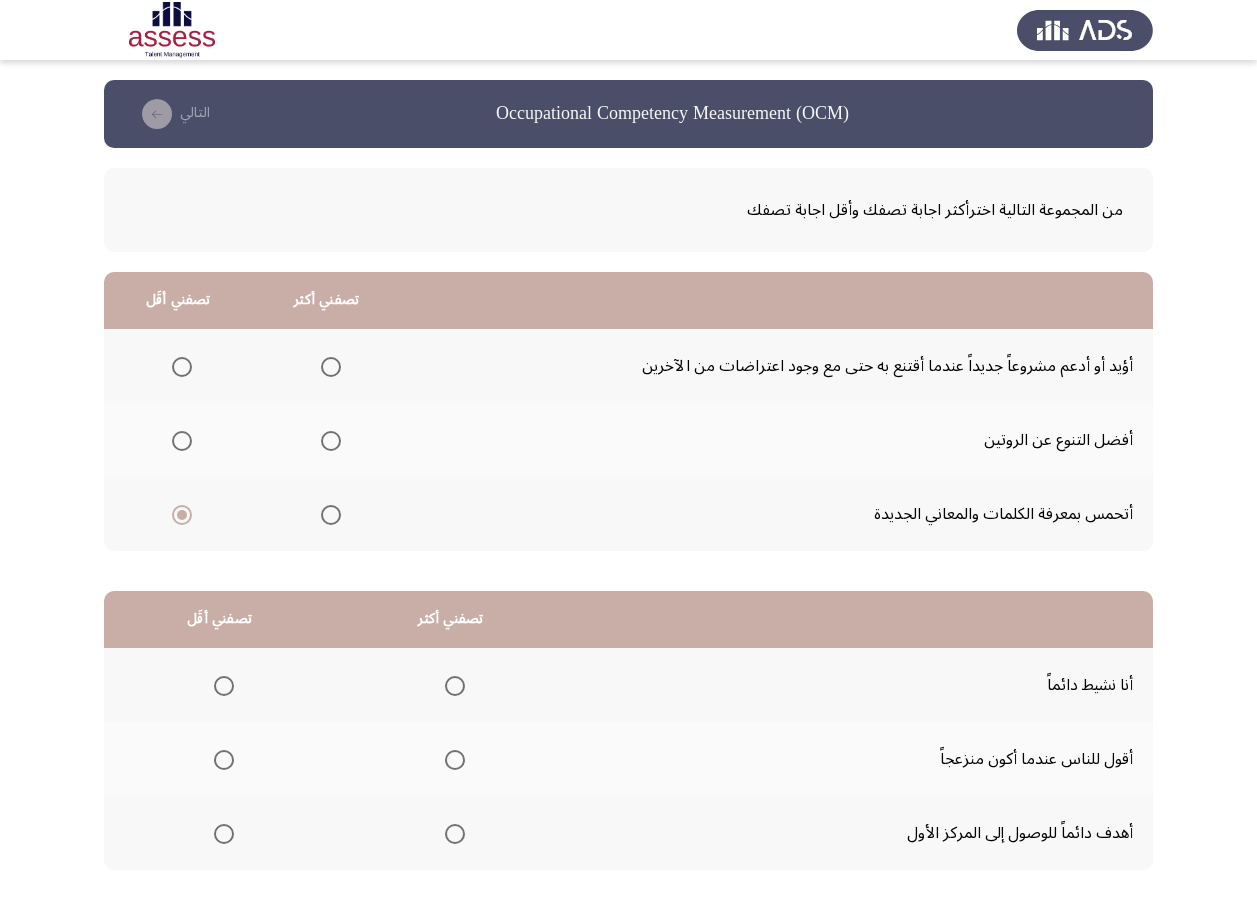 click at bounding box center (331, 367) 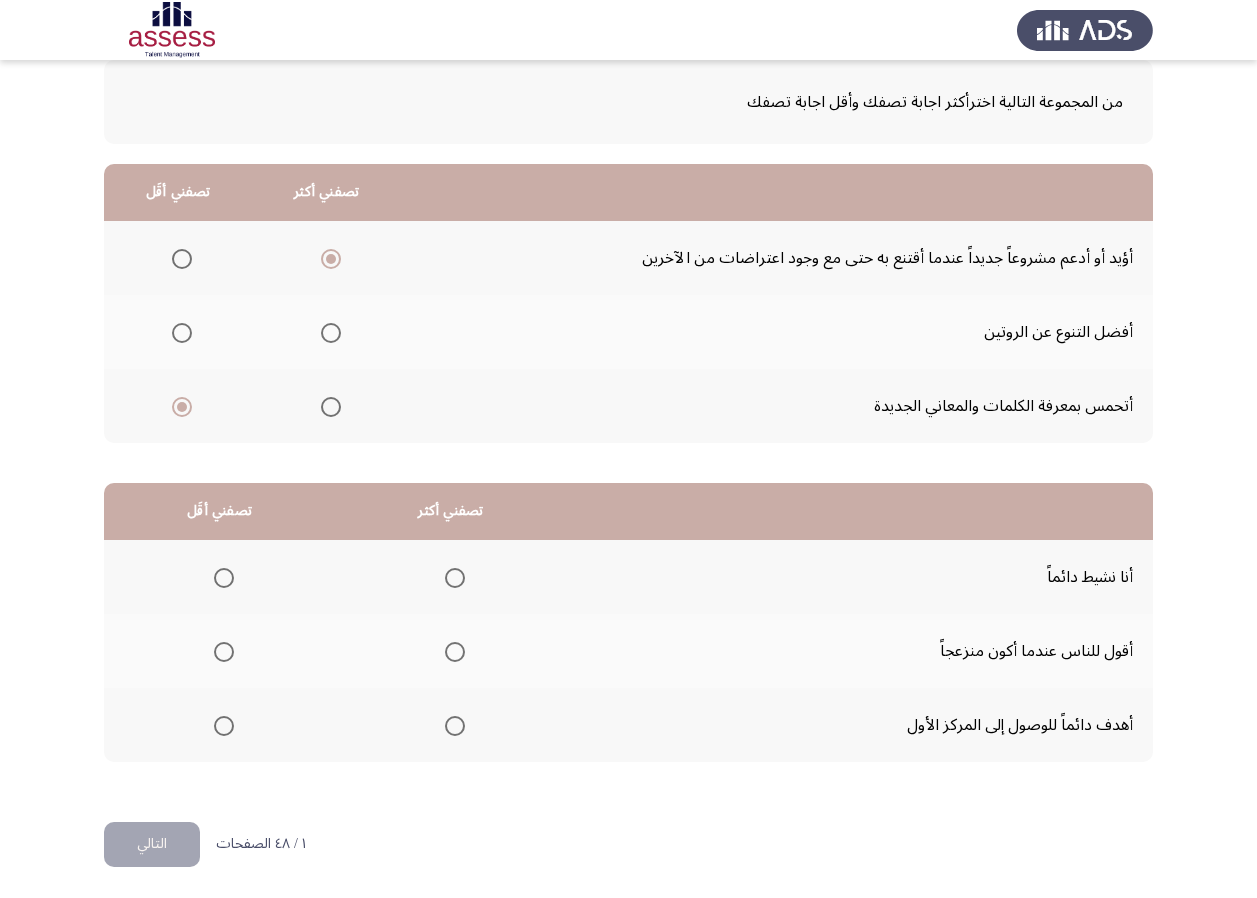 scroll, scrollTop: 112, scrollLeft: 0, axis: vertical 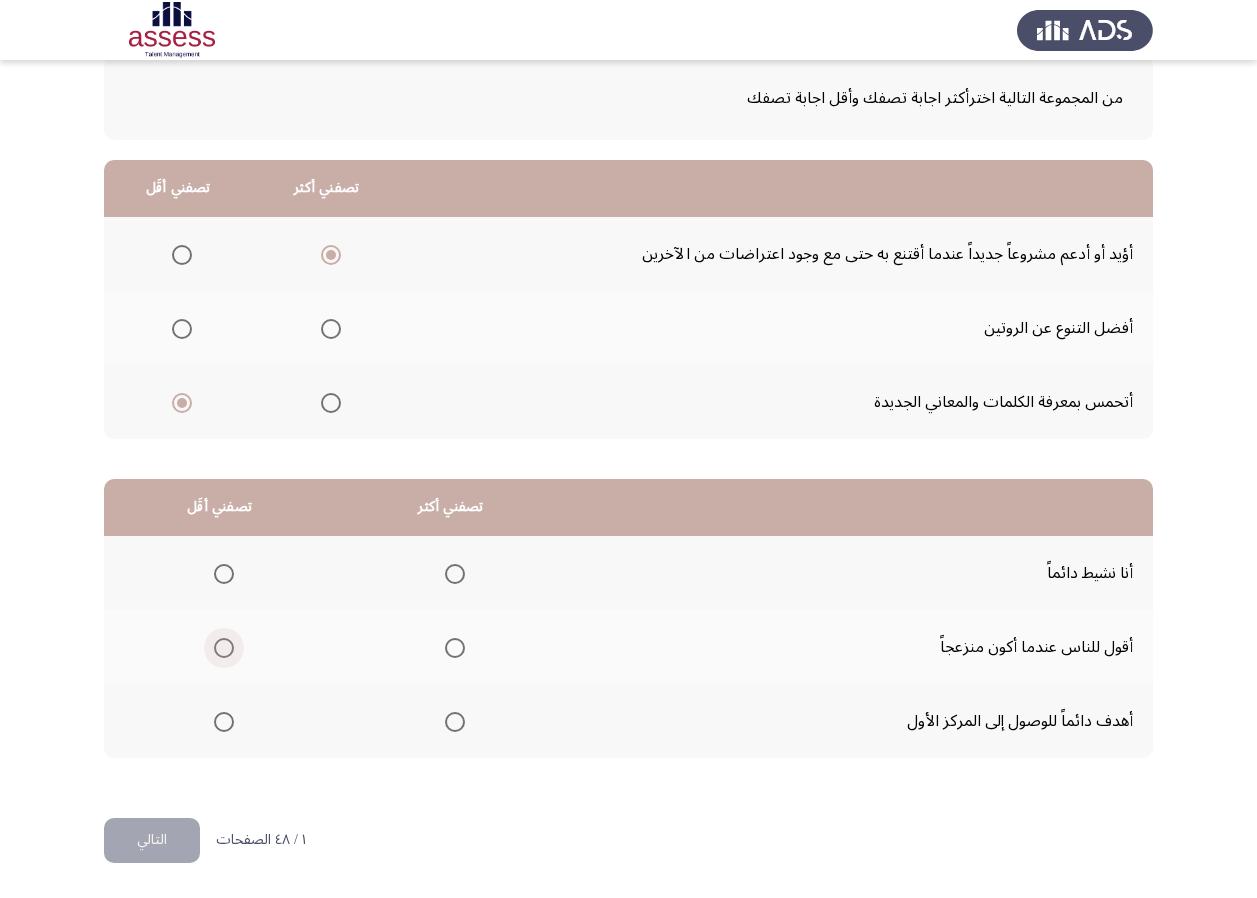 click at bounding box center [224, 648] 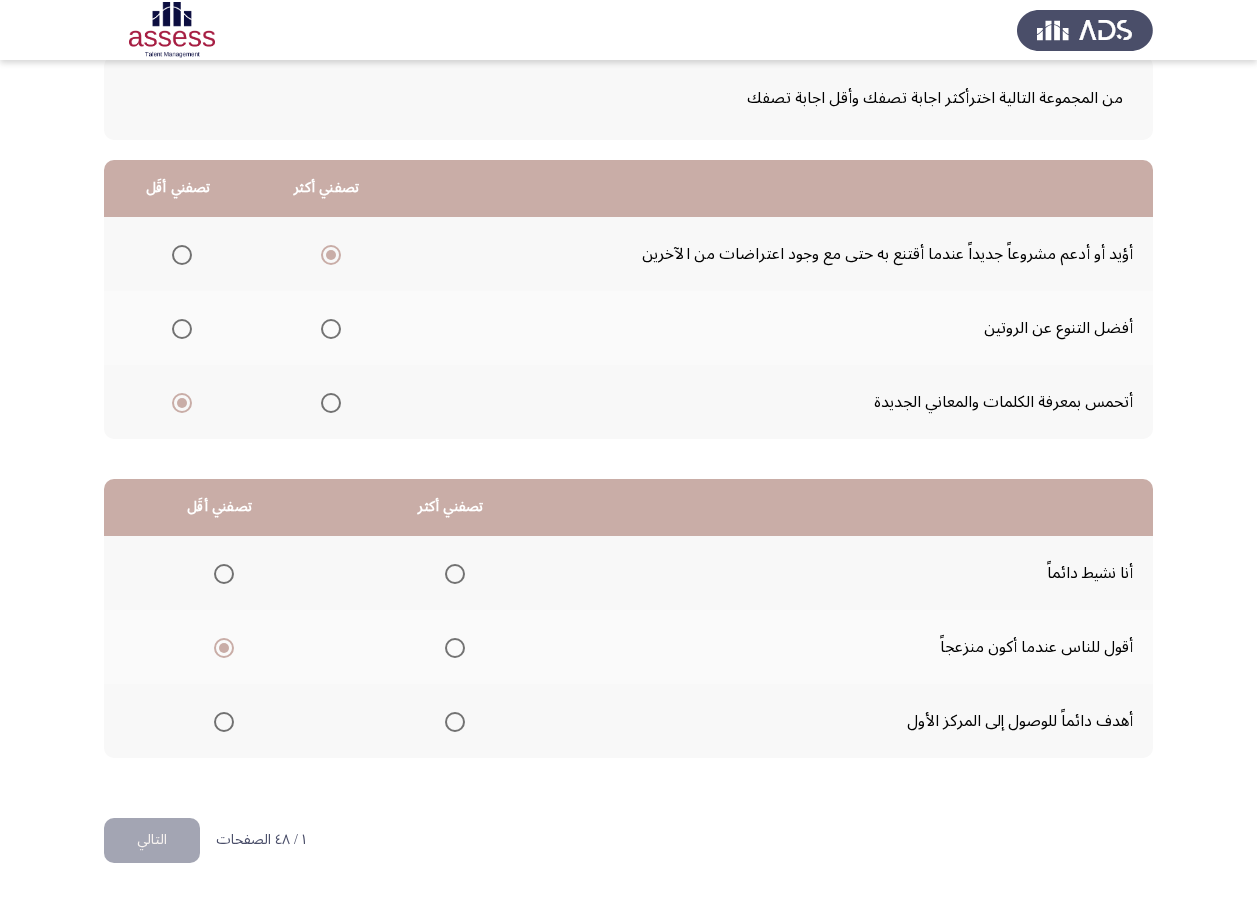 click at bounding box center [455, 722] 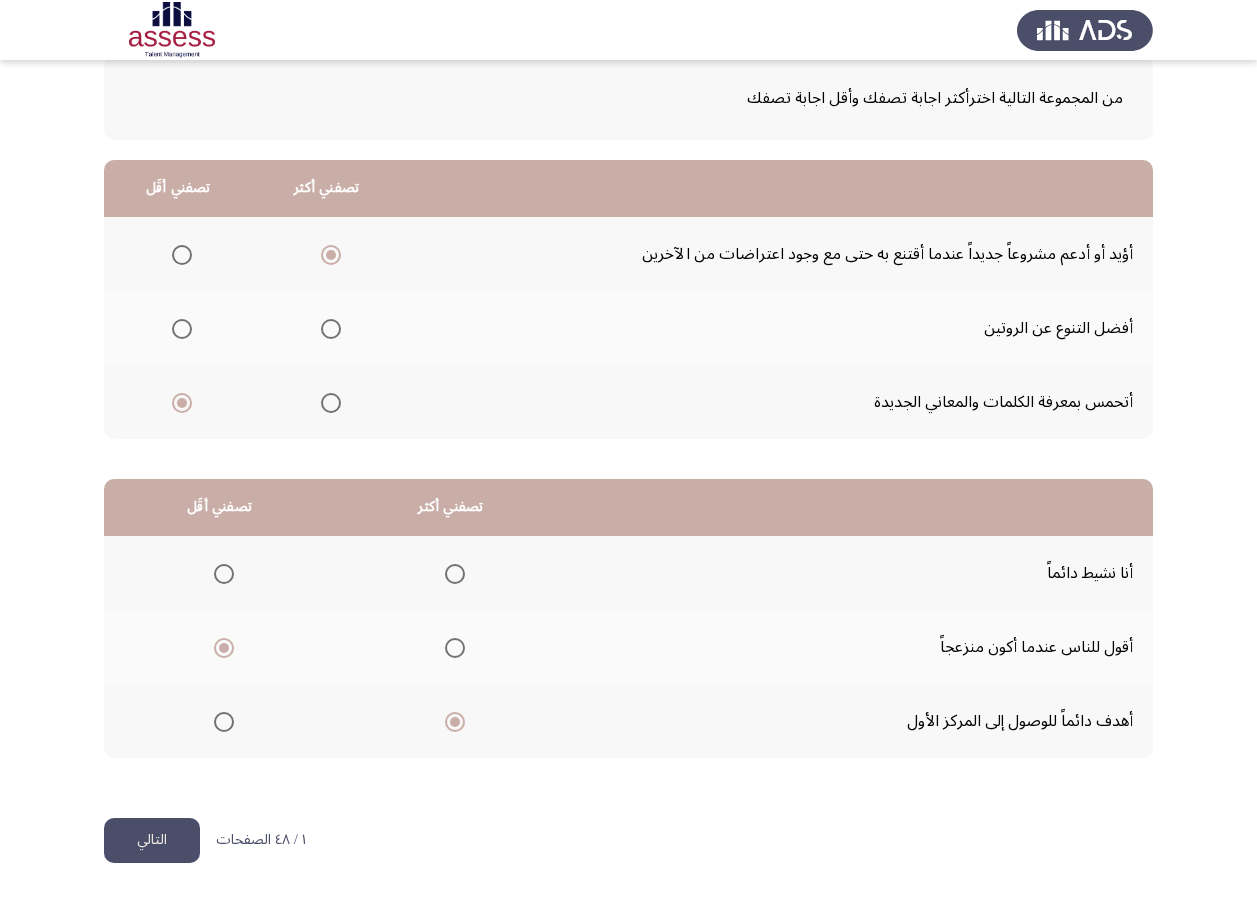 click on "التالي" 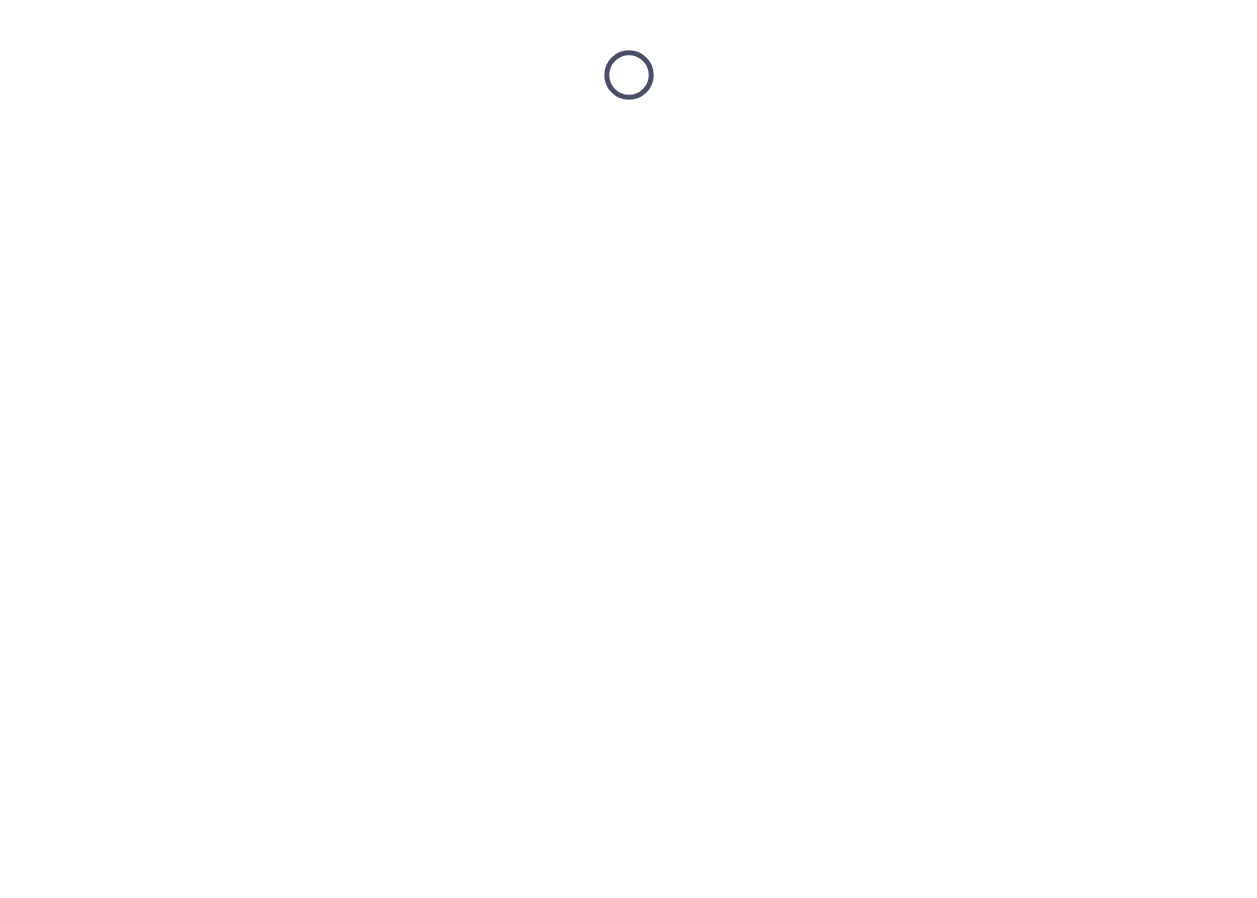 scroll, scrollTop: 0, scrollLeft: 0, axis: both 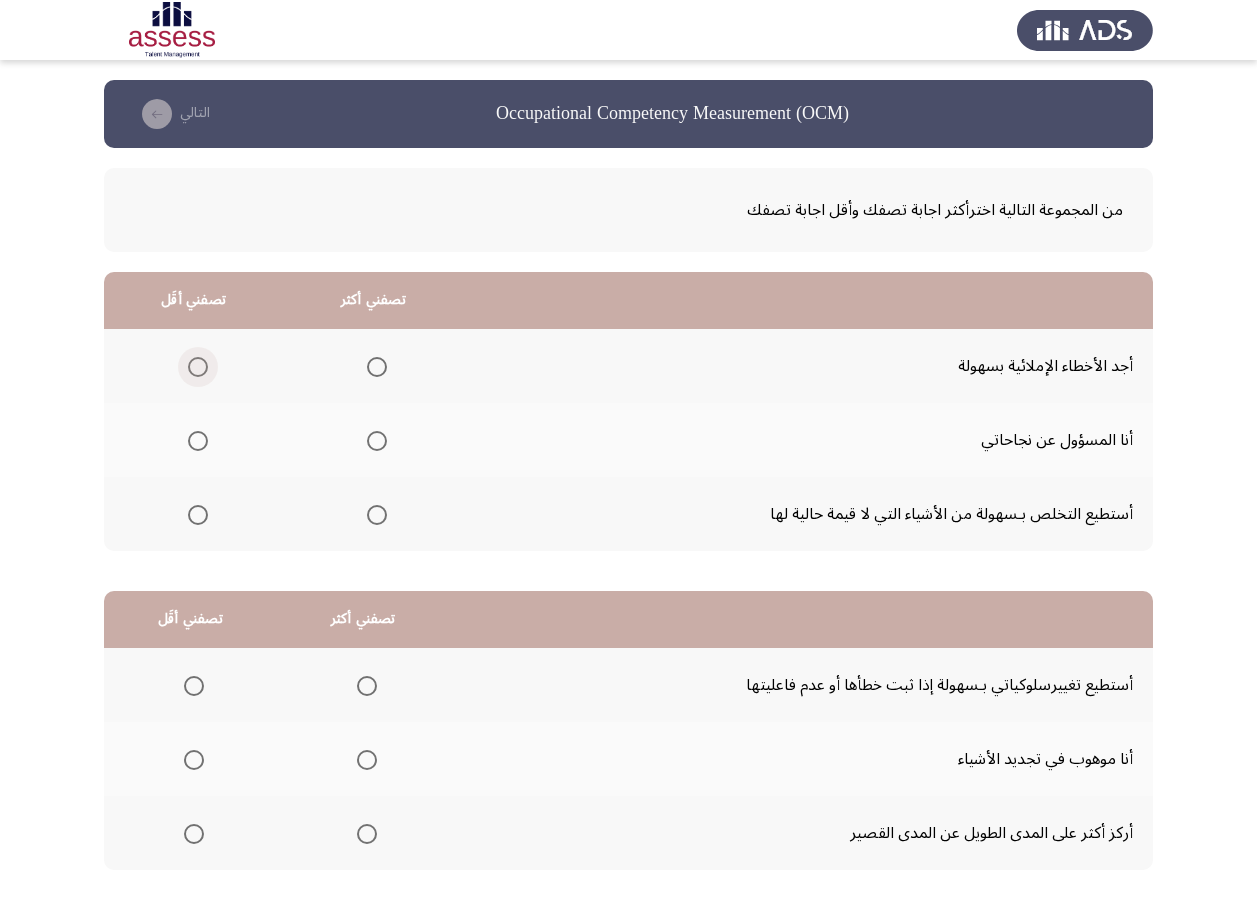 click at bounding box center [198, 367] 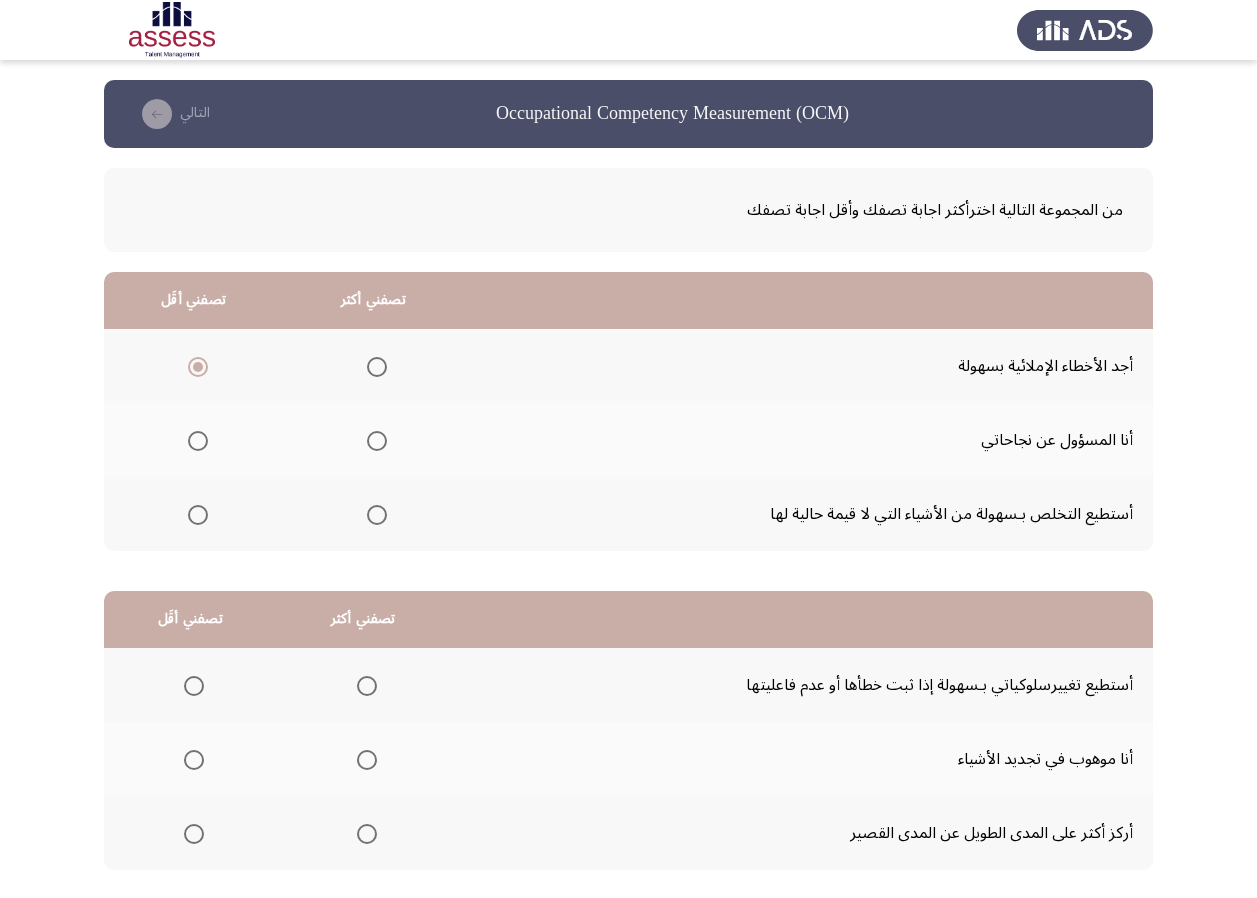 click at bounding box center (377, 441) 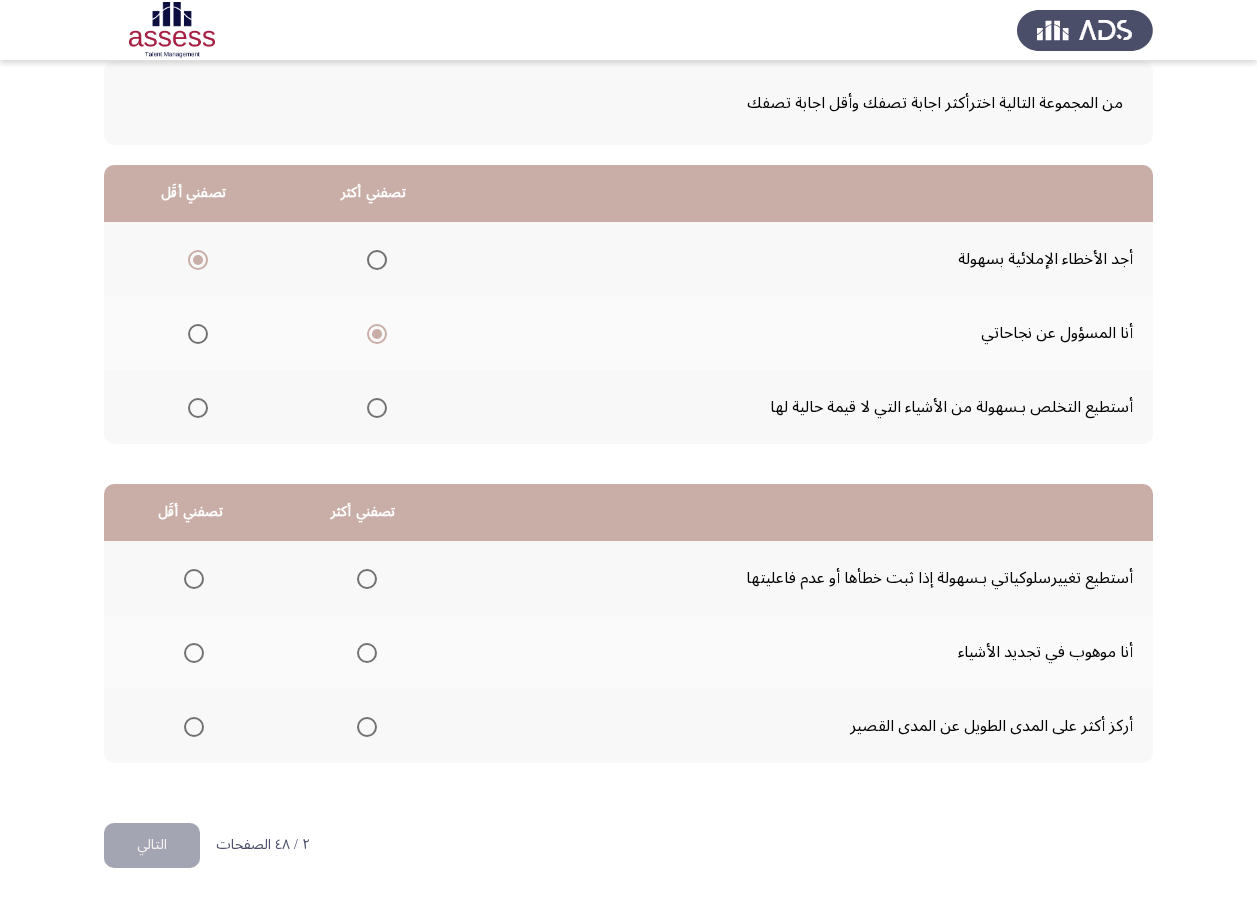 scroll, scrollTop: 112, scrollLeft: 0, axis: vertical 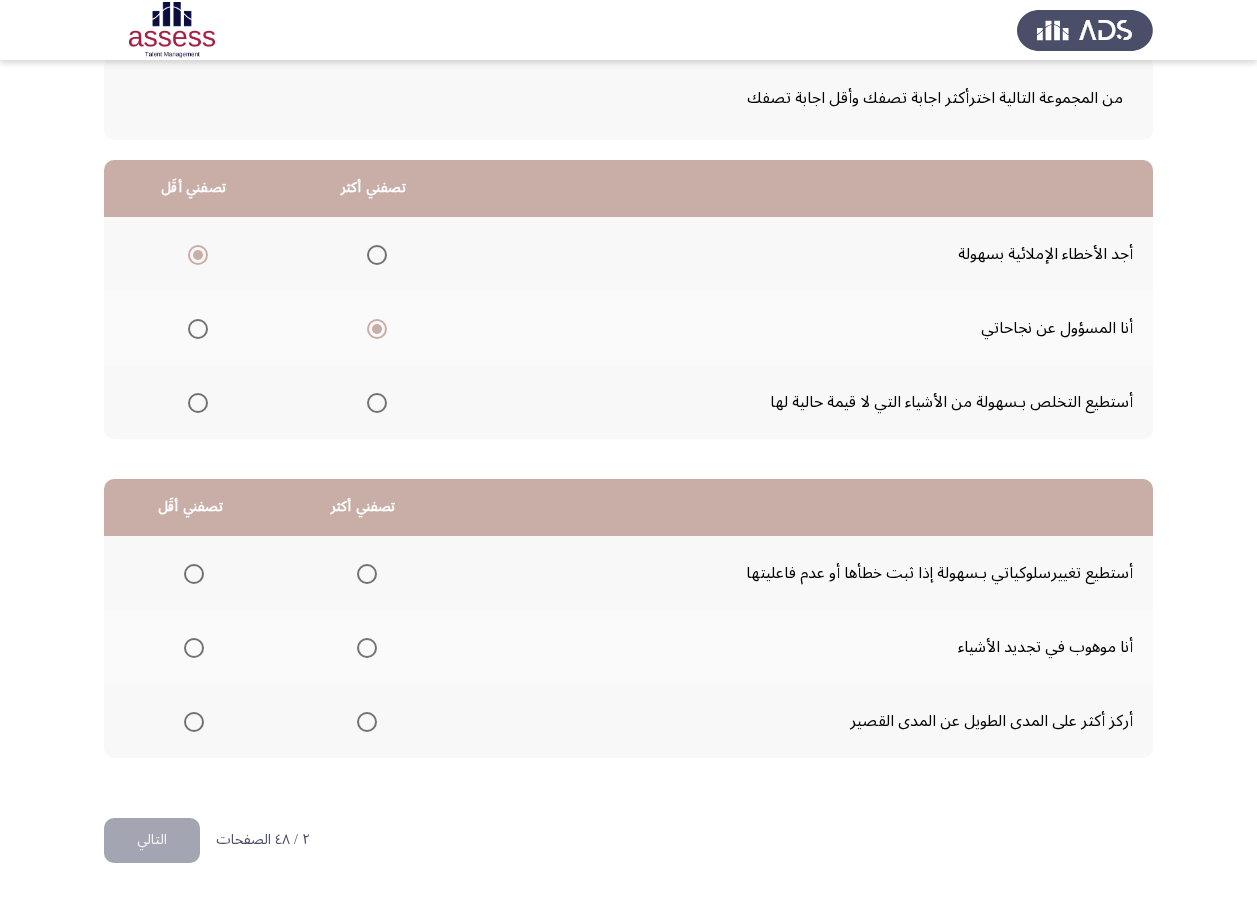 click at bounding box center [367, 574] 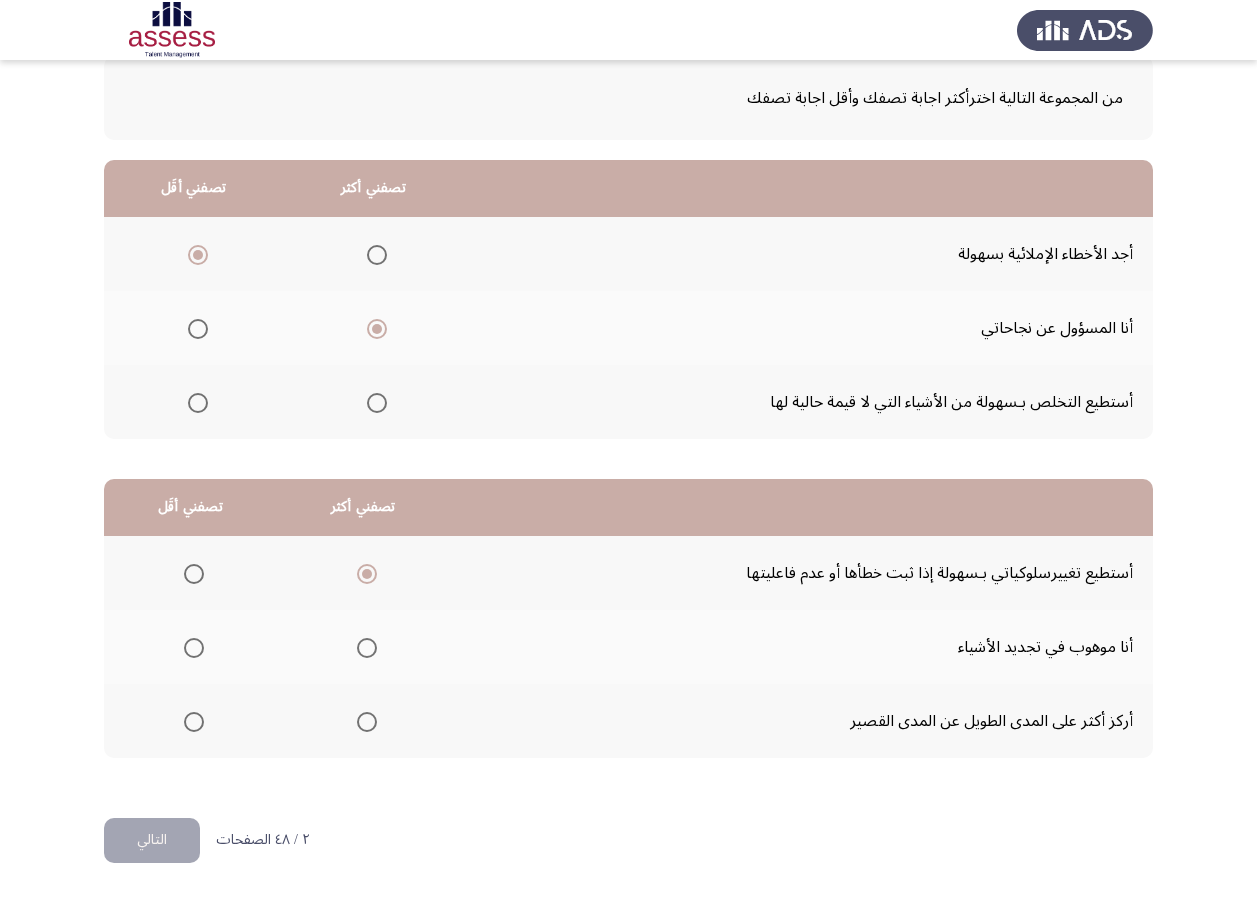 click at bounding box center (194, 648) 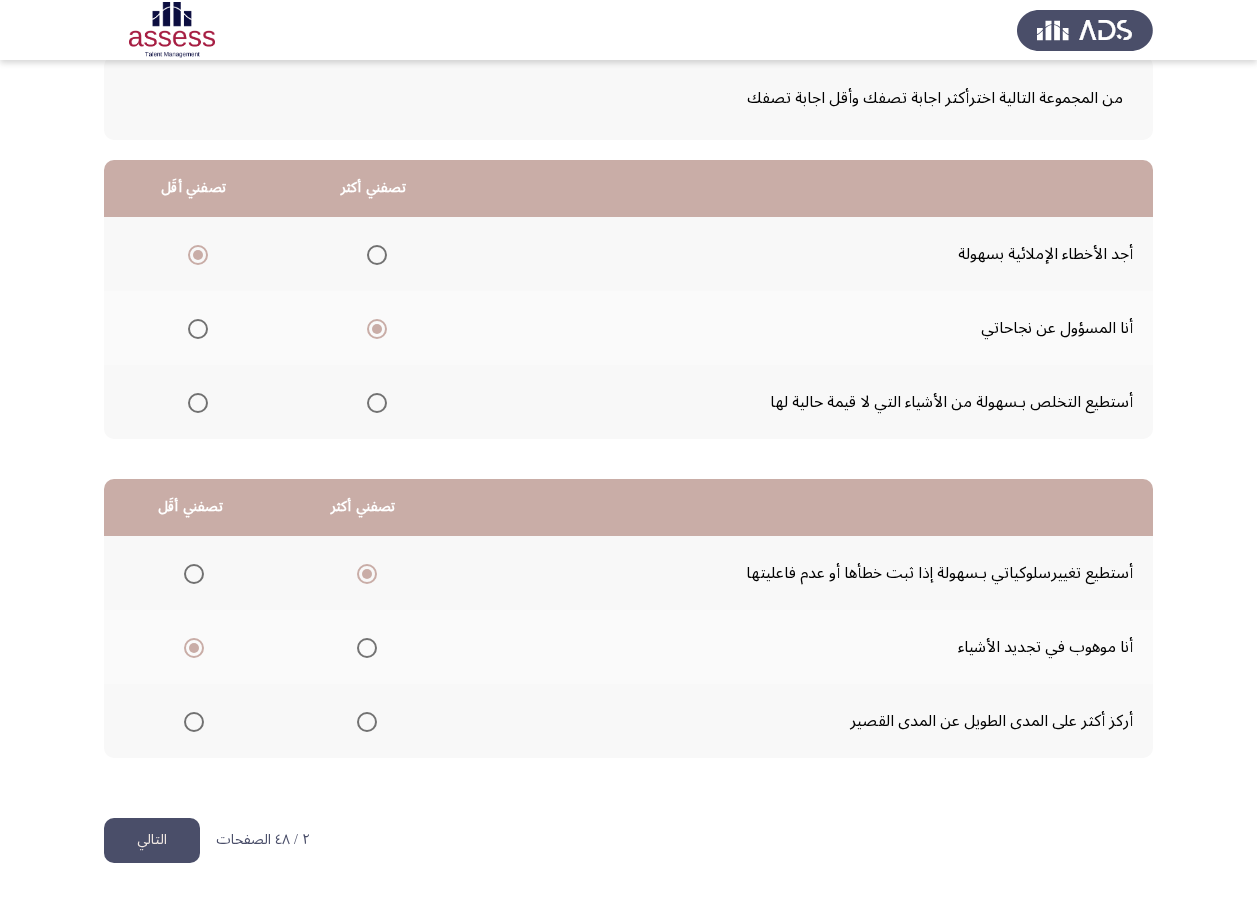 click on "التالي" 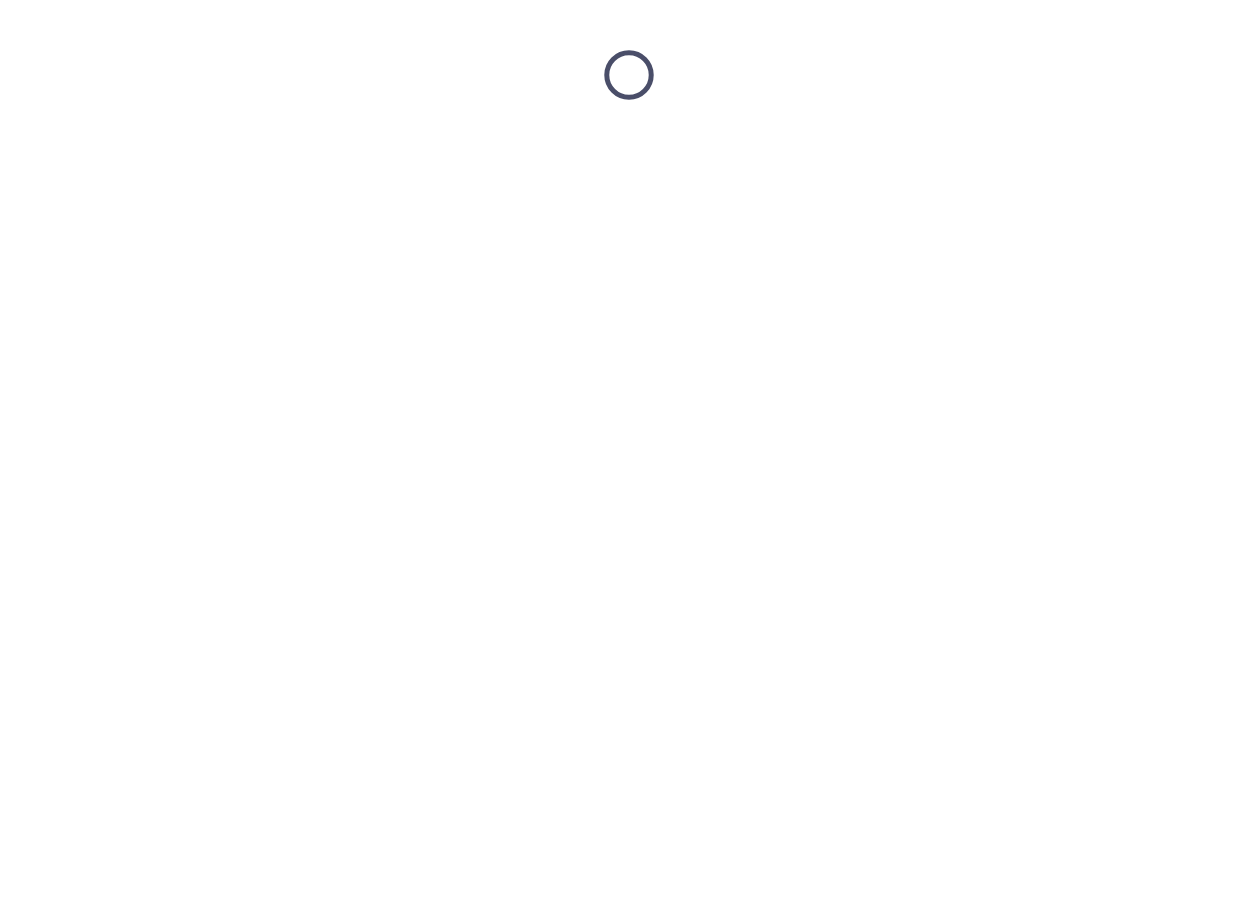 scroll, scrollTop: 0, scrollLeft: 0, axis: both 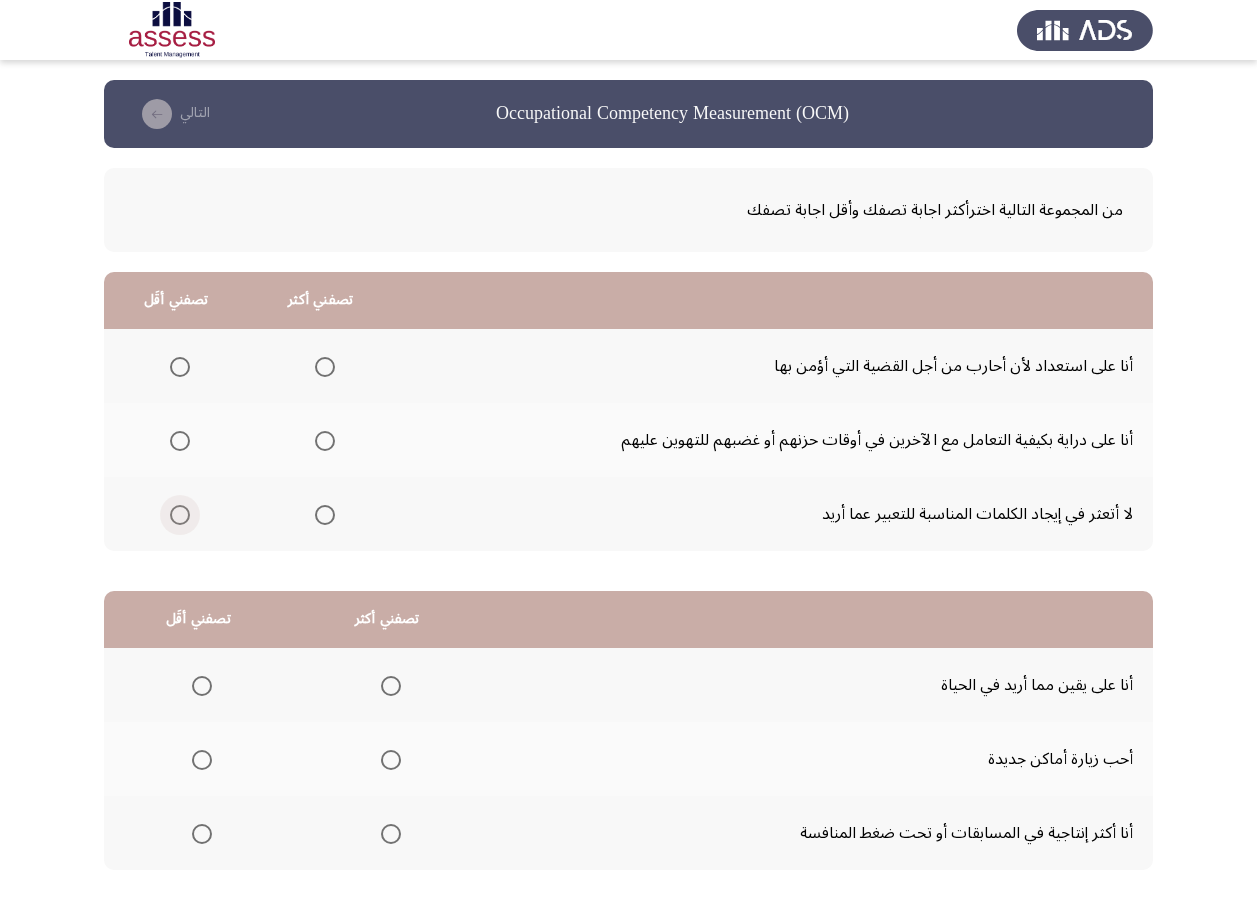 click at bounding box center (180, 515) 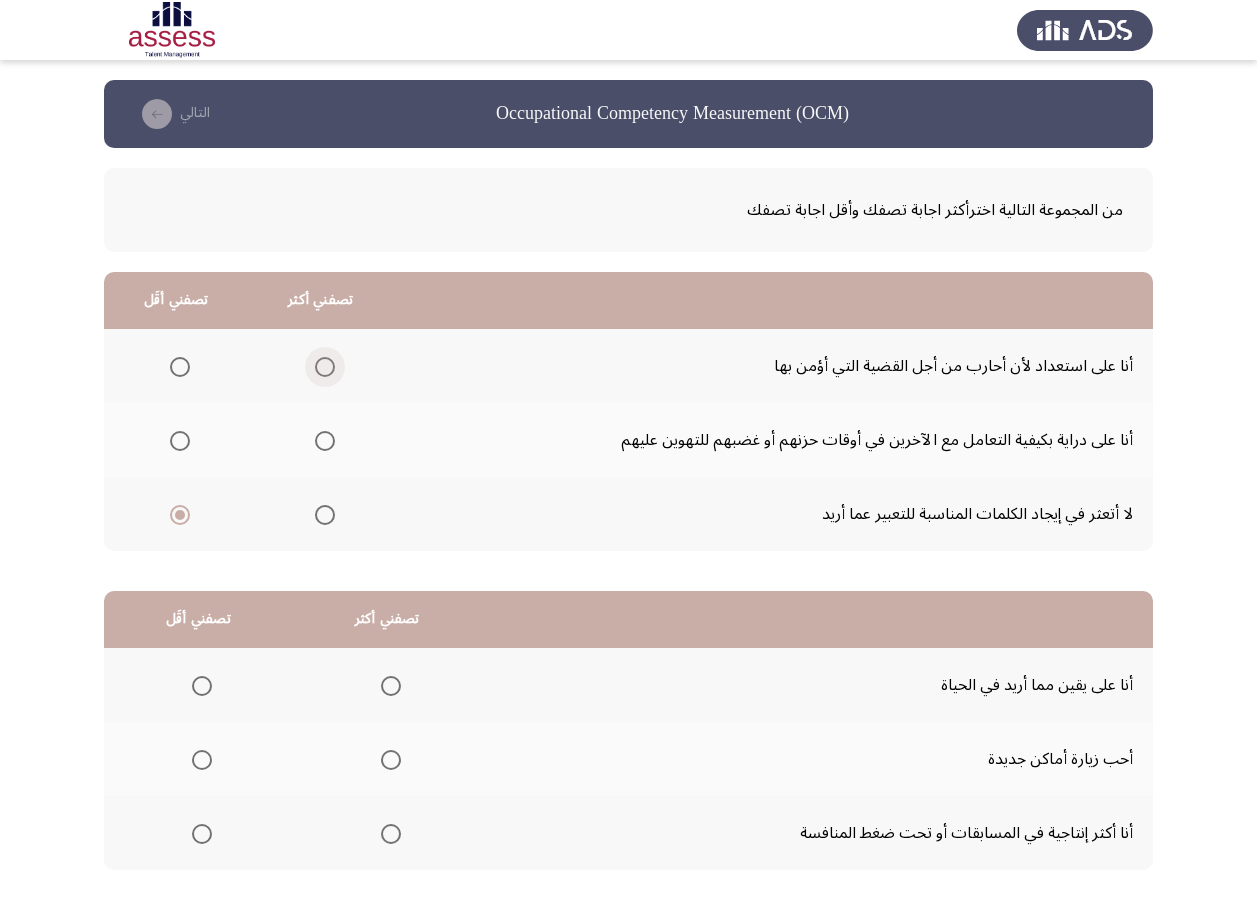 click at bounding box center [325, 367] 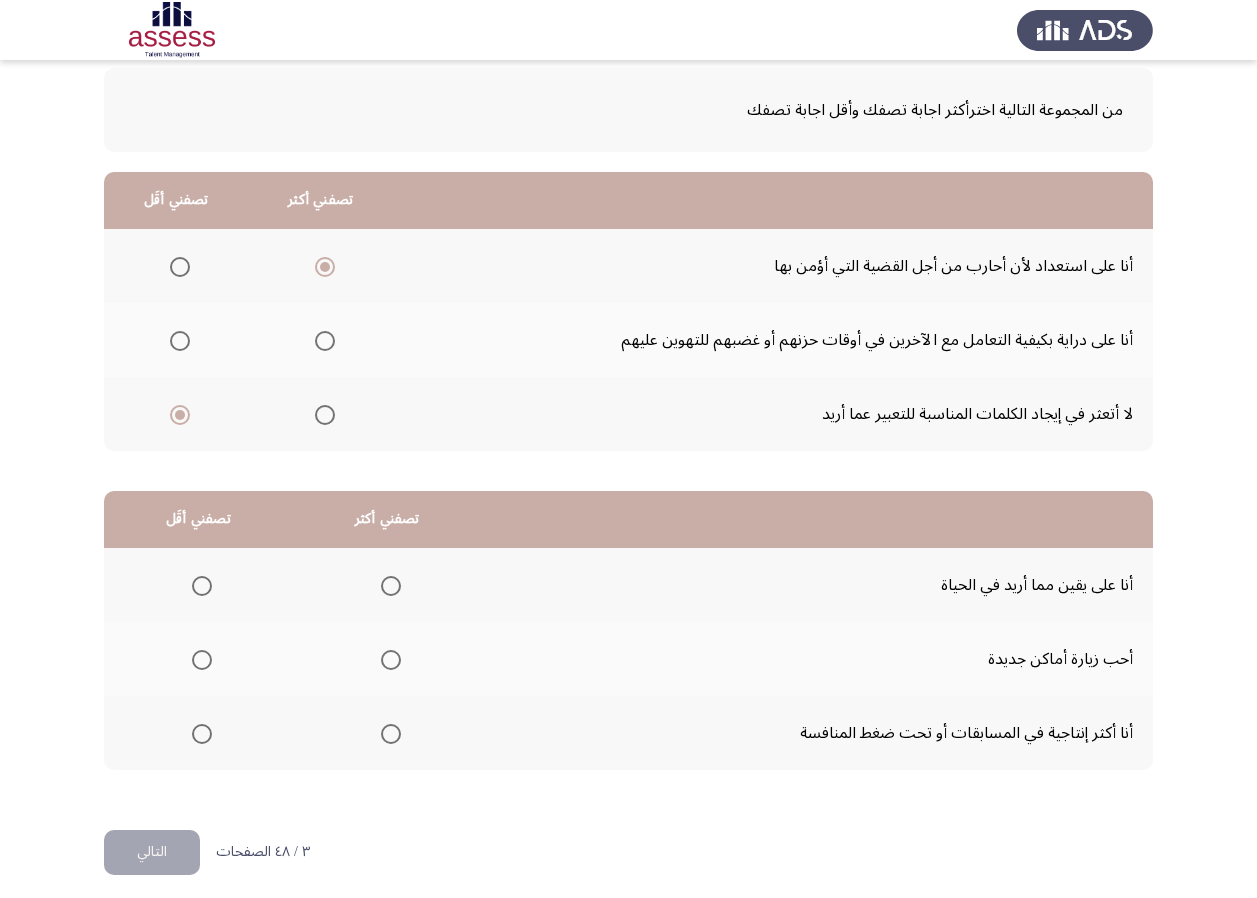 scroll, scrollTop: 112, scrollLeft: 0, axis: vertical 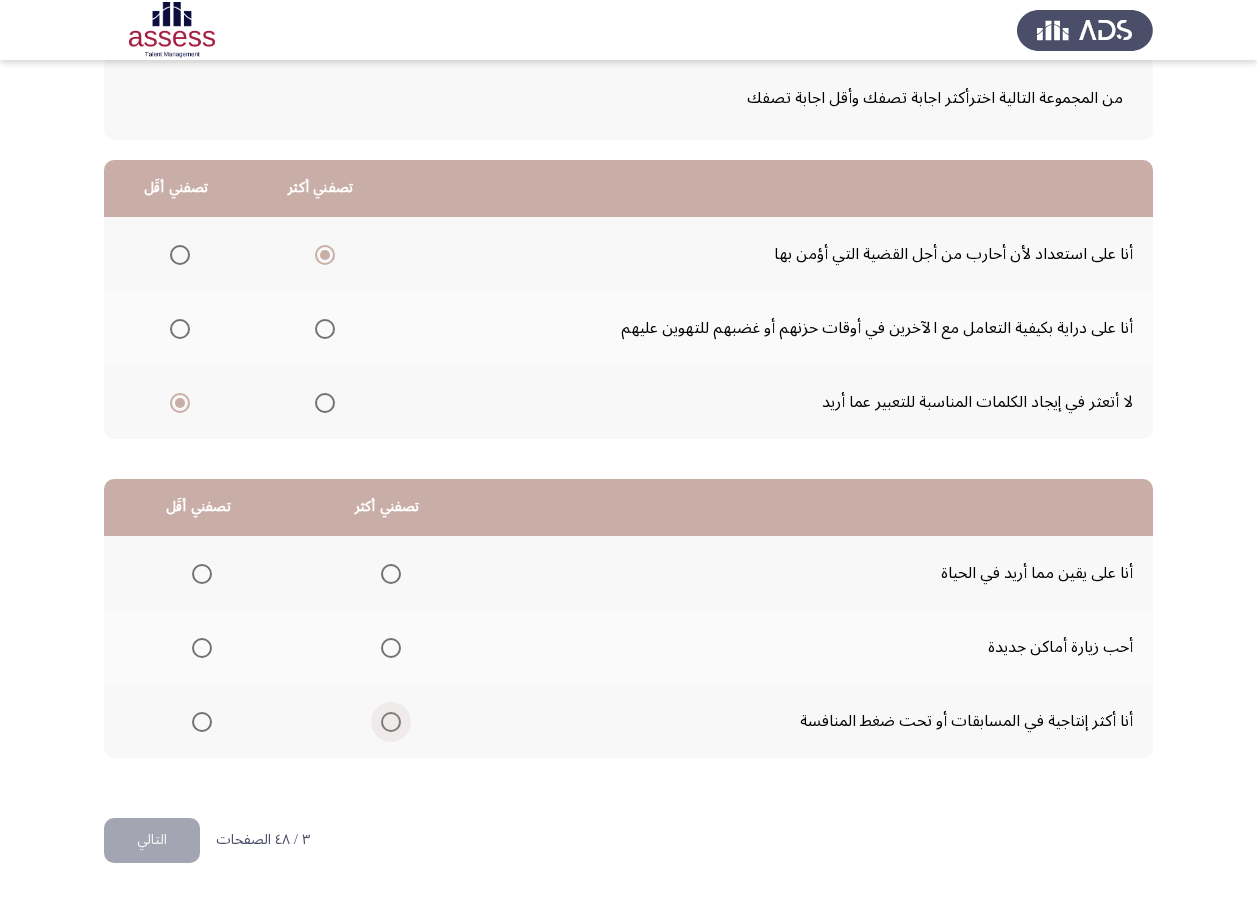 click at bounding box center (391, 722) 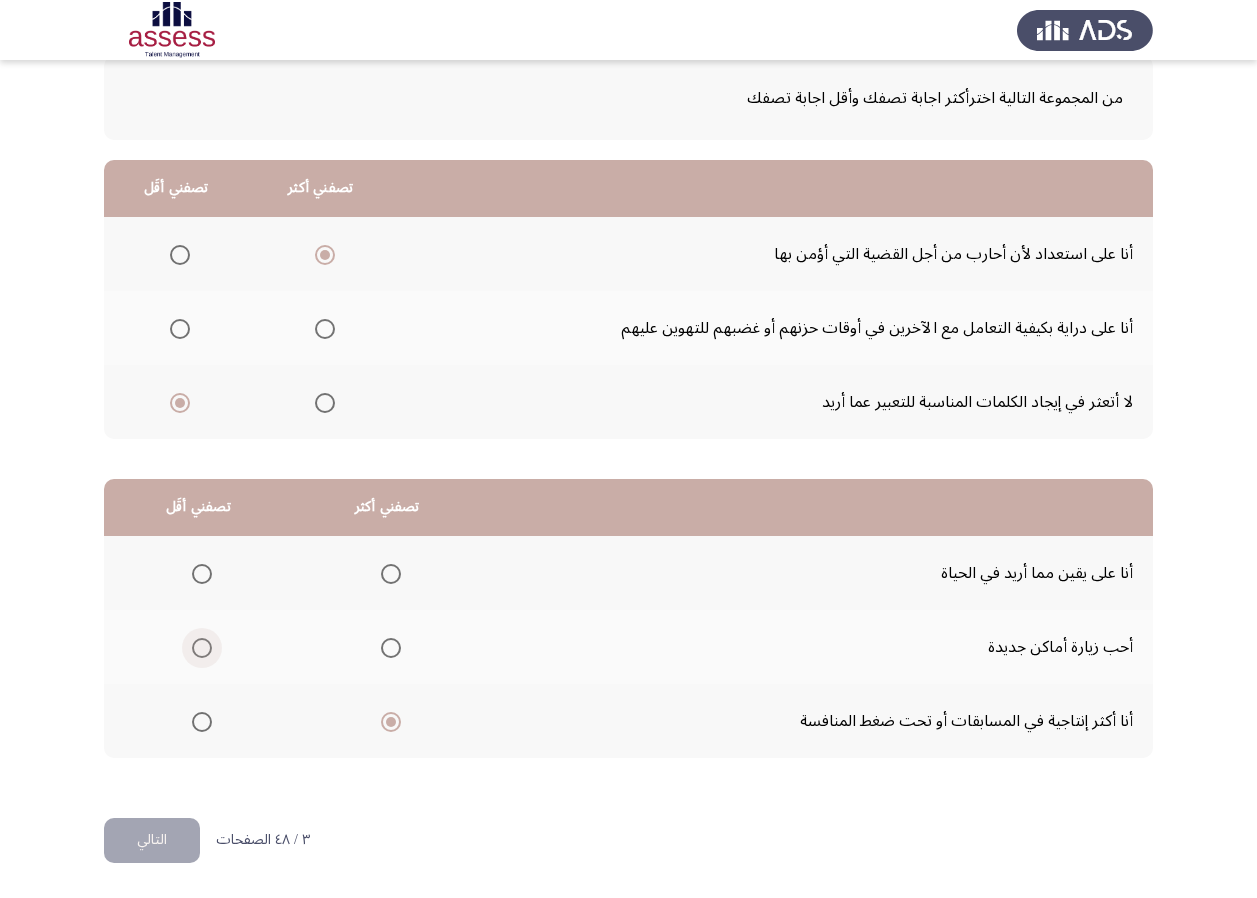 click at bounding box center [202, 648] 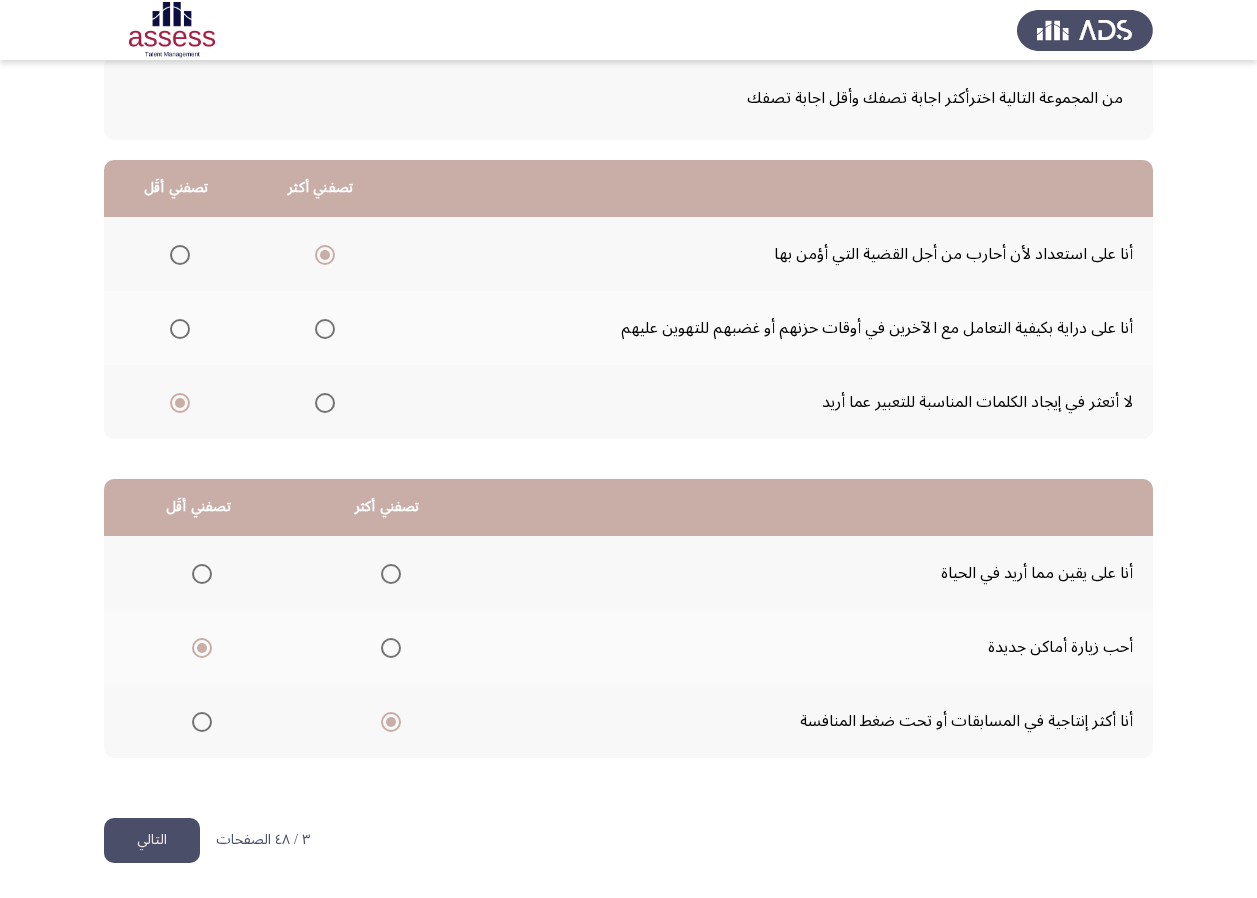 click on "التالي" 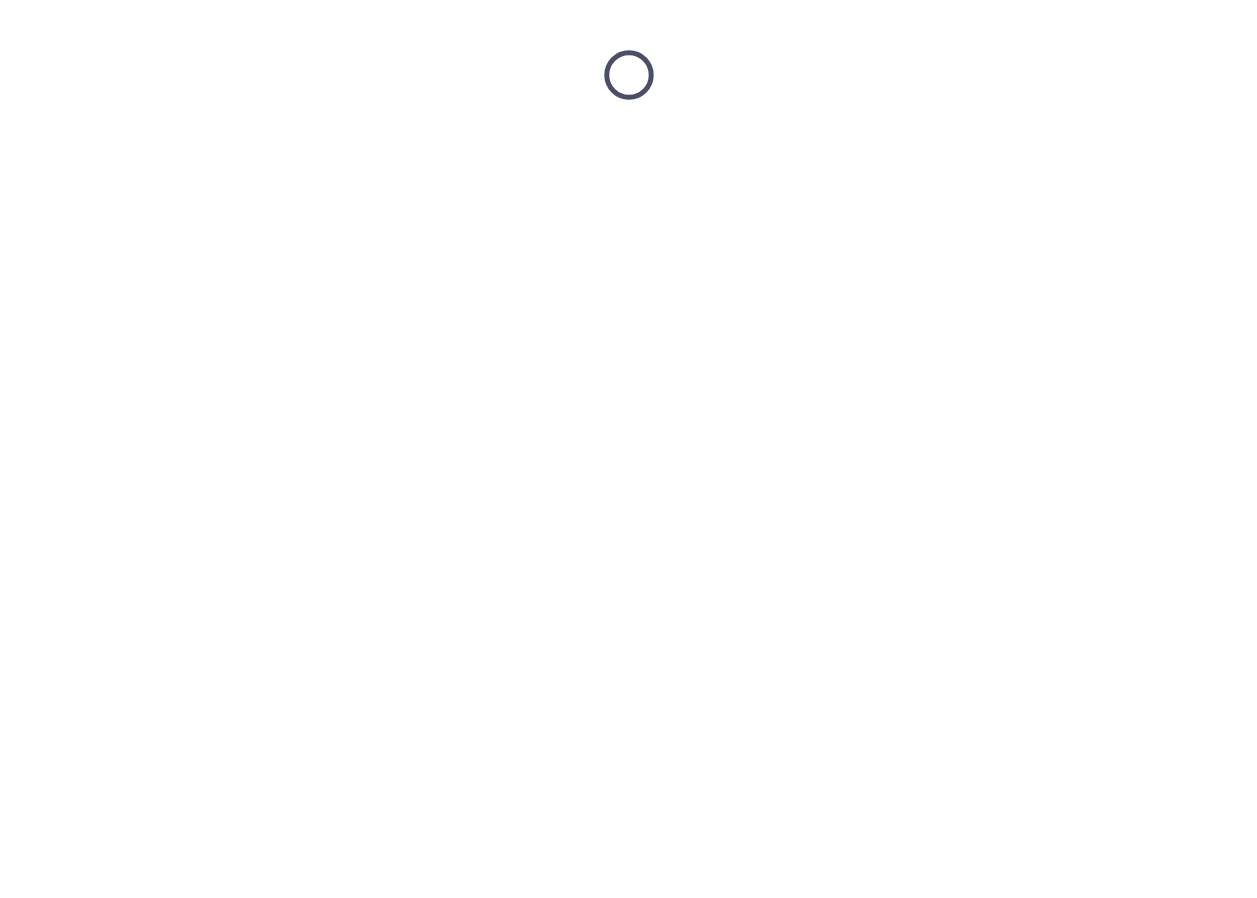 scroll, scrollTop: 0, scrollLeft: 0, axis: both 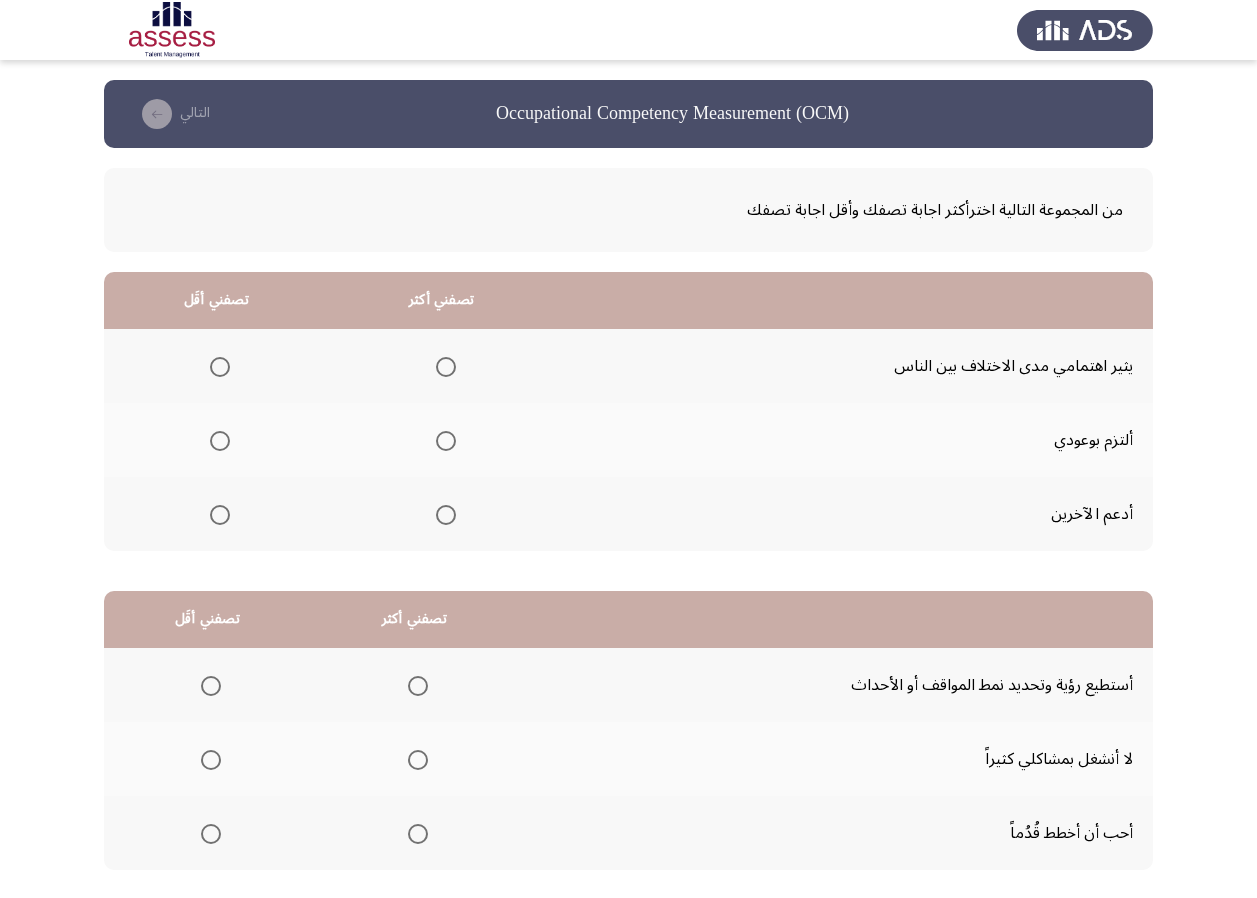 click at bounding box center (220, 367) 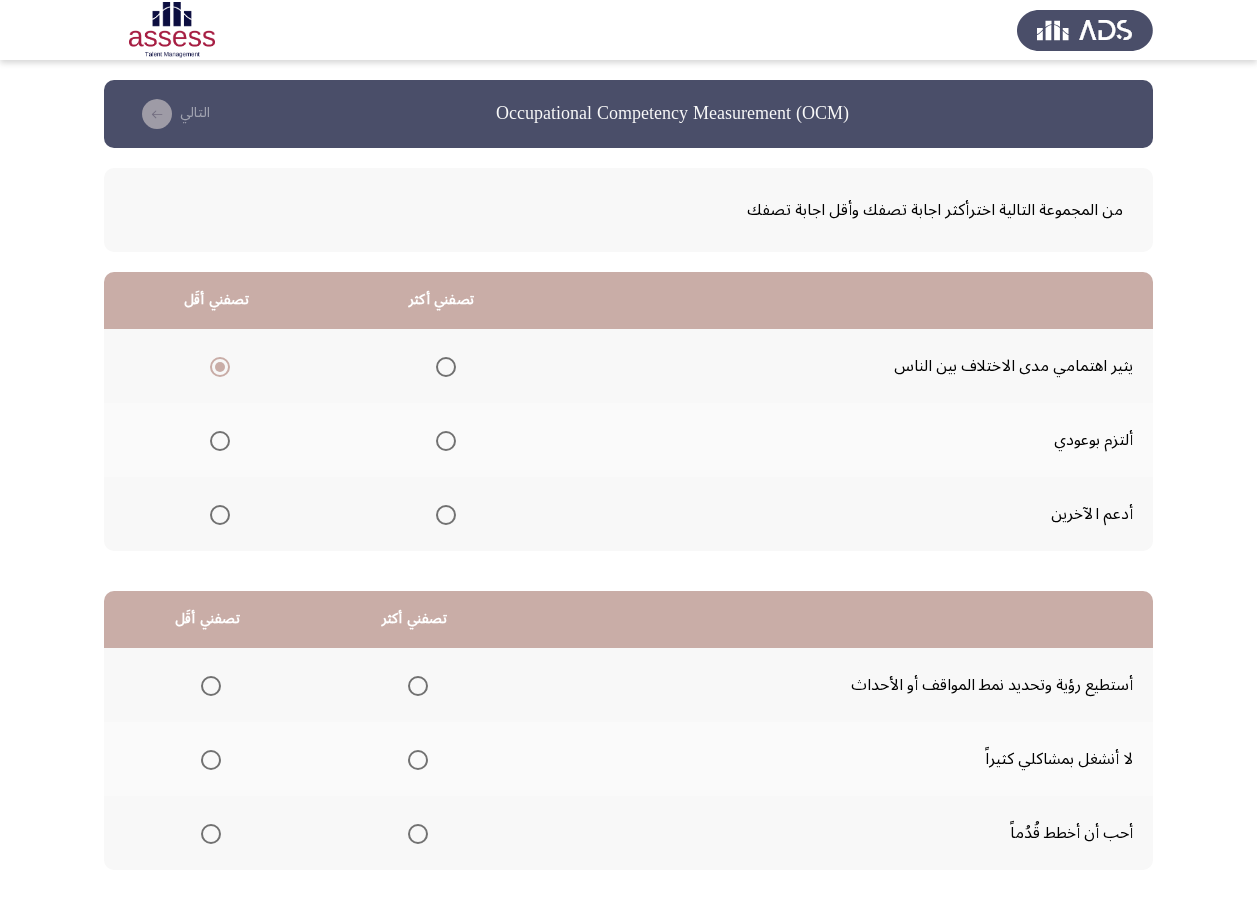 click at bounding box center (446, 515) 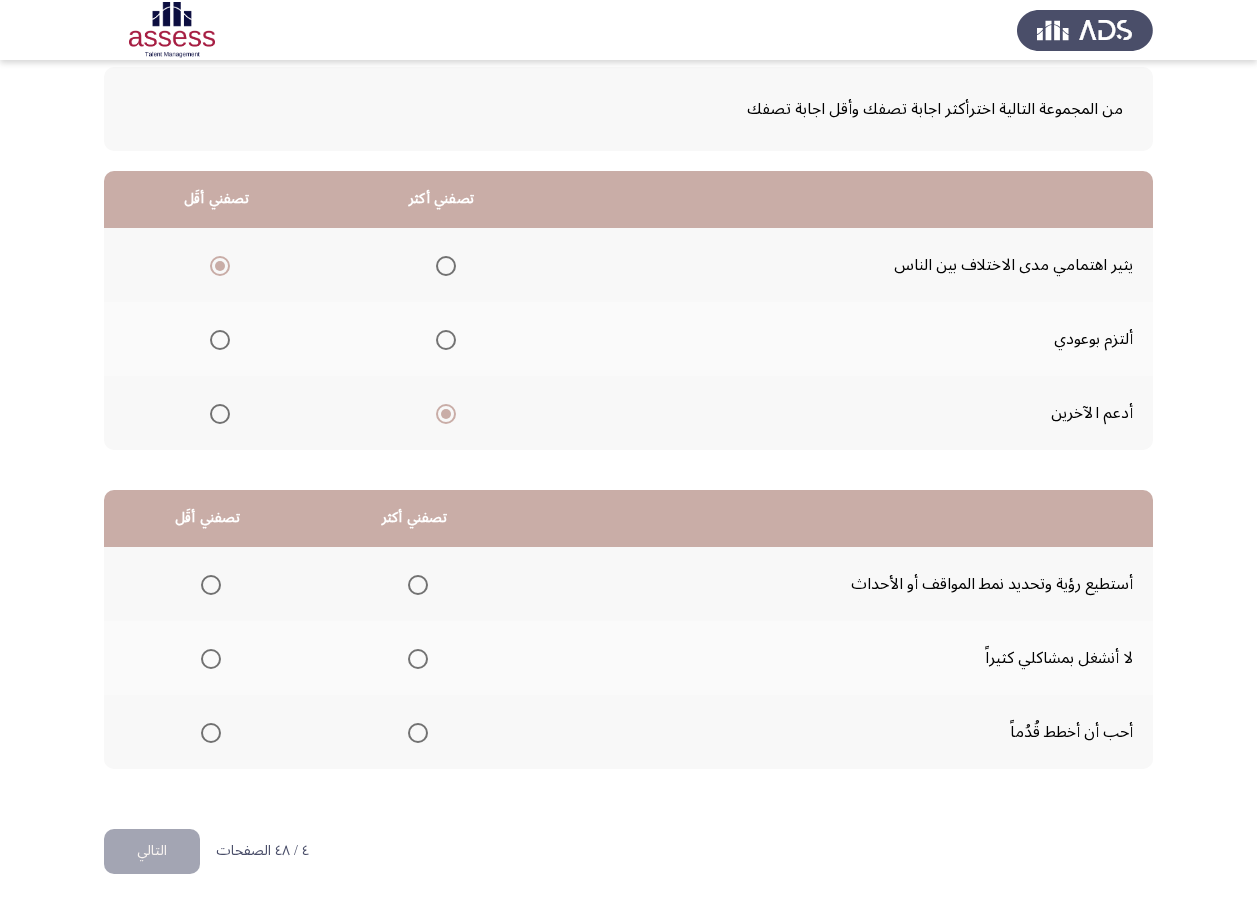 scroll, scrollTop: 112, scrollLeft: 0, axis: vertical 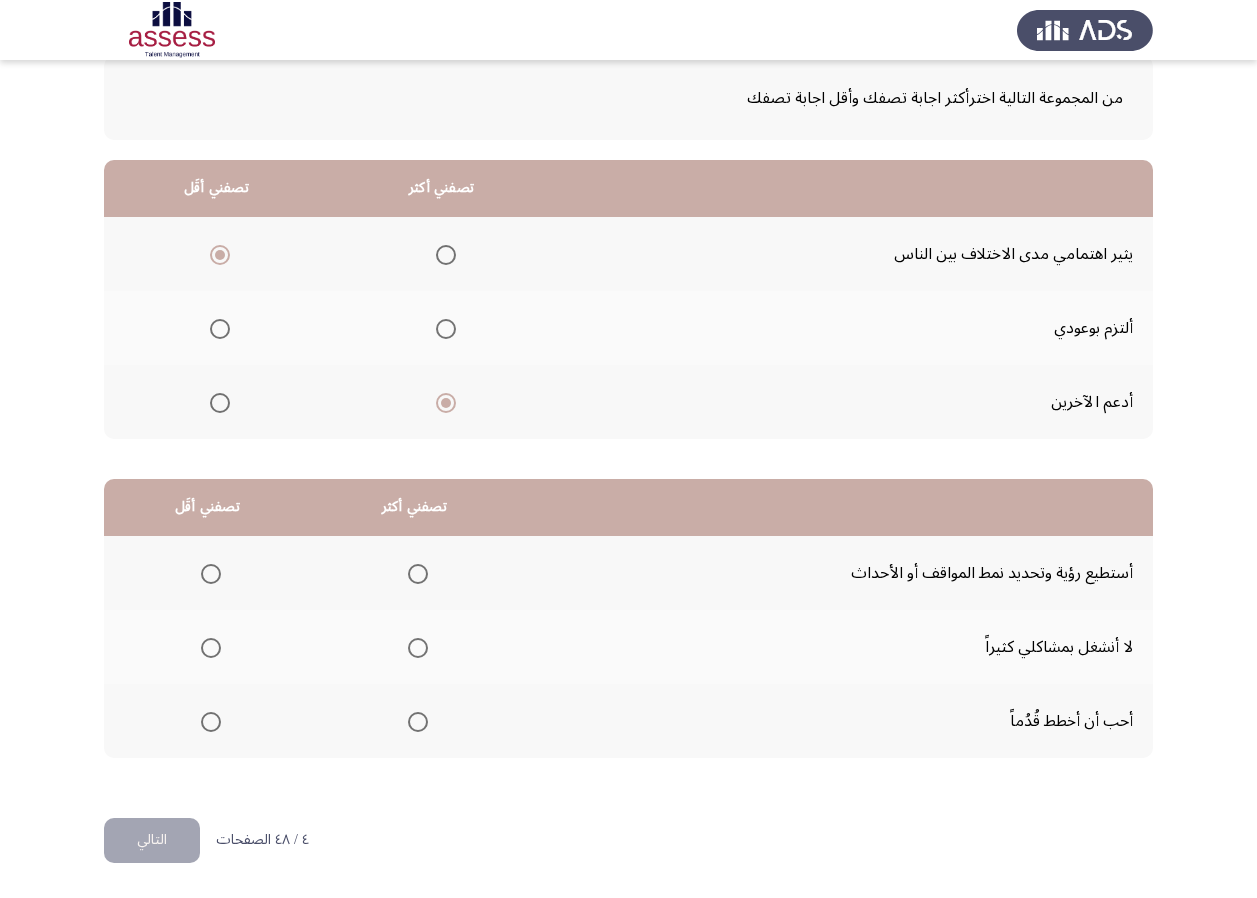 click at bounding box center (418, 722) 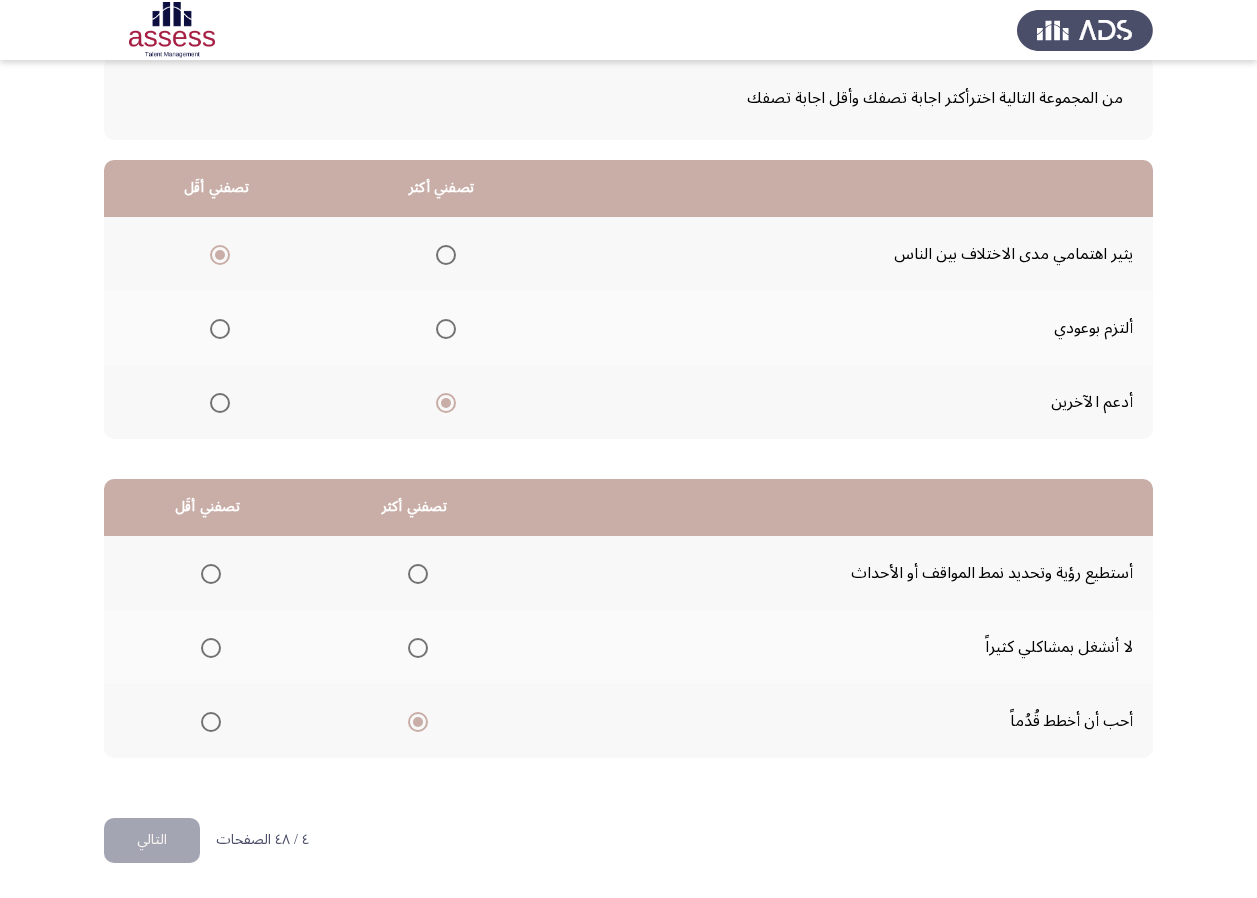 click at bounding box center [211, 648] 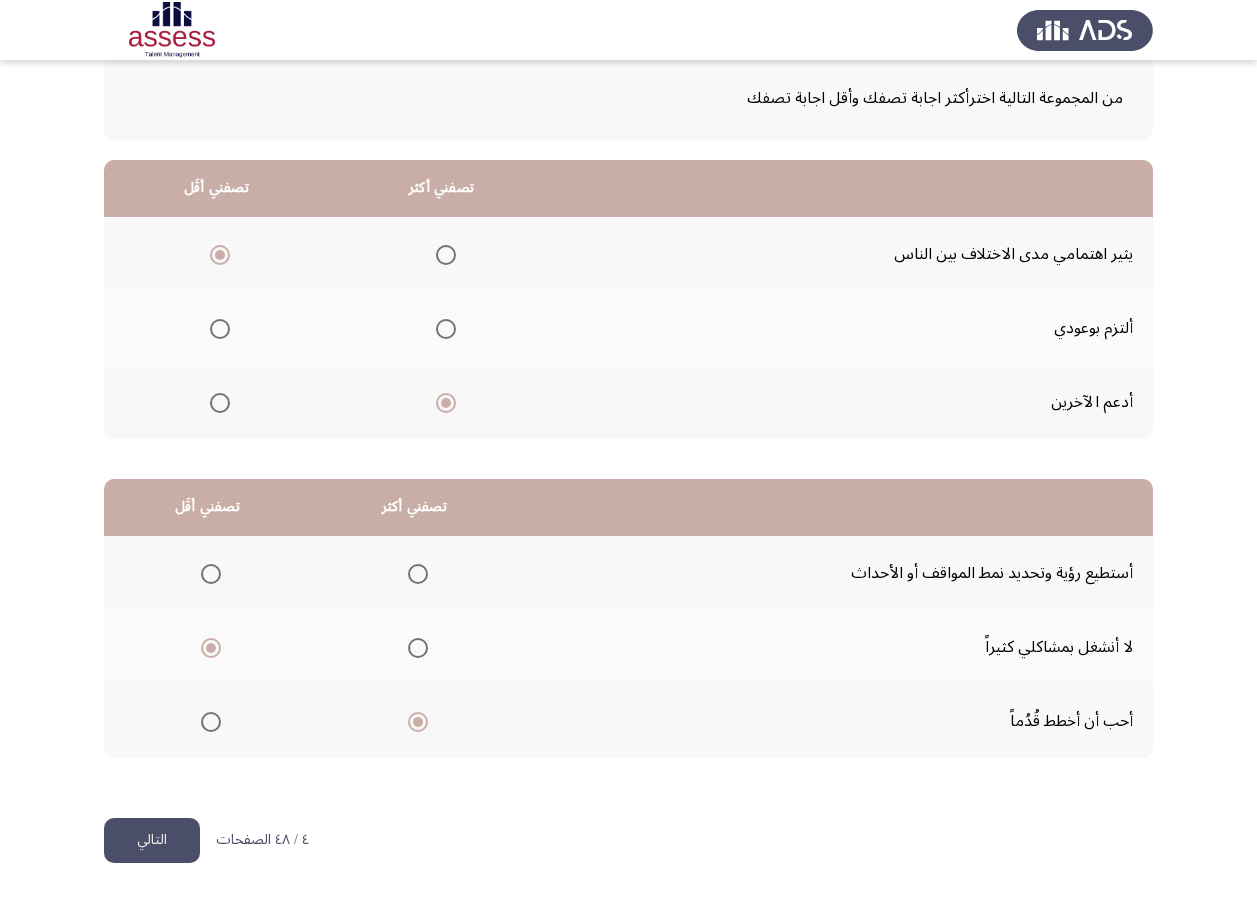 click on "التالي" 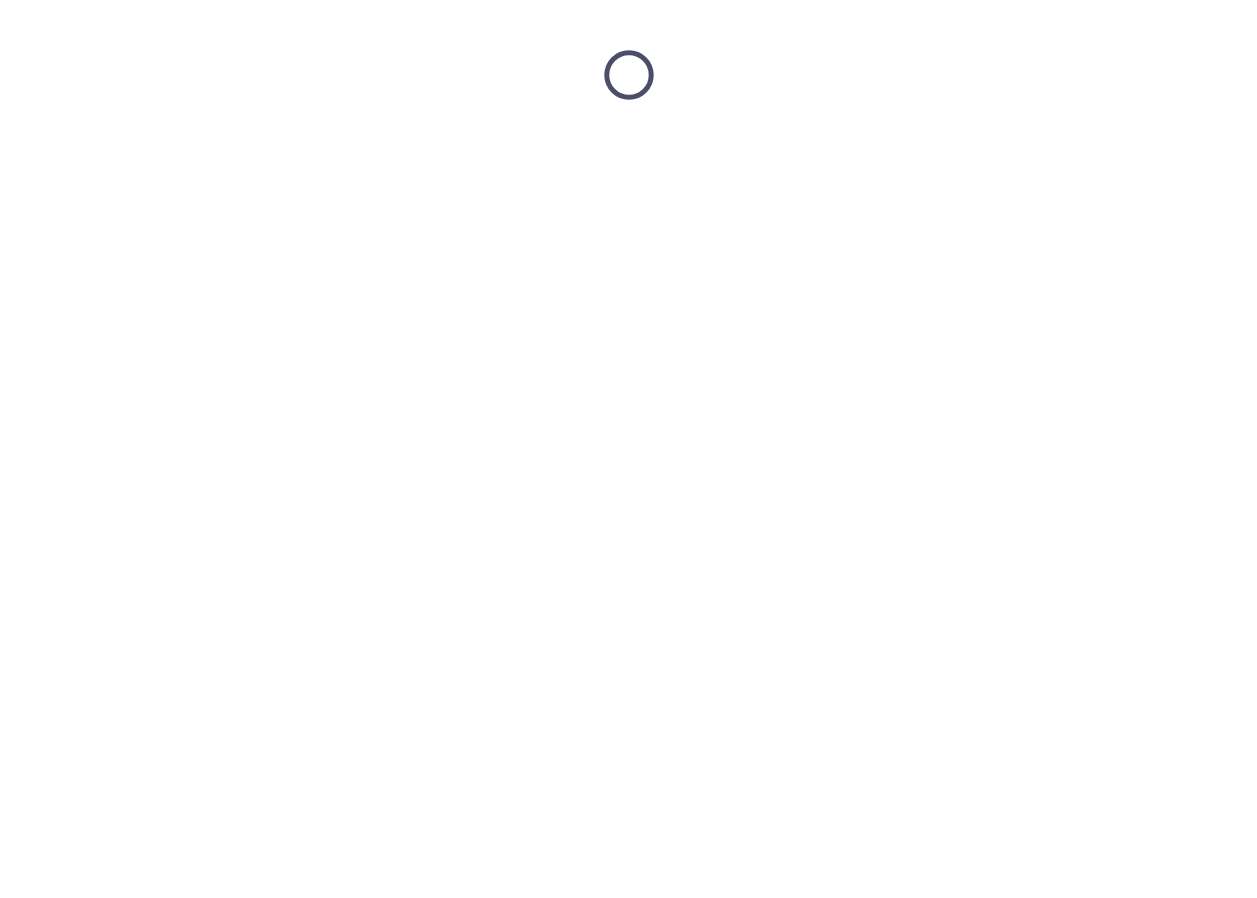 scroll, scrollTop: 0, scrollLeft: 0, axis: both 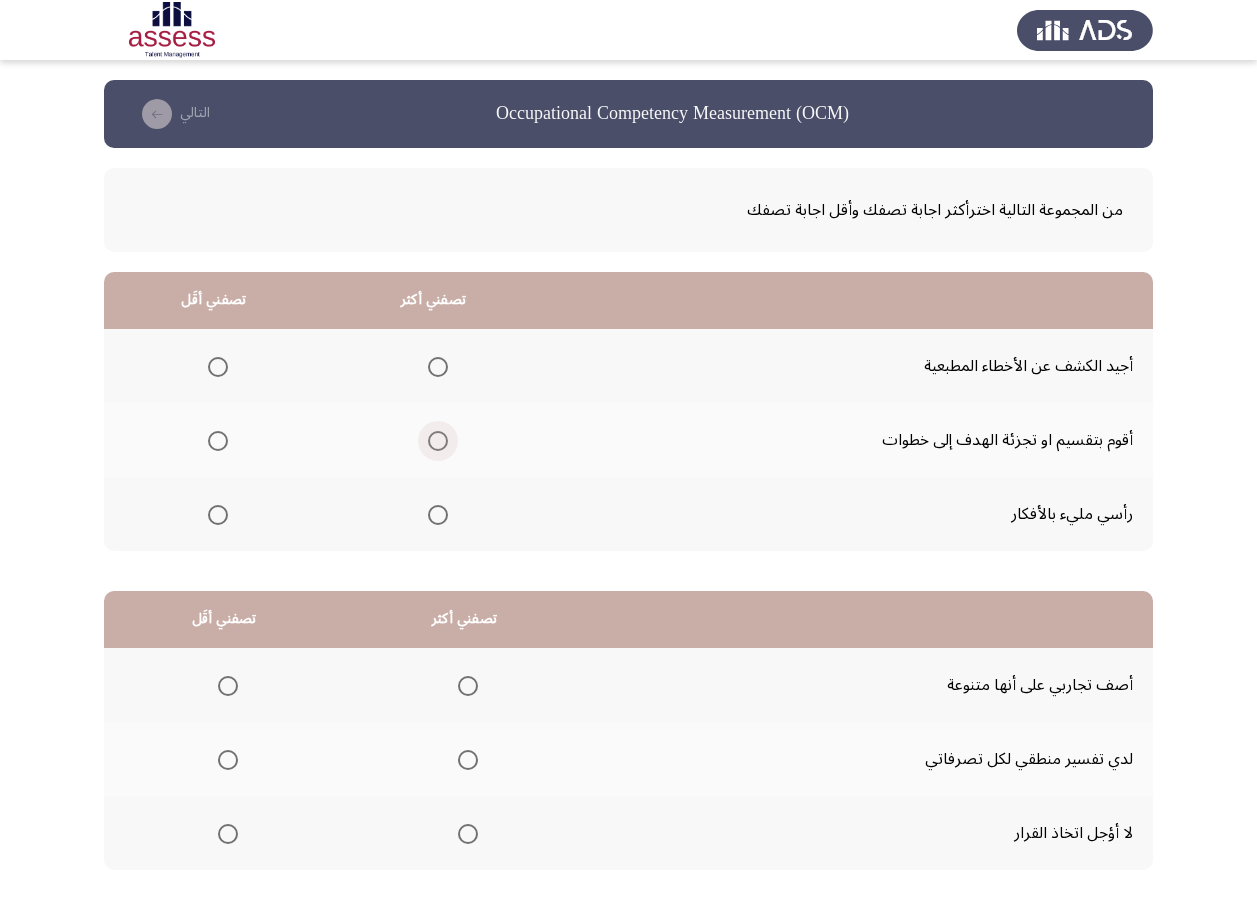 click at bounding box center [438, 441] 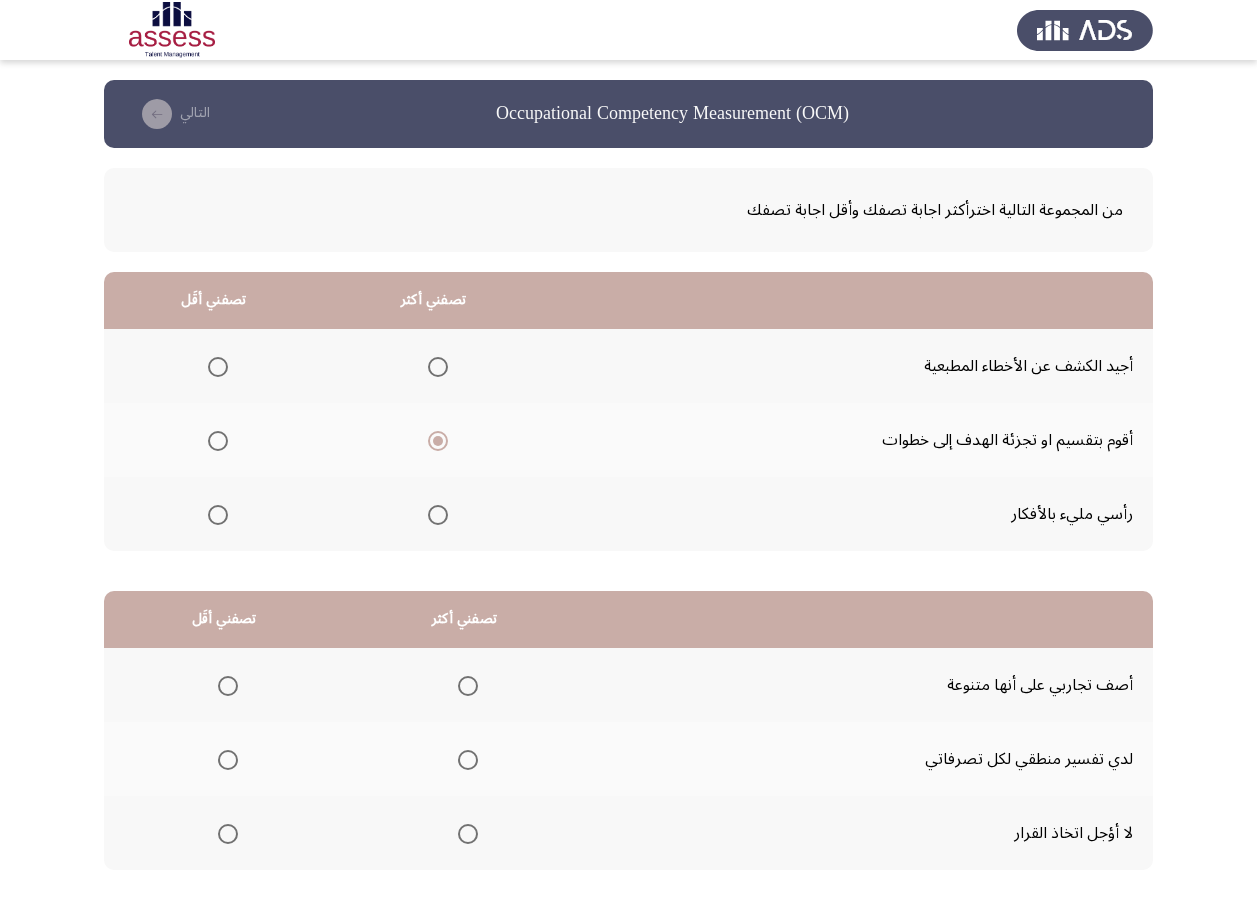 click at bounding box center [218, 515] 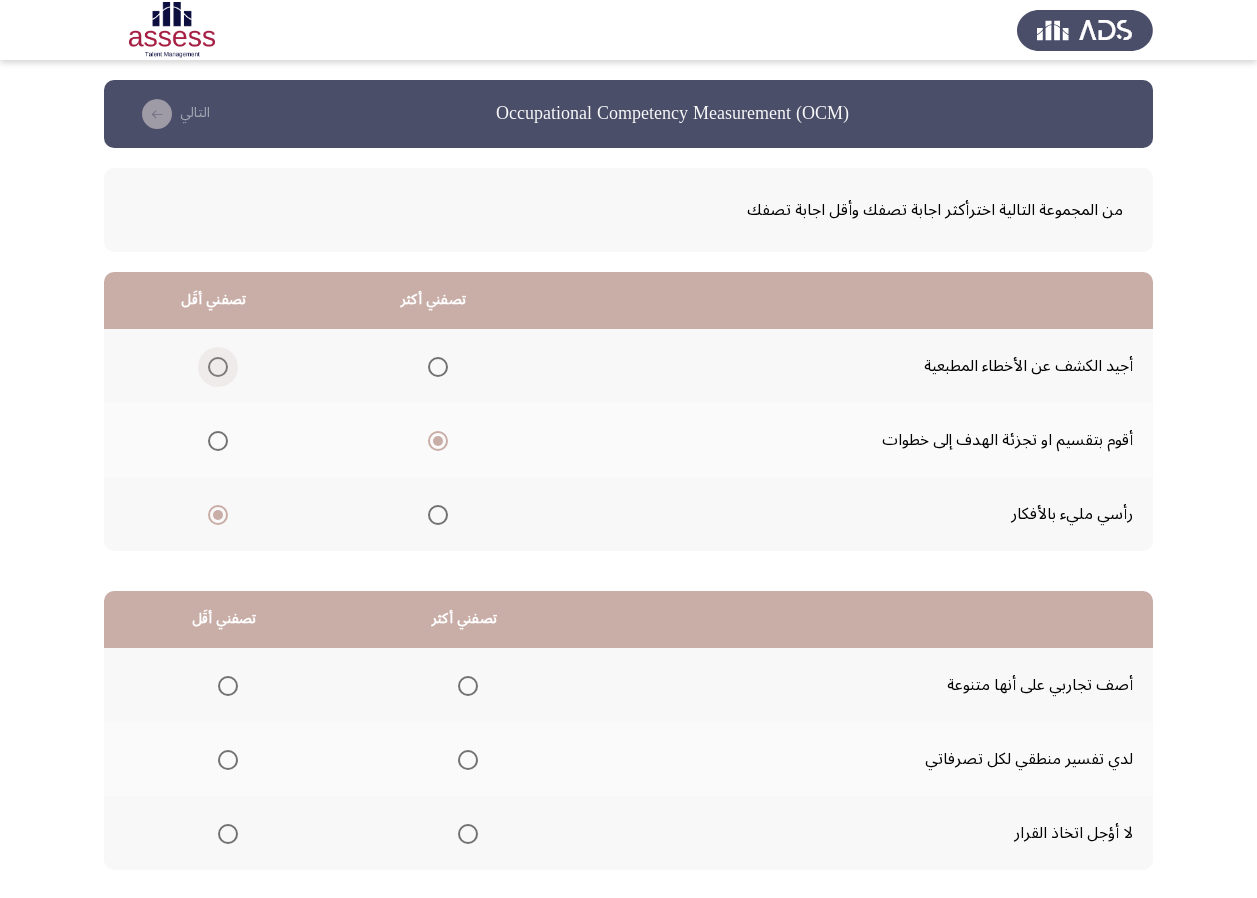 click at bounding box center (218, 367) 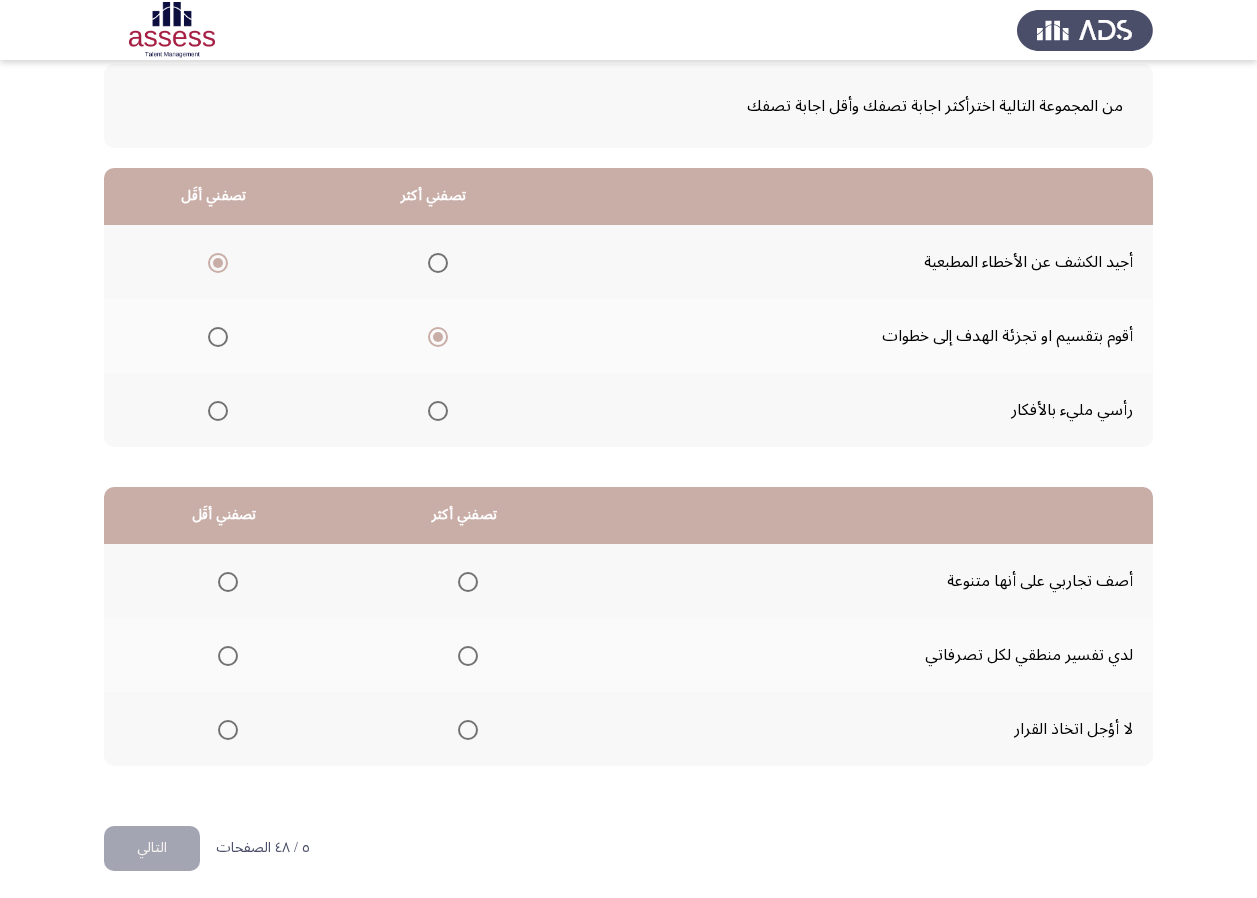 scroll, scrollTop: 112, scrollLeft: 0, axis: vertical 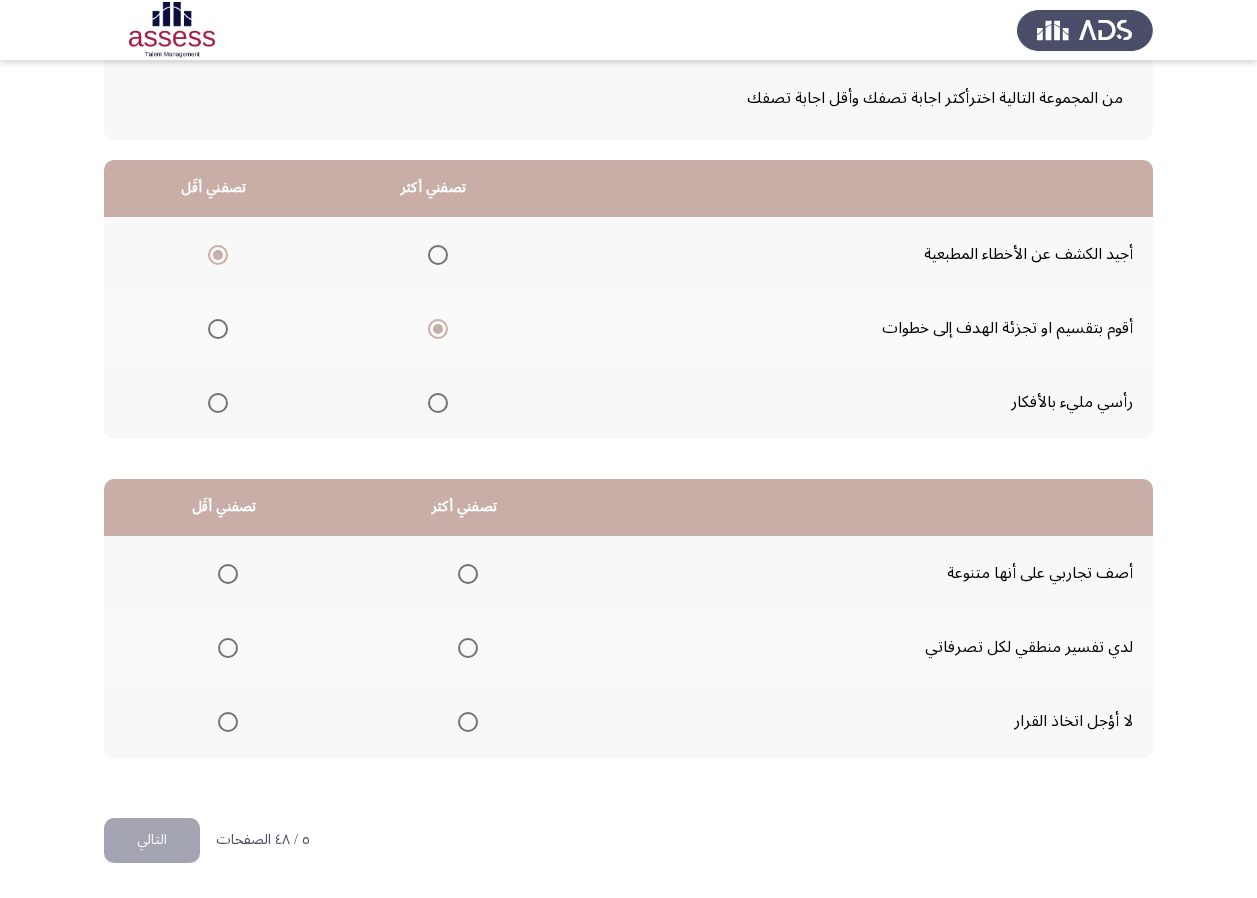 click 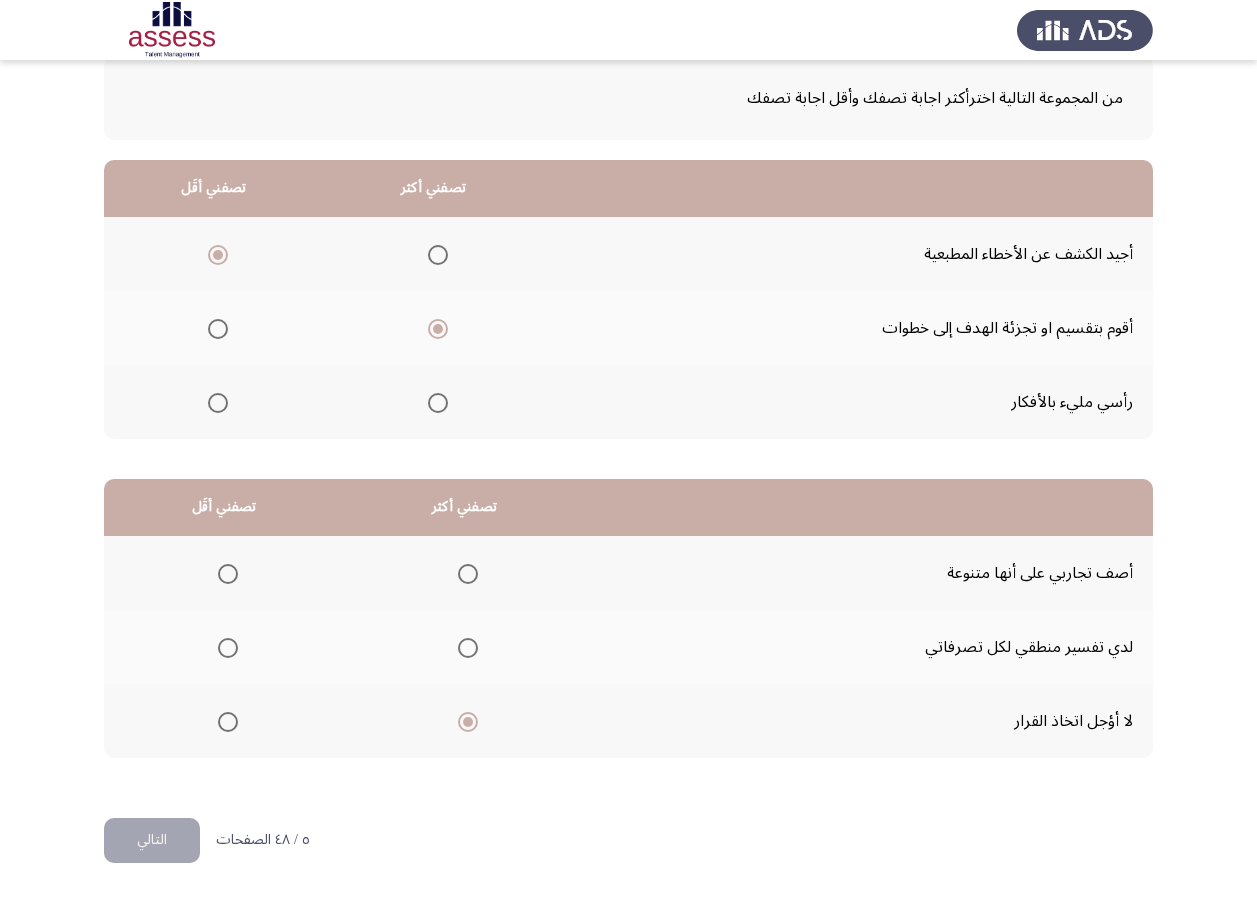 click at bounding box center [228, 574] 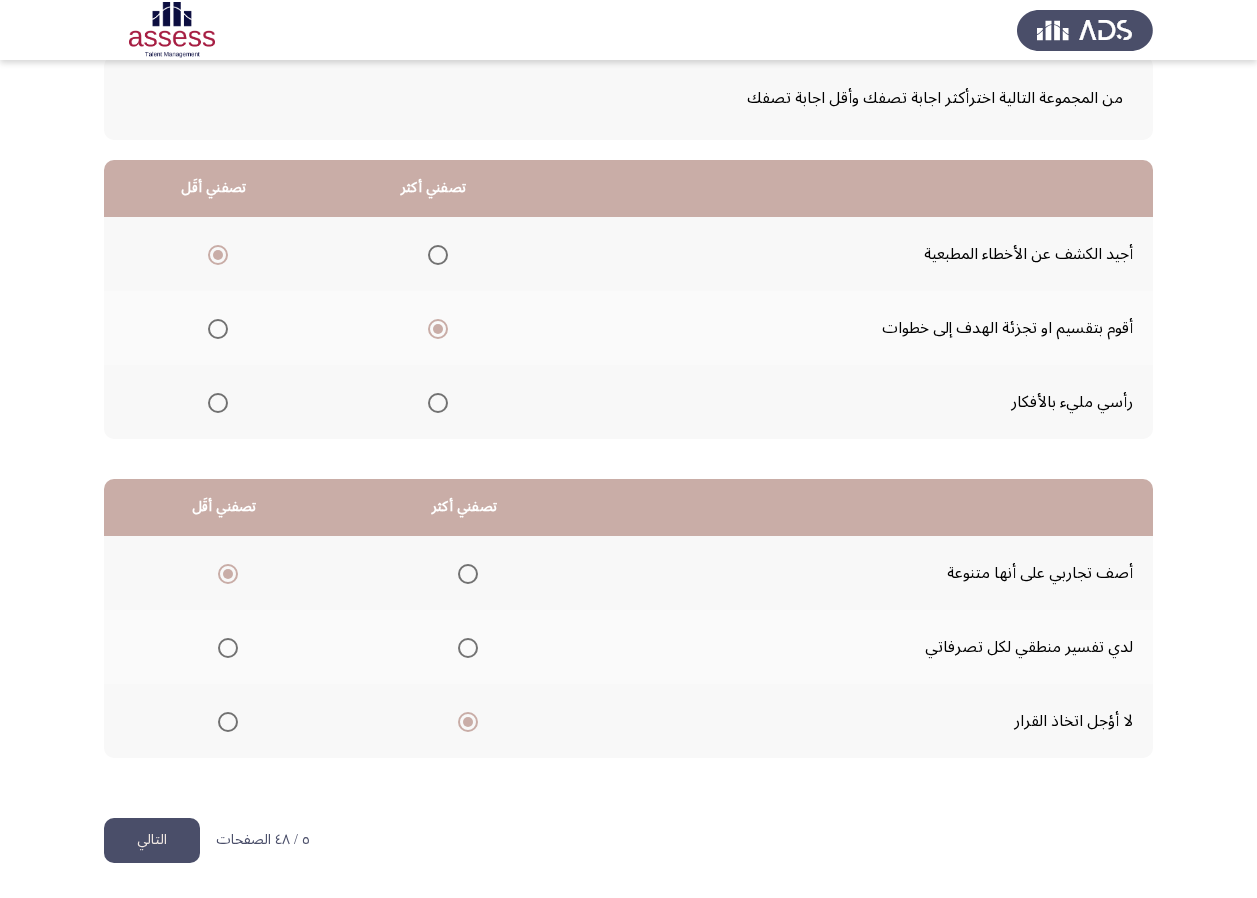 click on "التالي" 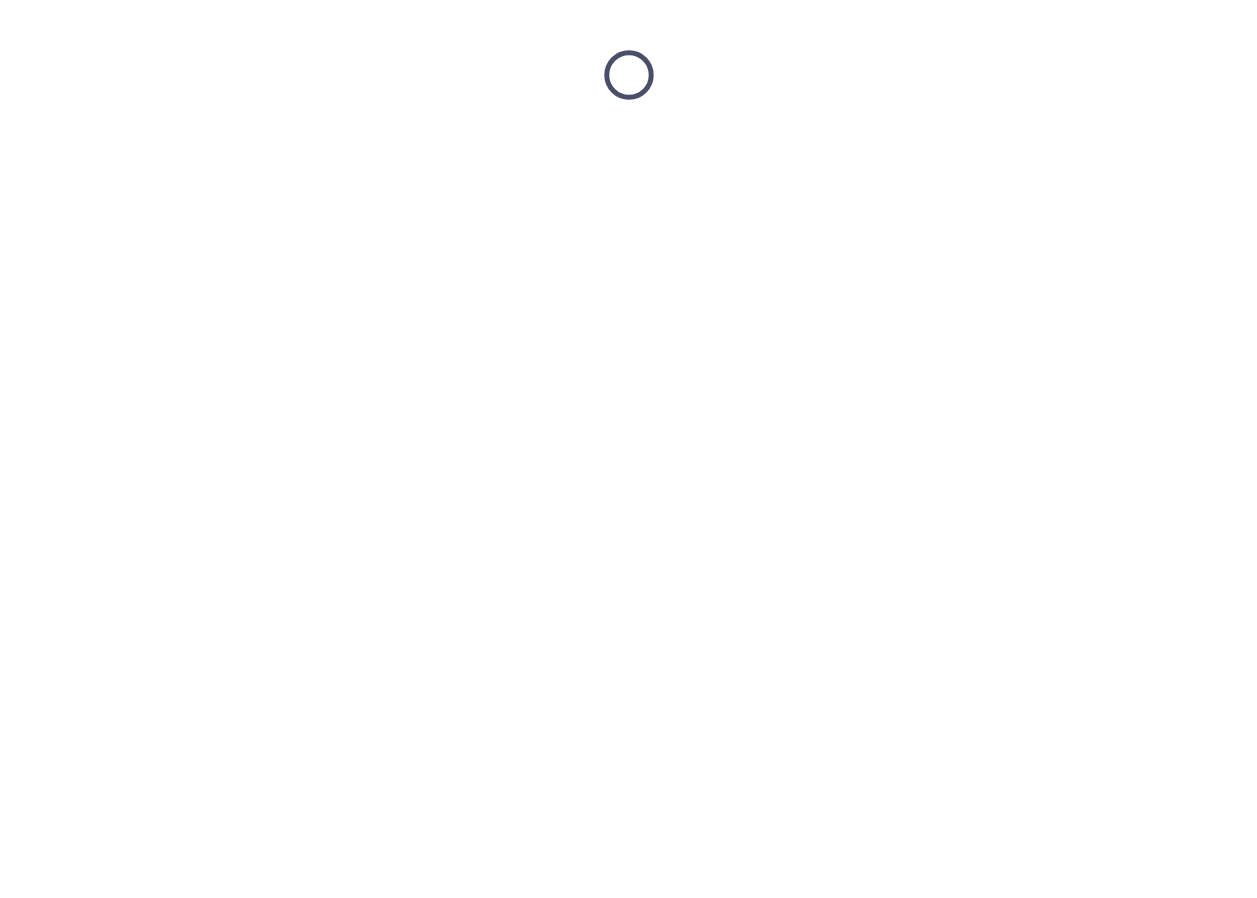 scroll, scrollTop: 0, scrollLeft: 0, axis: both 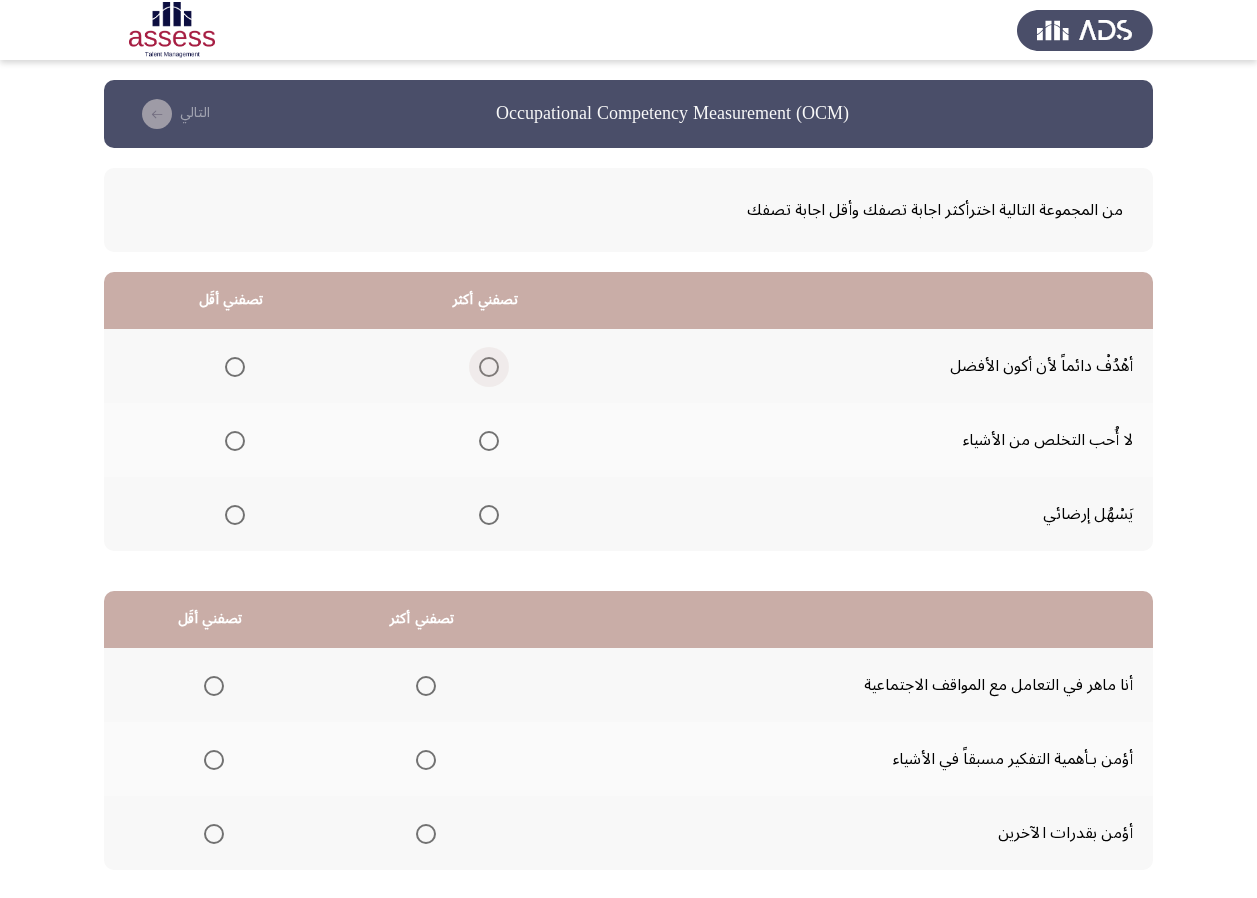 click at bounding box center (489, 367) 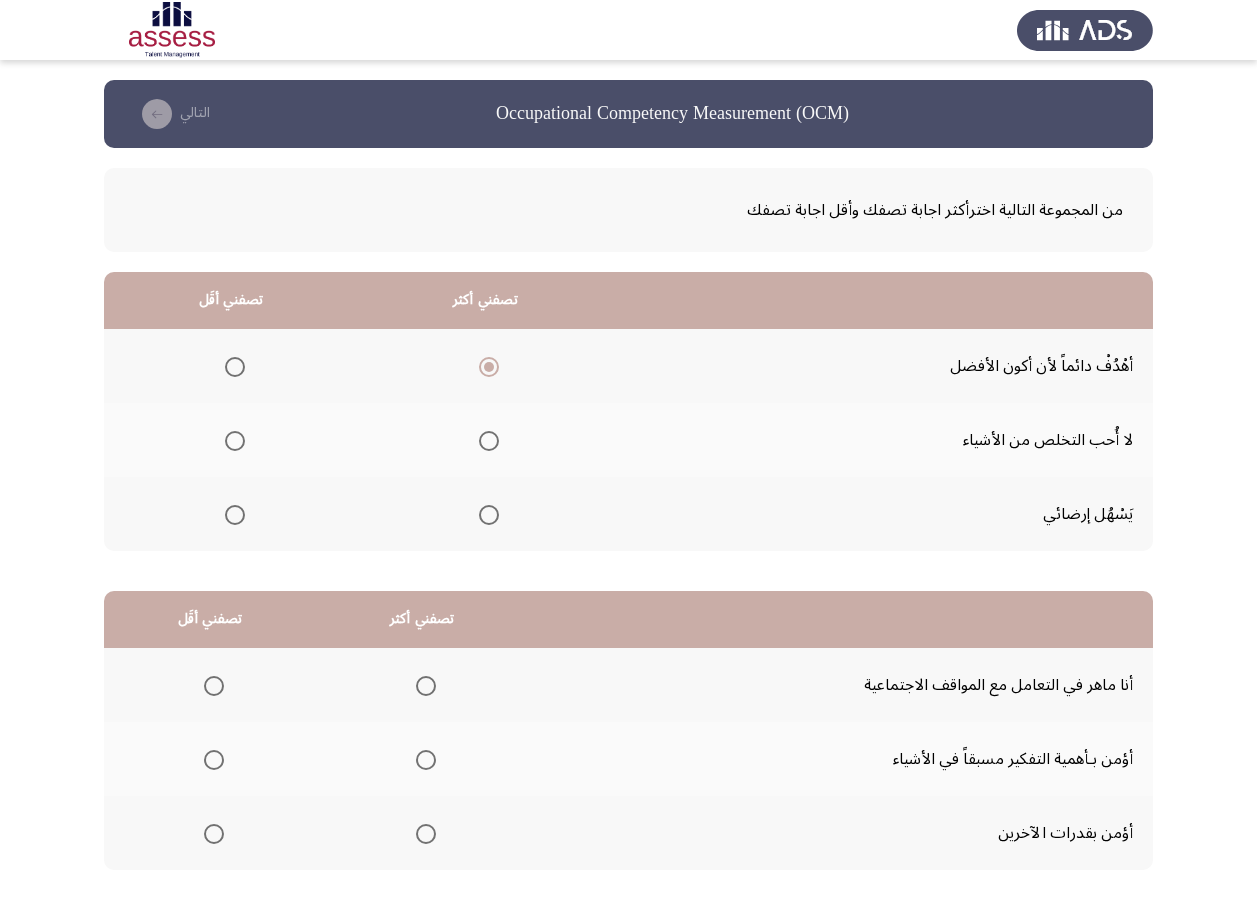click at bounding box center [235, 441] 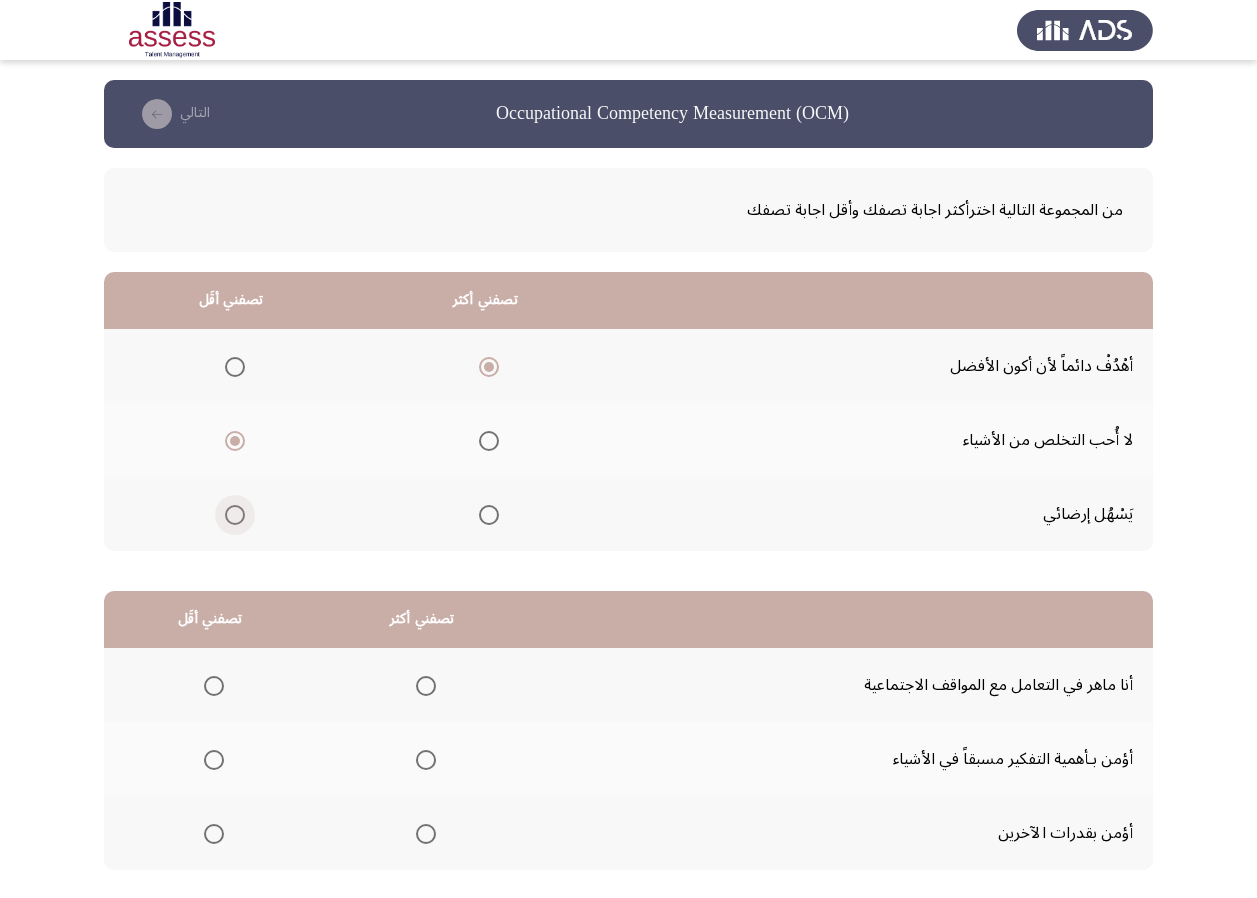 click at bounding box center [235, 515] 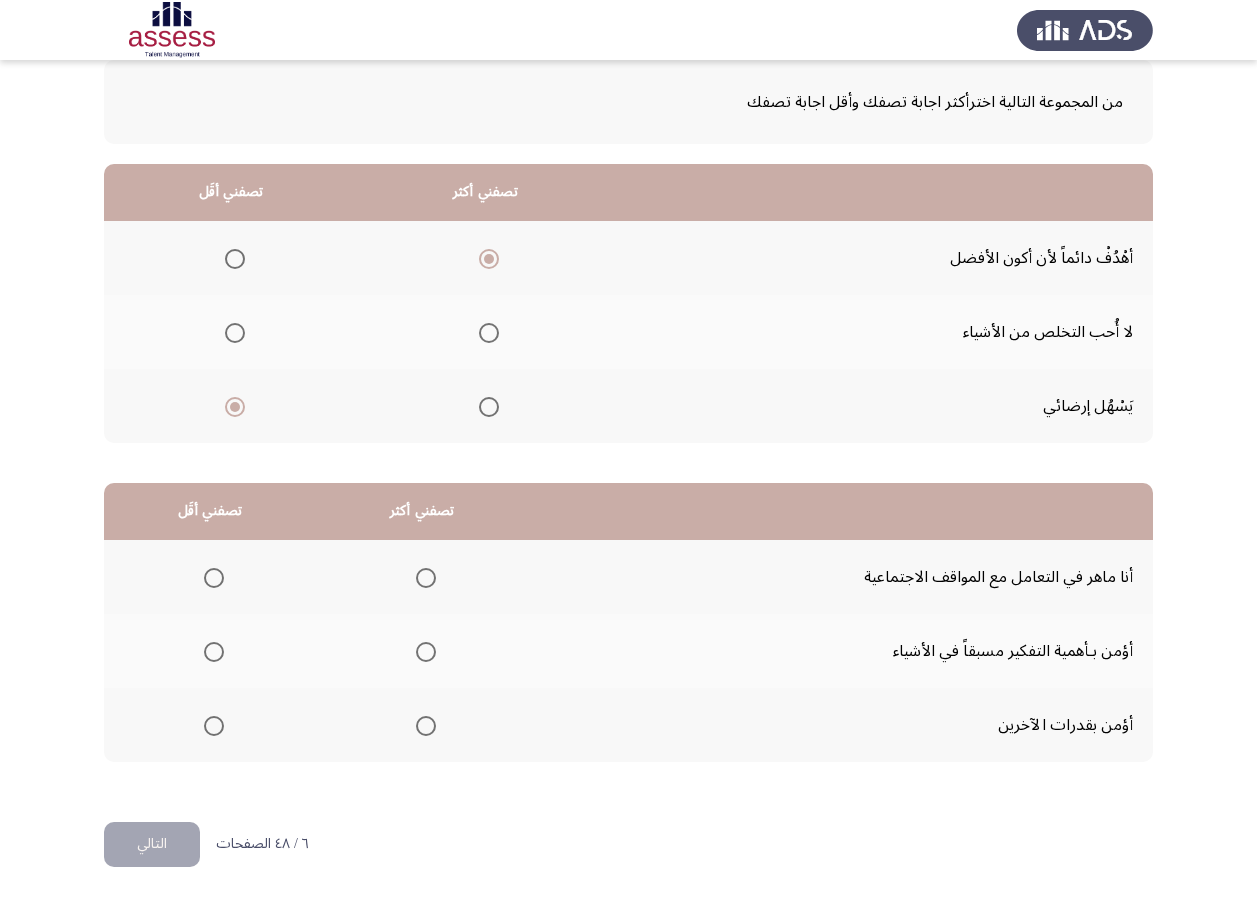 scroll, scrollTop: 112, scrollLeft: 0, axis: vertical 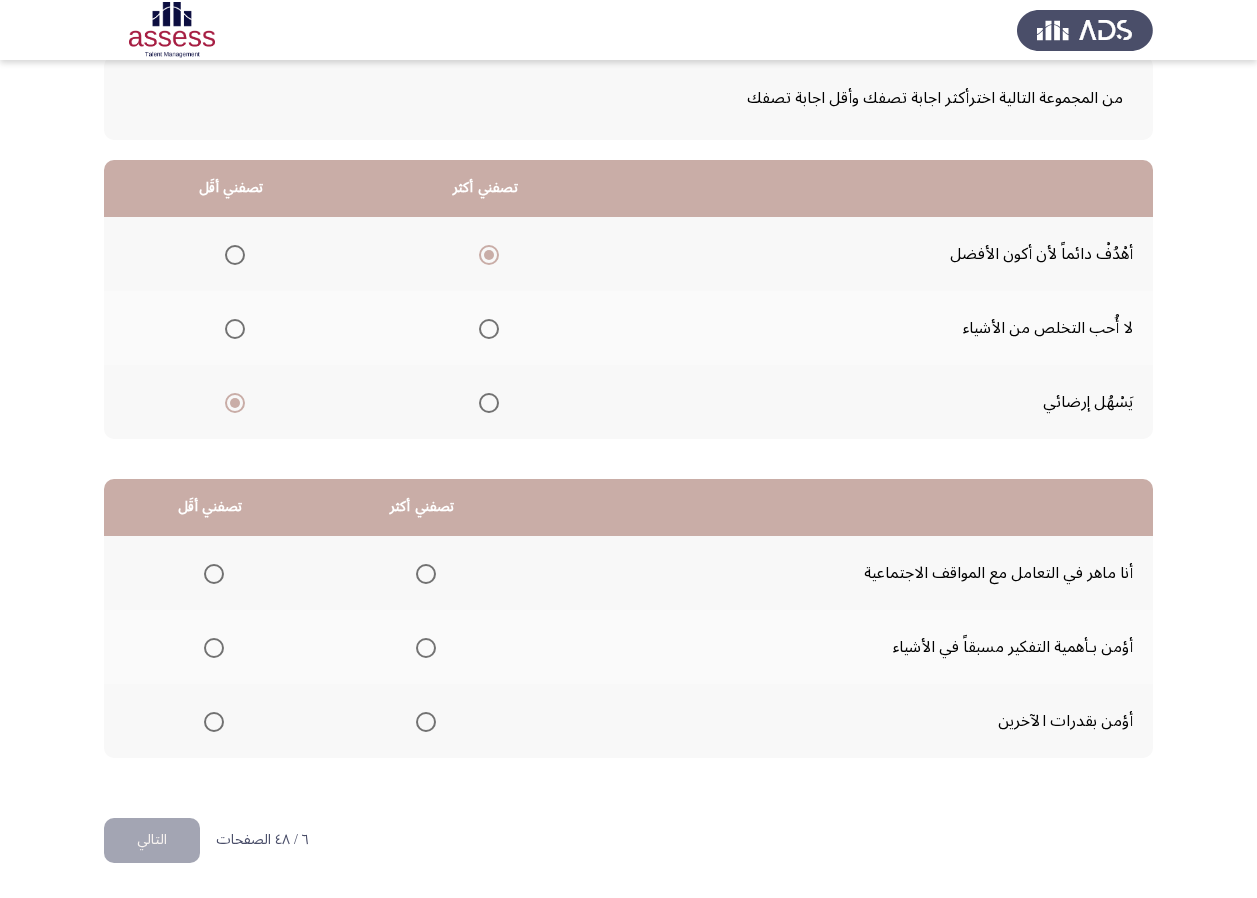 click 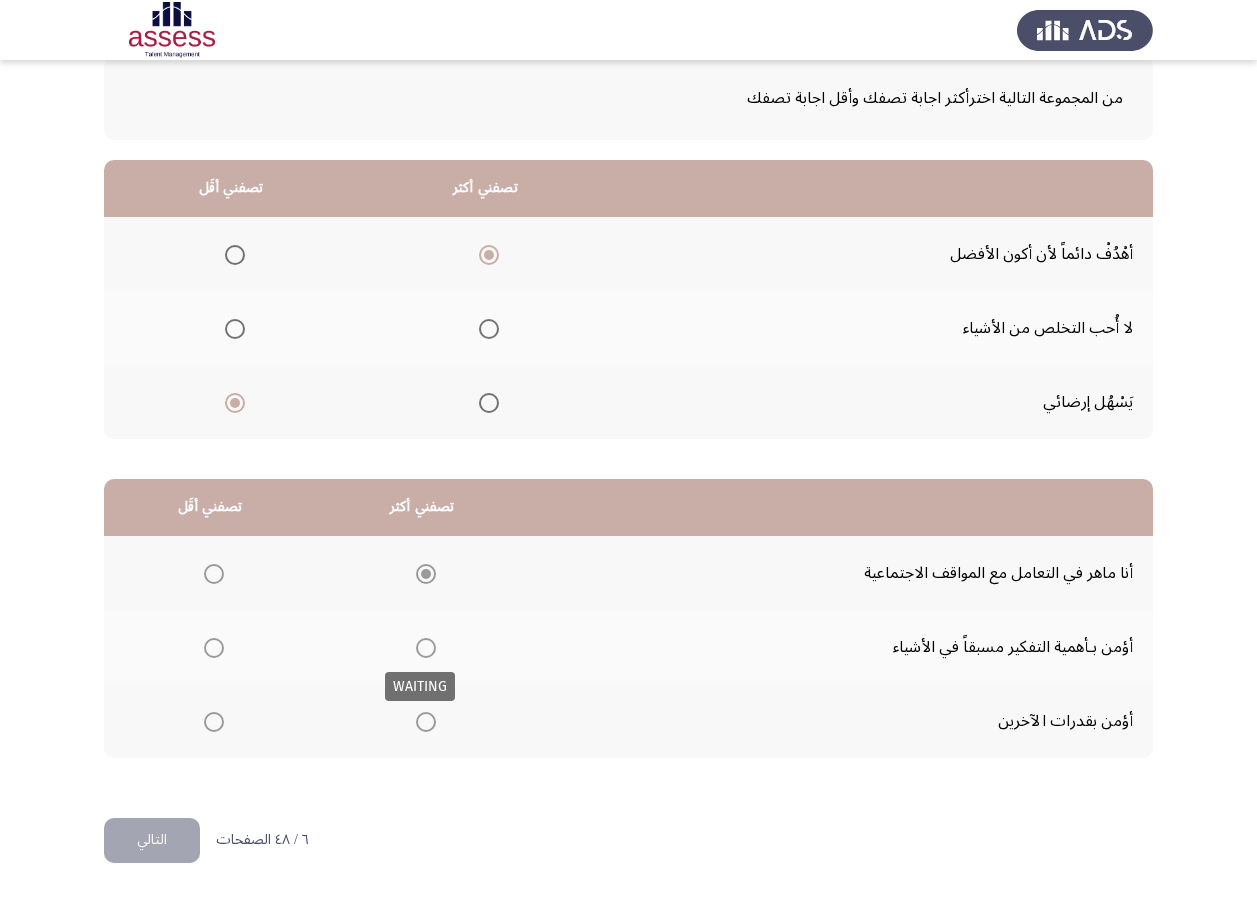 click at bounding box center (426, 648) 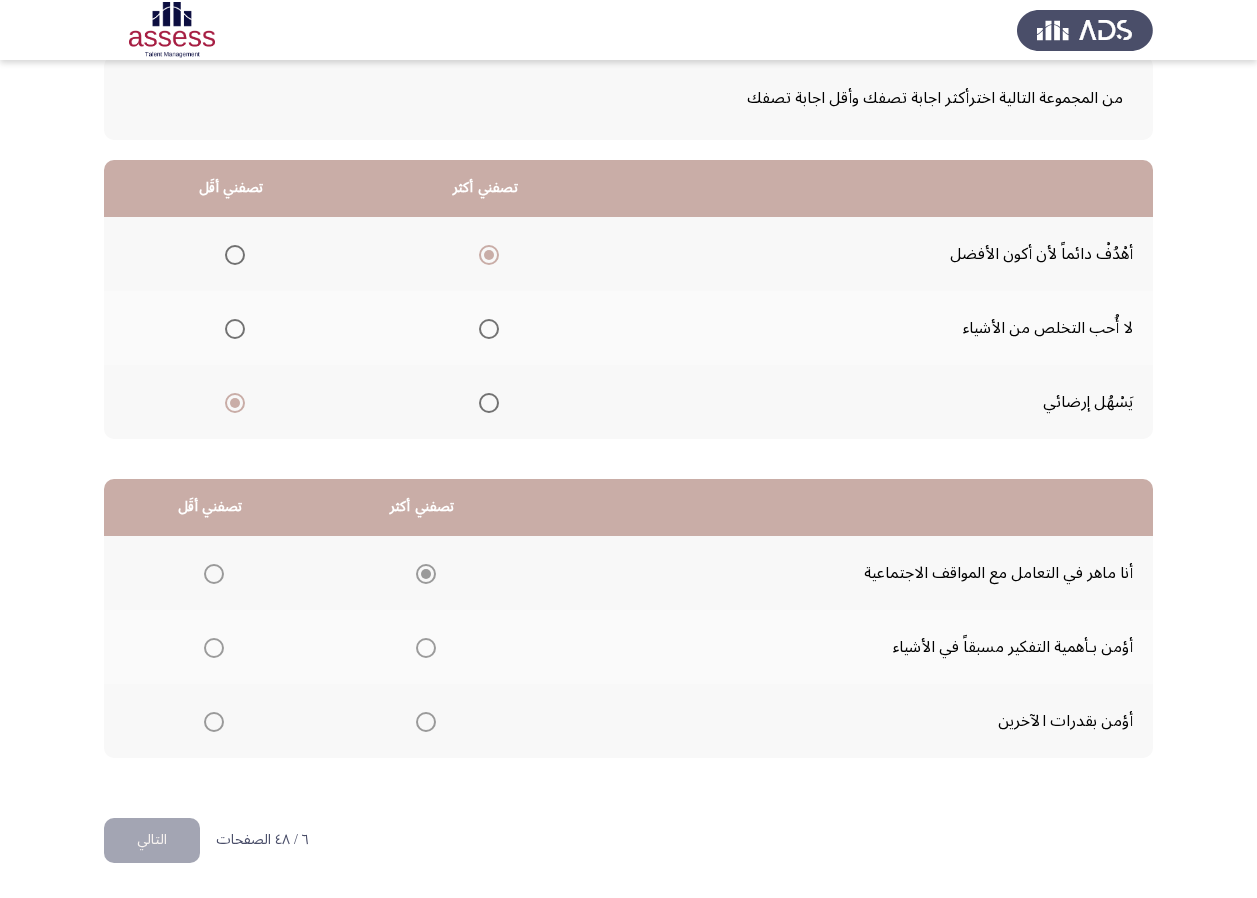 click at bounding box center (426, 648) 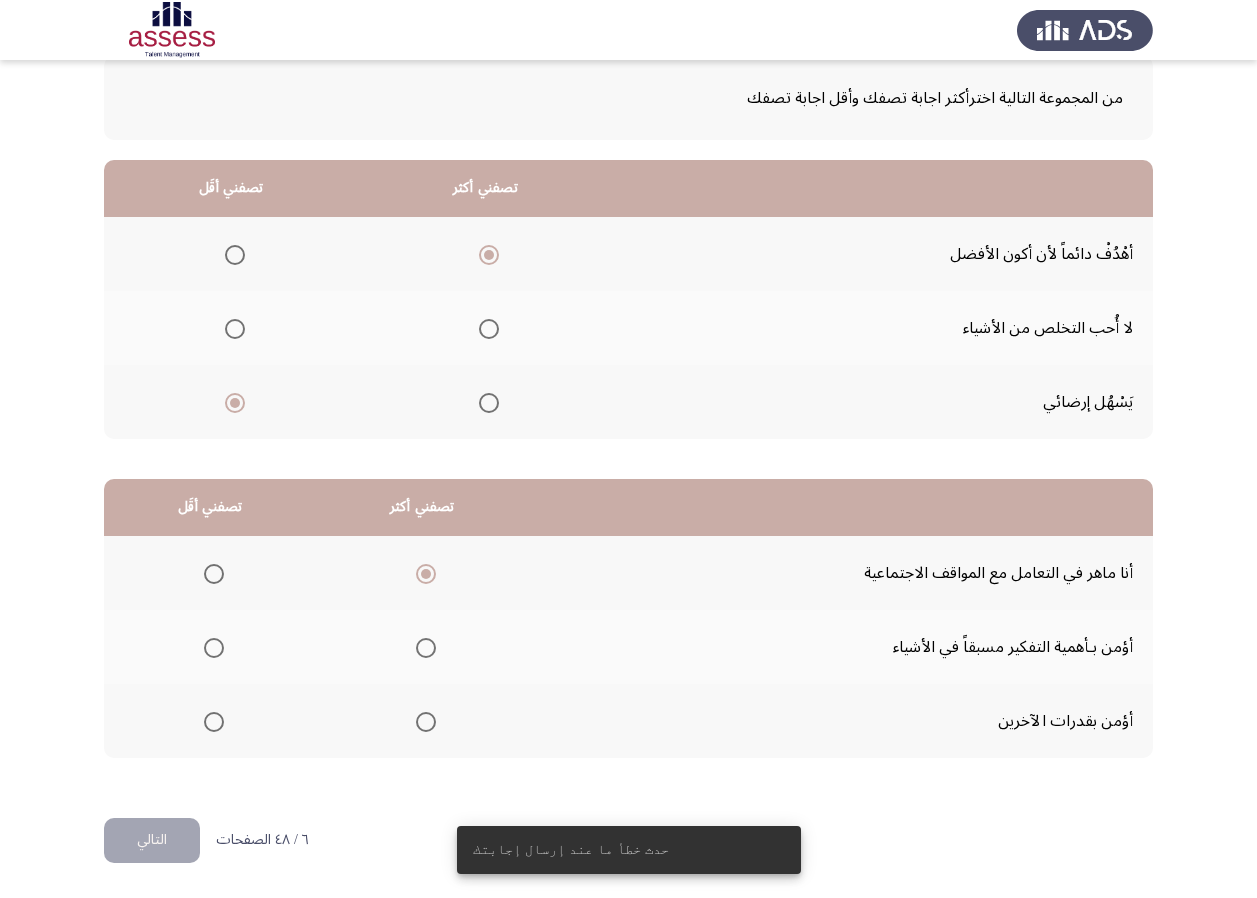 click at bounding box center [426, 648] 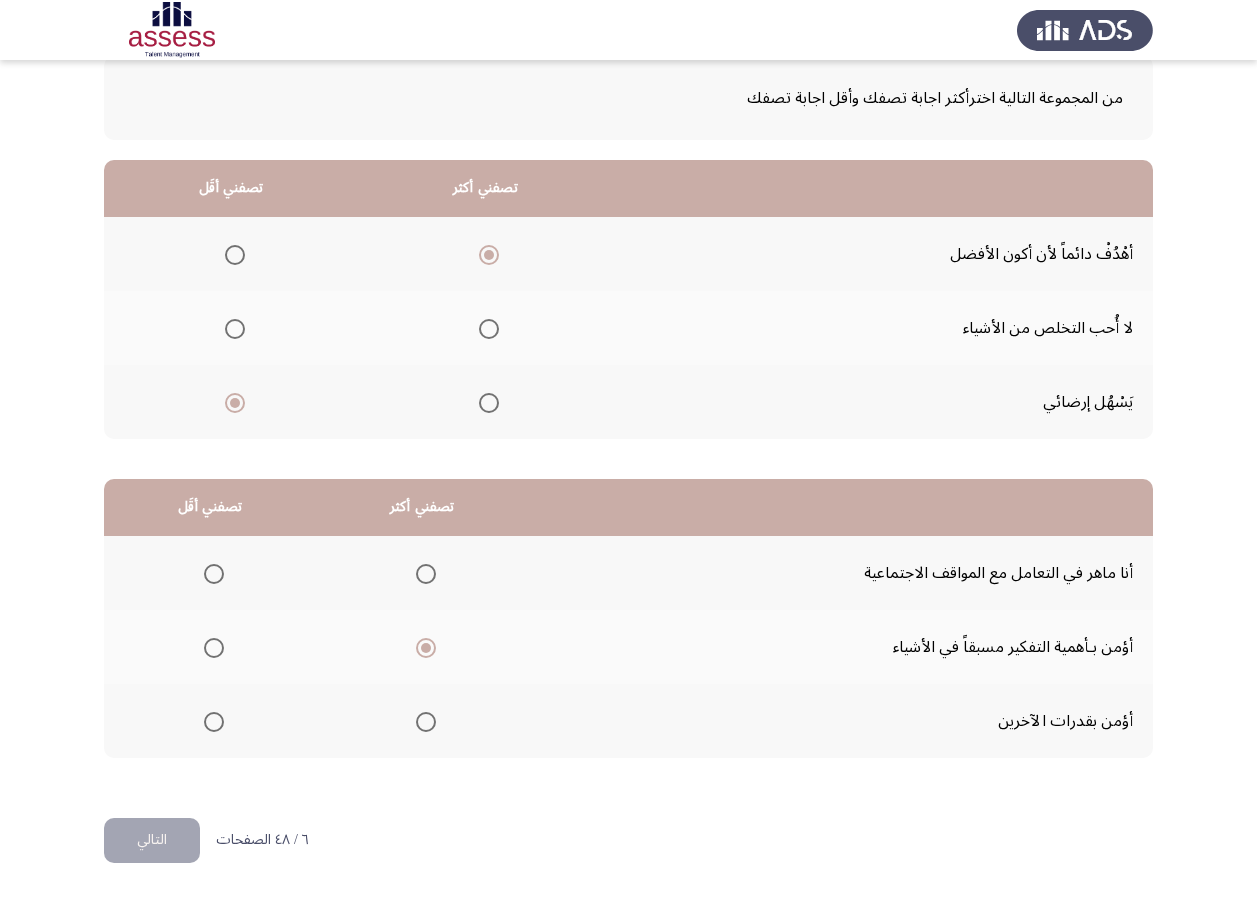 click at bounding box center (214, 722) 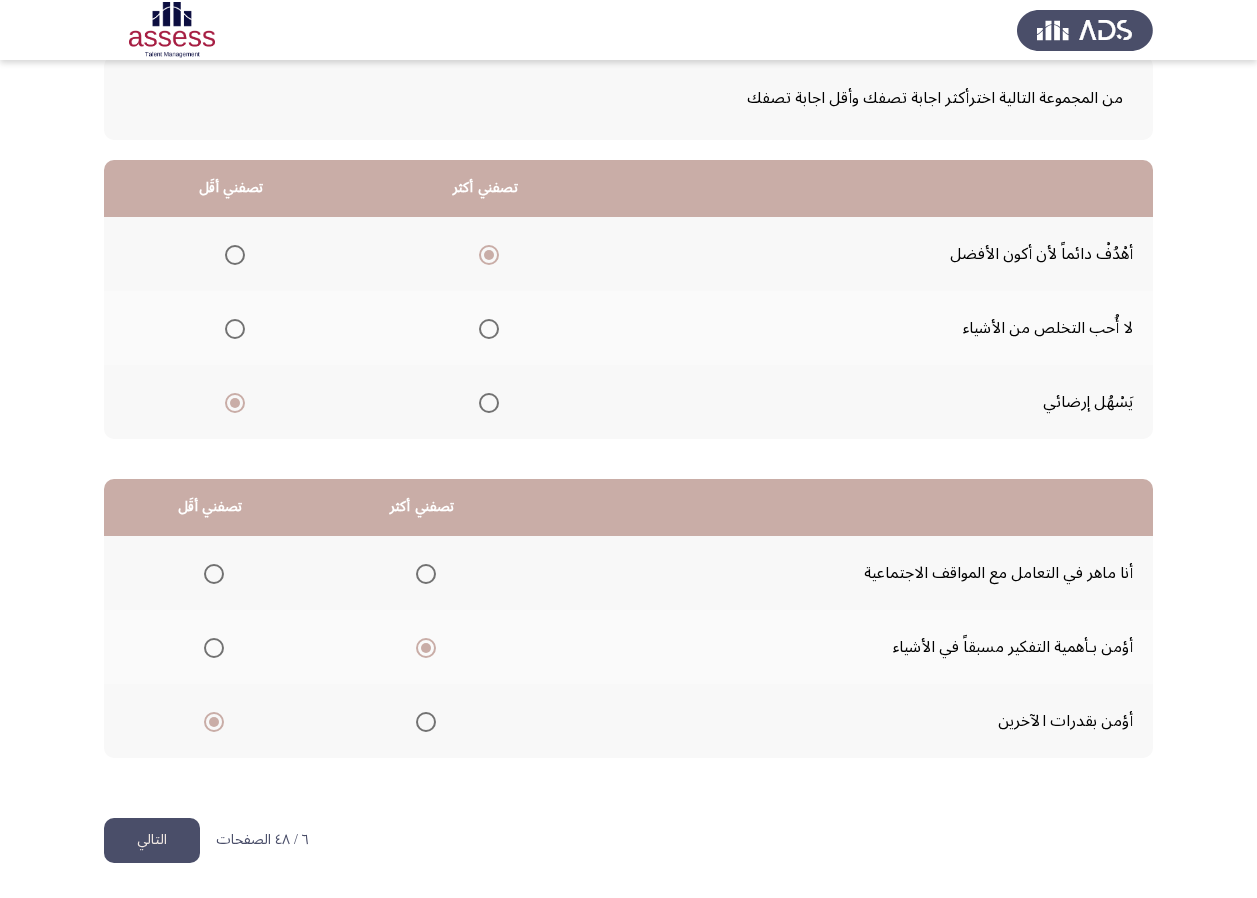 click on "التالي" 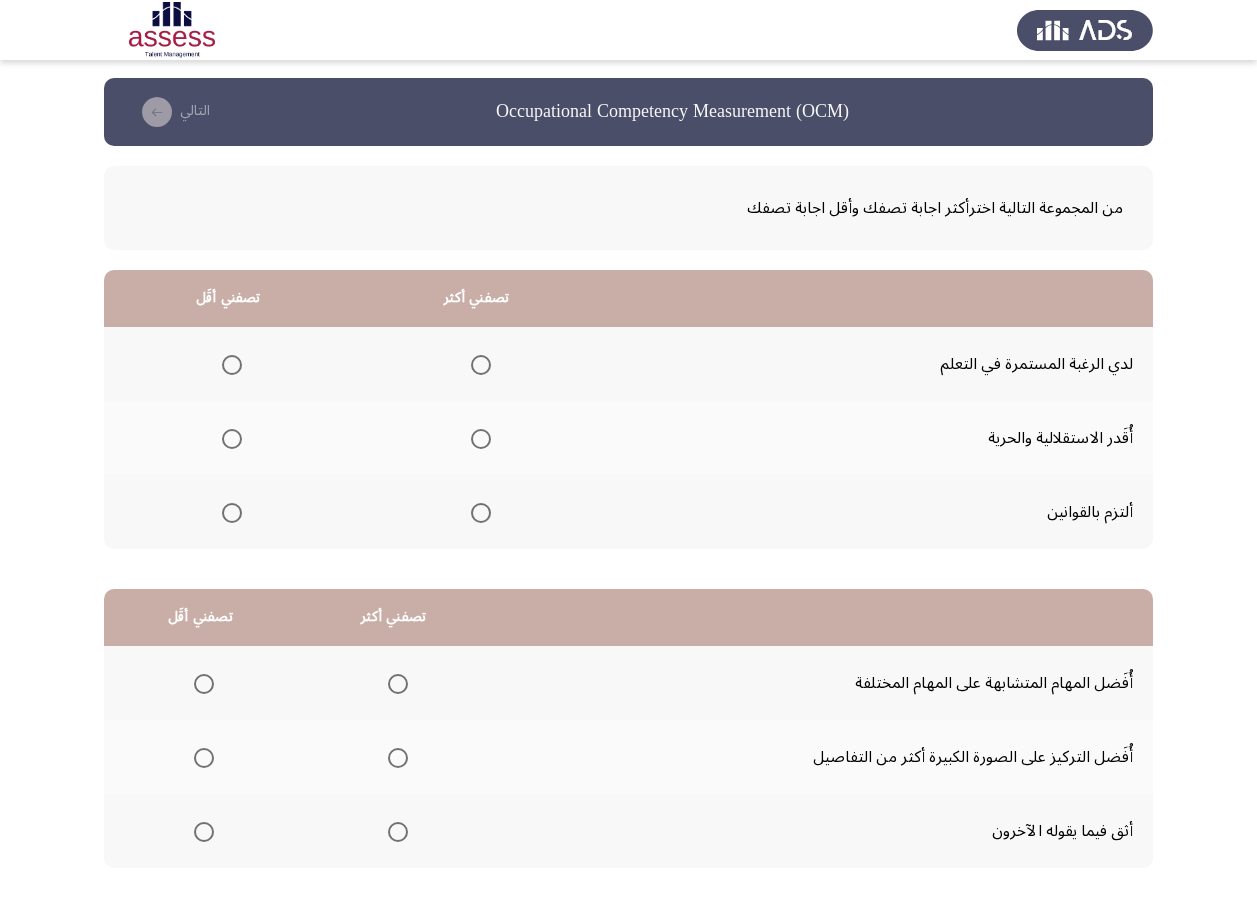 scroll, scrollTop: 0, scrollLeft: 0, axis: both 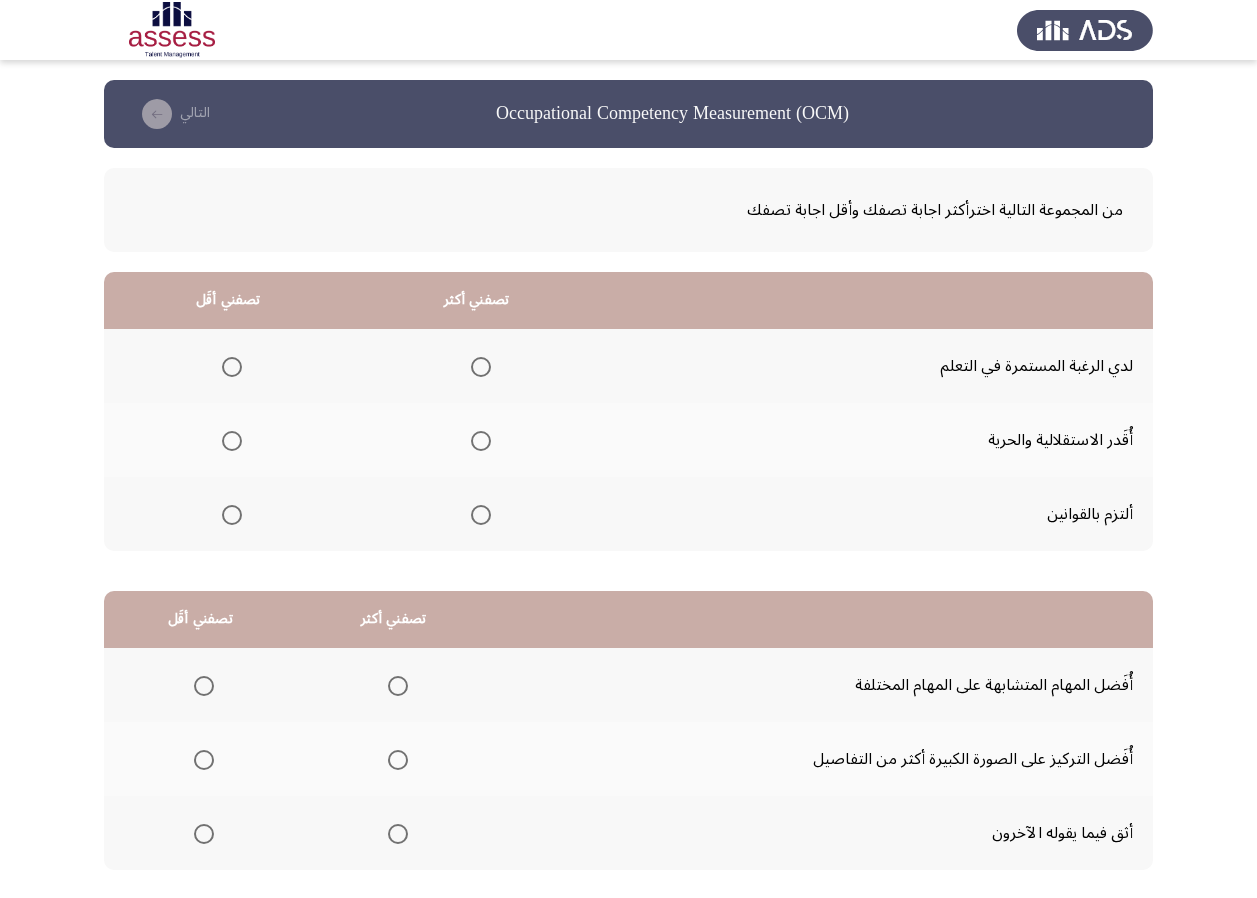 click at bounding box center (481, 515) 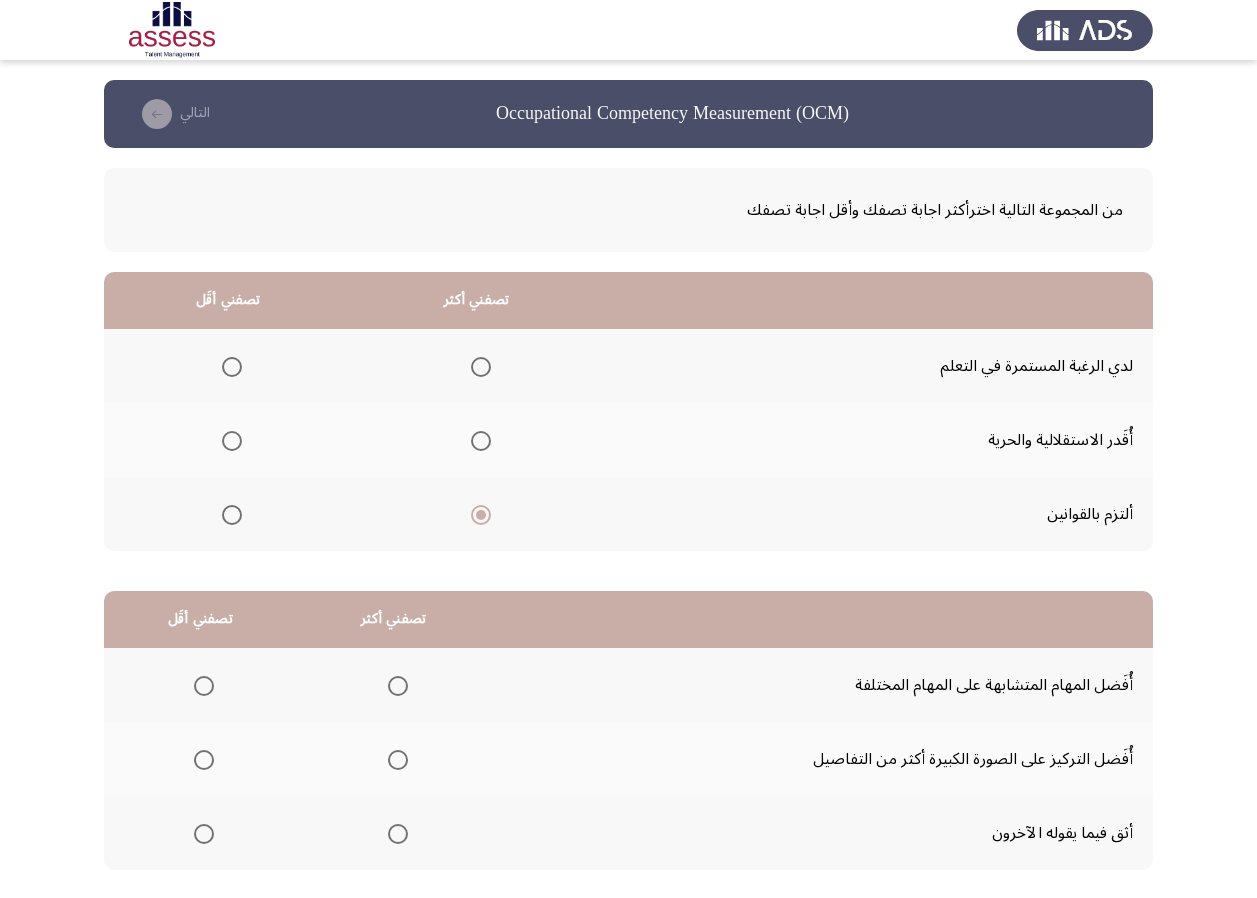 click at bounding box center (232, 441) 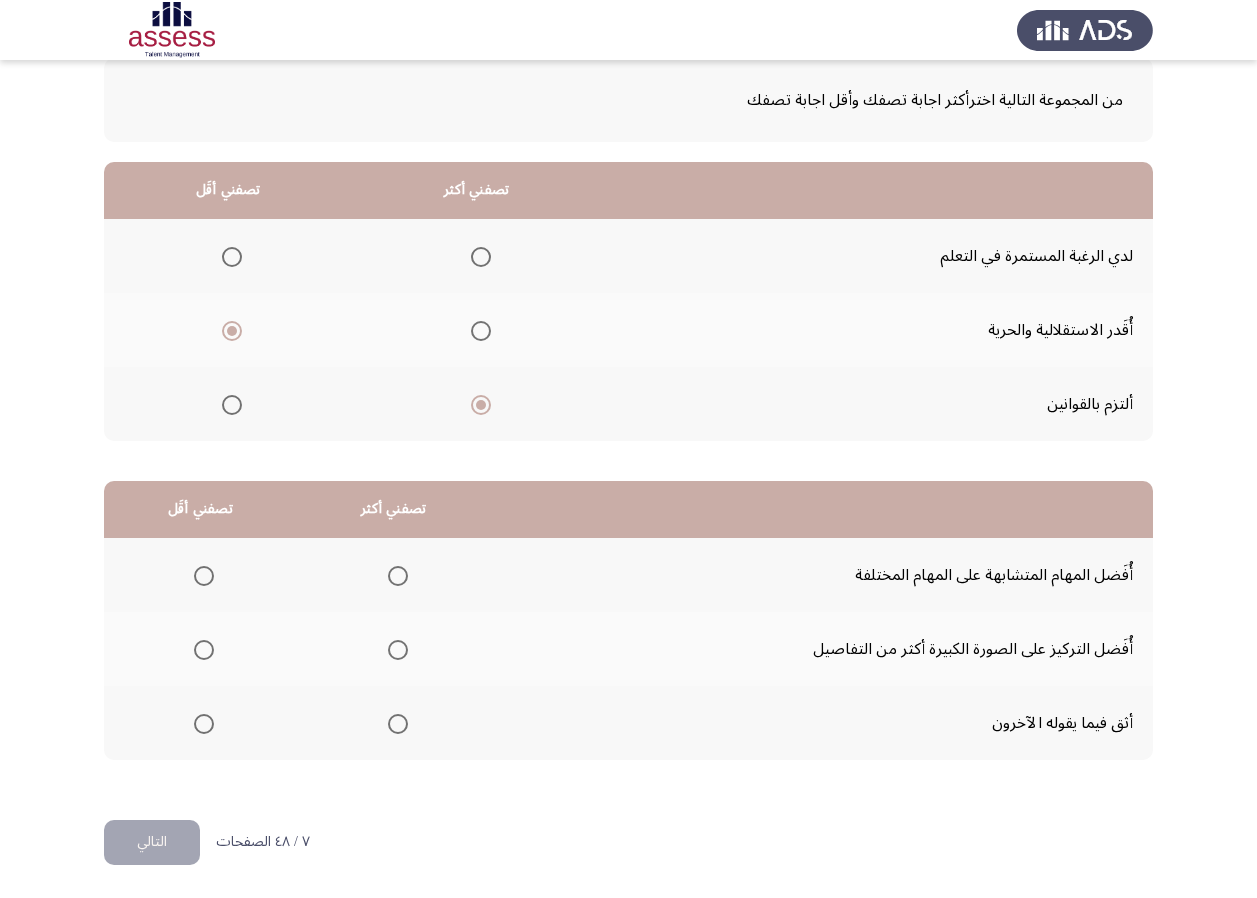scroll, scrollTop: 112, scrollLeft: 0, axis: vertical 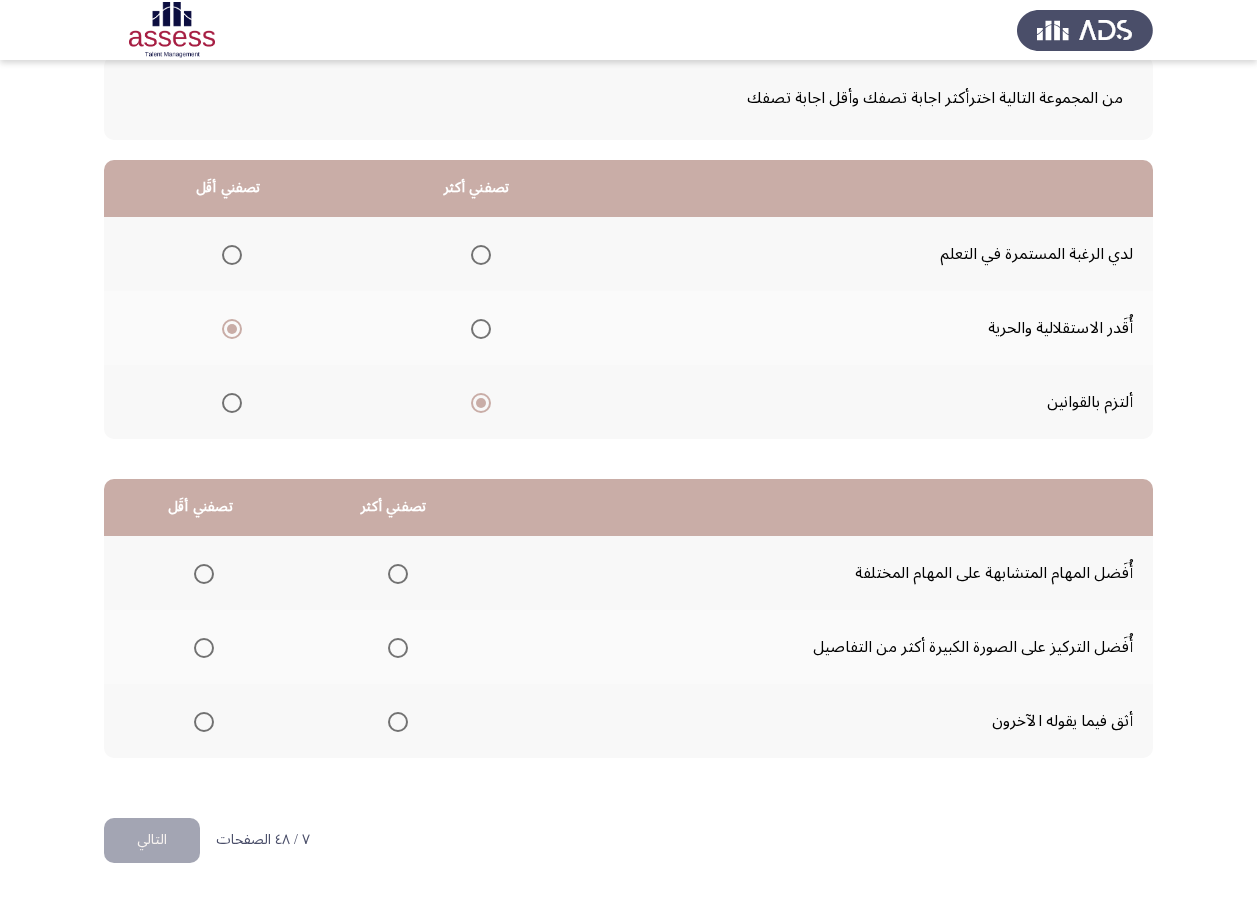 click at bounding box center (481, 255) 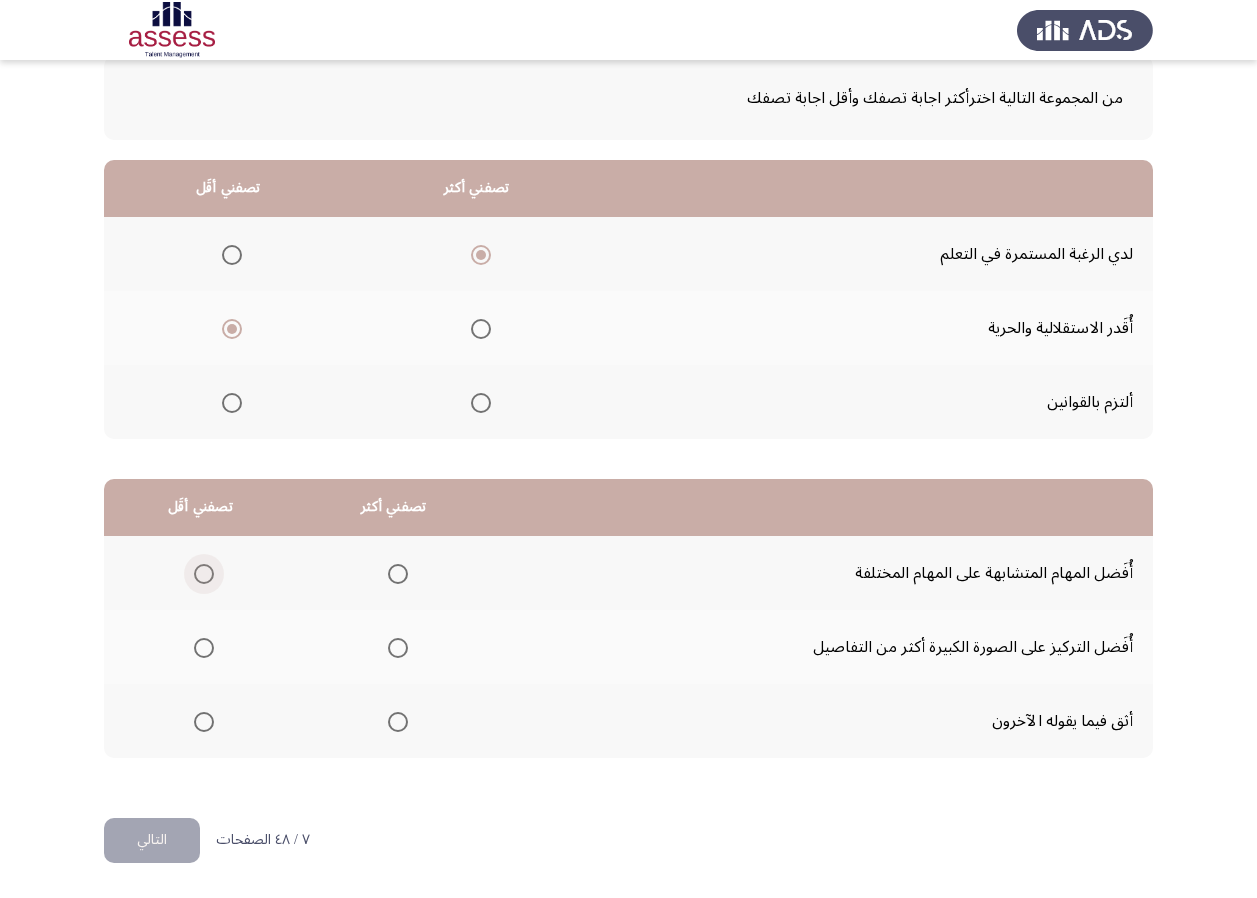 click at bounding box center (204, 574) 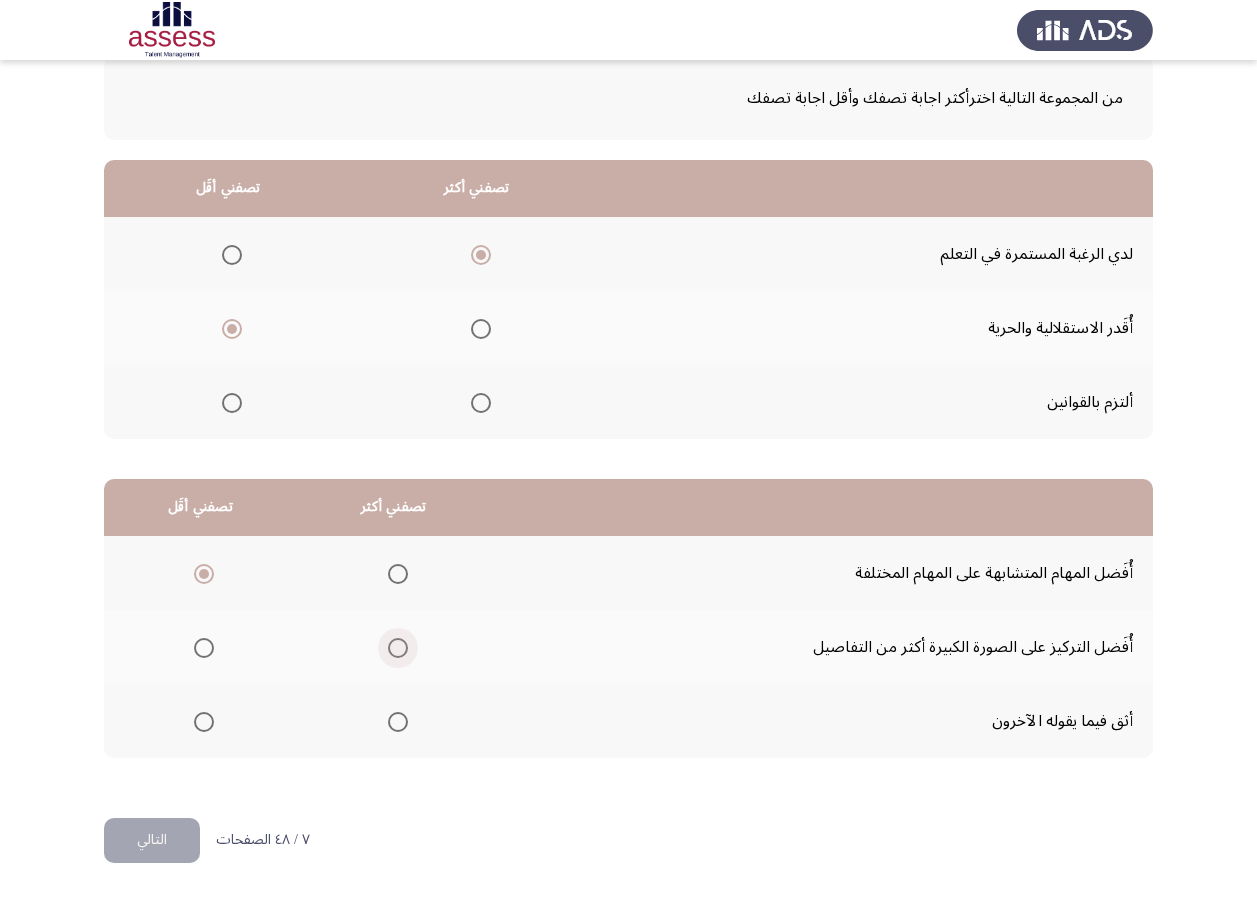 click at bounding box center (394, 648) 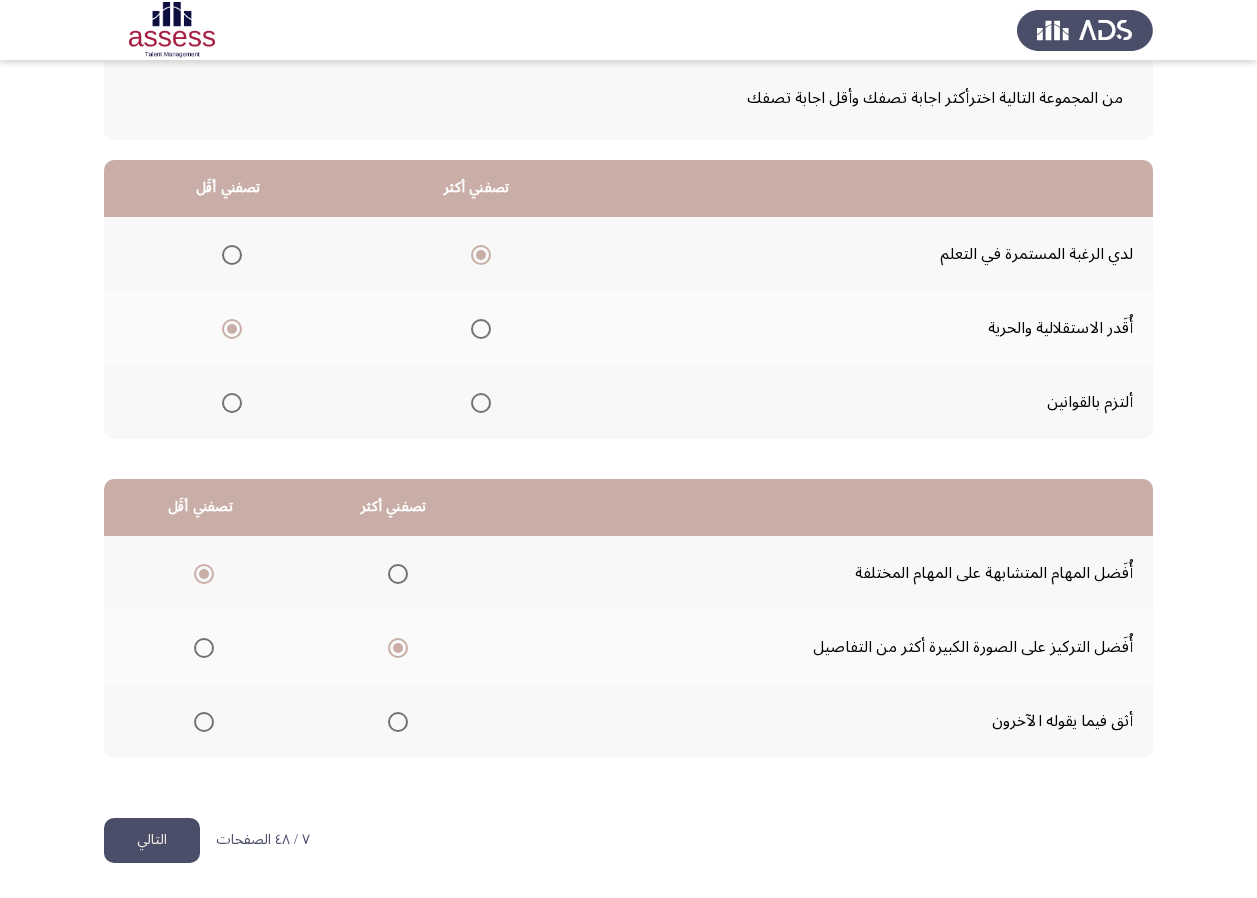 click on "التالي" 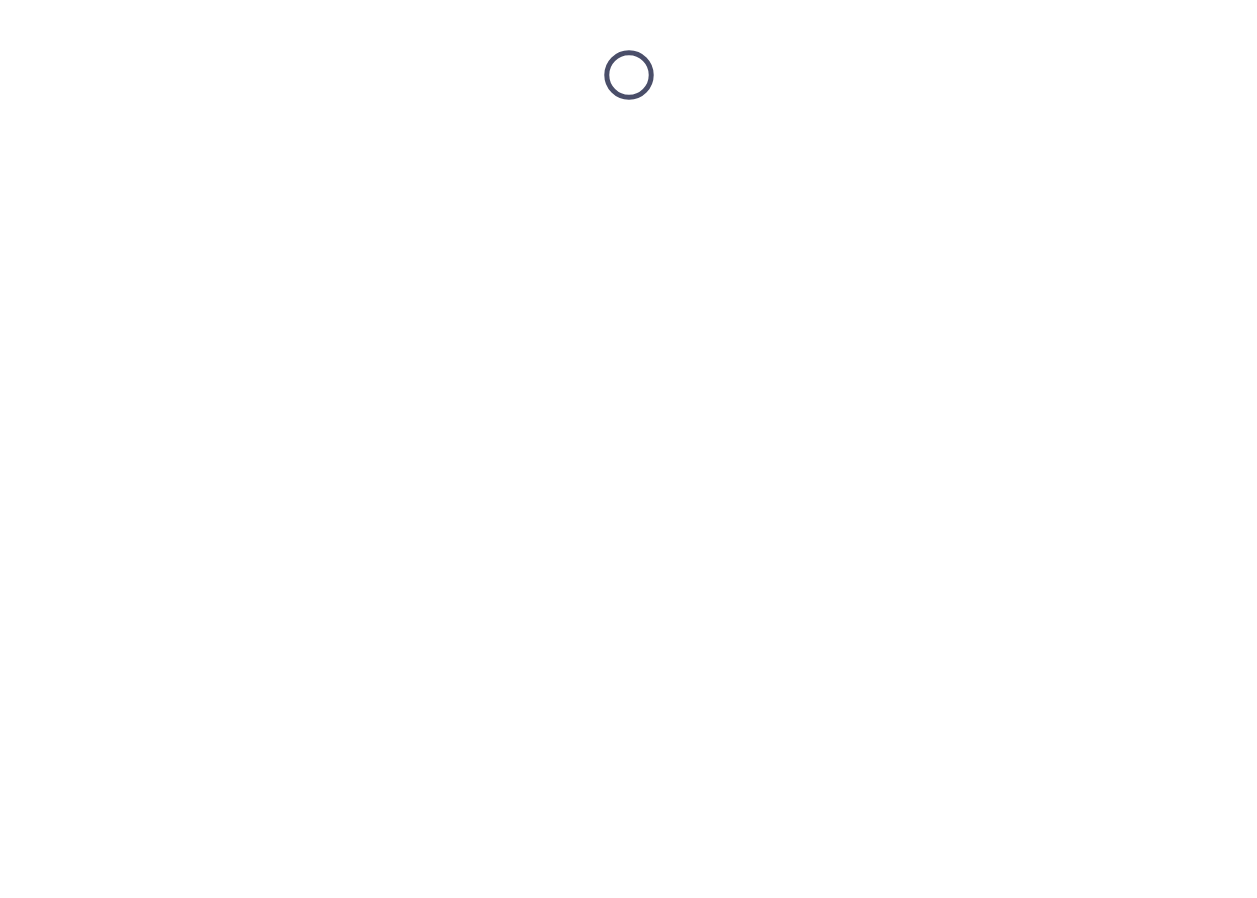 scroll, scrollTop: 0, scrollLeft: 0, axis: both 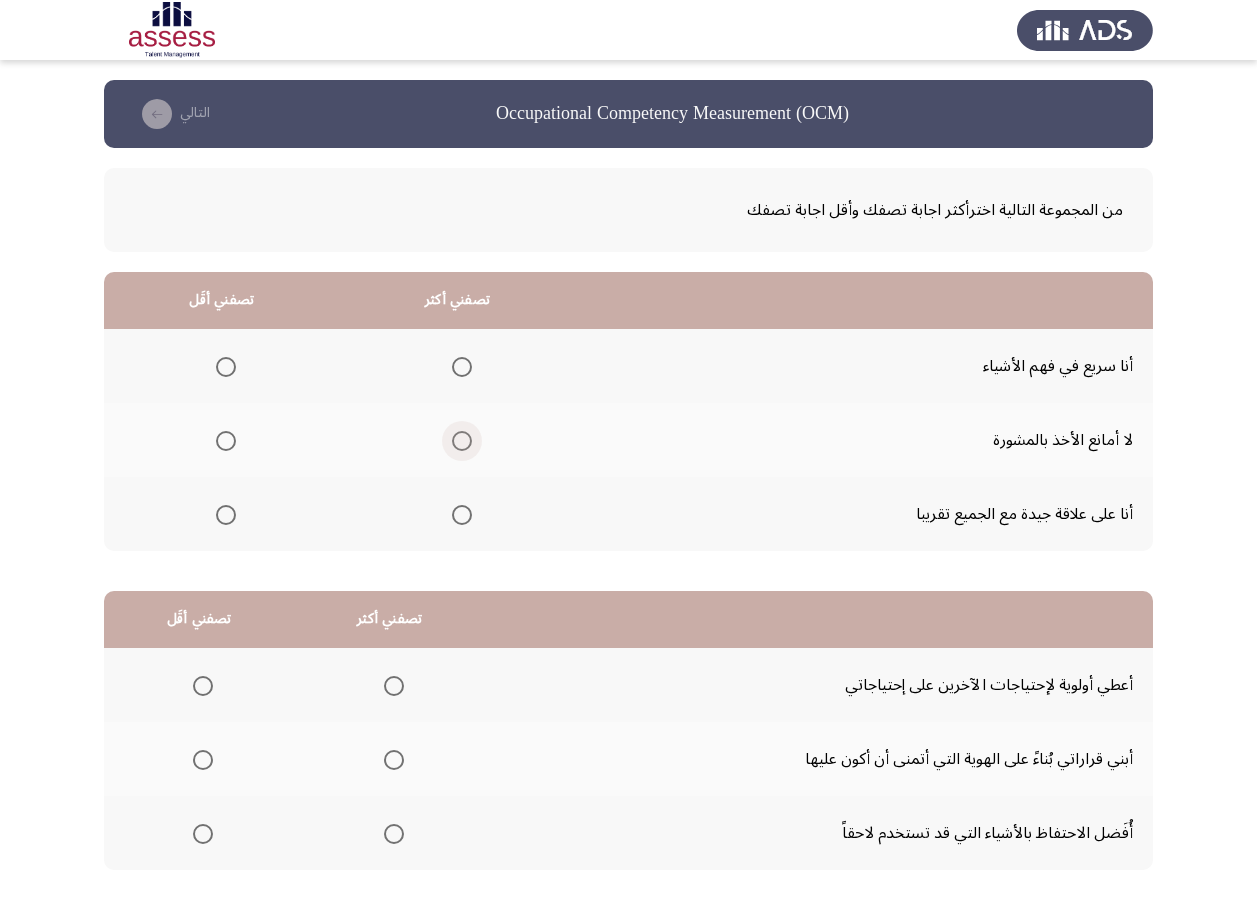 click at bounding box center (462, 441) 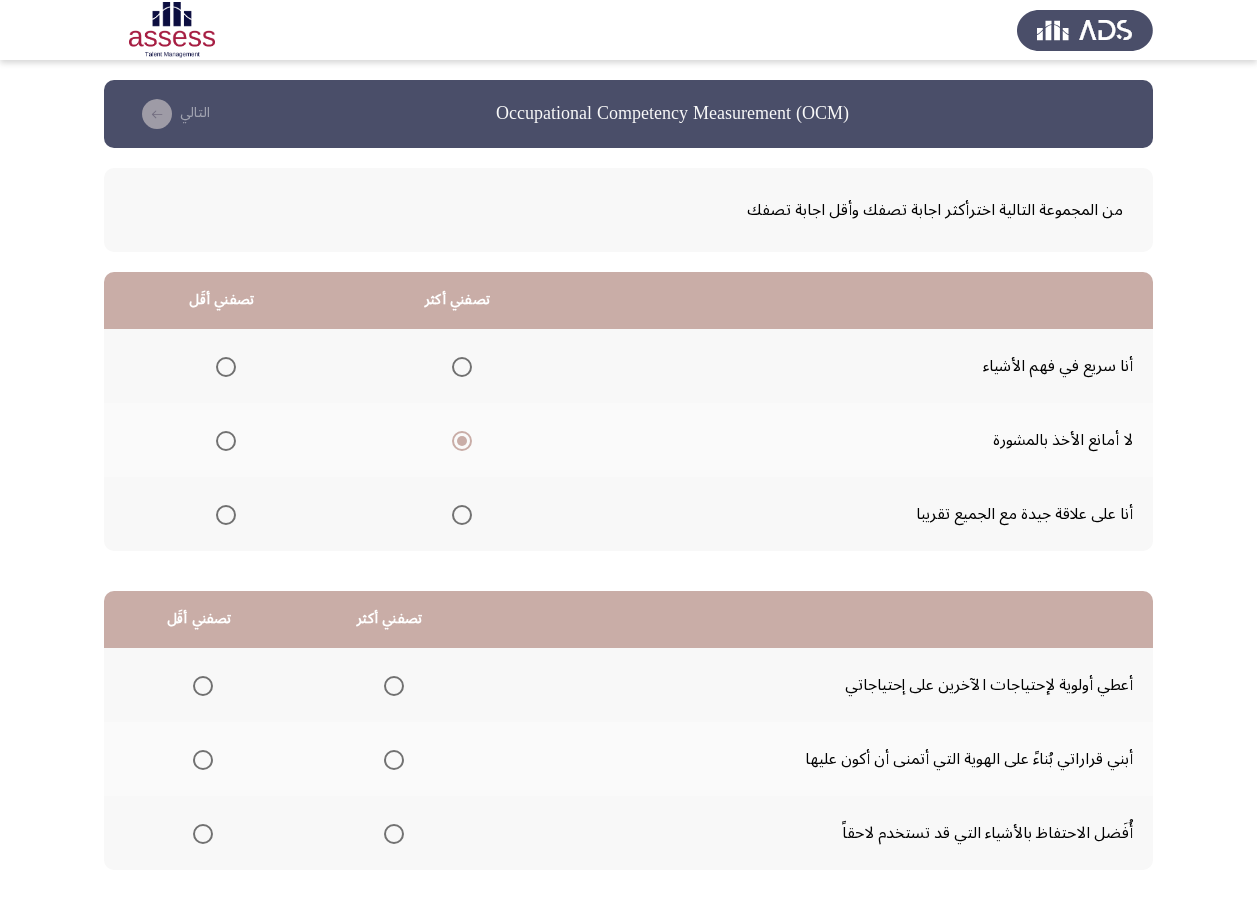 click at bounding box center (226, 515) 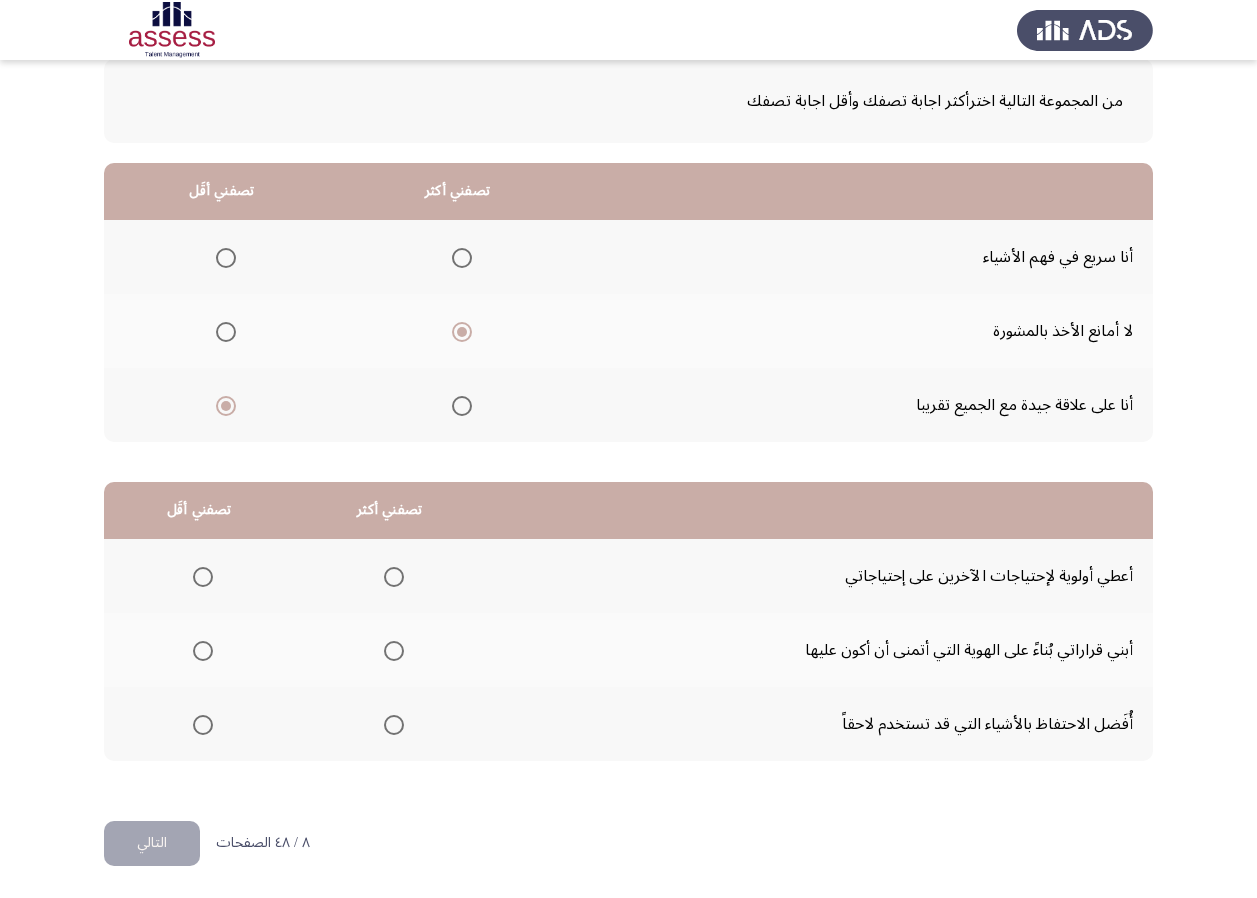 scroll, scrollTop: 112, scrollLeft: 0, axis: vertical 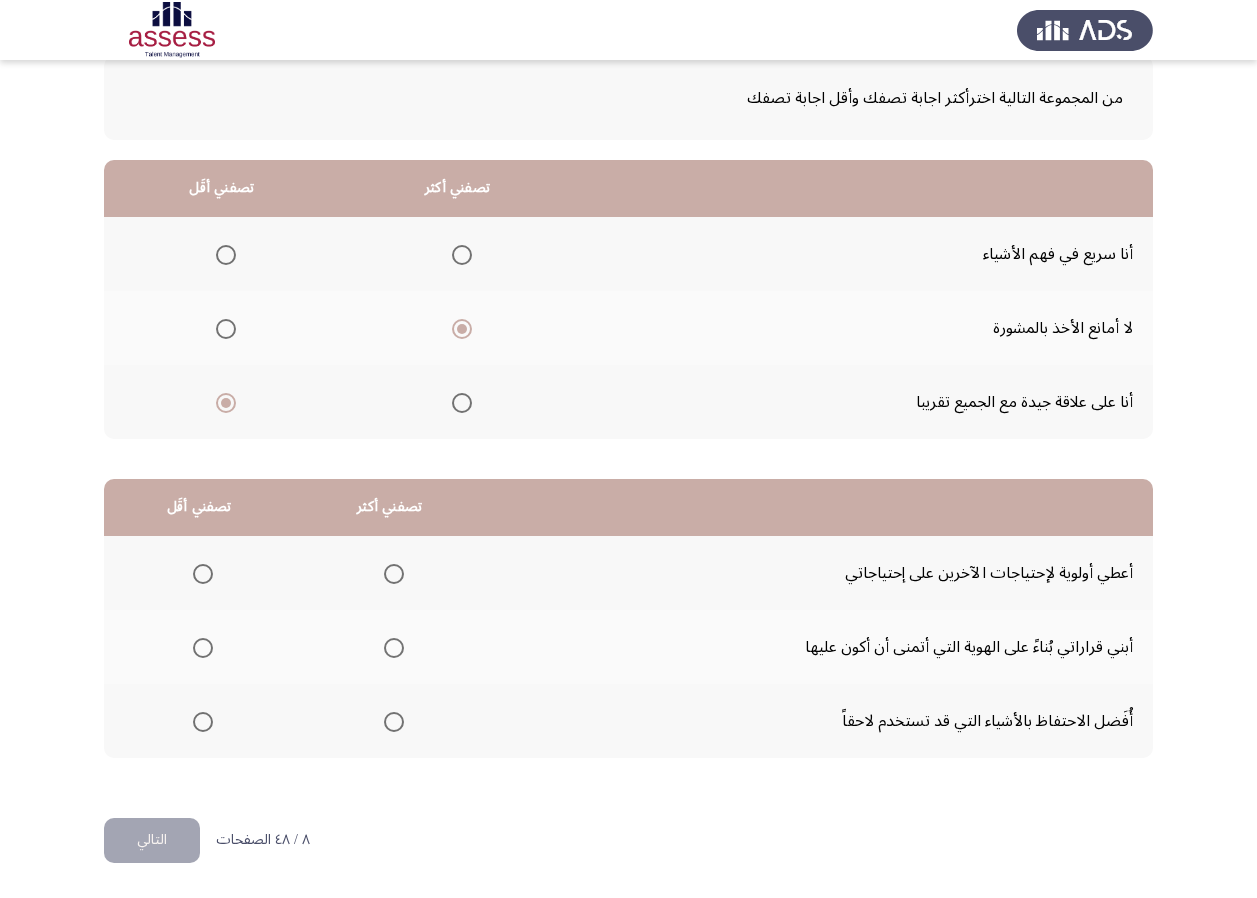 click at bounding box center [394, 648] 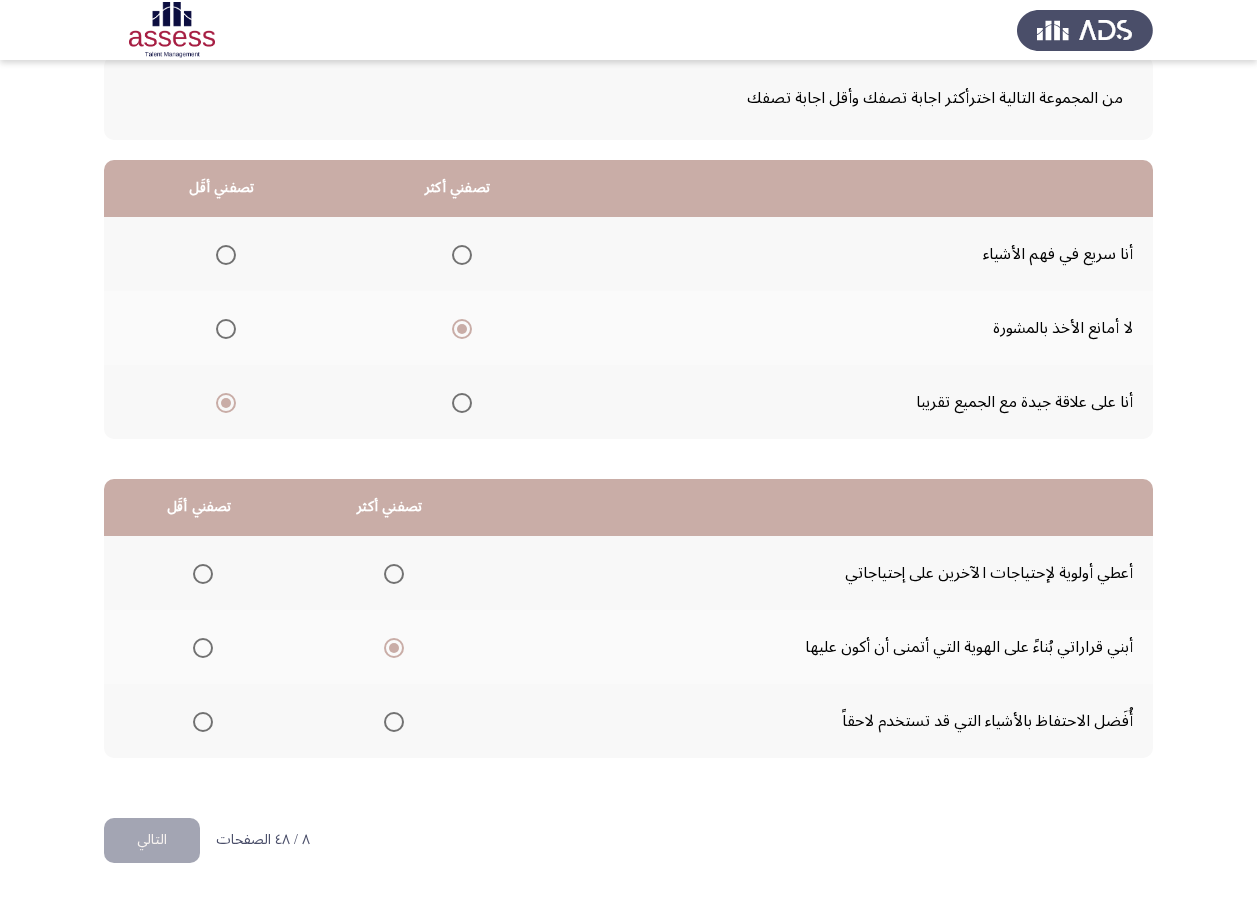 click at bounding box center [203, 722] 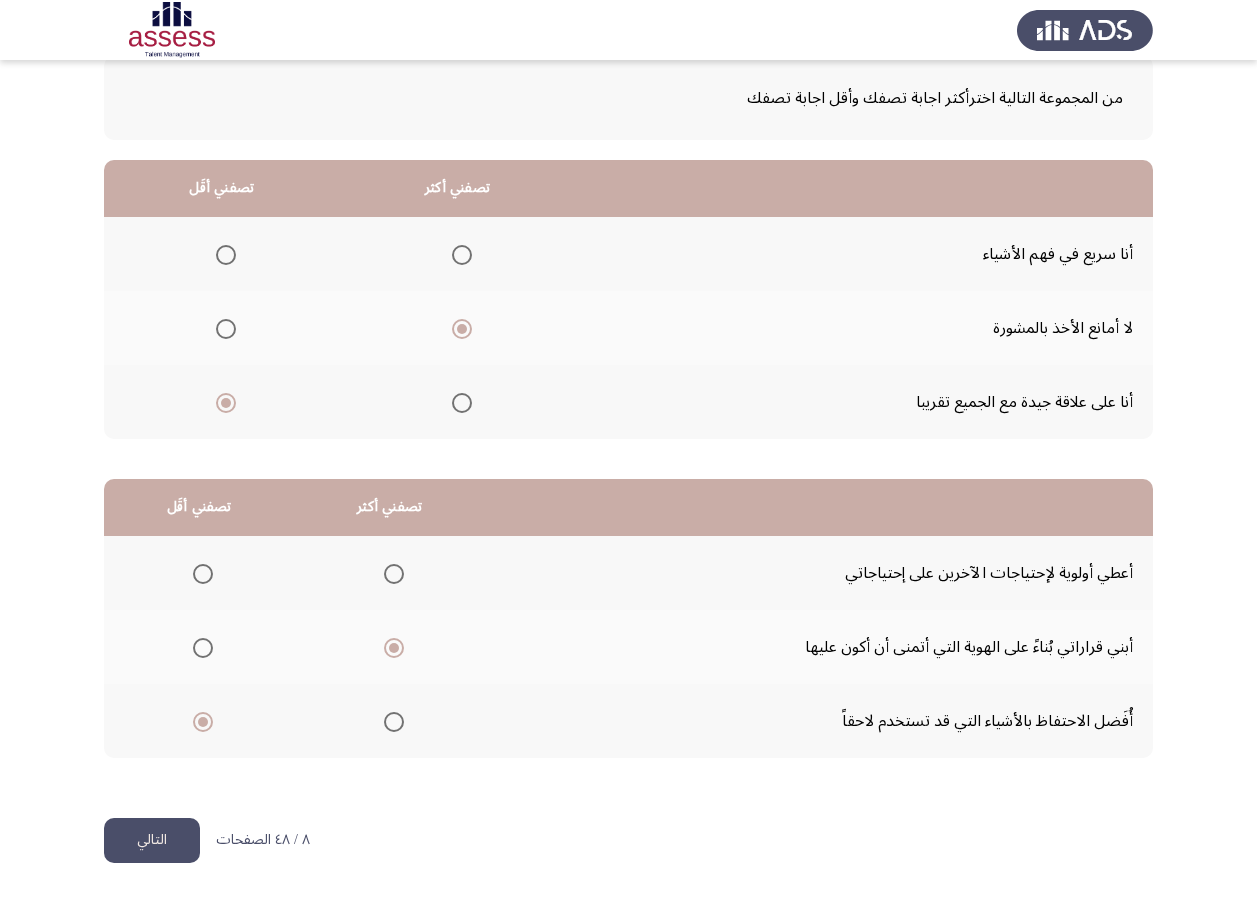 click at bounding box center (462, 403) 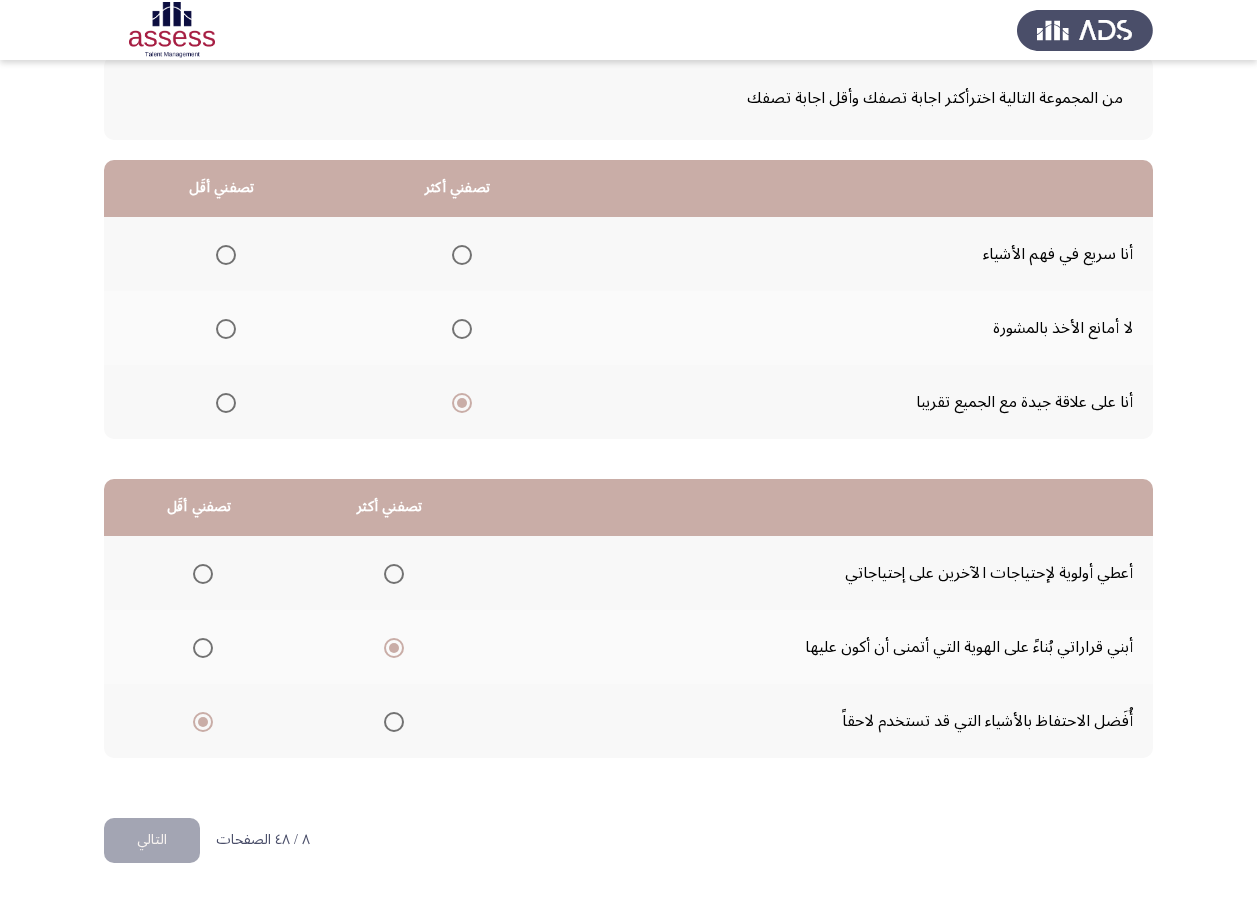click at bounding box center (226, 329) 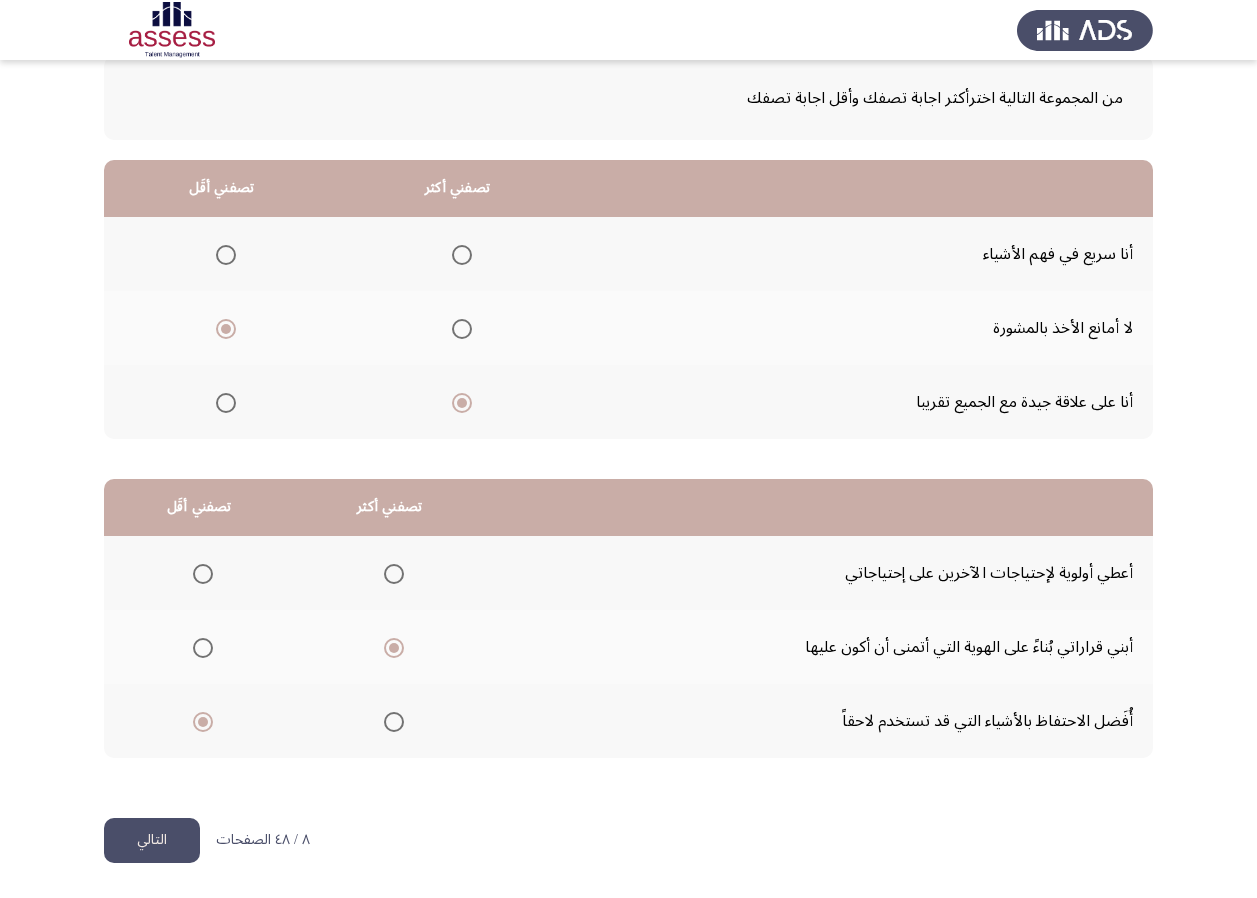 click on "التالي" 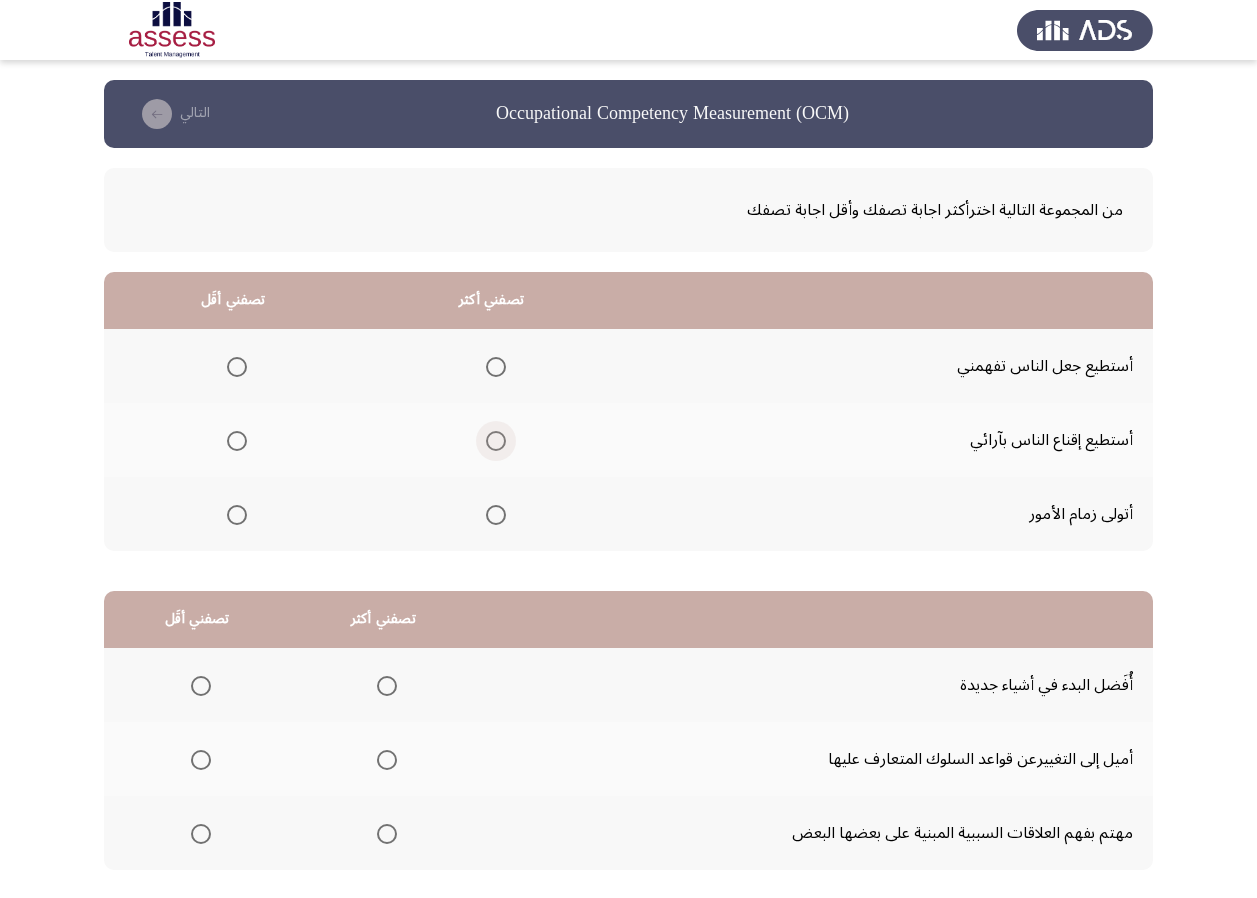 click at bounding box center (496, 441) 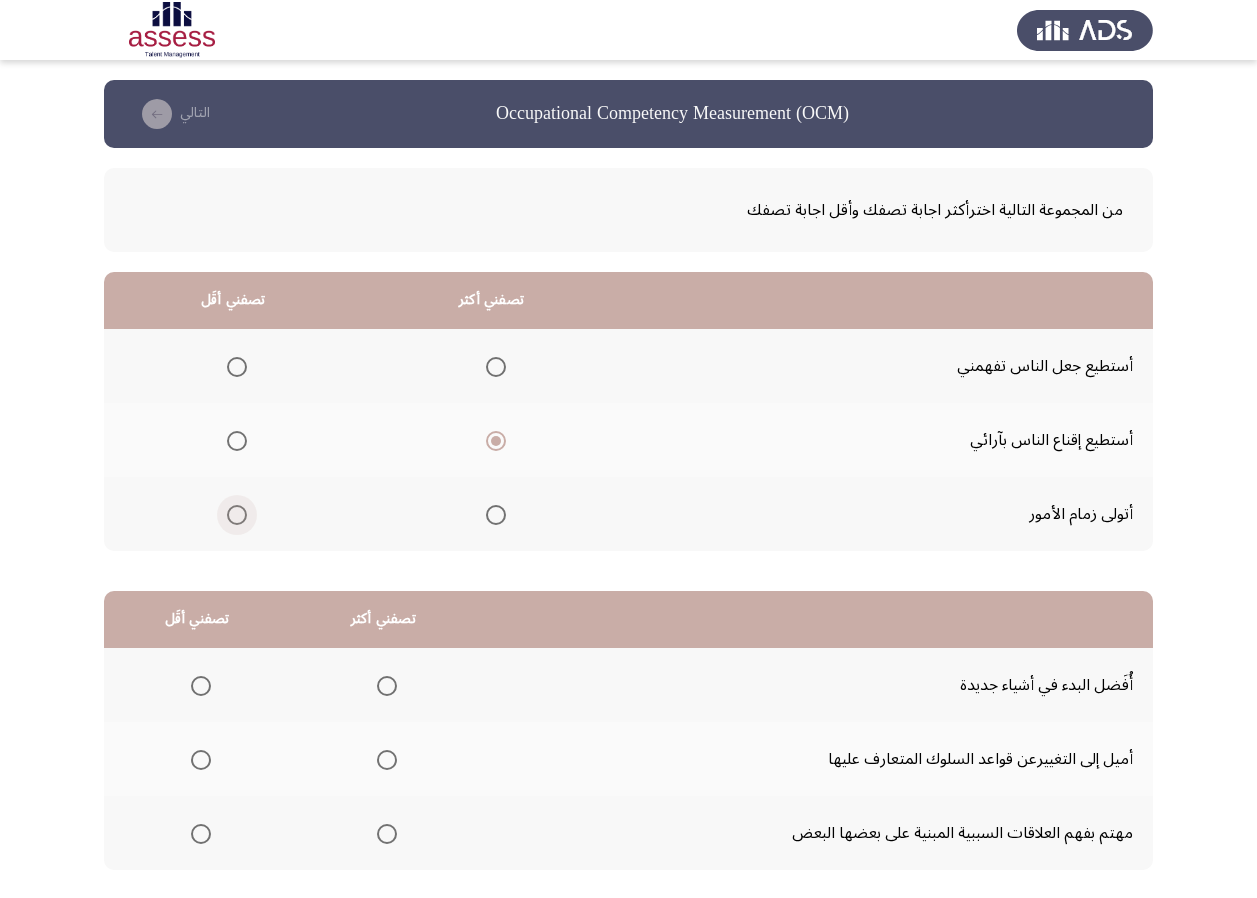 click at bounding box center [237, 515] 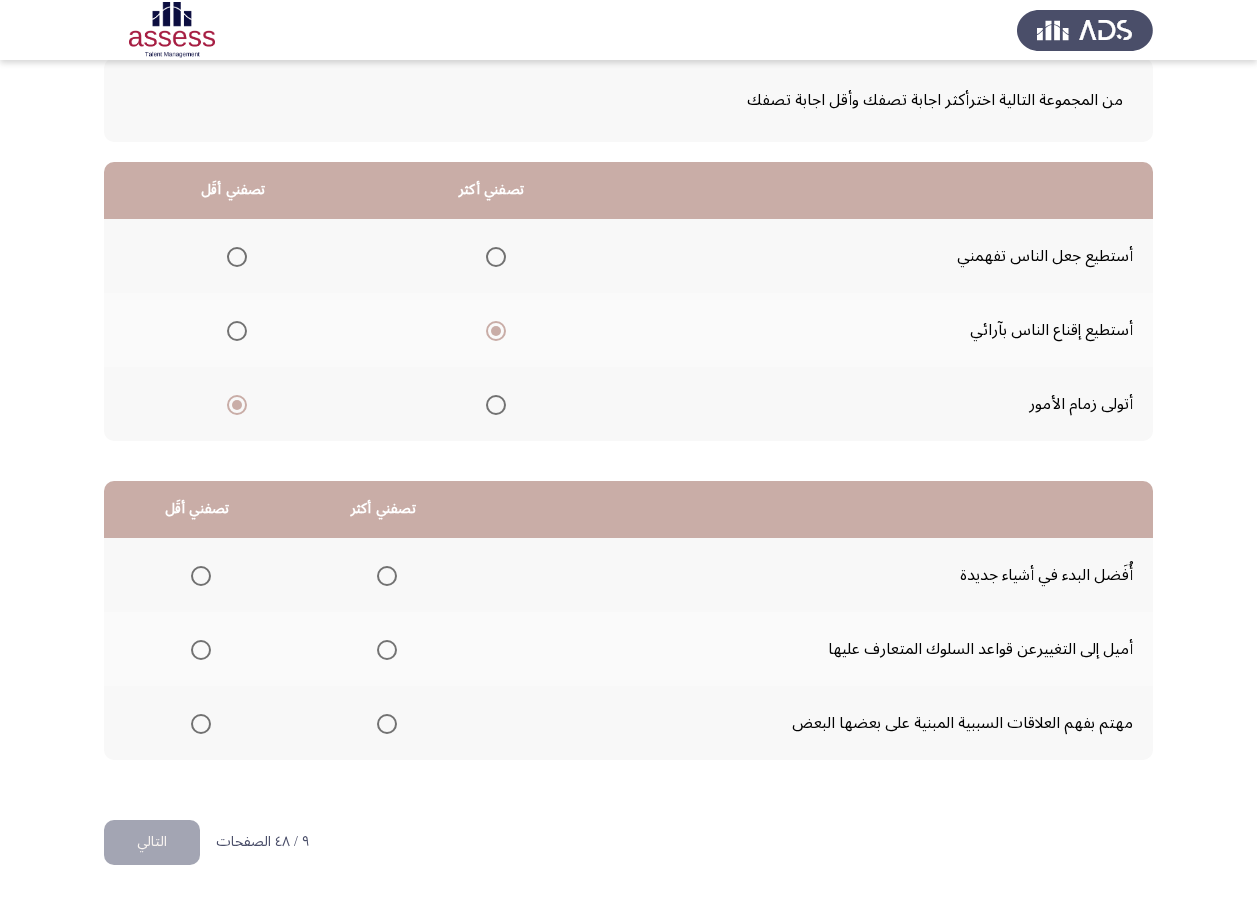 scroll, scrollTop: 112, scrollLeft: 0, axis: vertical 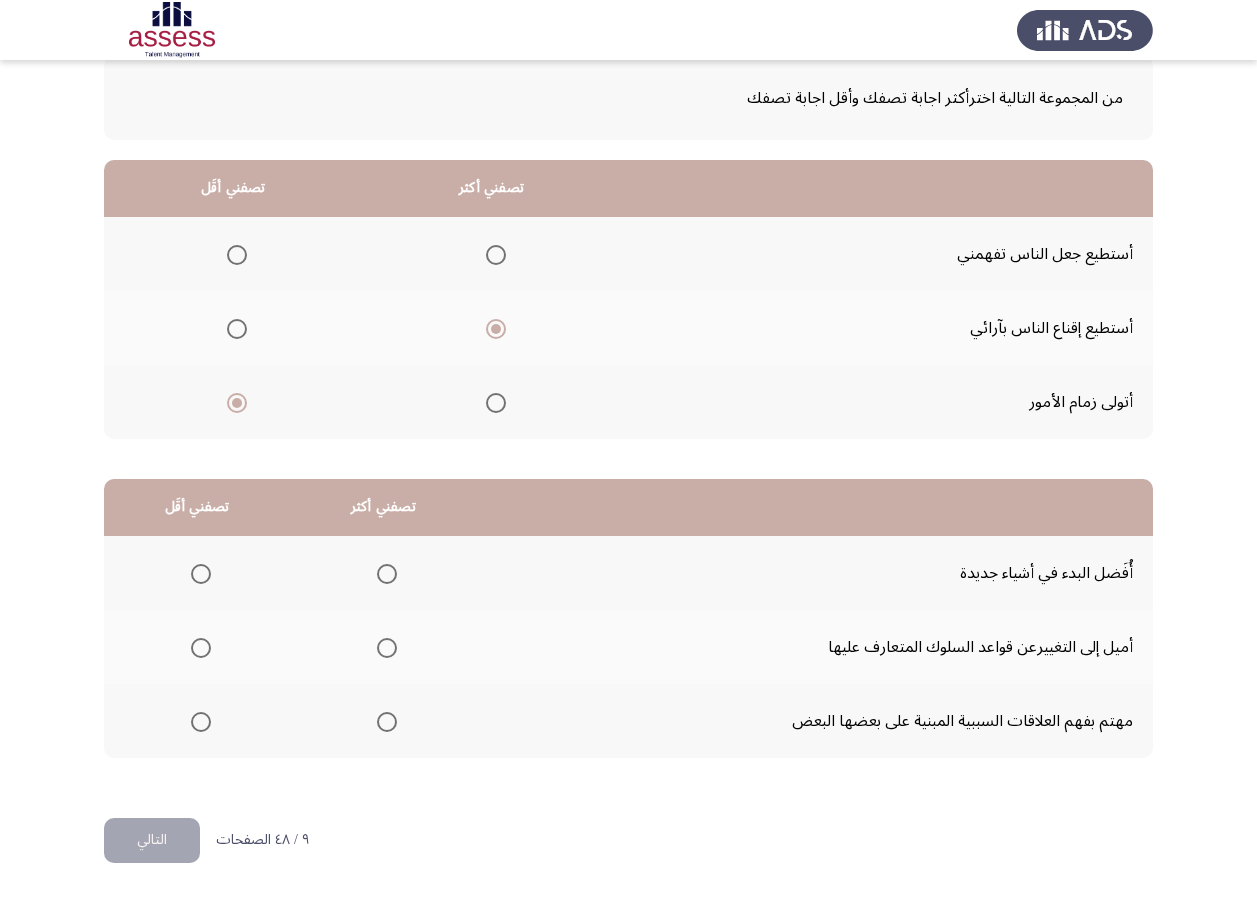 click at bounding box center (237, 255) 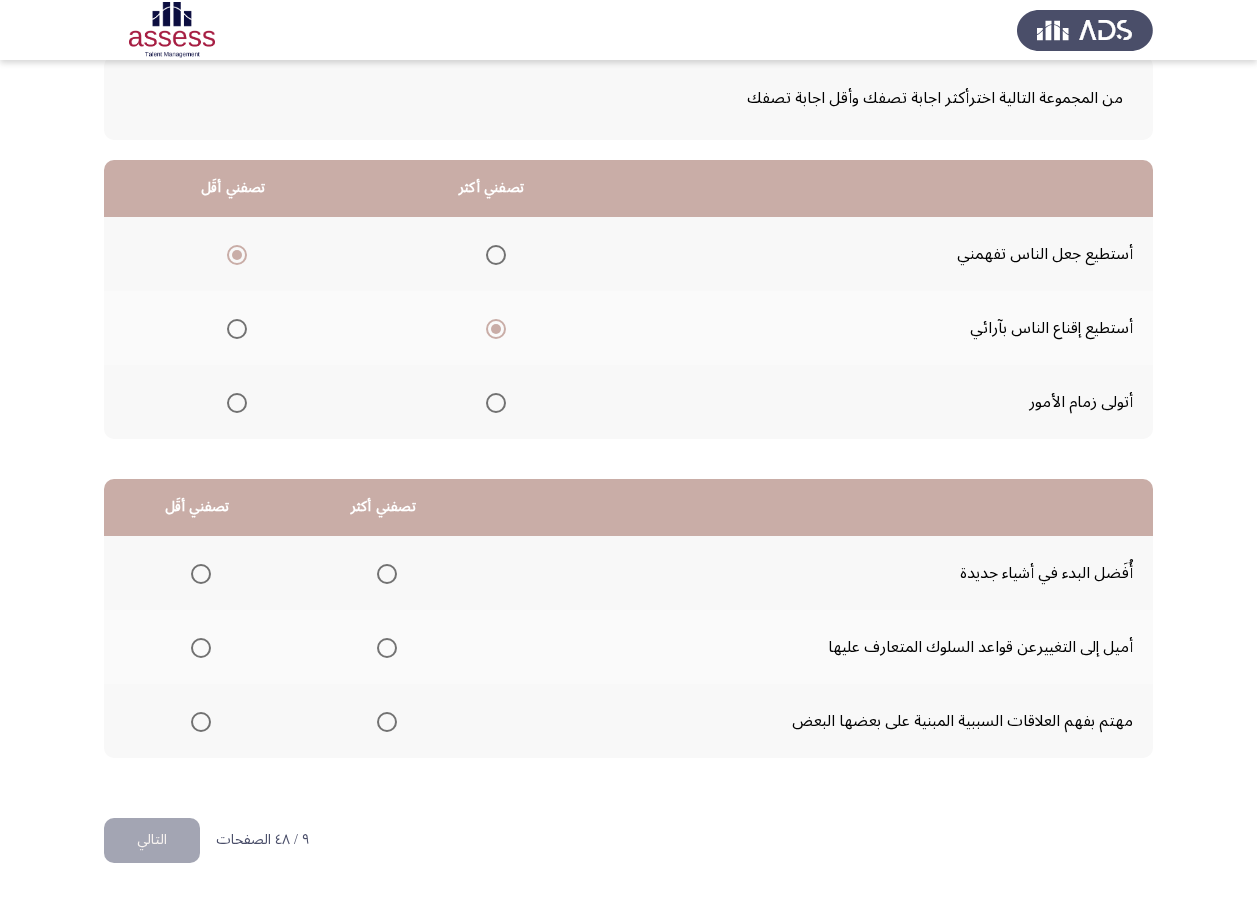 click at bounding box center (387, 722) 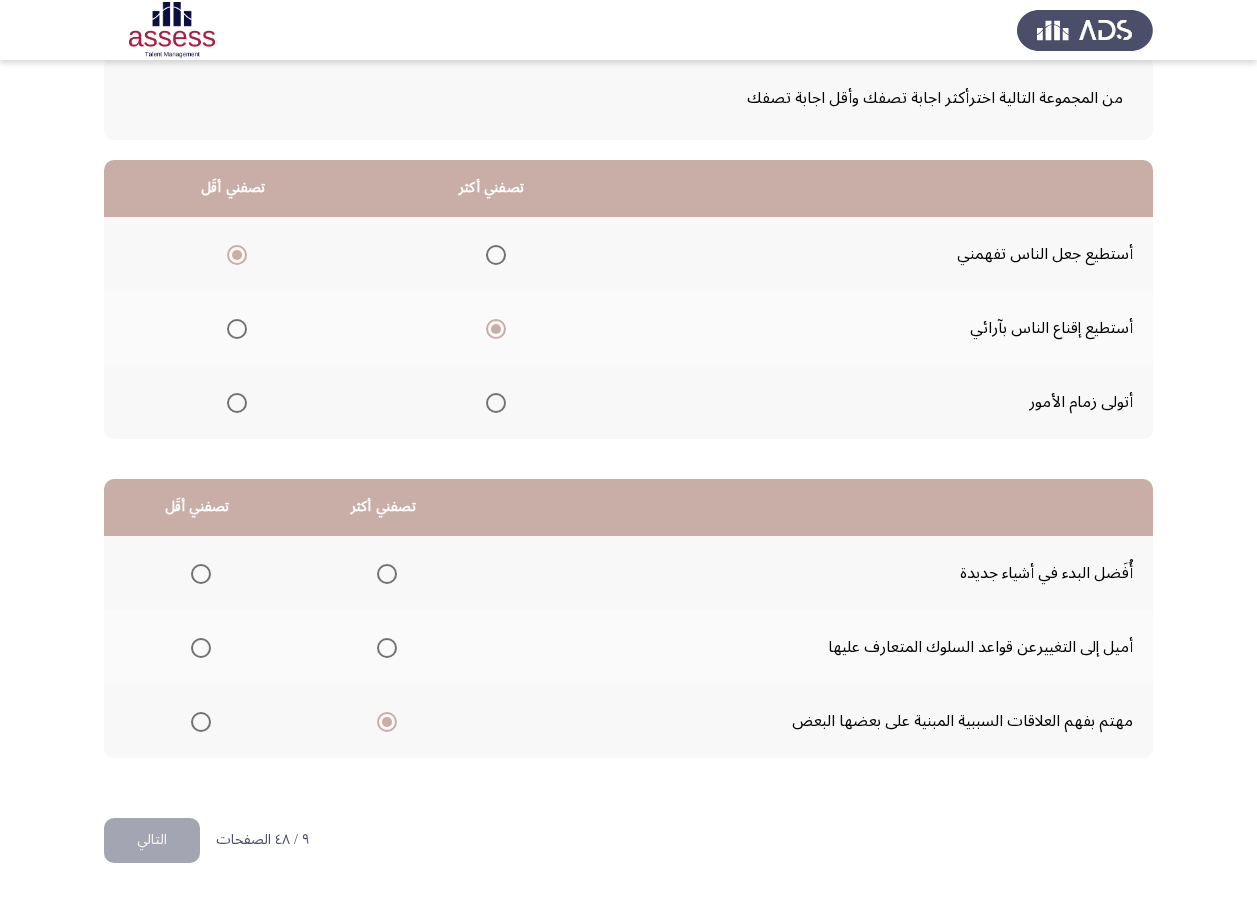 click 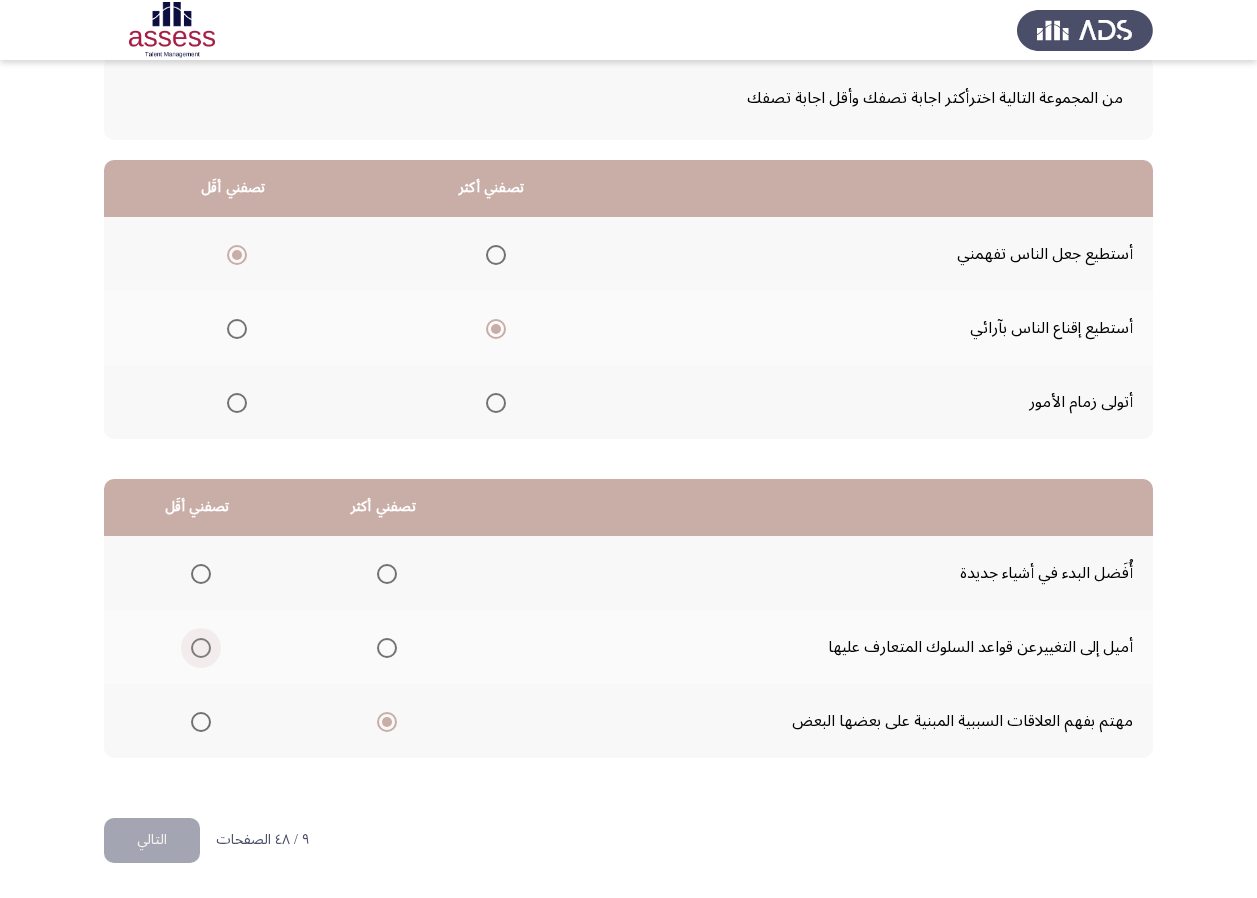 click at bounding box center (201, 648) 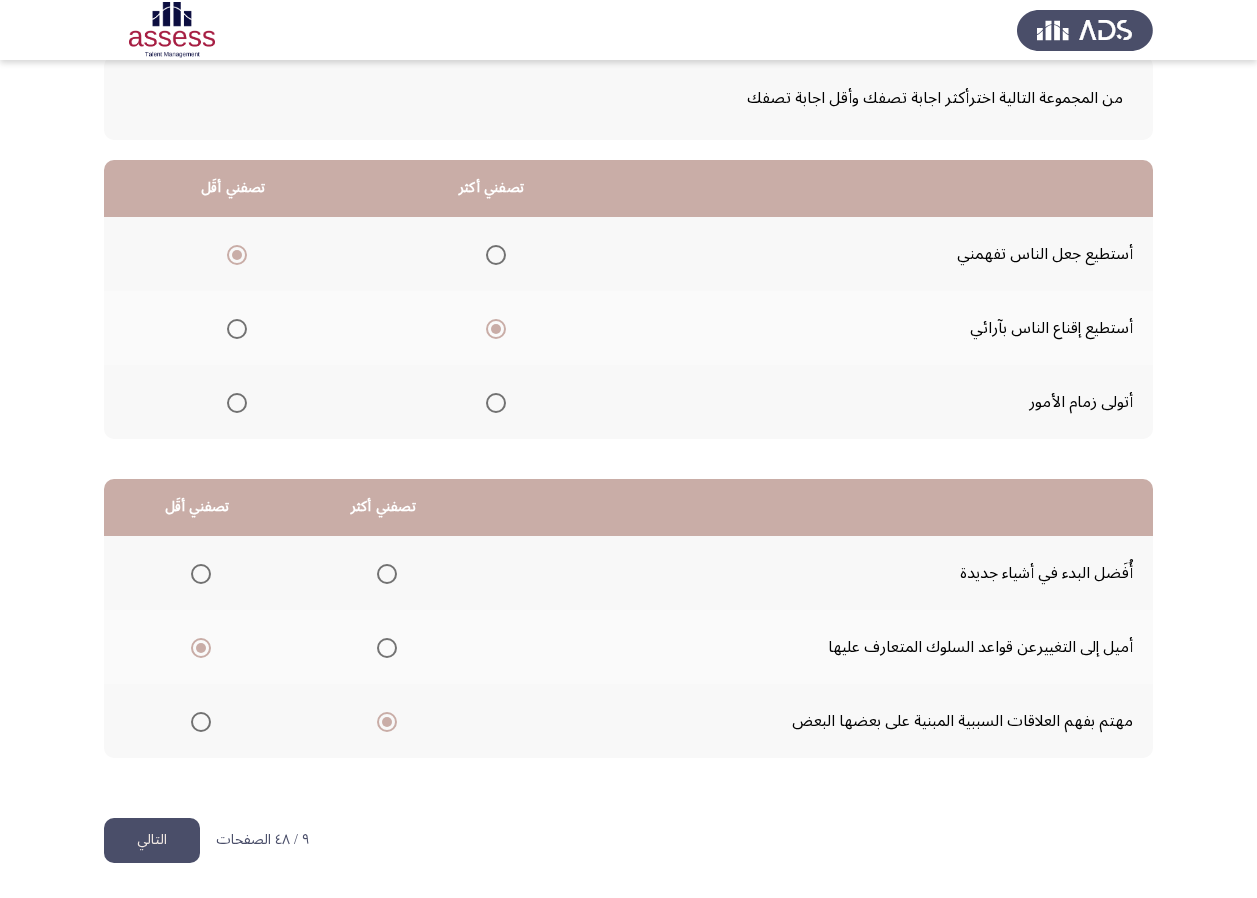 click on "التالي" 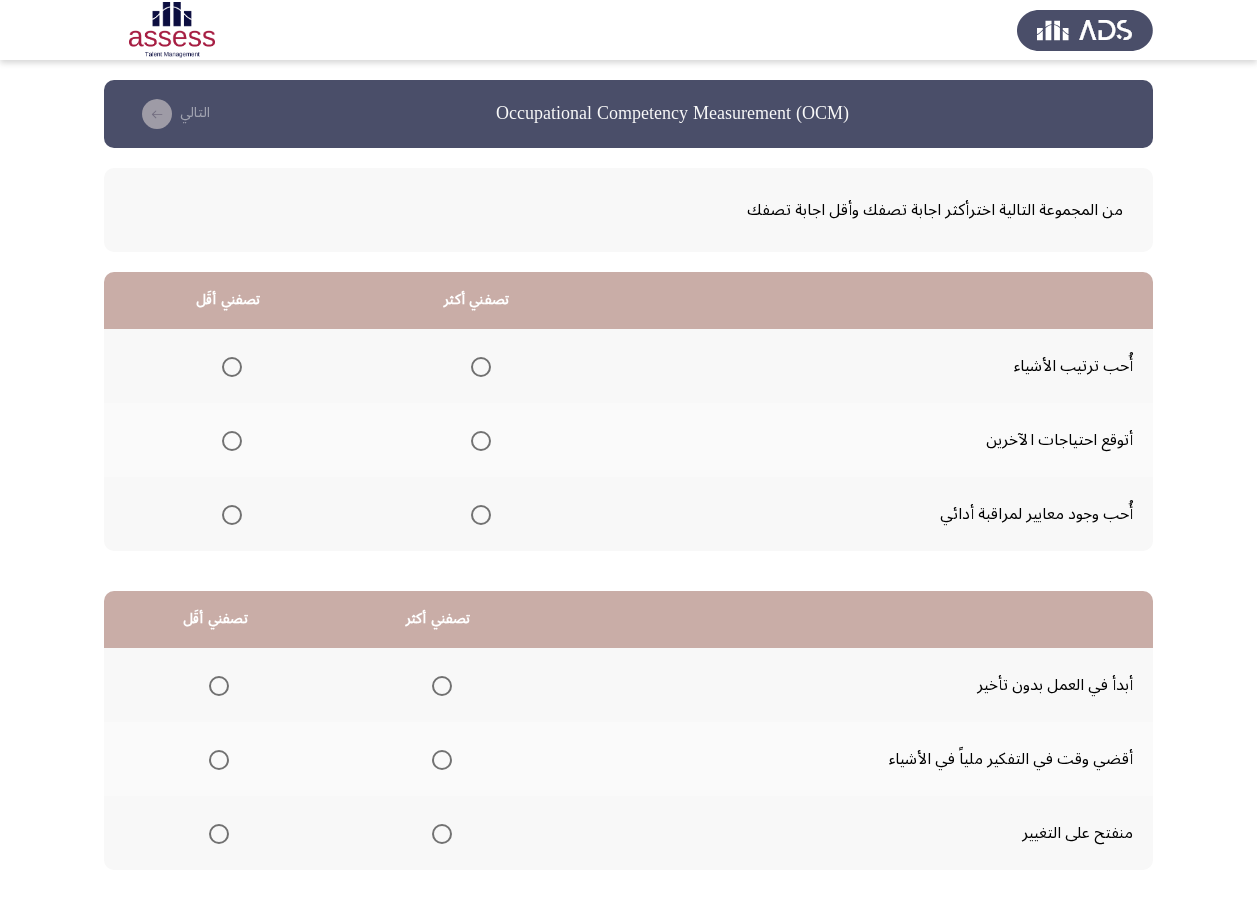 click at bounding box center (481, 515) 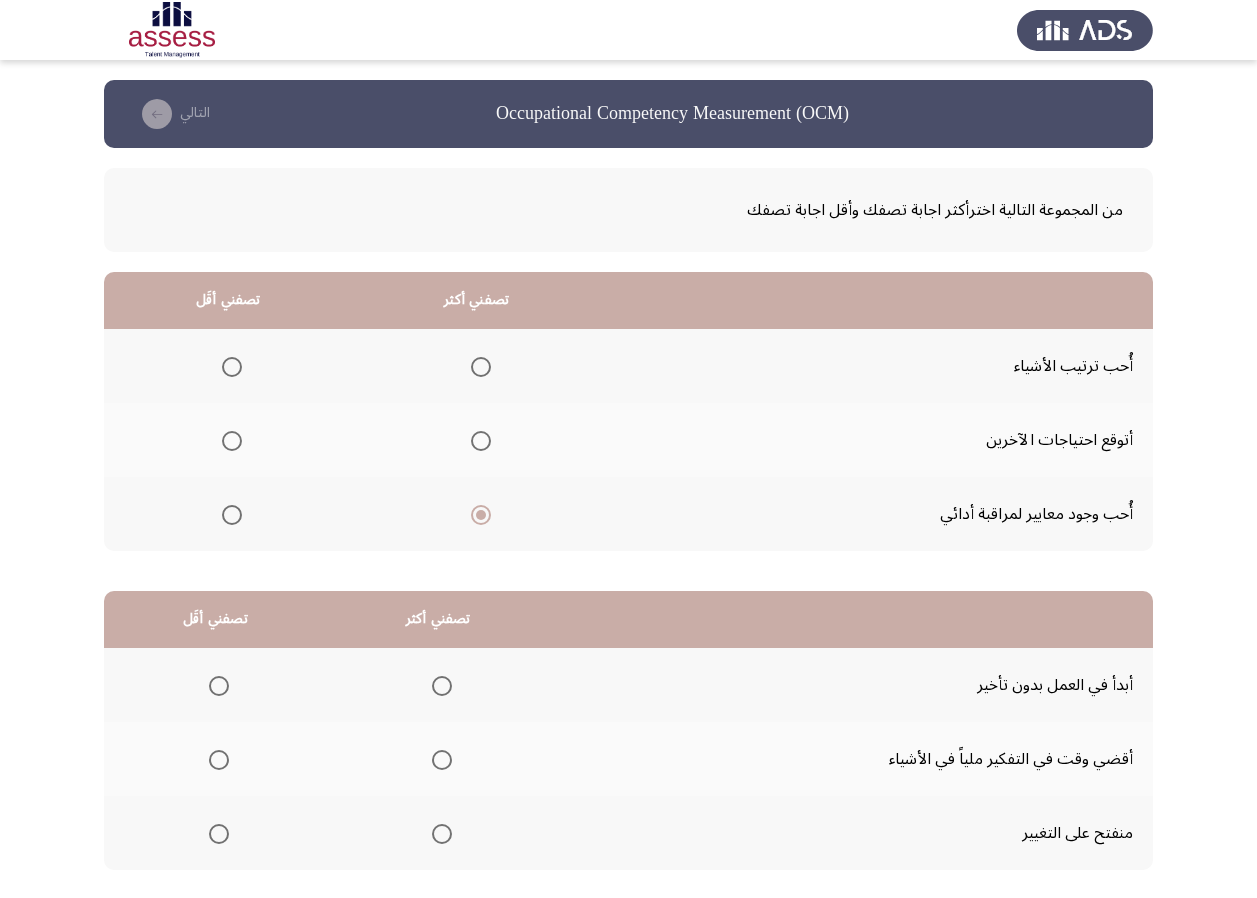 click at bounding box center [232, 367] 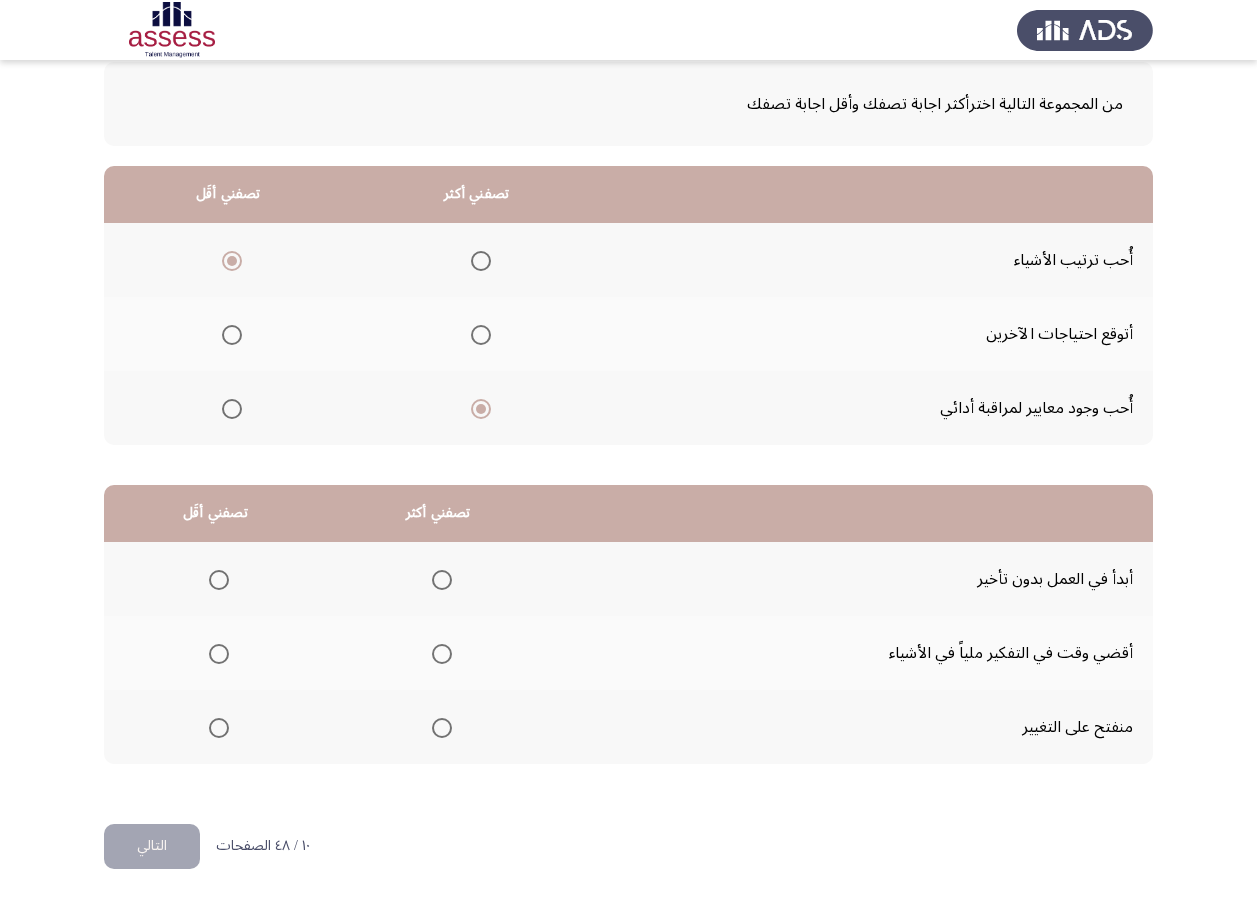 scroll, scrollTop: 112, scrollLeft: 0, axis: vertical 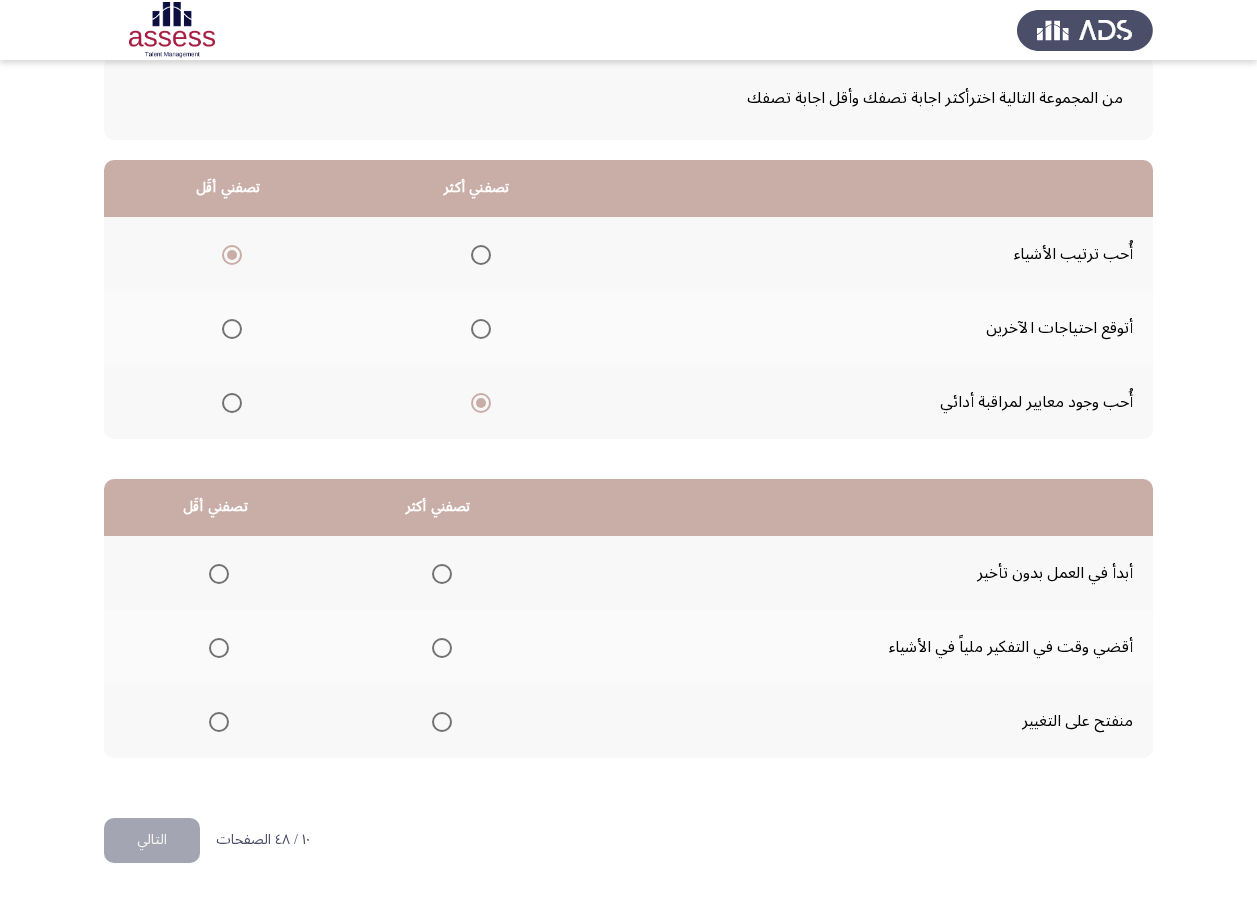 click at bounding box center (442, 574) 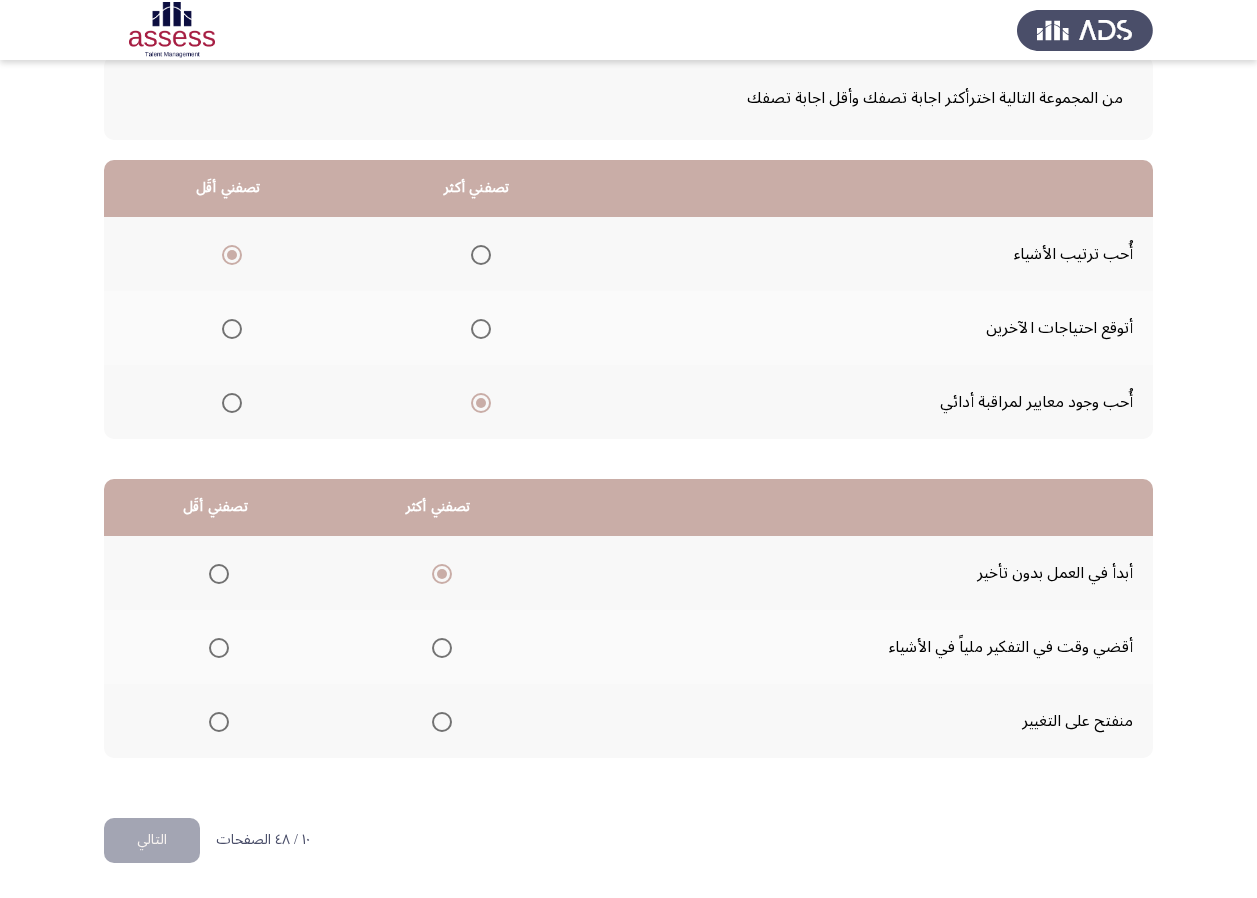 click at bounding box center [219, 648] 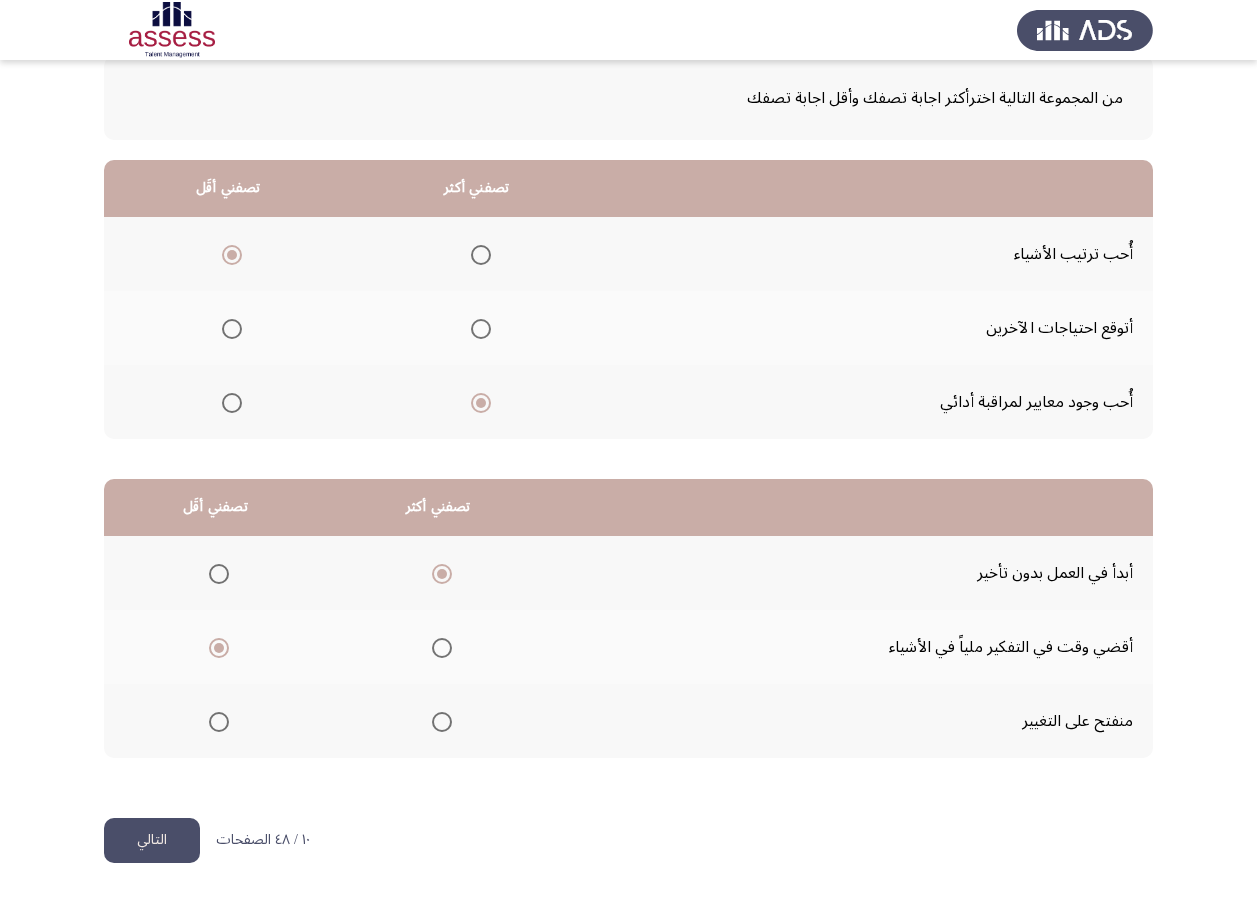 click on "التالي" 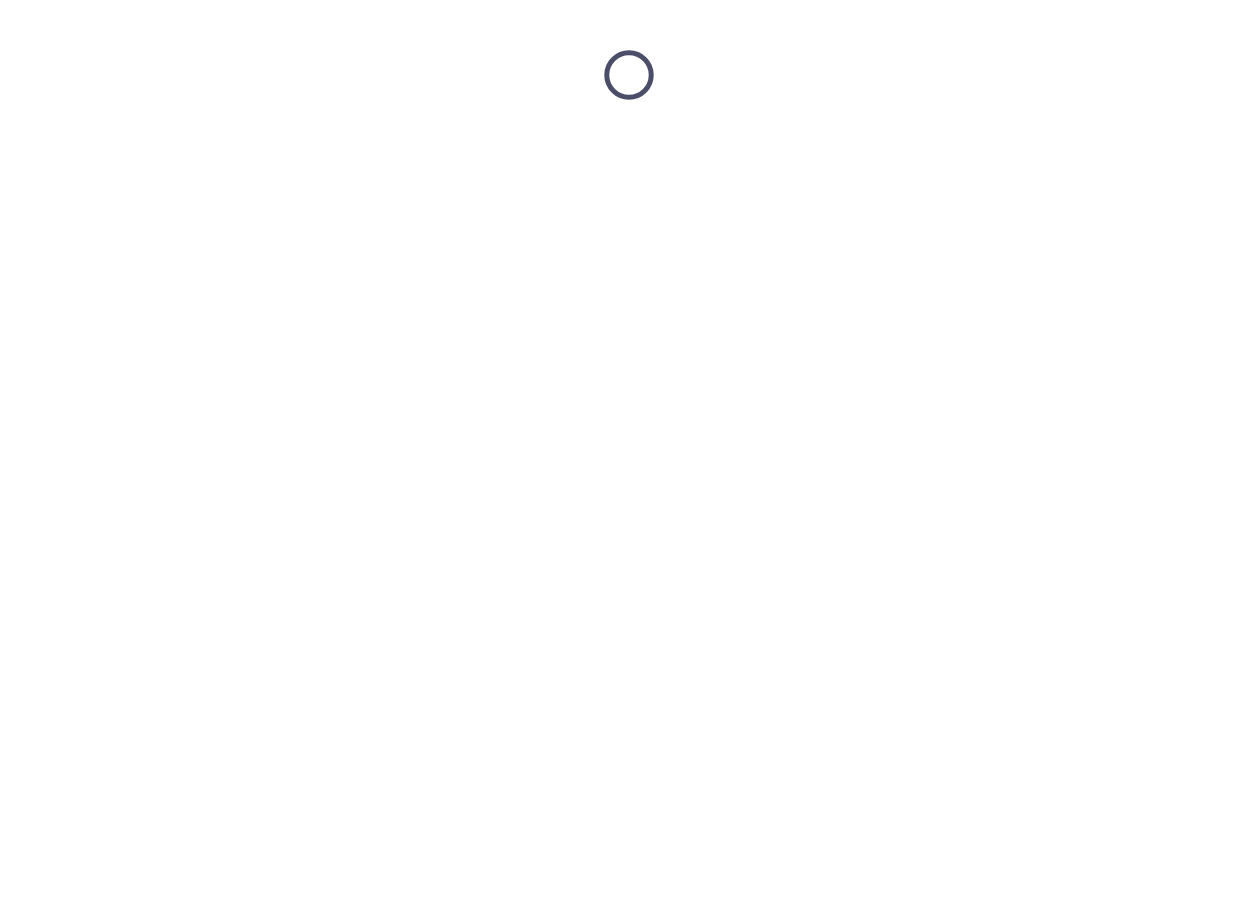 scroll, scrollTop: 0, scrollLeft: 0, axis: both 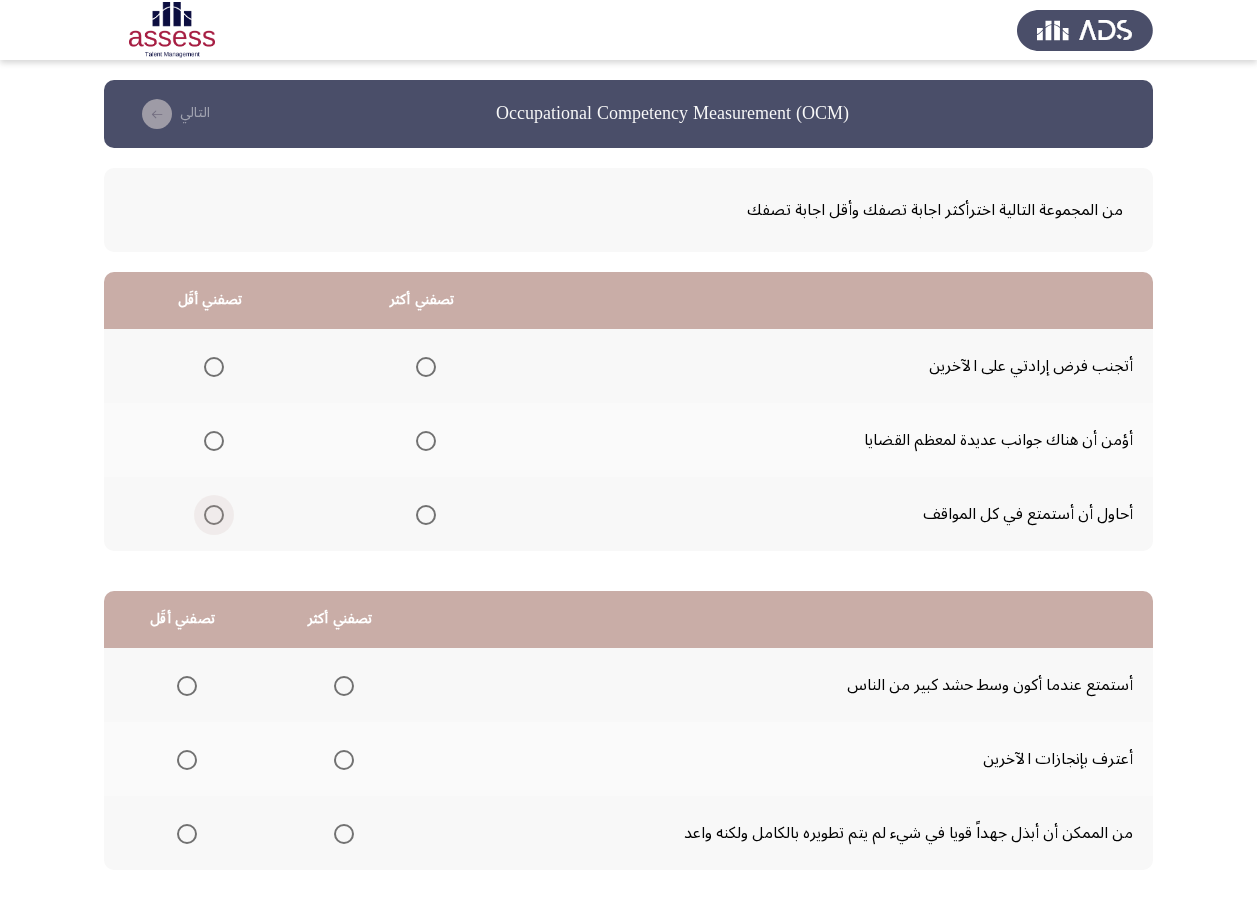 click at bounding box center [214, 515] 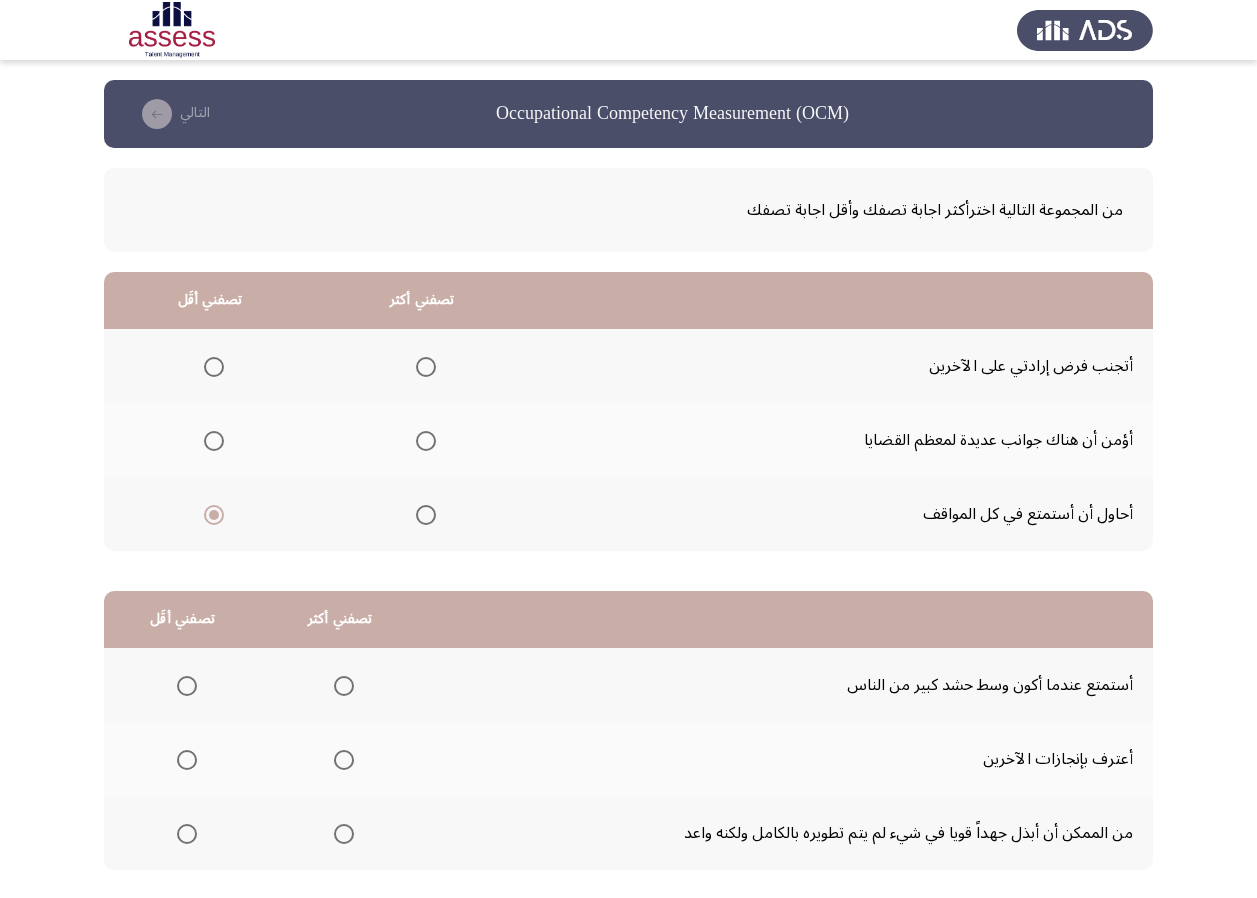 click at bounding box center (426, 441) 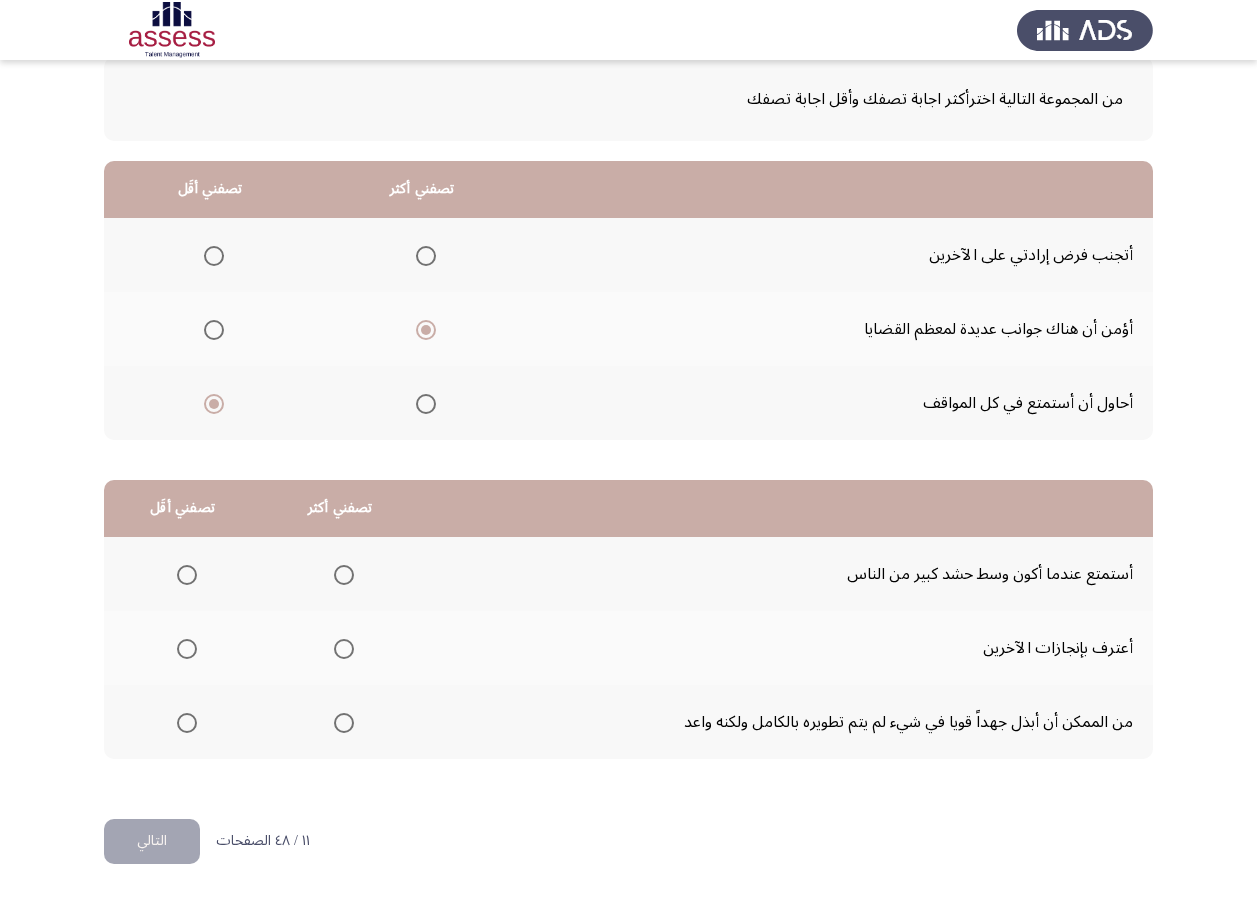 scroll, scrollTop: 112, scrollLeft: 0, axis: vertical 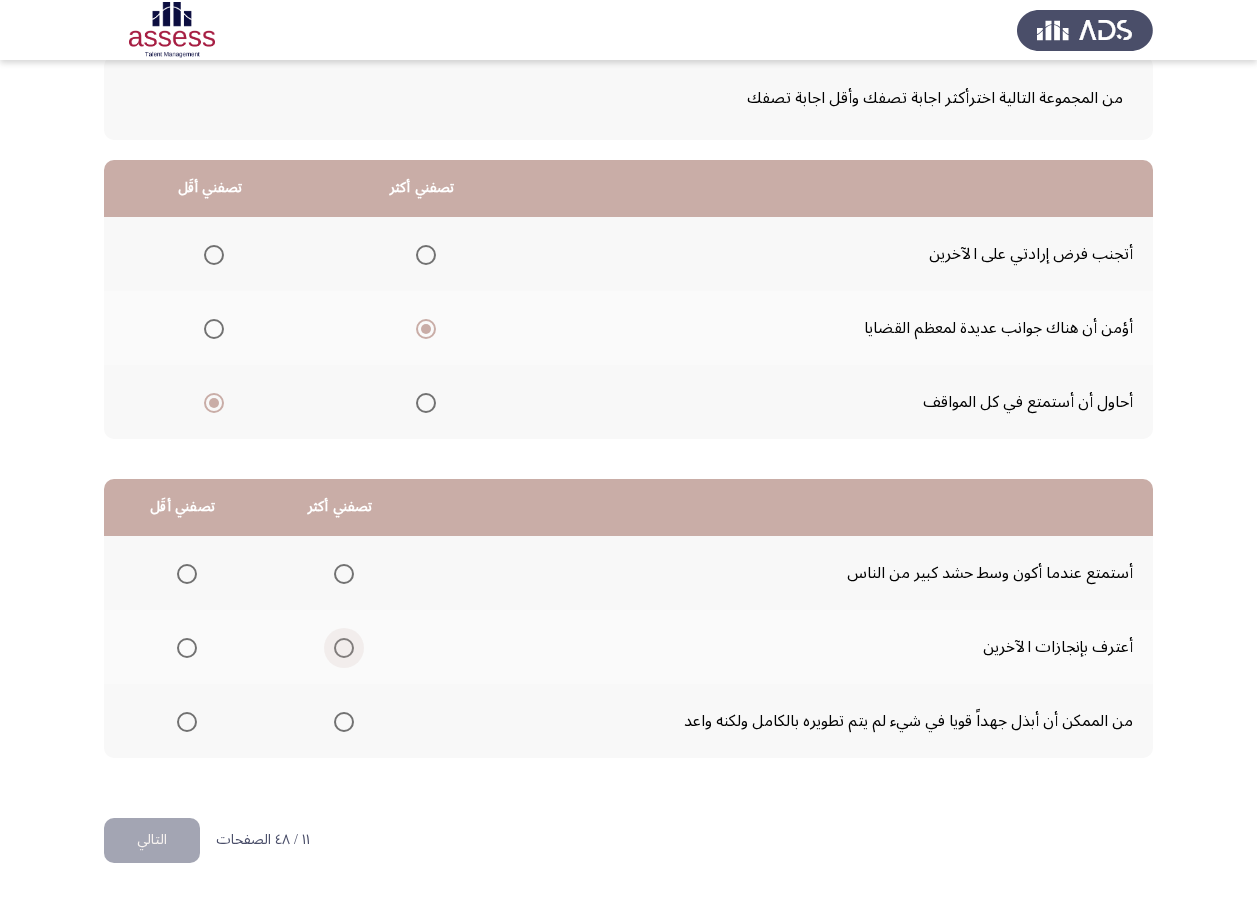 click at bounding box center (344, 648) 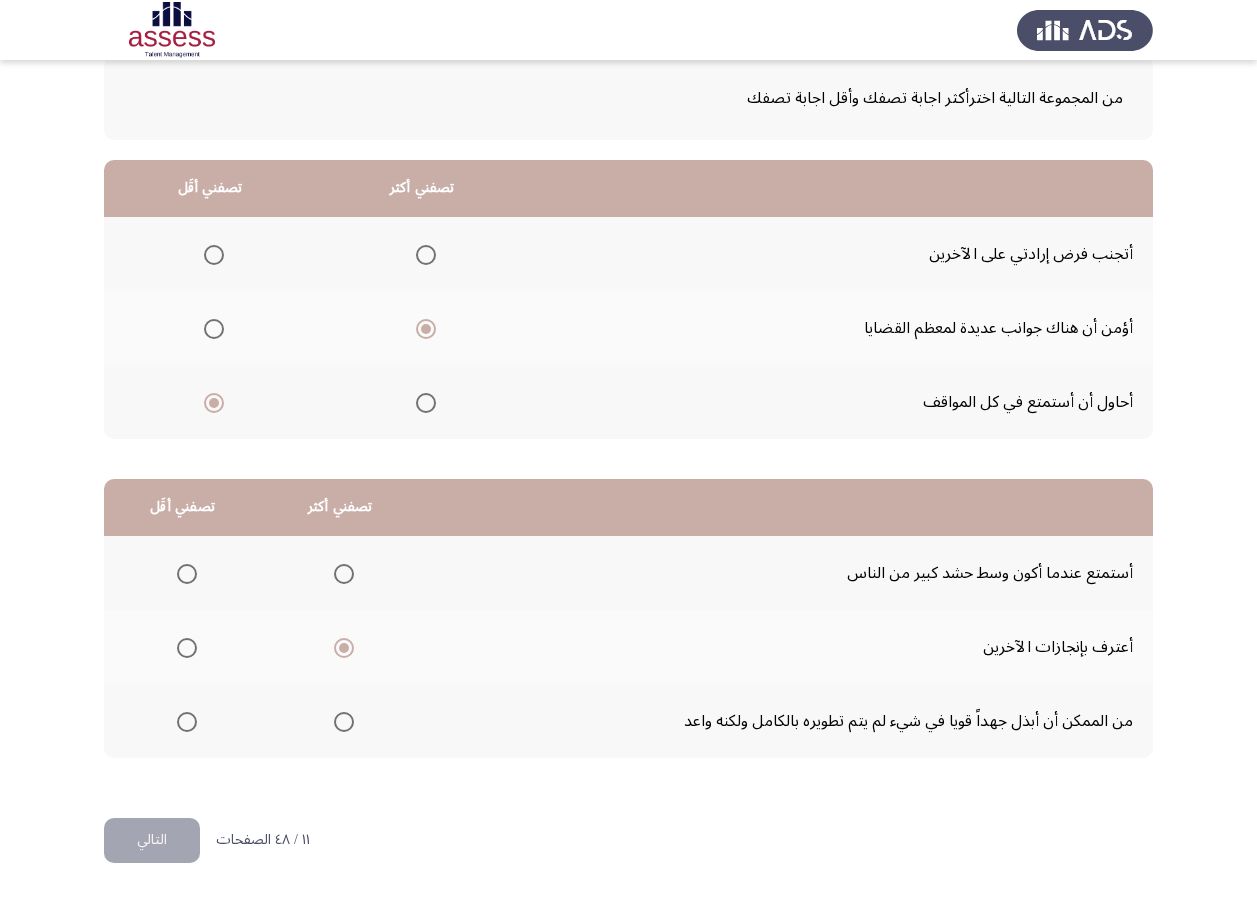 click at bounding box center (187, 574) 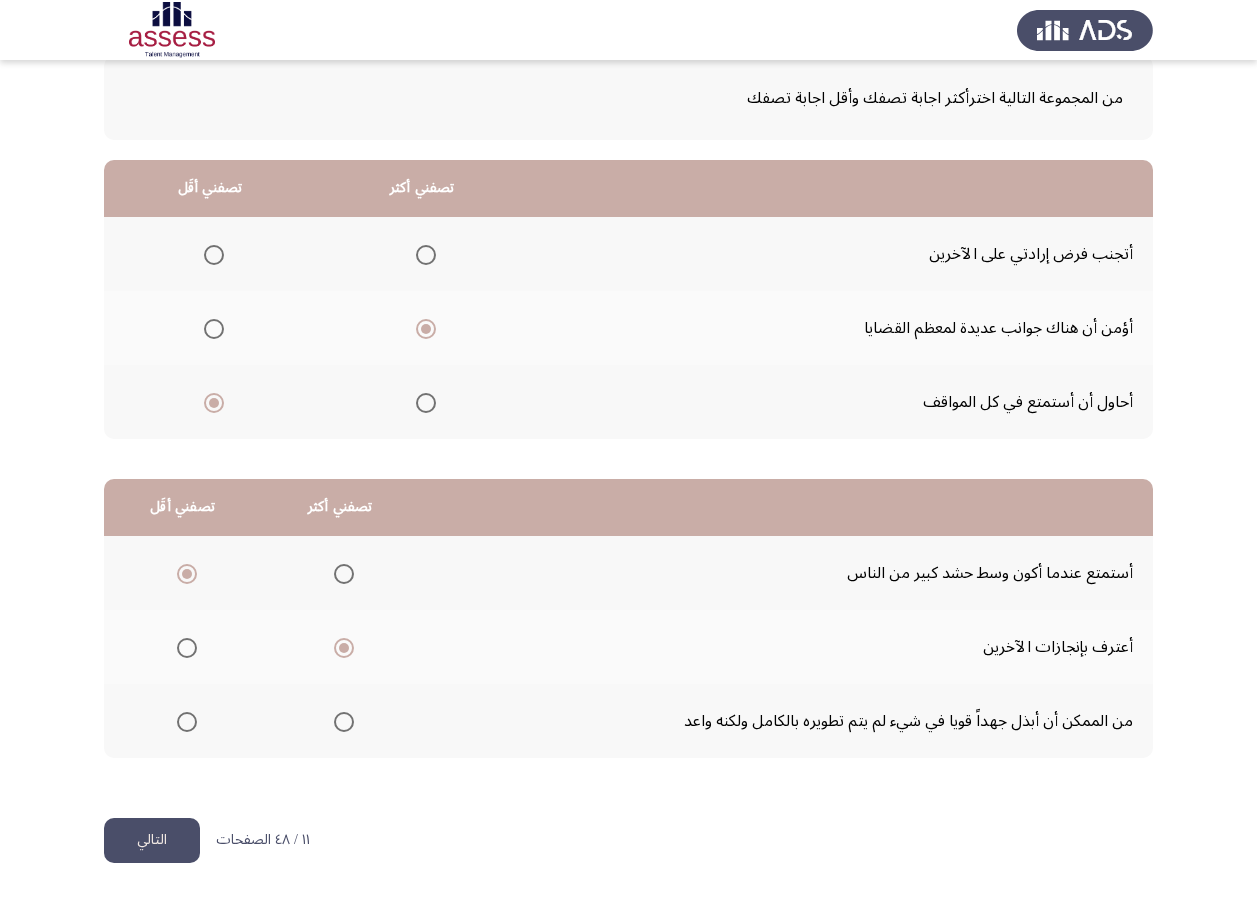click on "التالي" 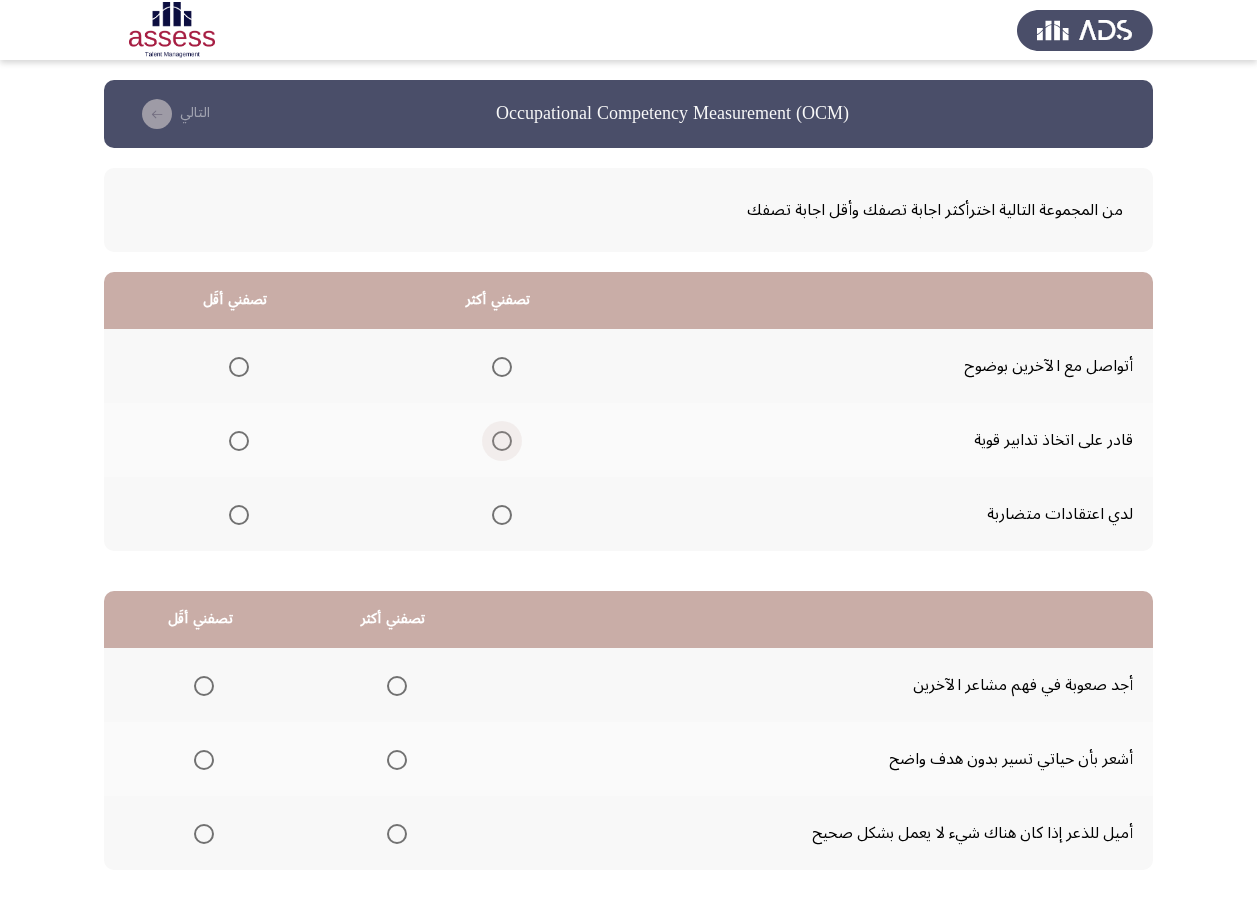 click at bounding box center [502, 441] 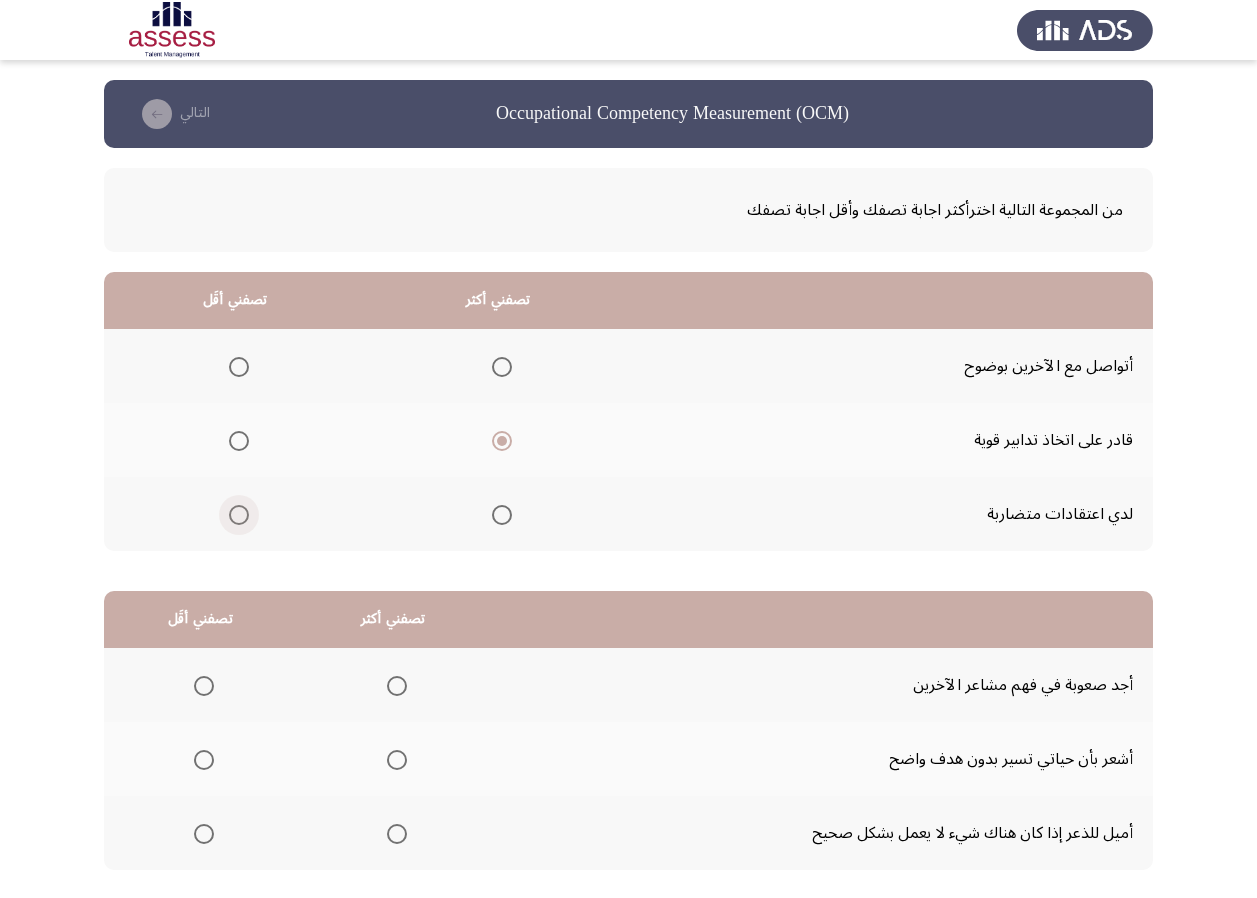 click at bounding box center (239, 515) 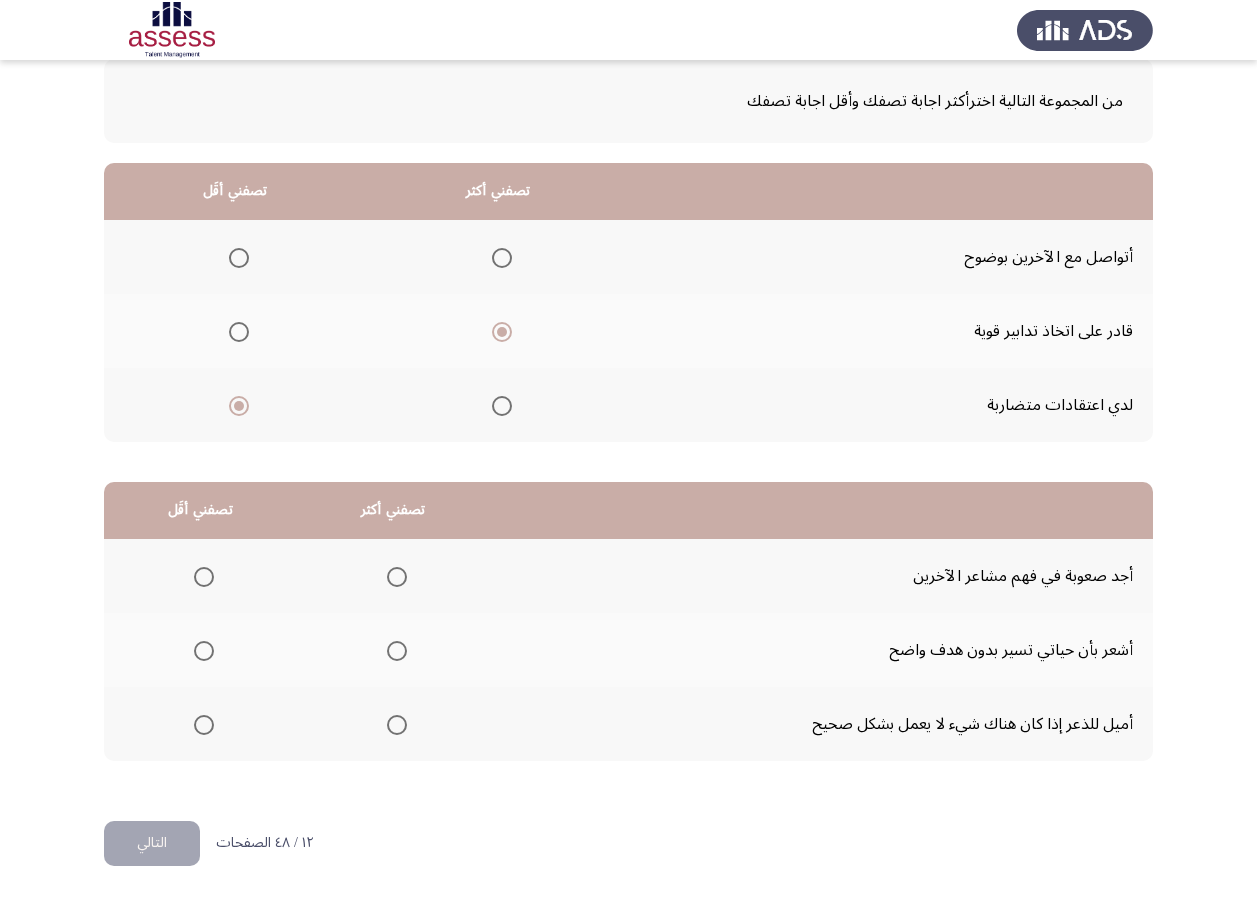 scroll, scrollTop: 112, scrollLeft: 0, axis: vertical 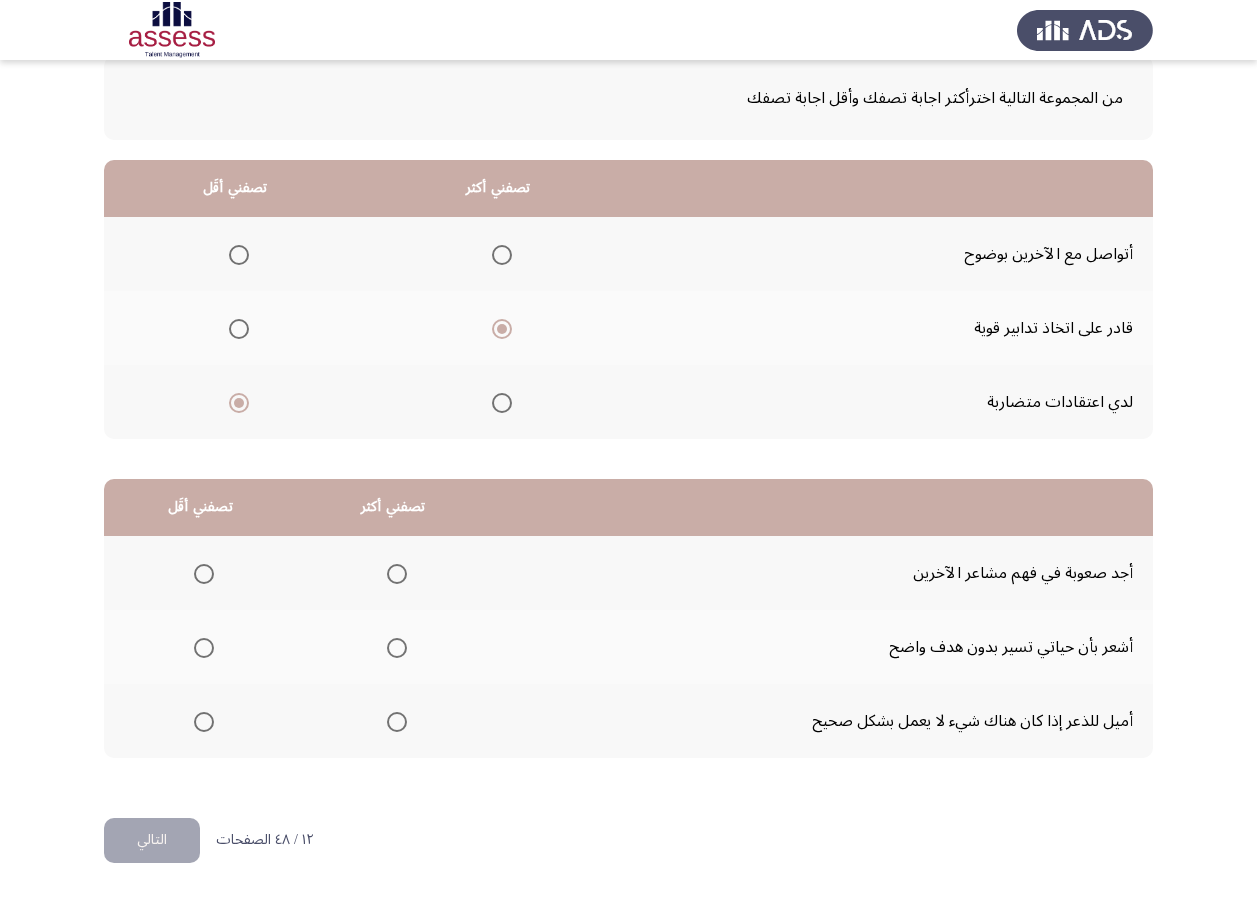 click at bounding box center (204, 574) 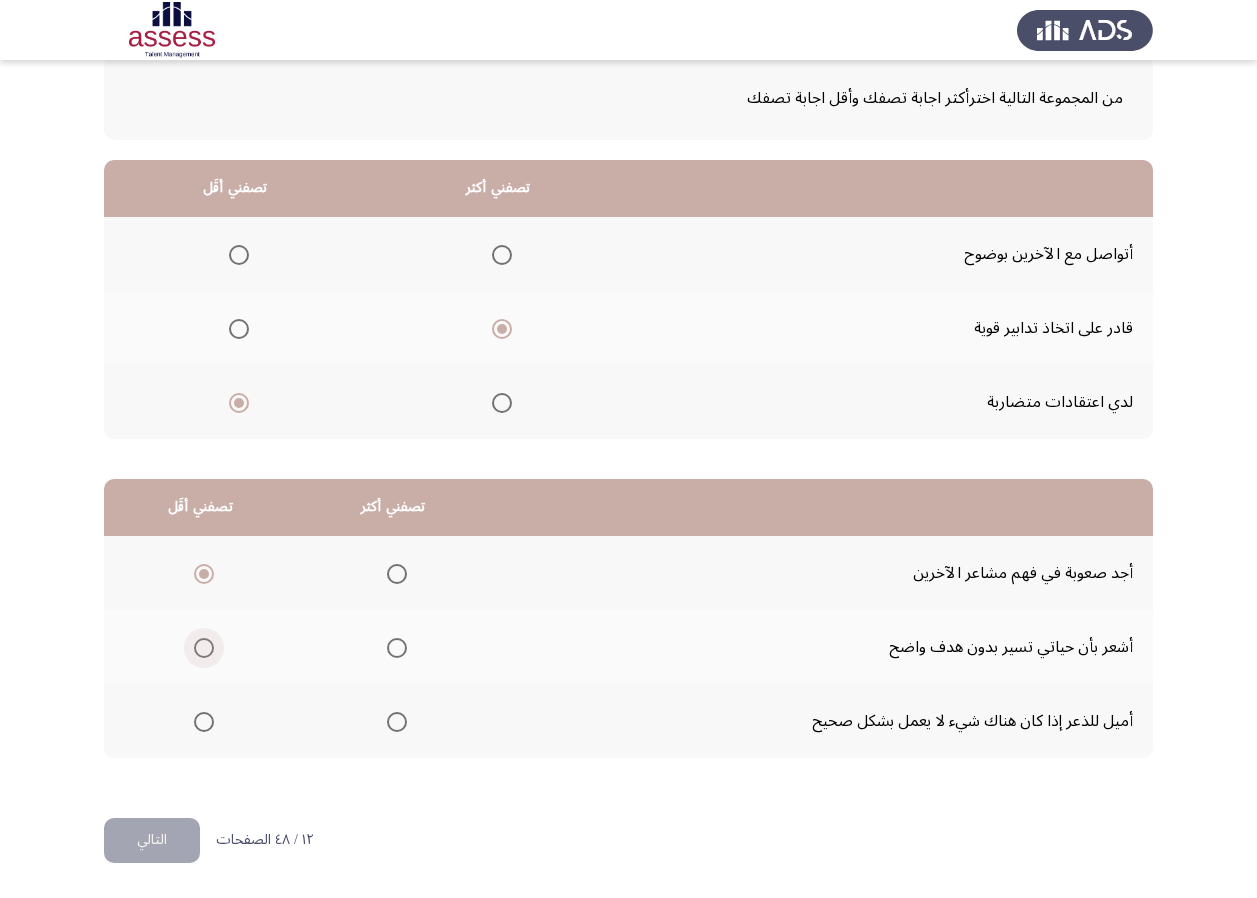 click at bounding box center [204, 648] 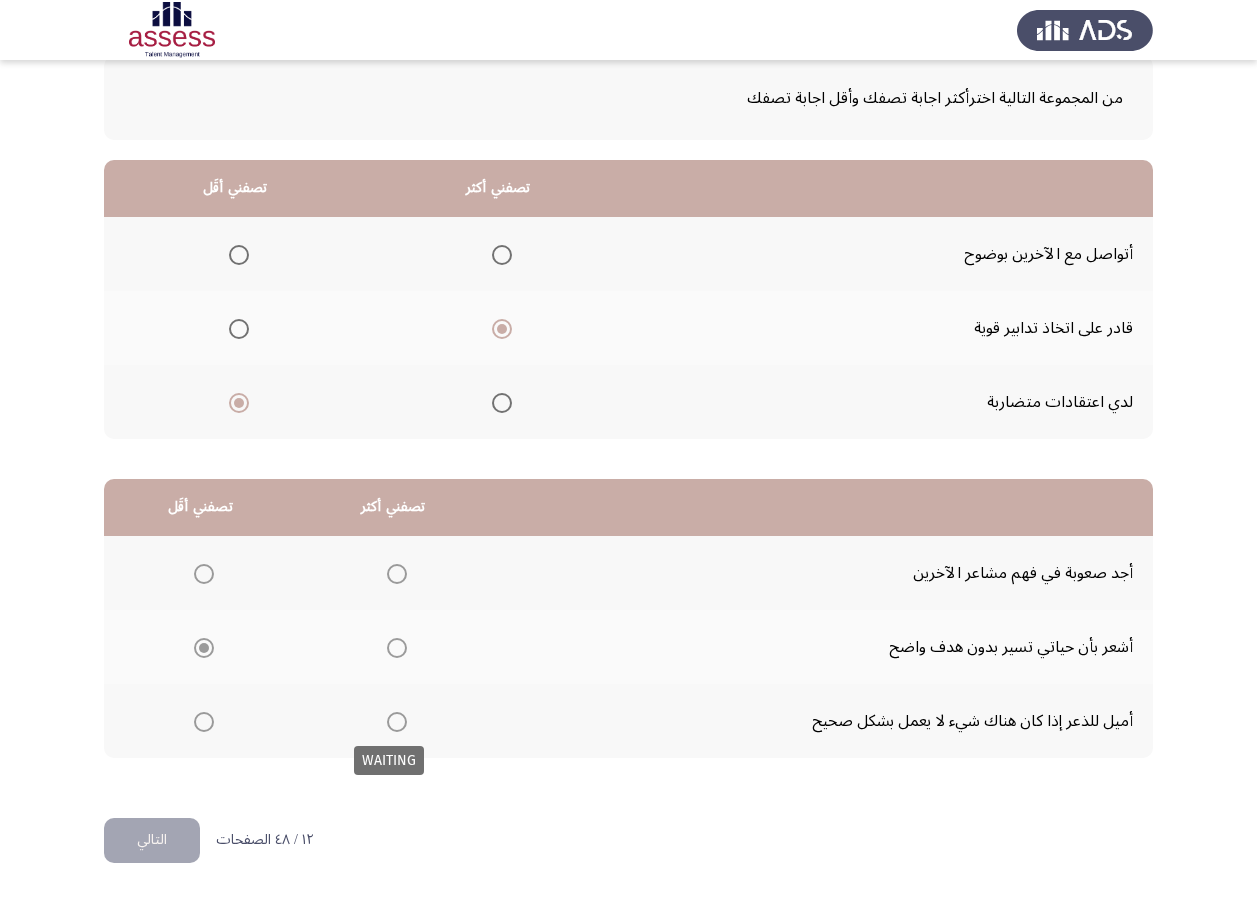 click at bounding box center (397, 722) 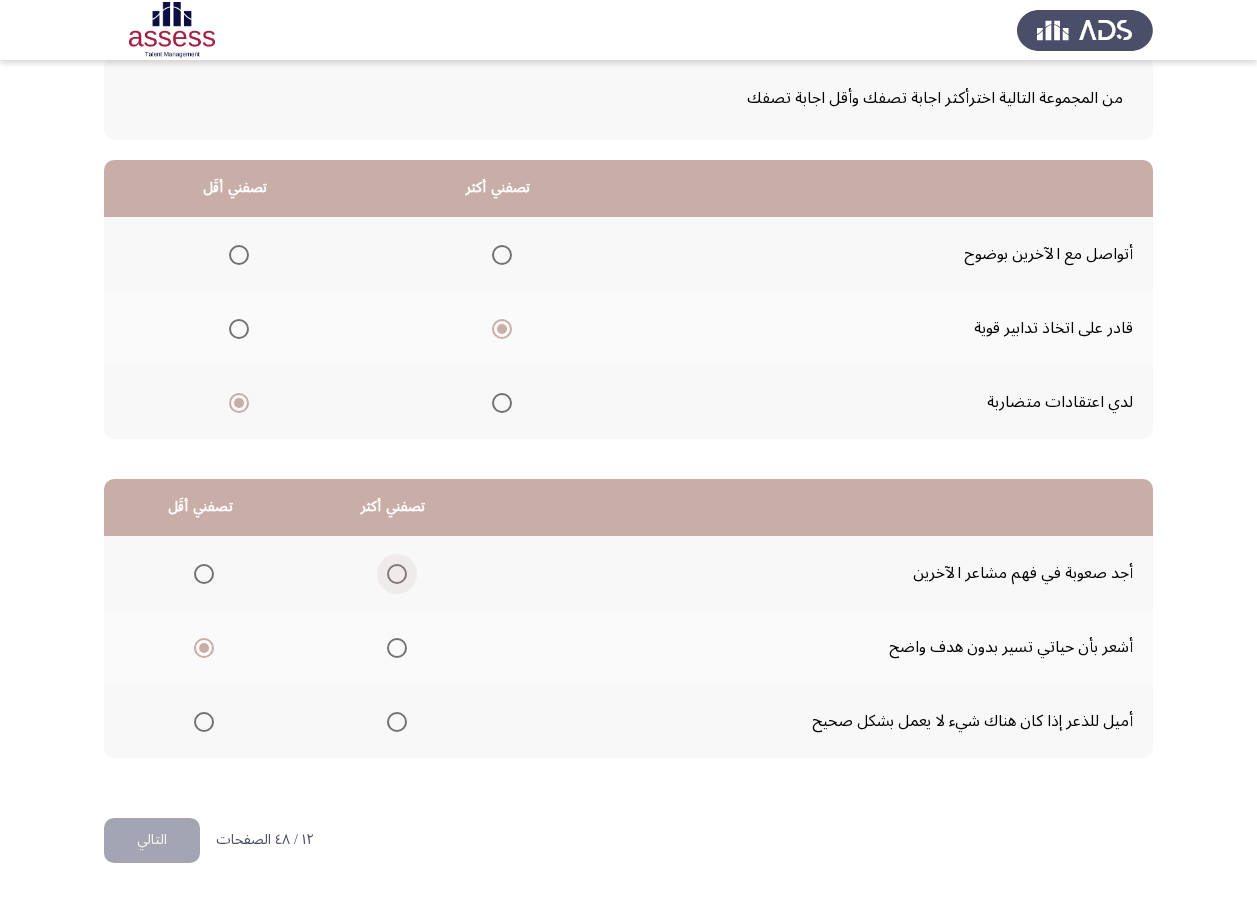 click at bounding box center [397, 574] 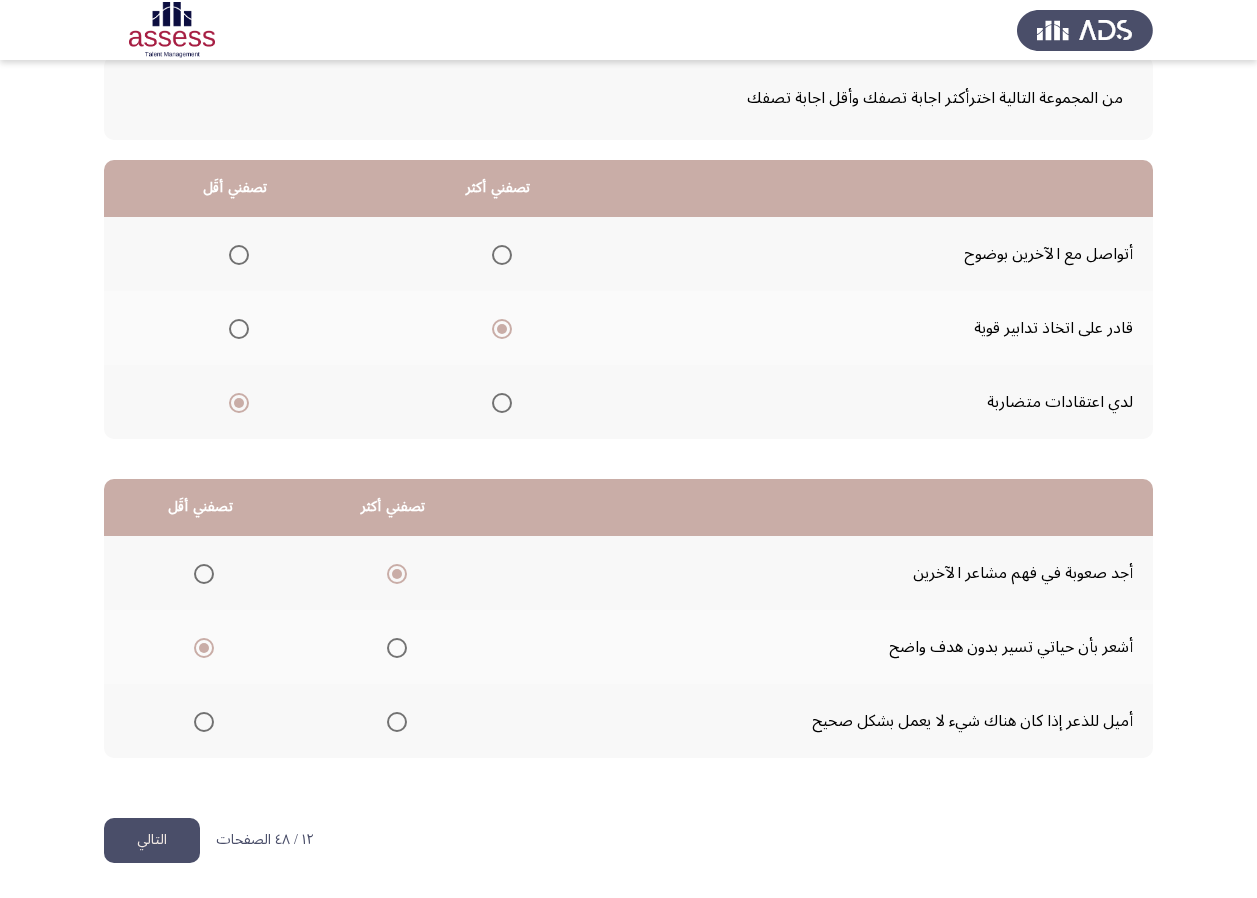 click on "التالي" 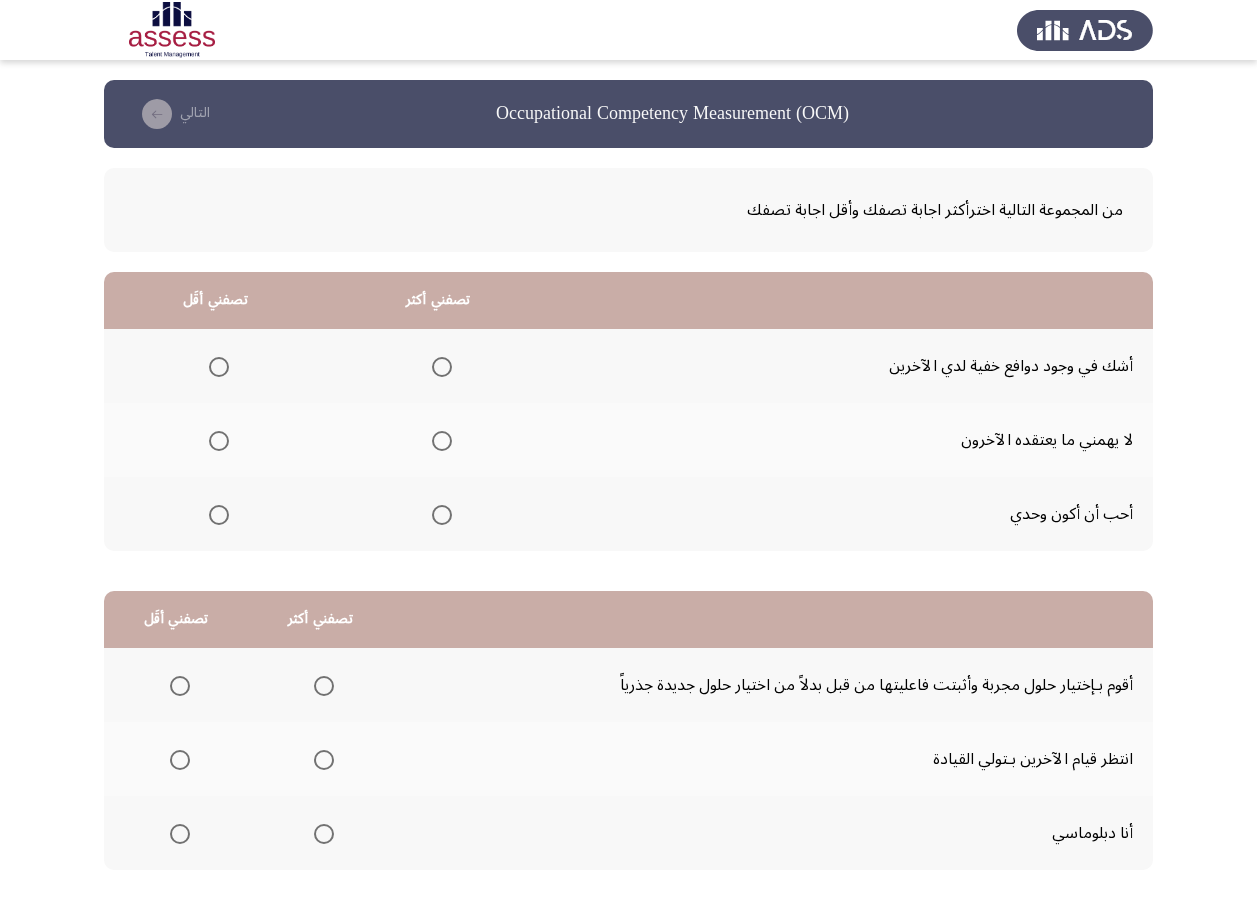 click at bounding box center (219, 441) 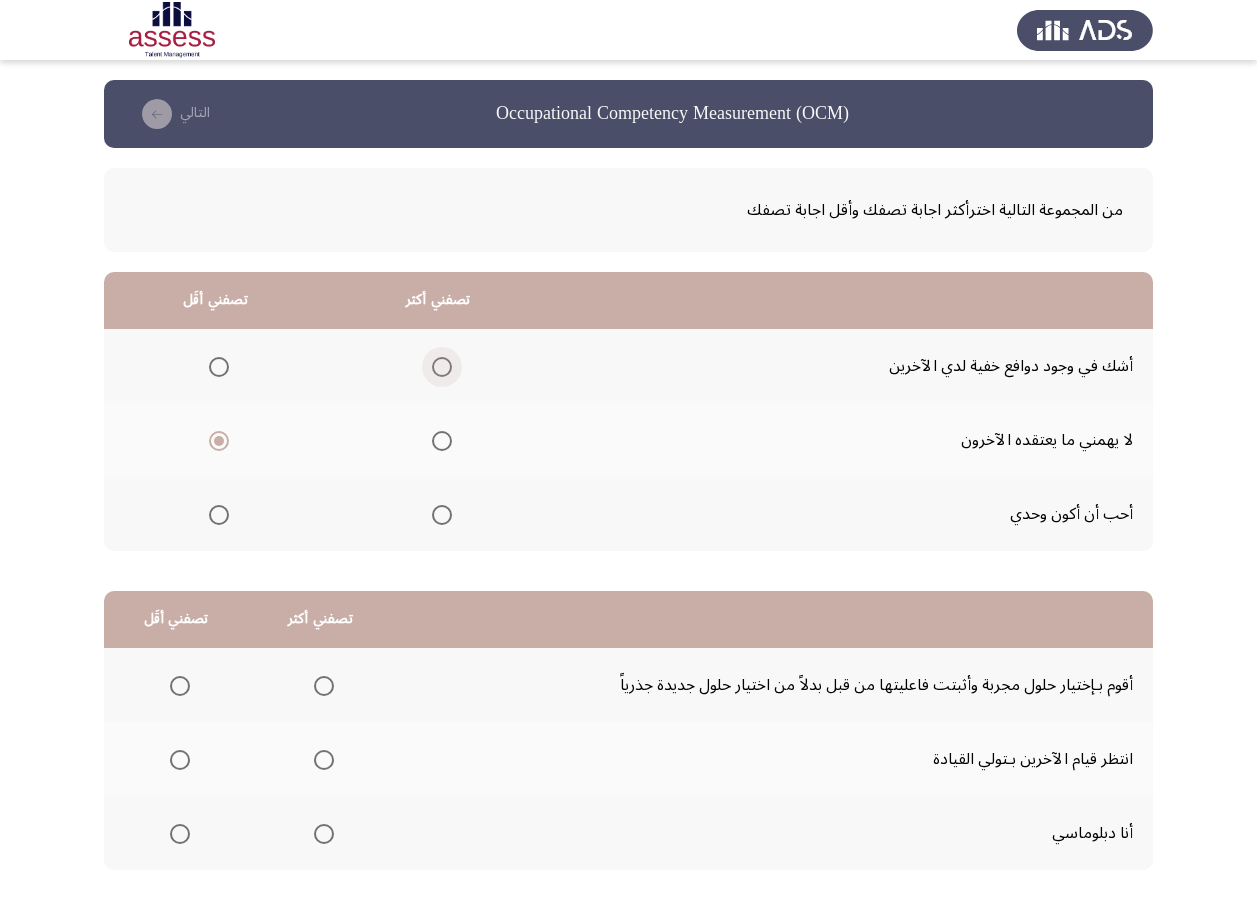 click at bounding box center (442, 367) 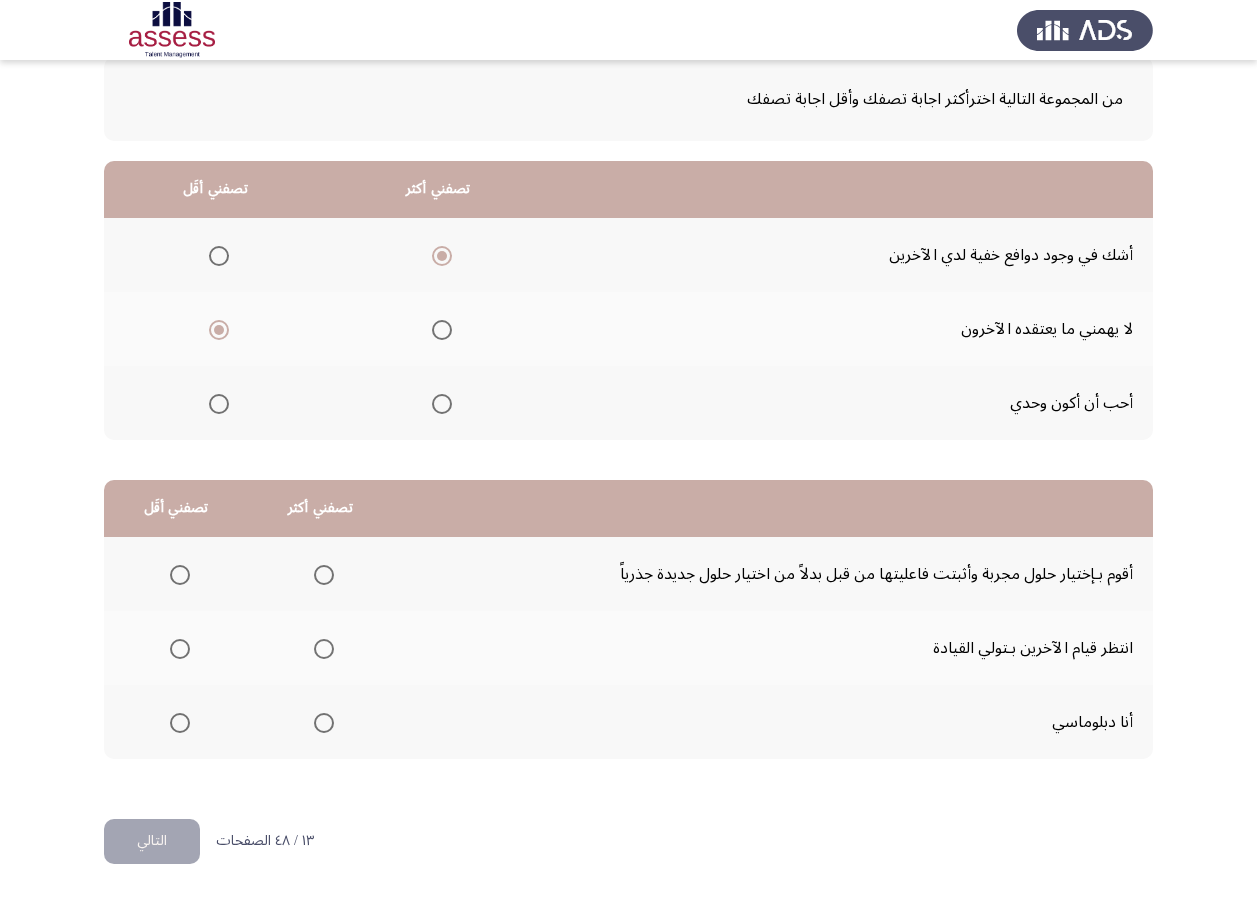 scroll, scrollTop: 112, scrollLeft: 0, axis: vertical 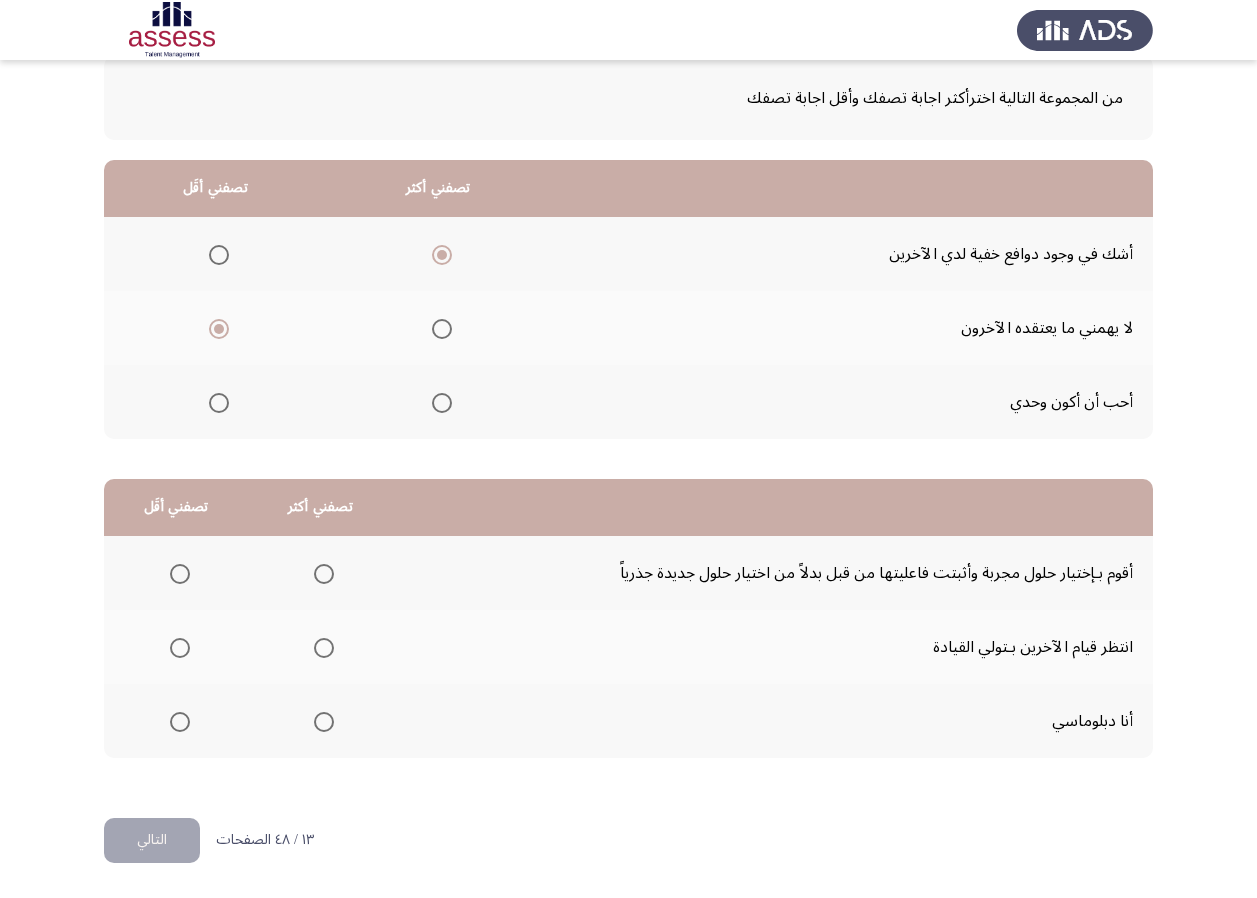 click at bounding box center [180, 648] 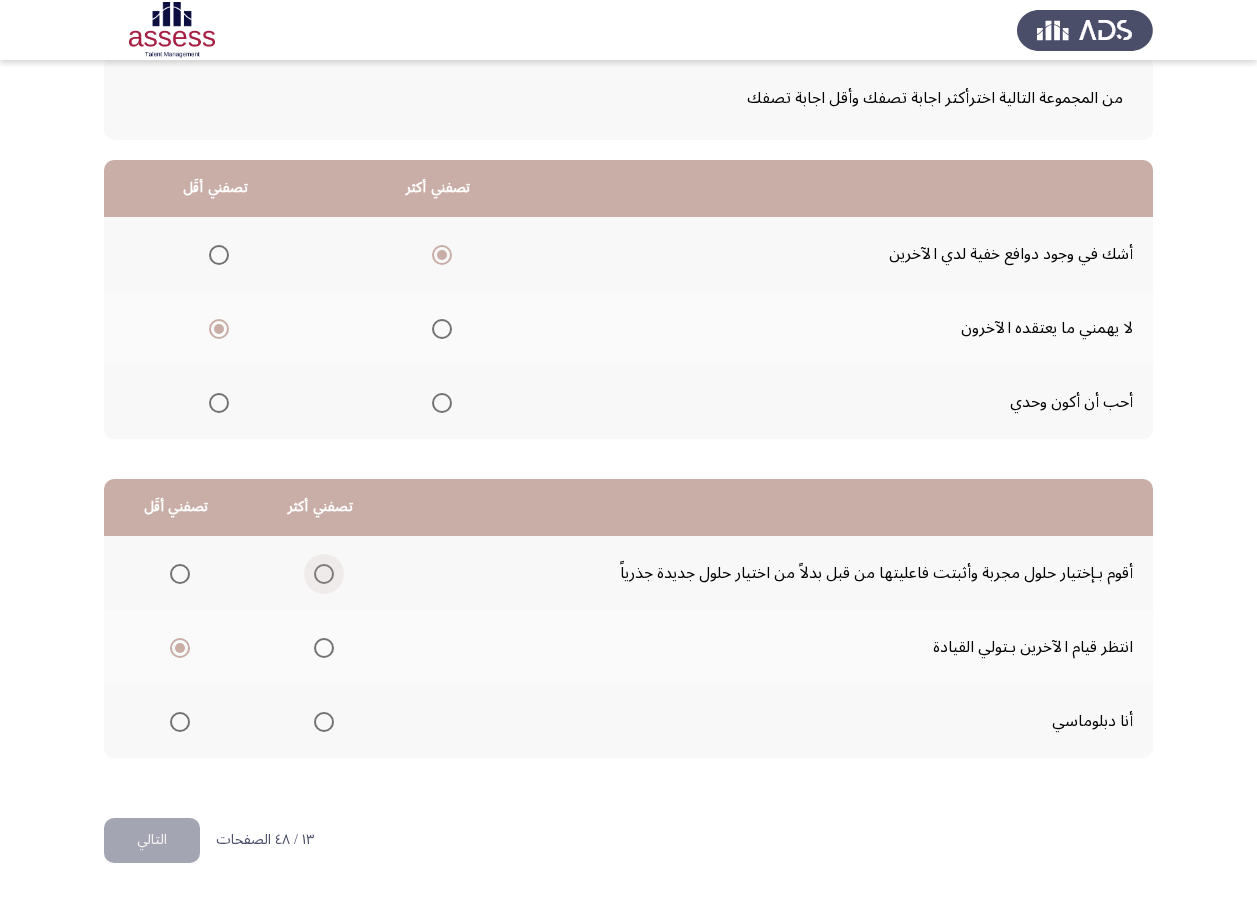 click at bounding box center [324, 574] 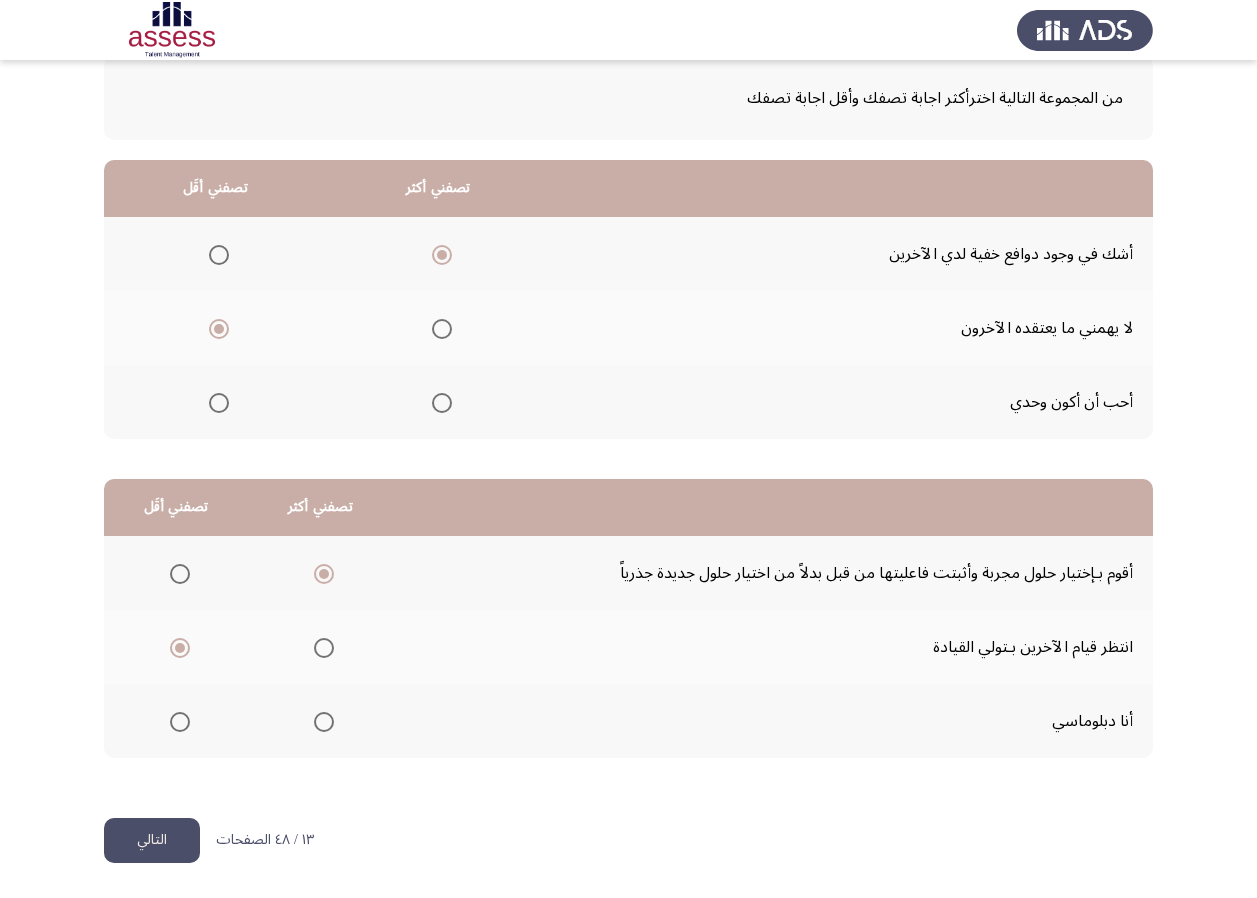 click on "التالي" 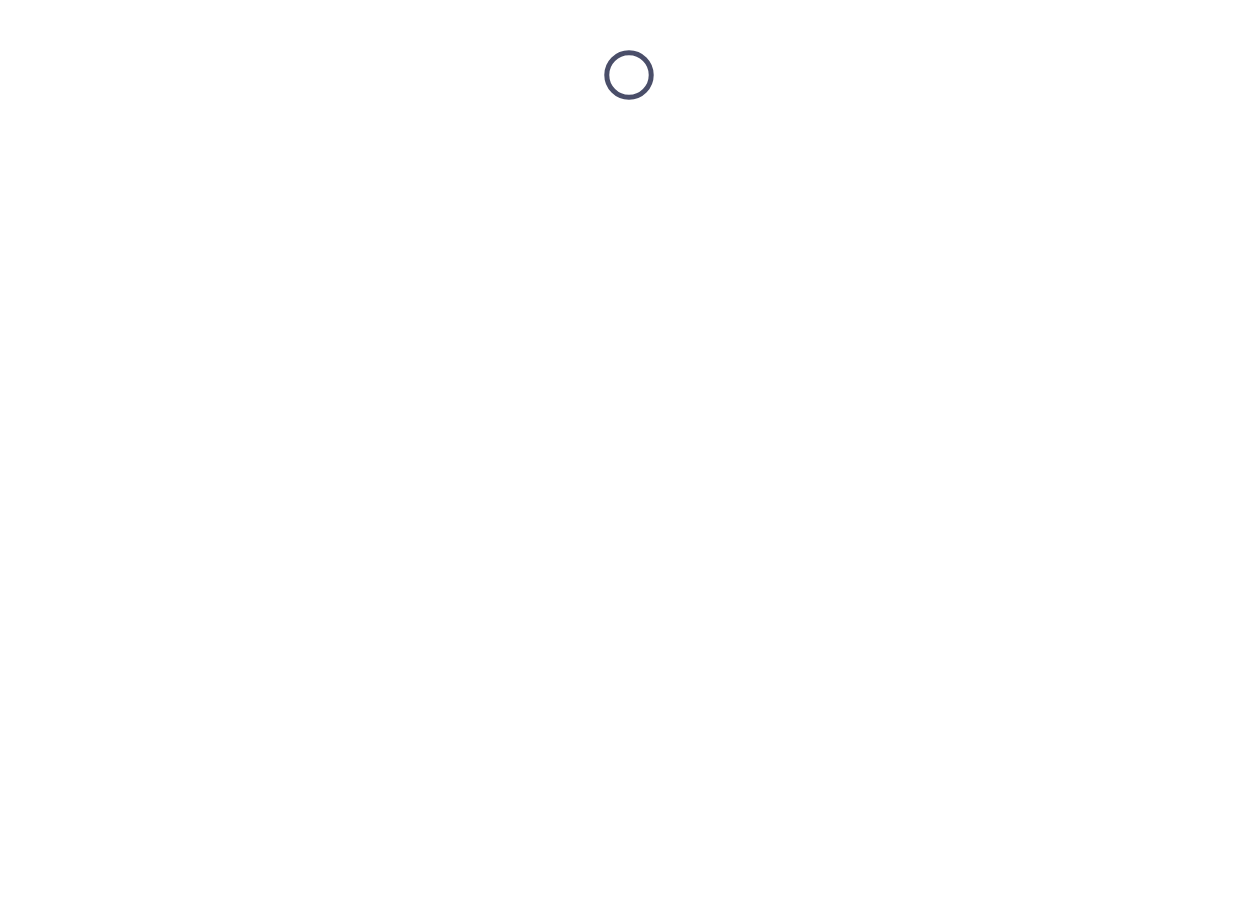 scroll, scrollTop: 0, scrollLeft: 0, axis: both 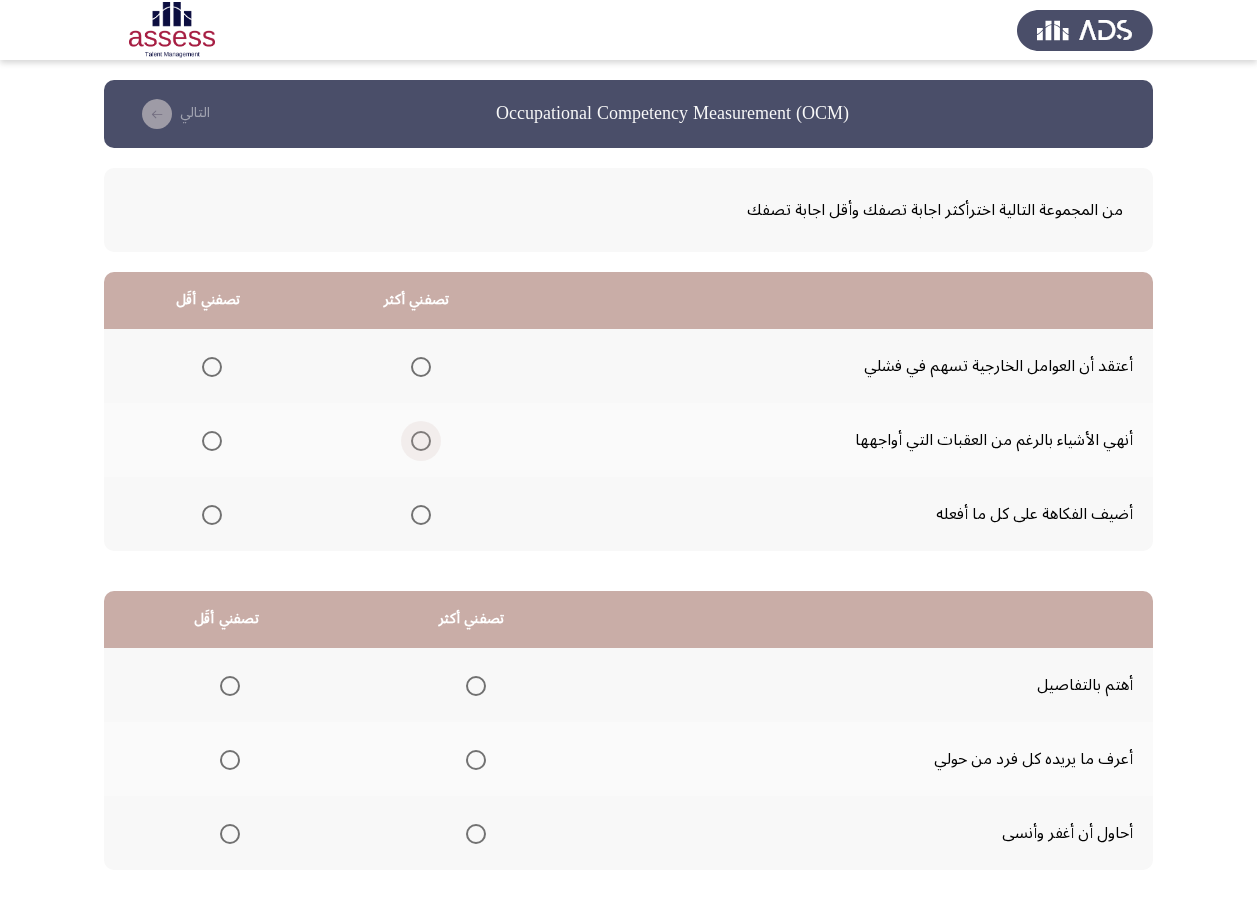 click at bounding box center (421, 441) 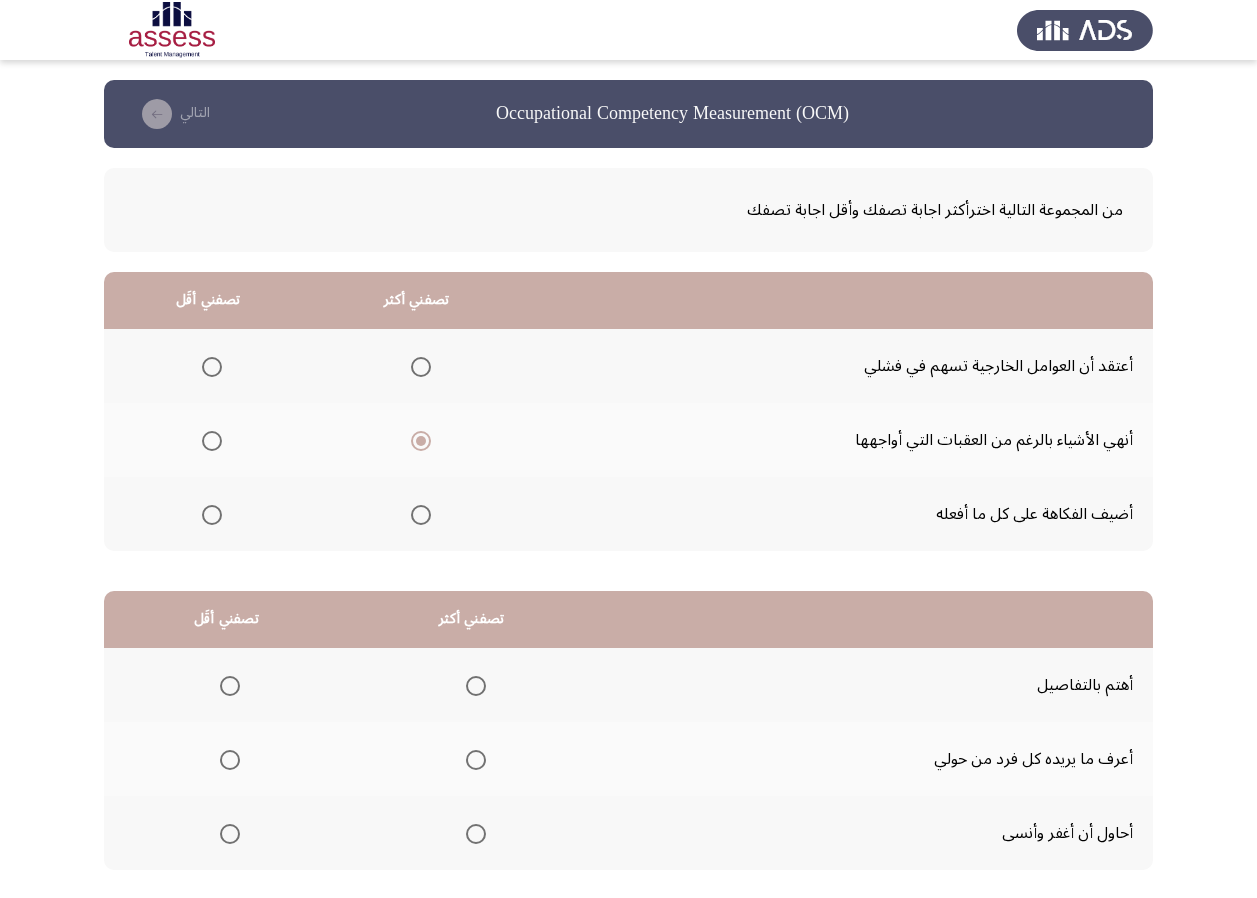 click at bounding box center [212, 515] 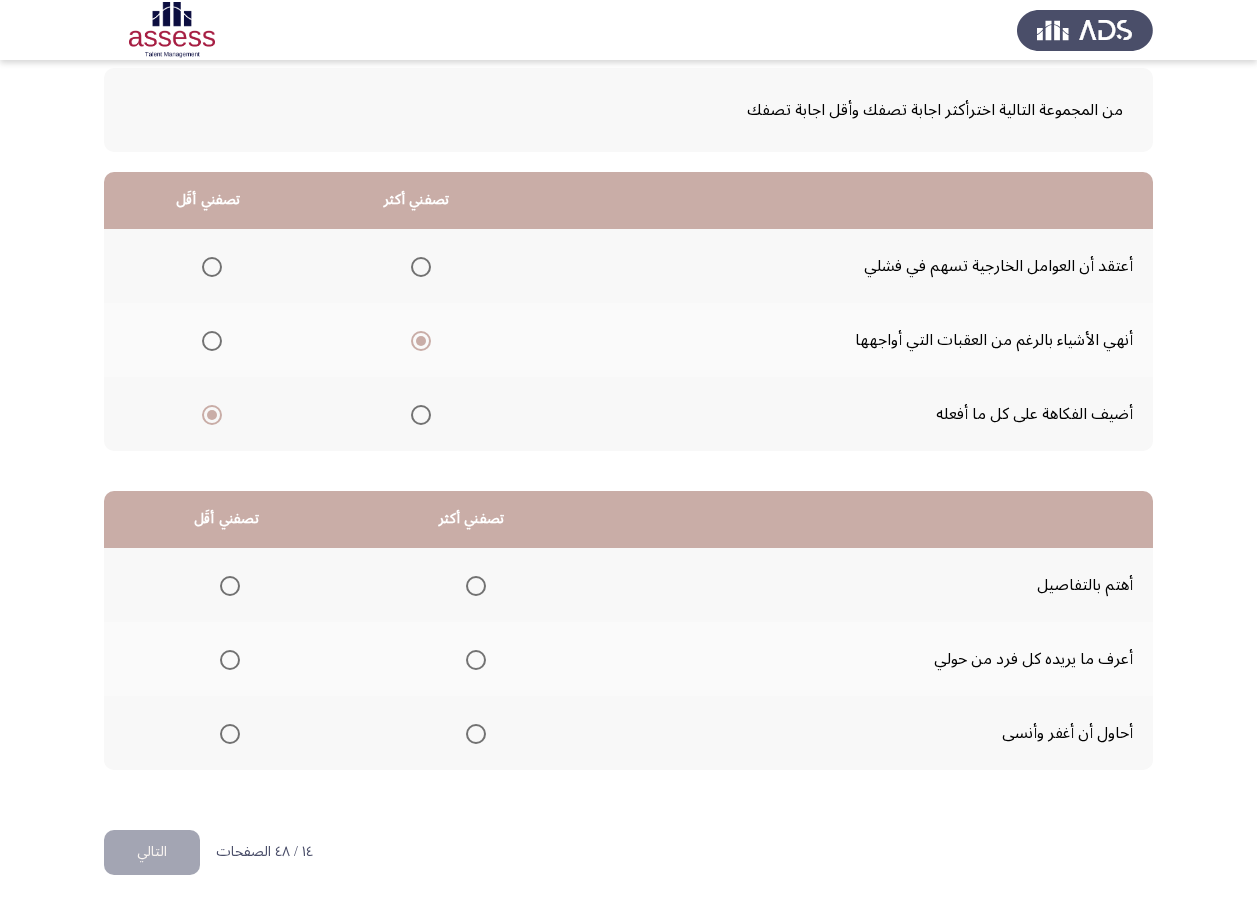 scroll, scrollTop: 112, scrollLeft: 0, axis: vertical 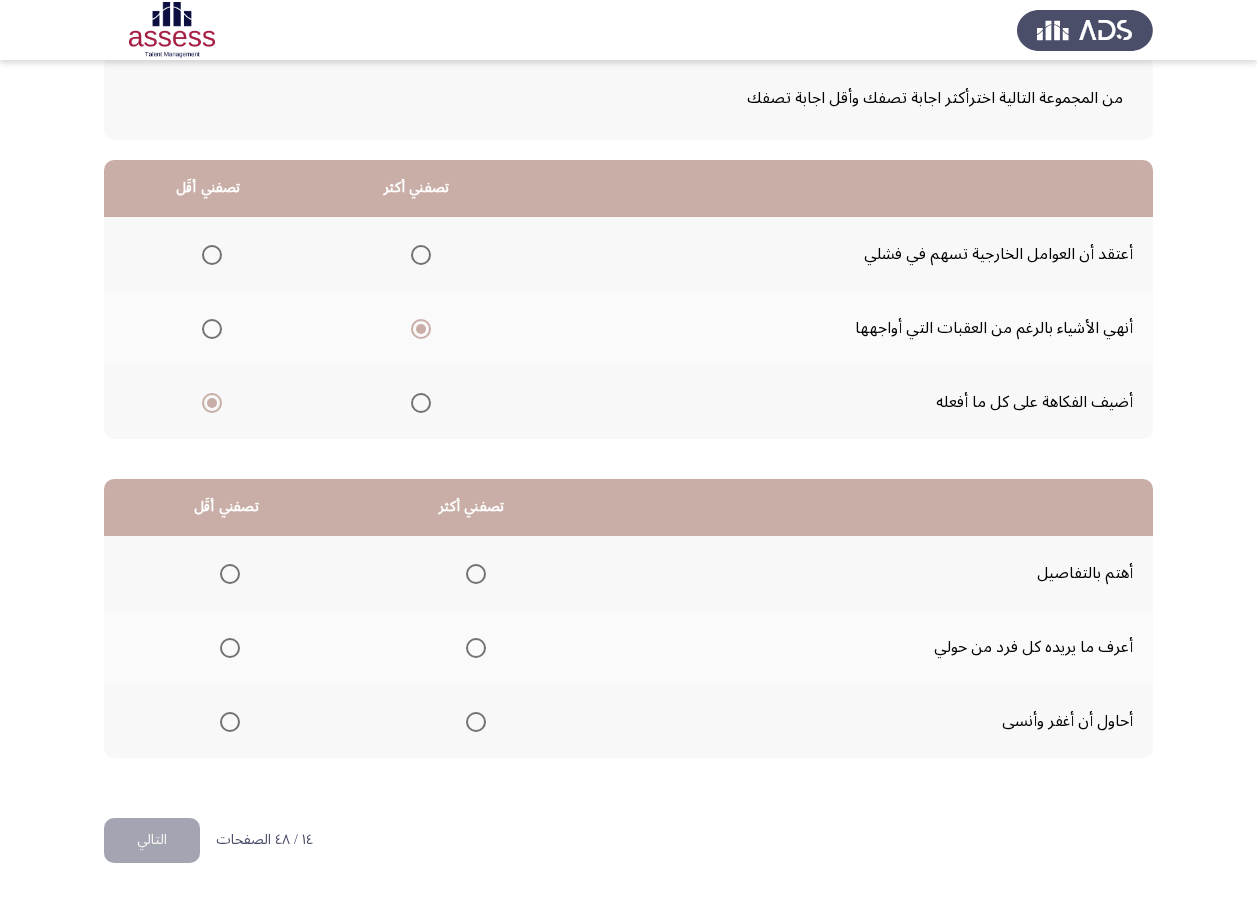 click at bounding box center [476, 574] 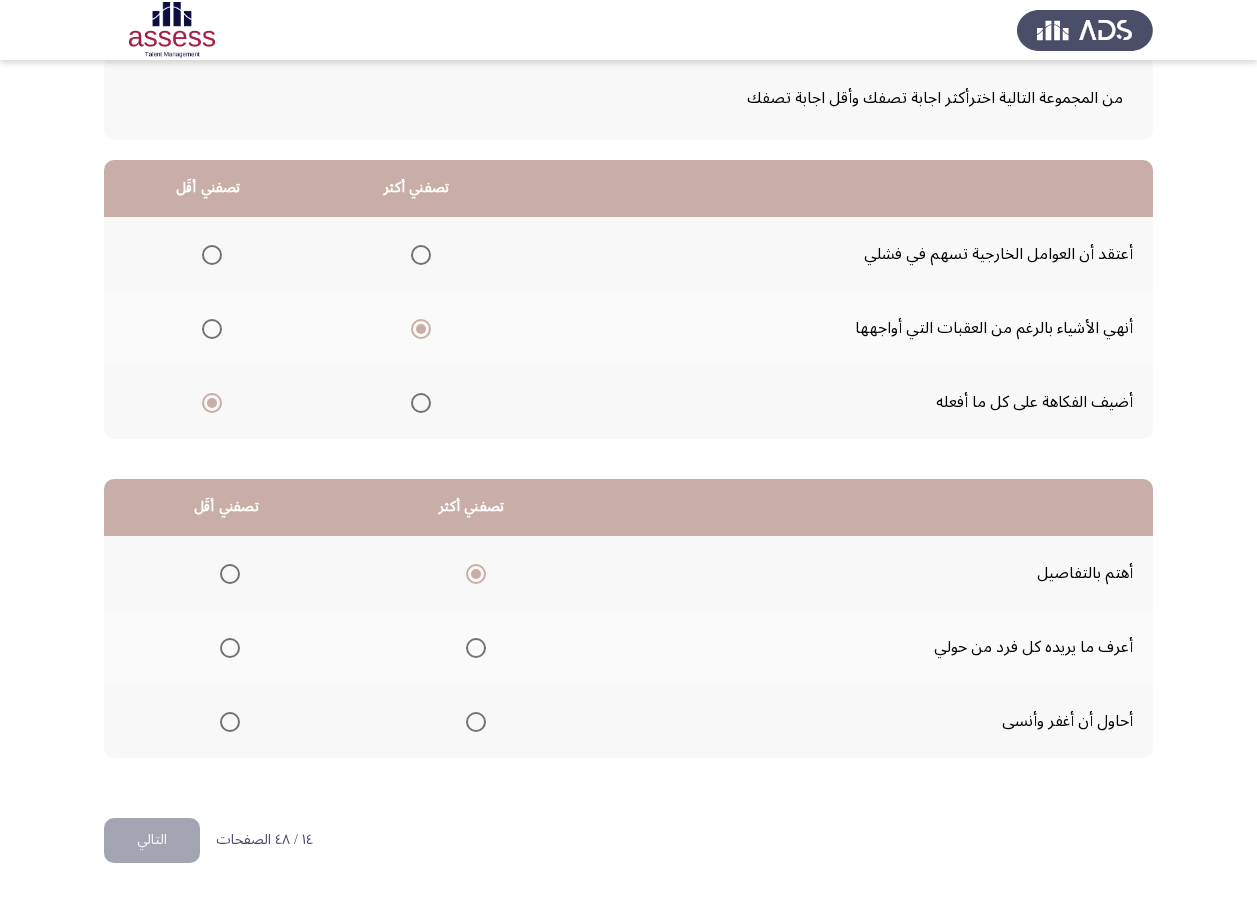 click at bounding box center [226, 648] 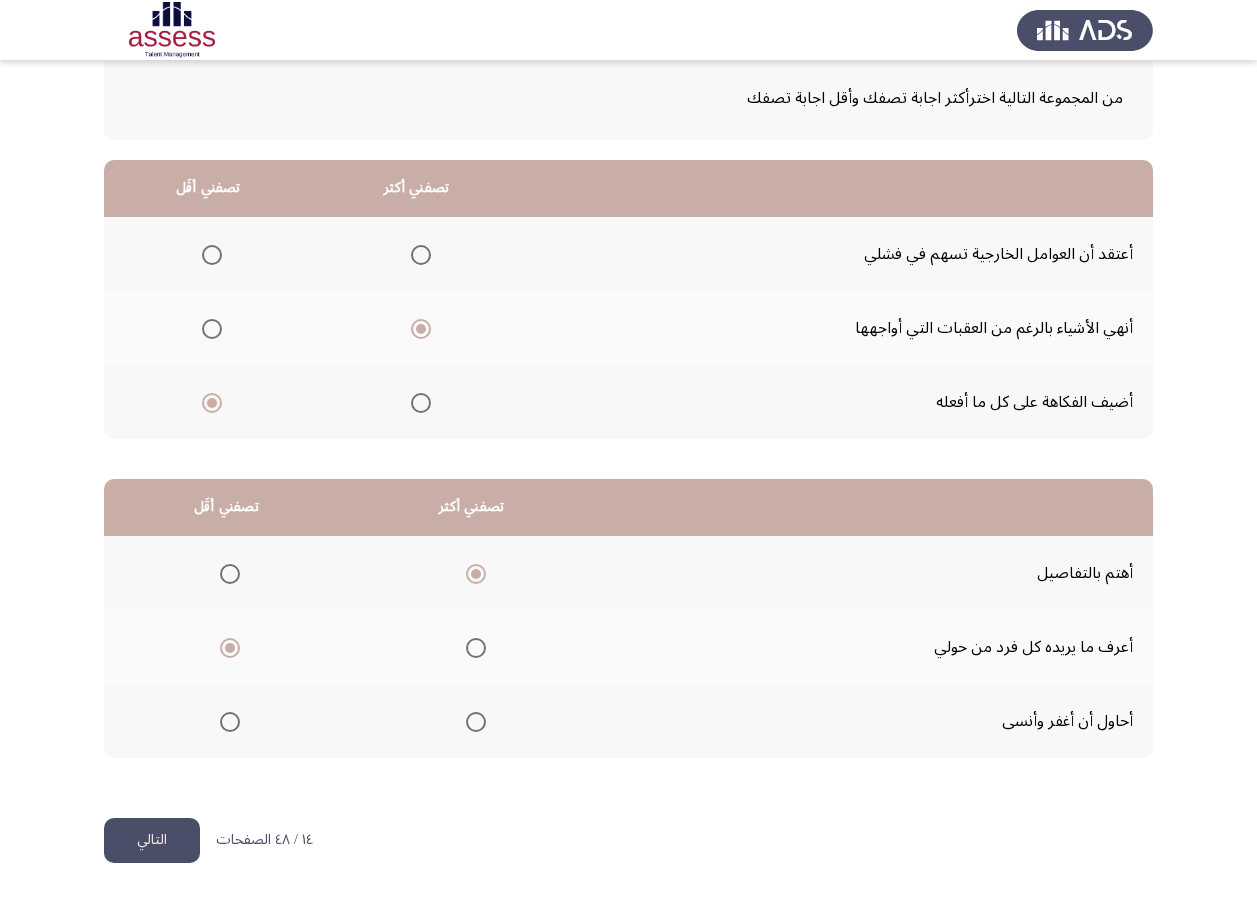click on "التالي" 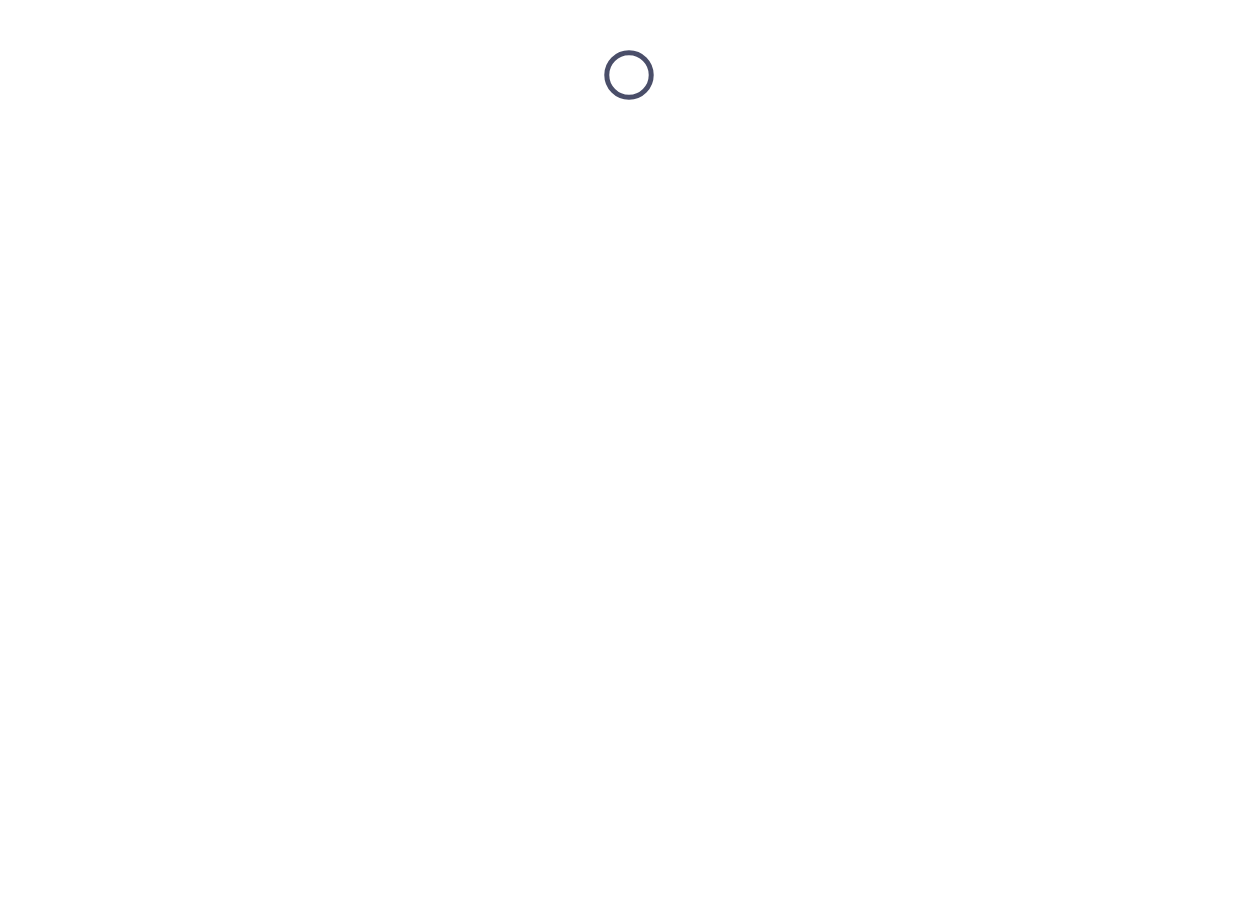 scroll, scrollTop: 0, scrollLeft: 0, axis: both 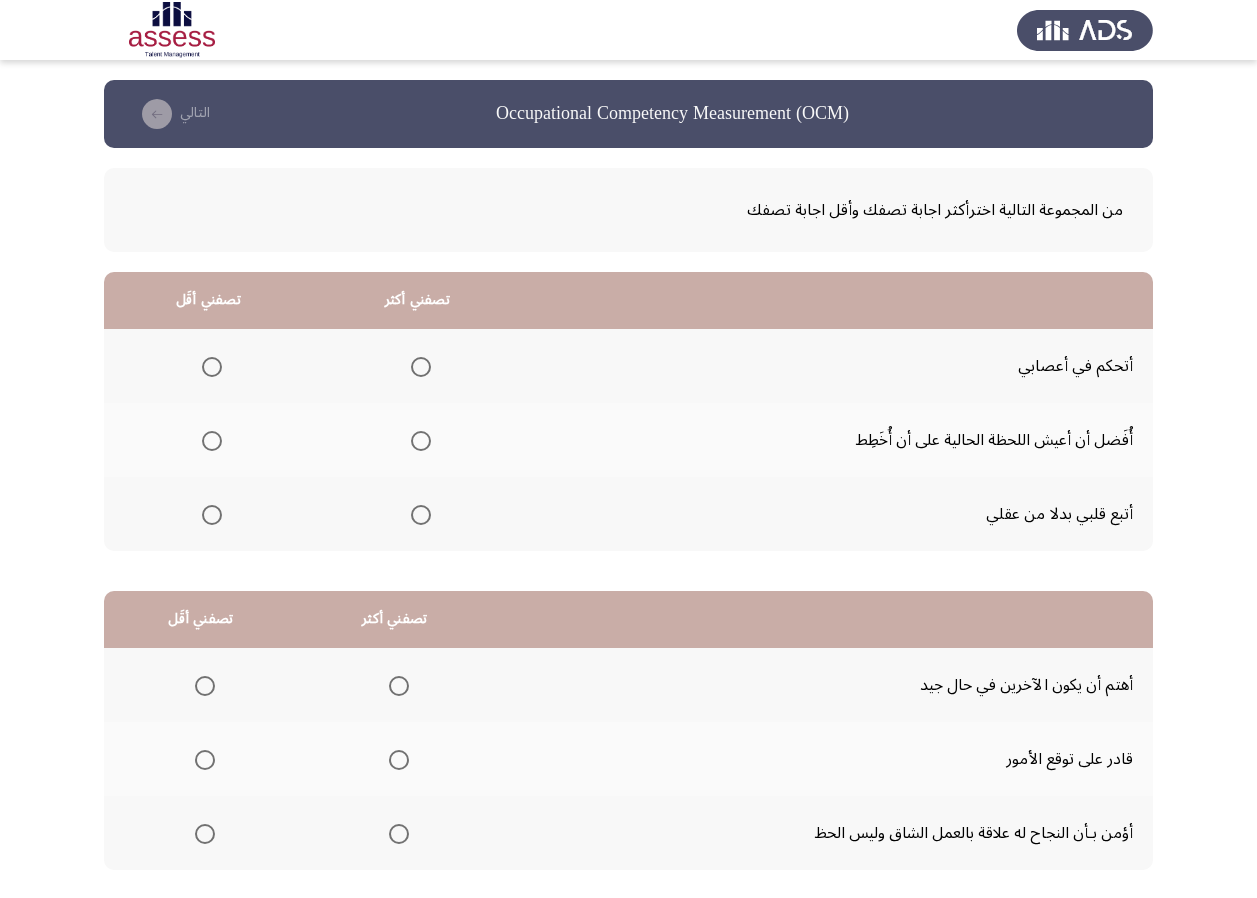 click at bounding box center (421, 367) 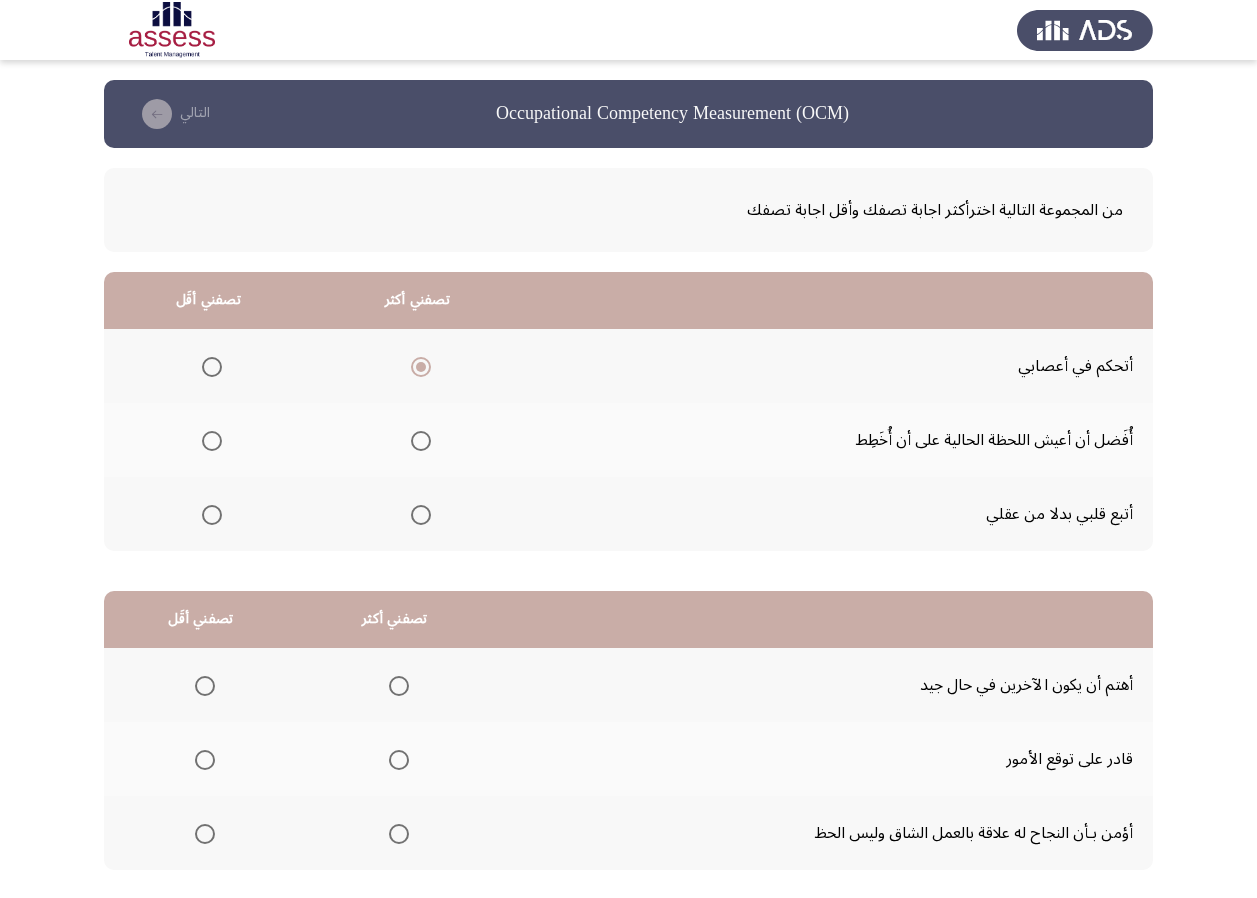click at bounding box center (212, 515) 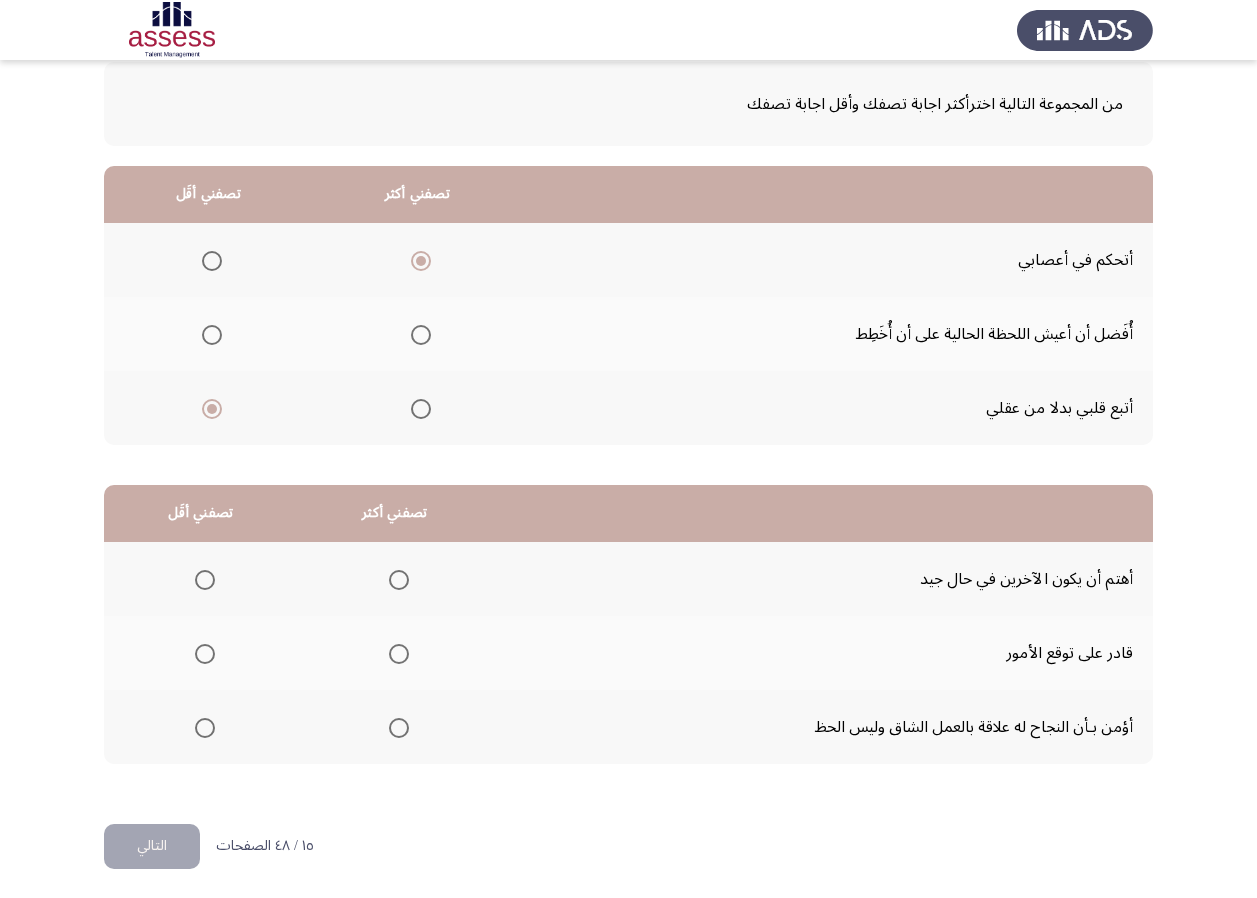 scroll, scrollTop: 112, scrollLeft: 0, axis: vertical 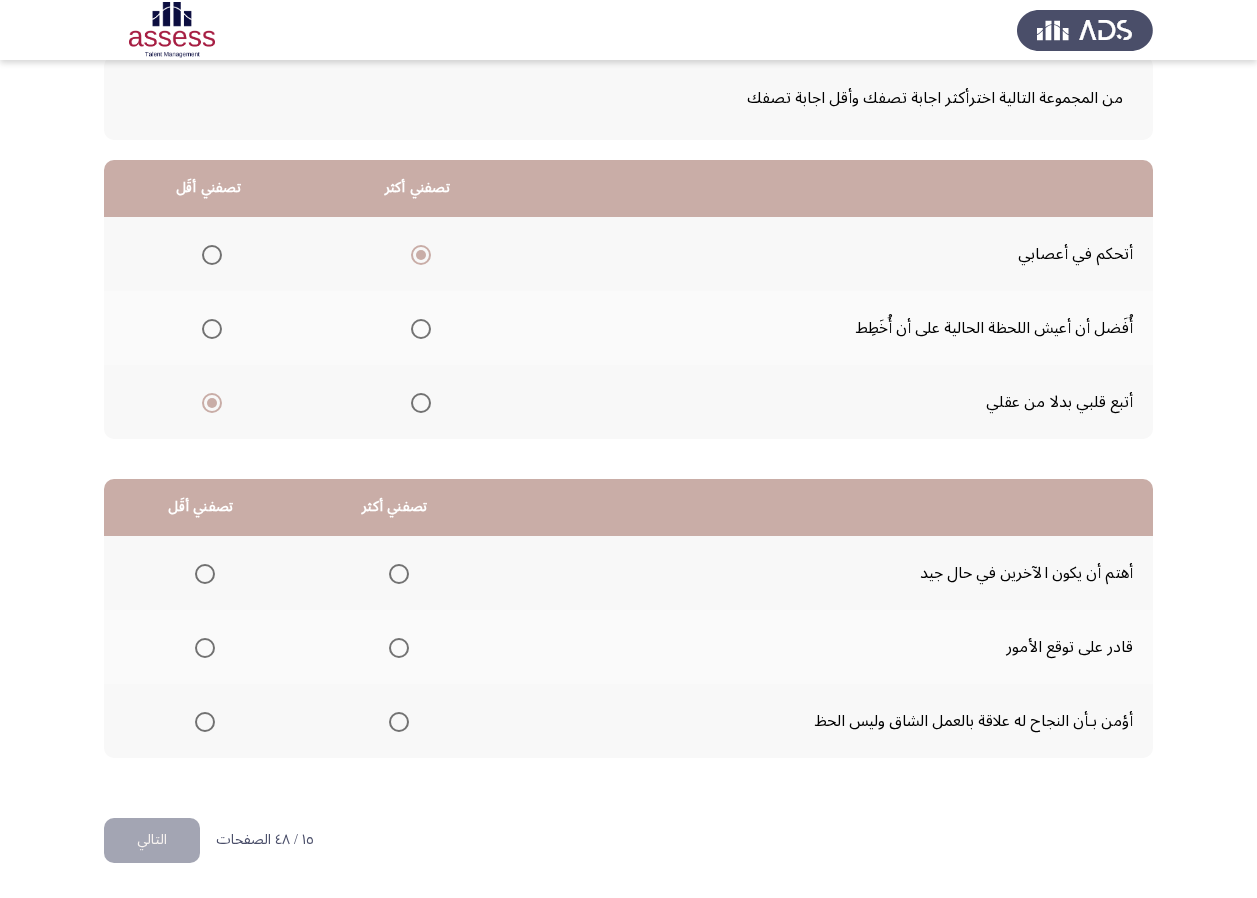click at bounding box center [399, 648] 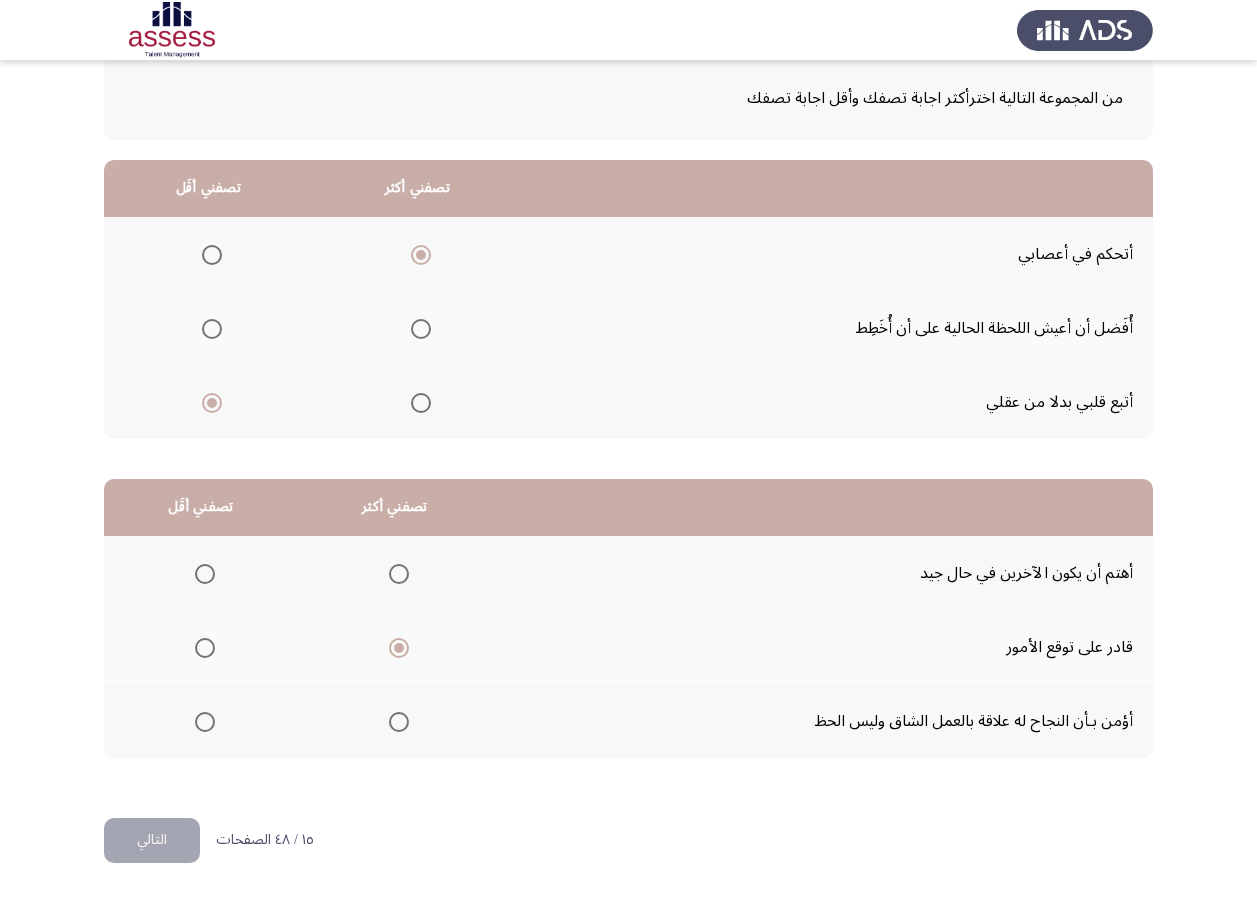 click at bounding box center [399, 722] 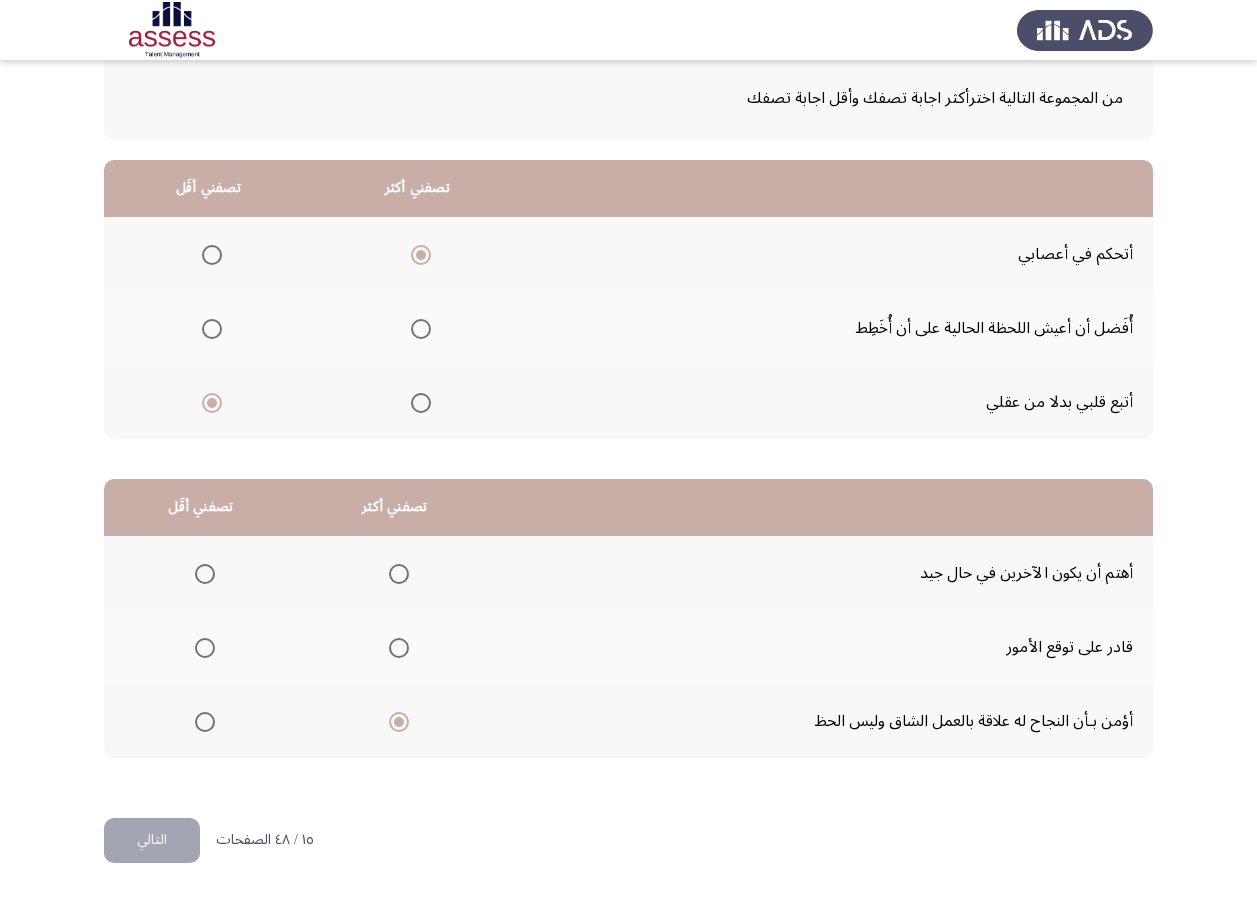 click at bounding box center (205, 574) 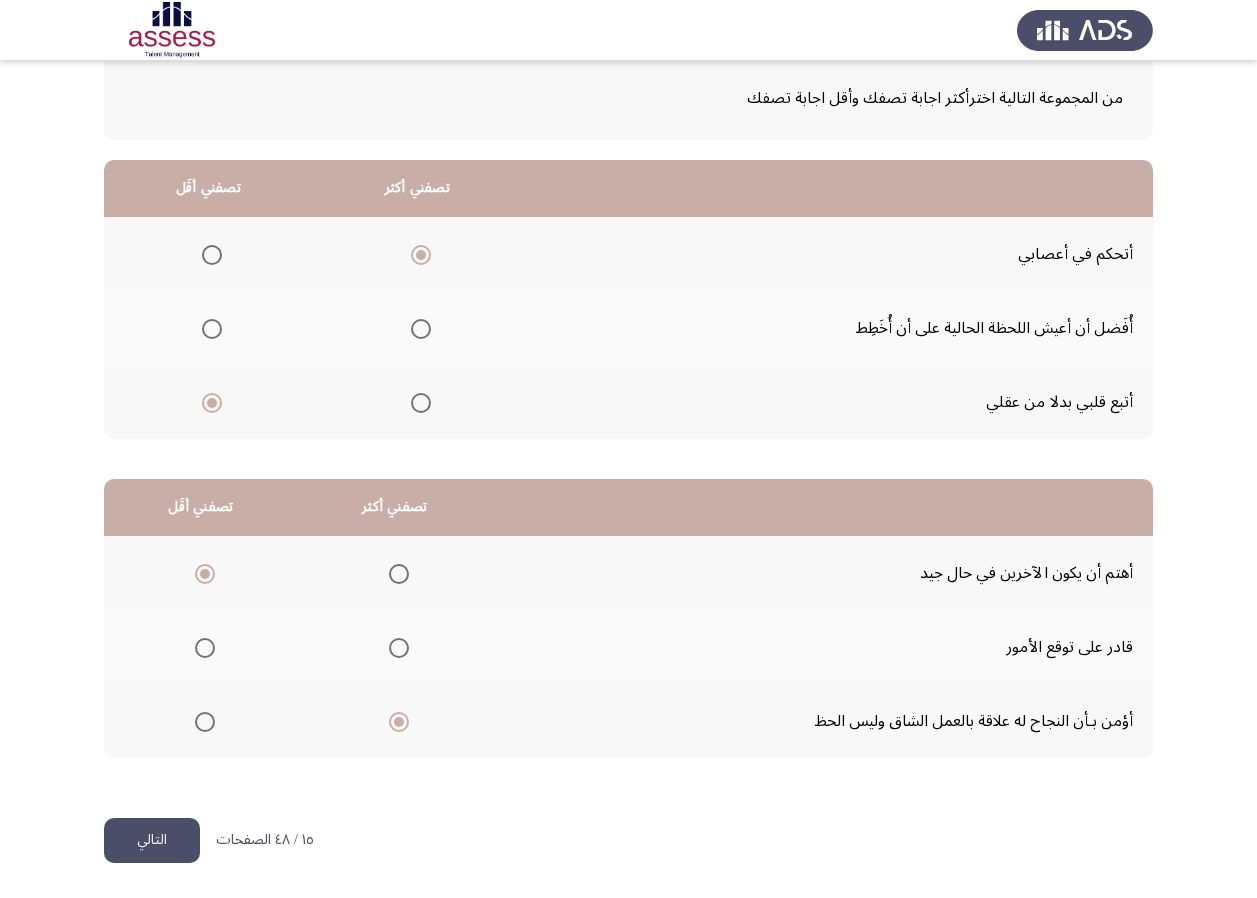 click on "التالي" 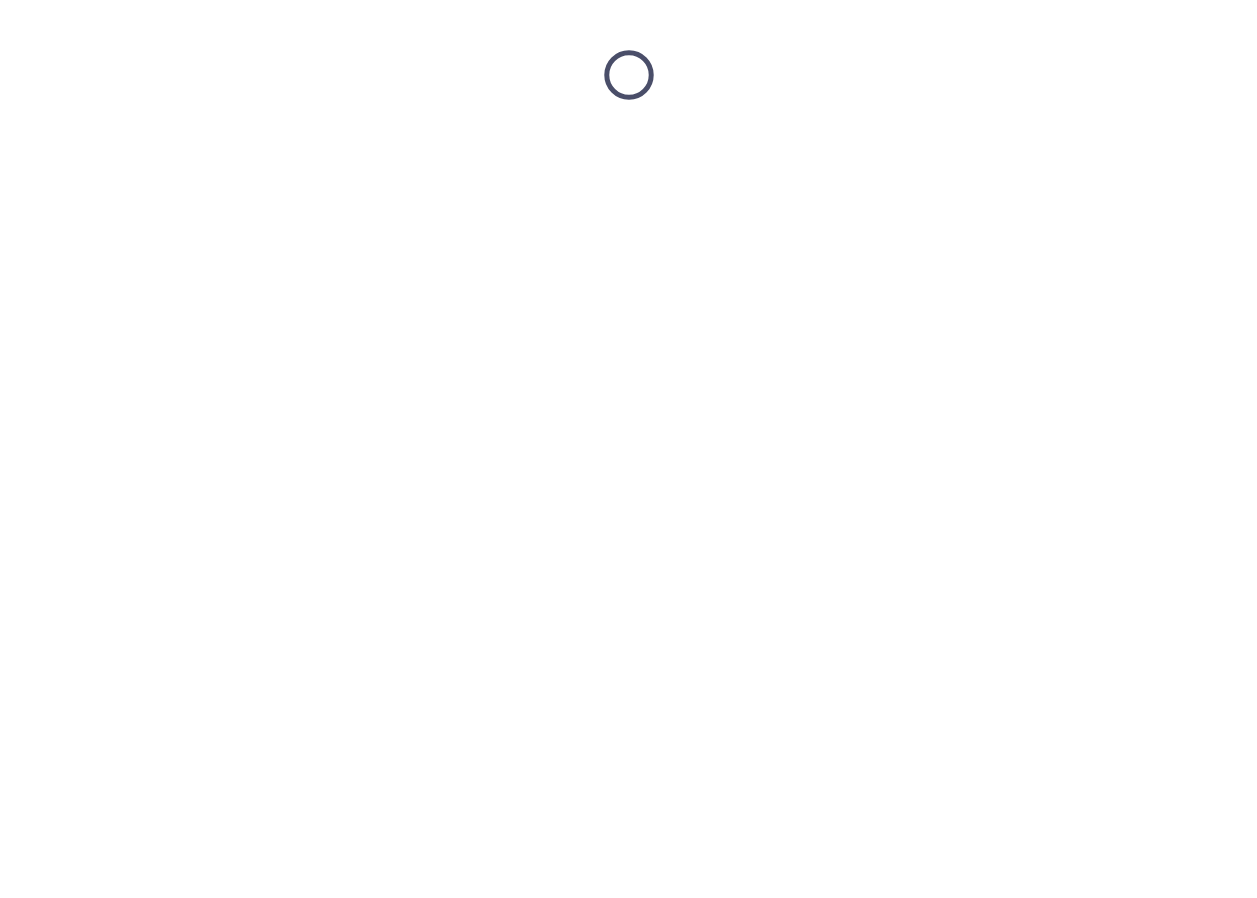 scroll, scrollTop: 0, scrollLeft: 0, axis: both 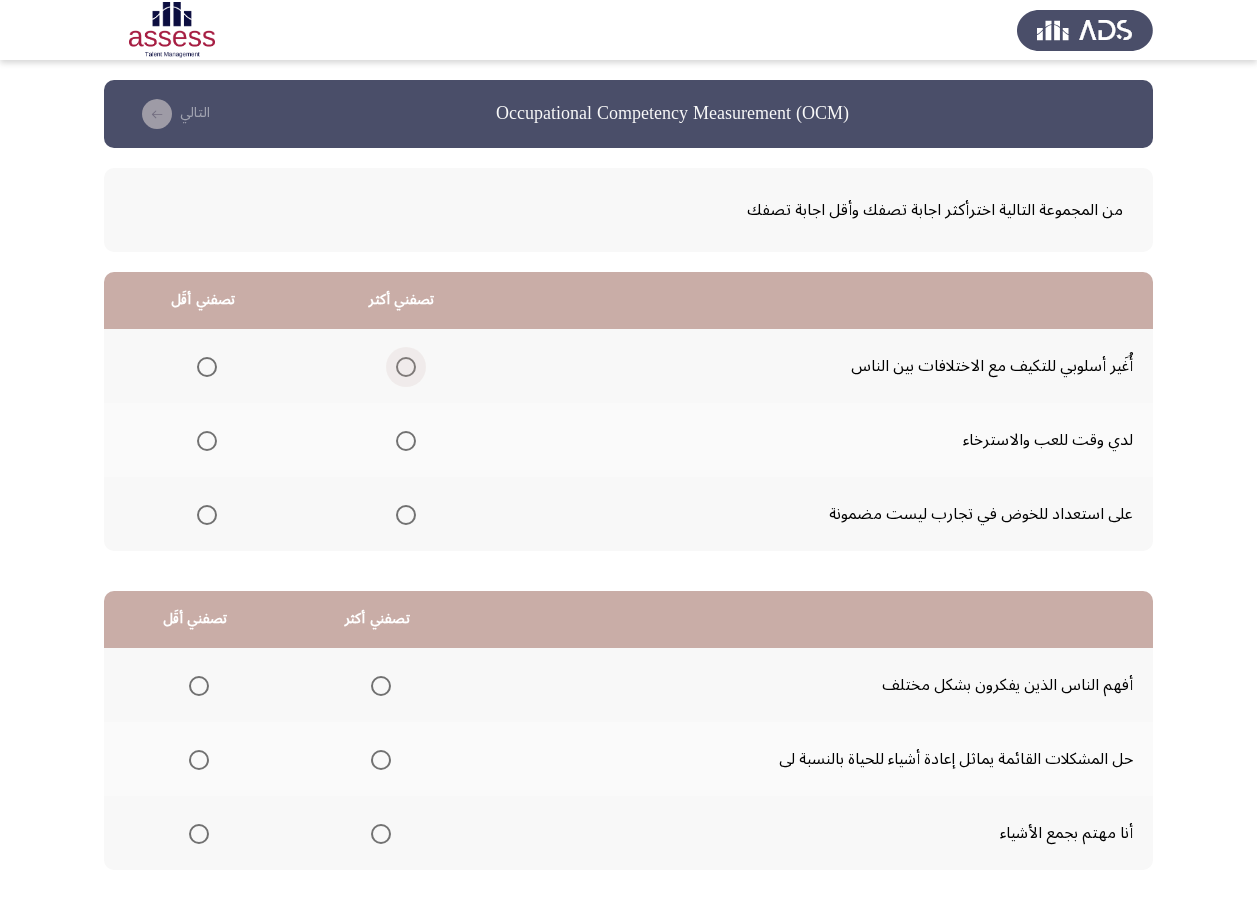 click at bounding box center (406, 367) 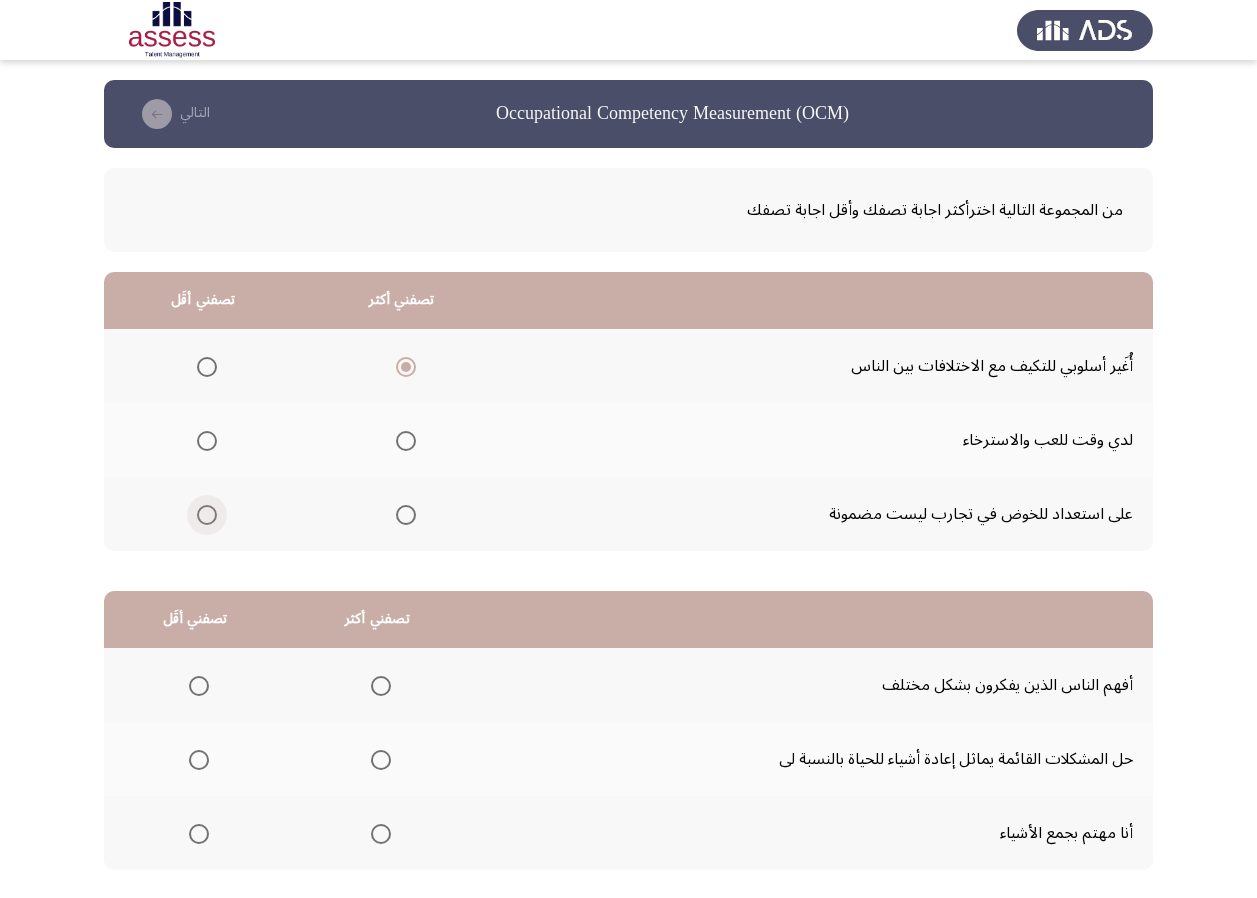 click at bounding box center [207, 515] 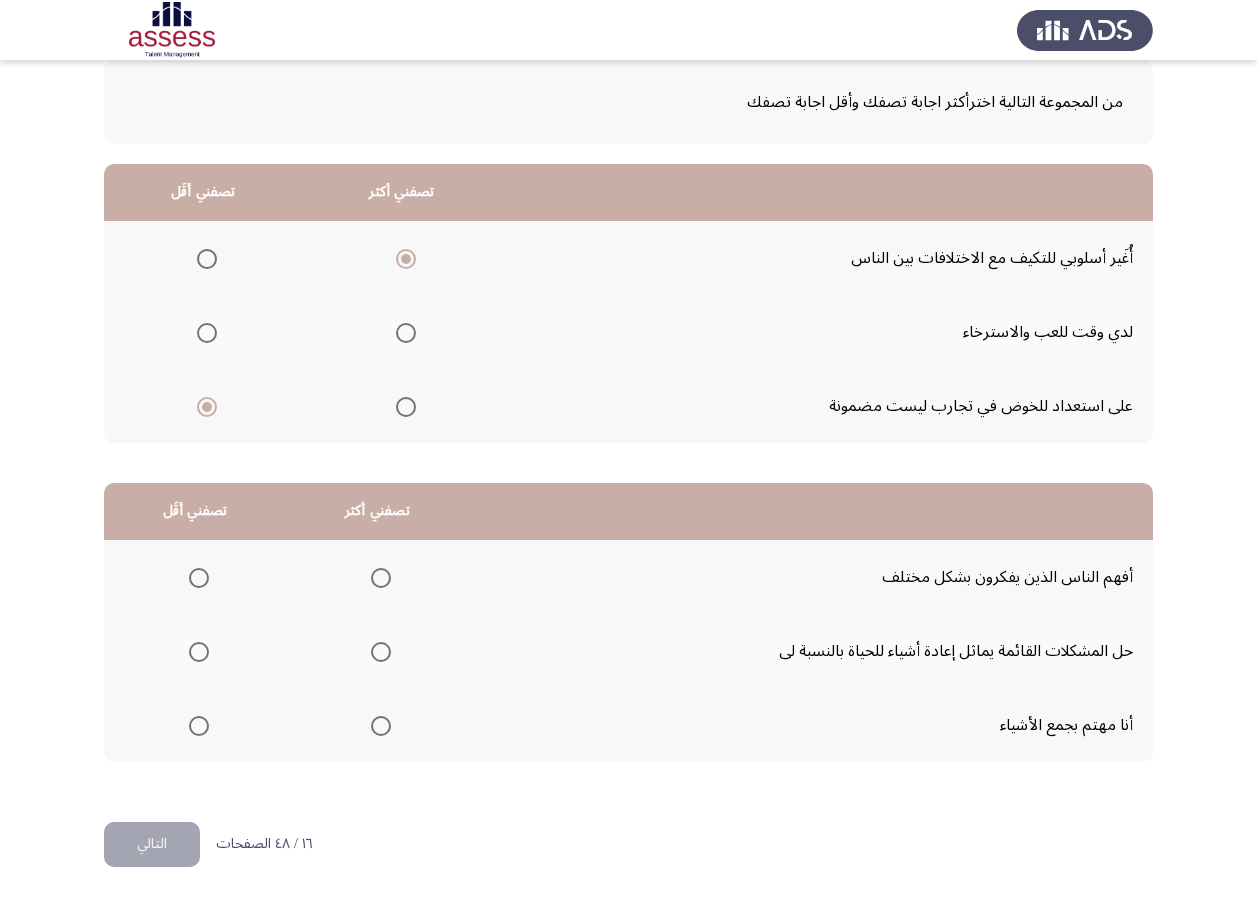 scroll, scrollTop: 112, scrollLeft: 0, axis: vertical 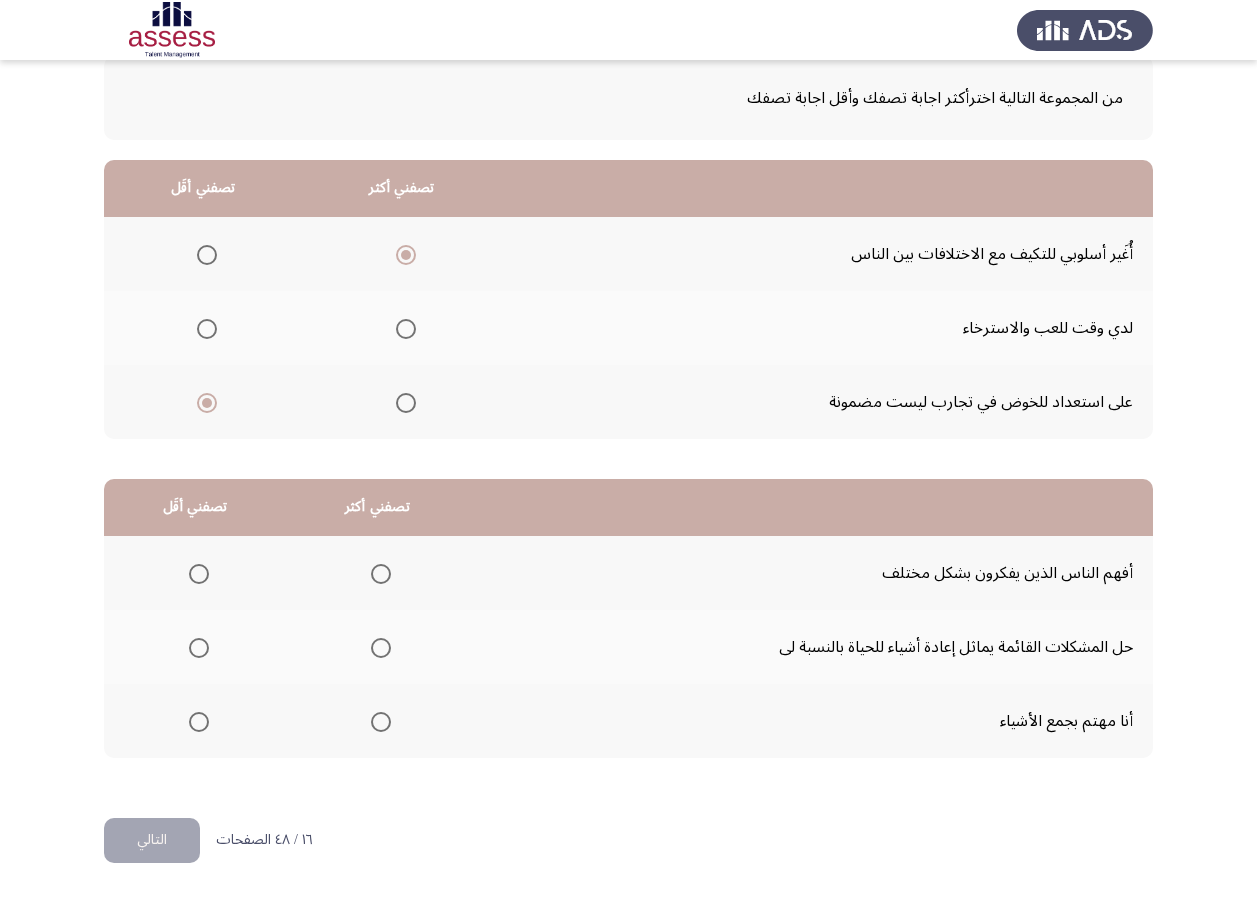 click at bounding box center (199, 722) 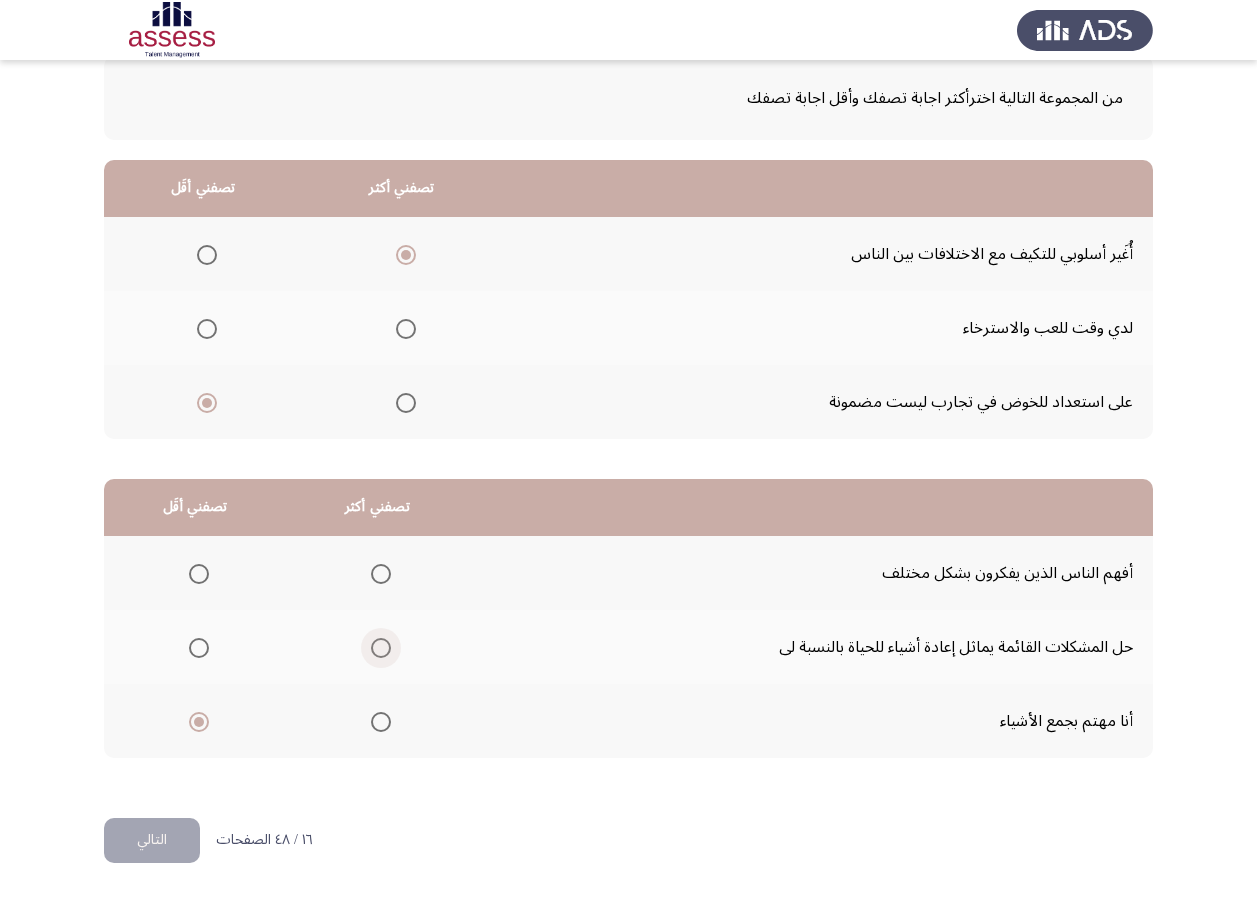 click at bounding box center (381, 648) 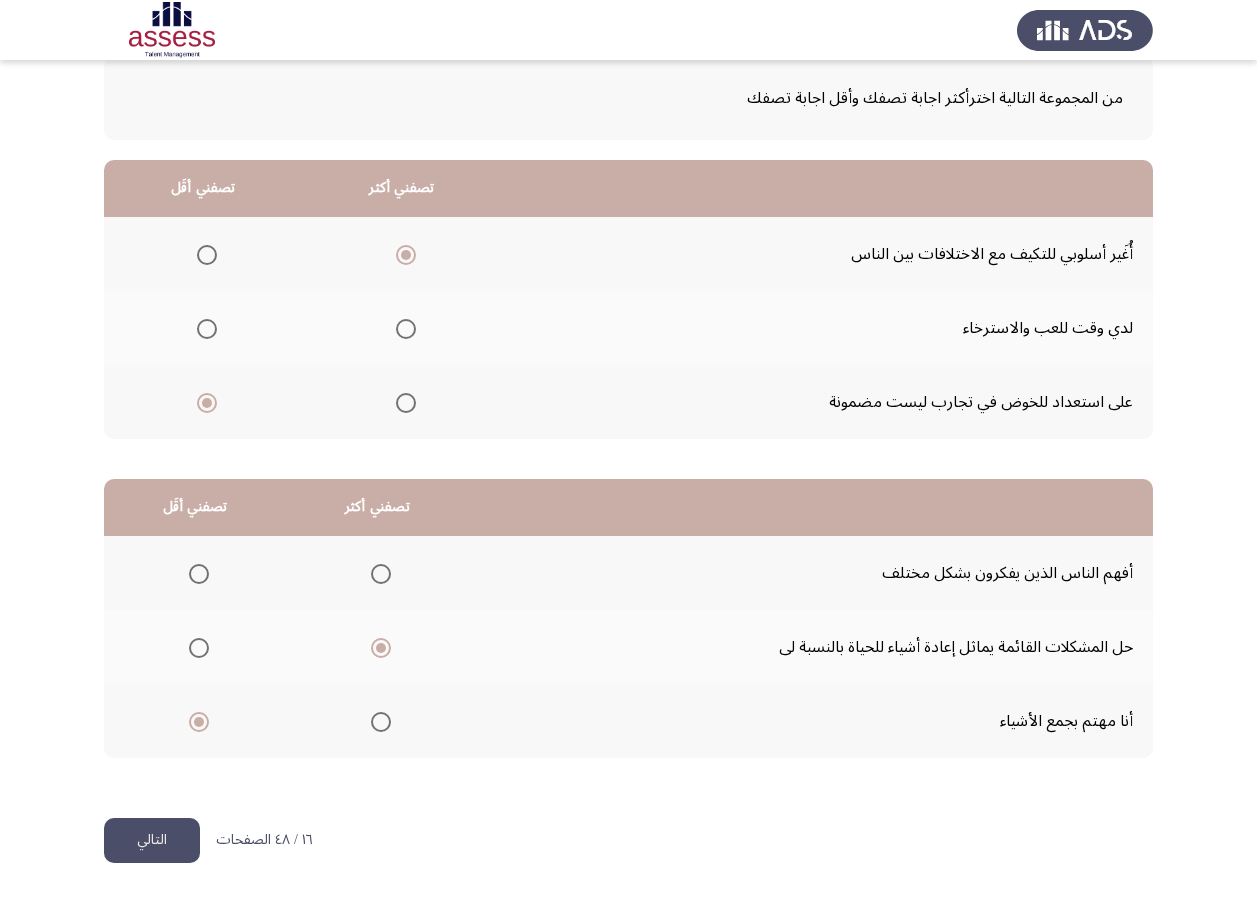 click on "التالي" 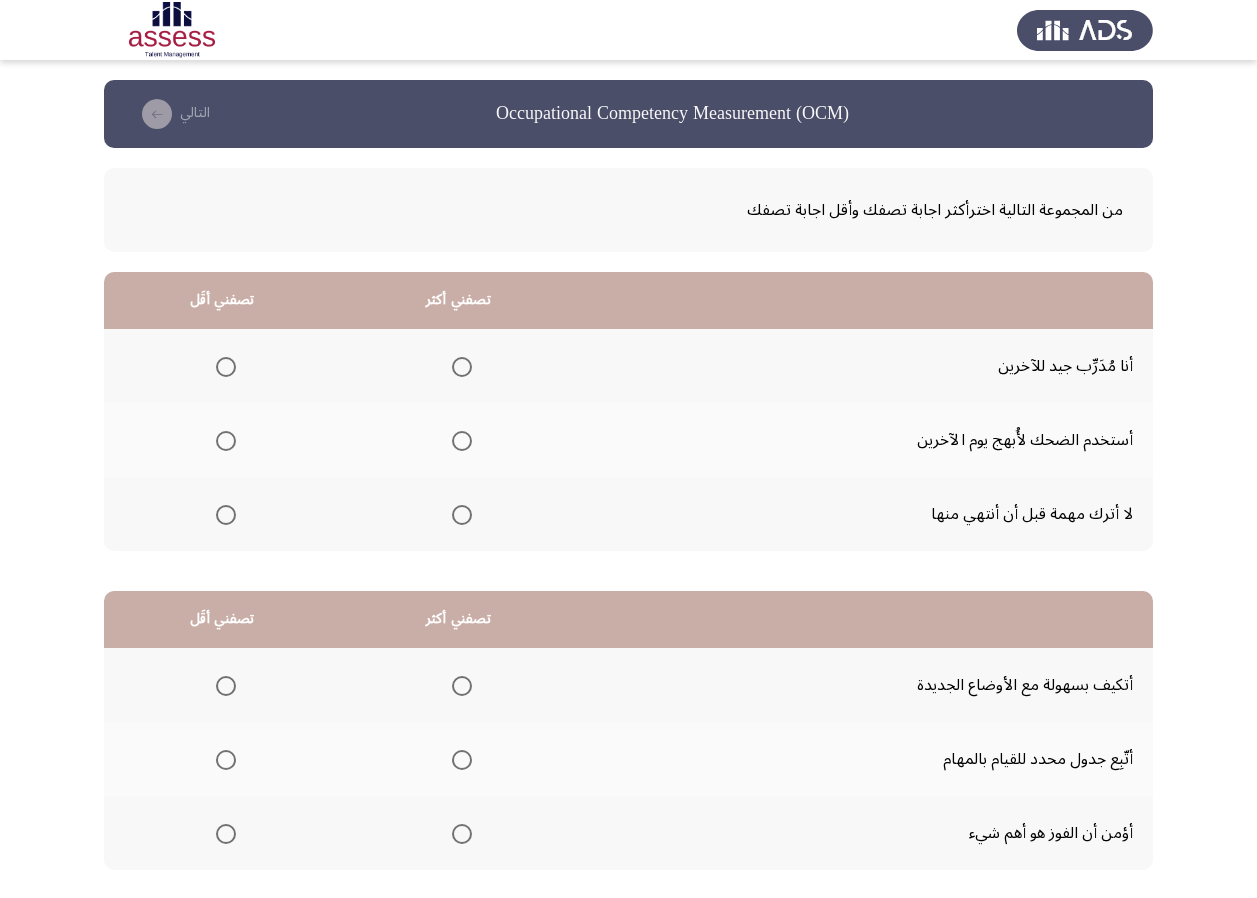 scroll, scrollTop: 100, scrollLeft: 0, axis: vertical 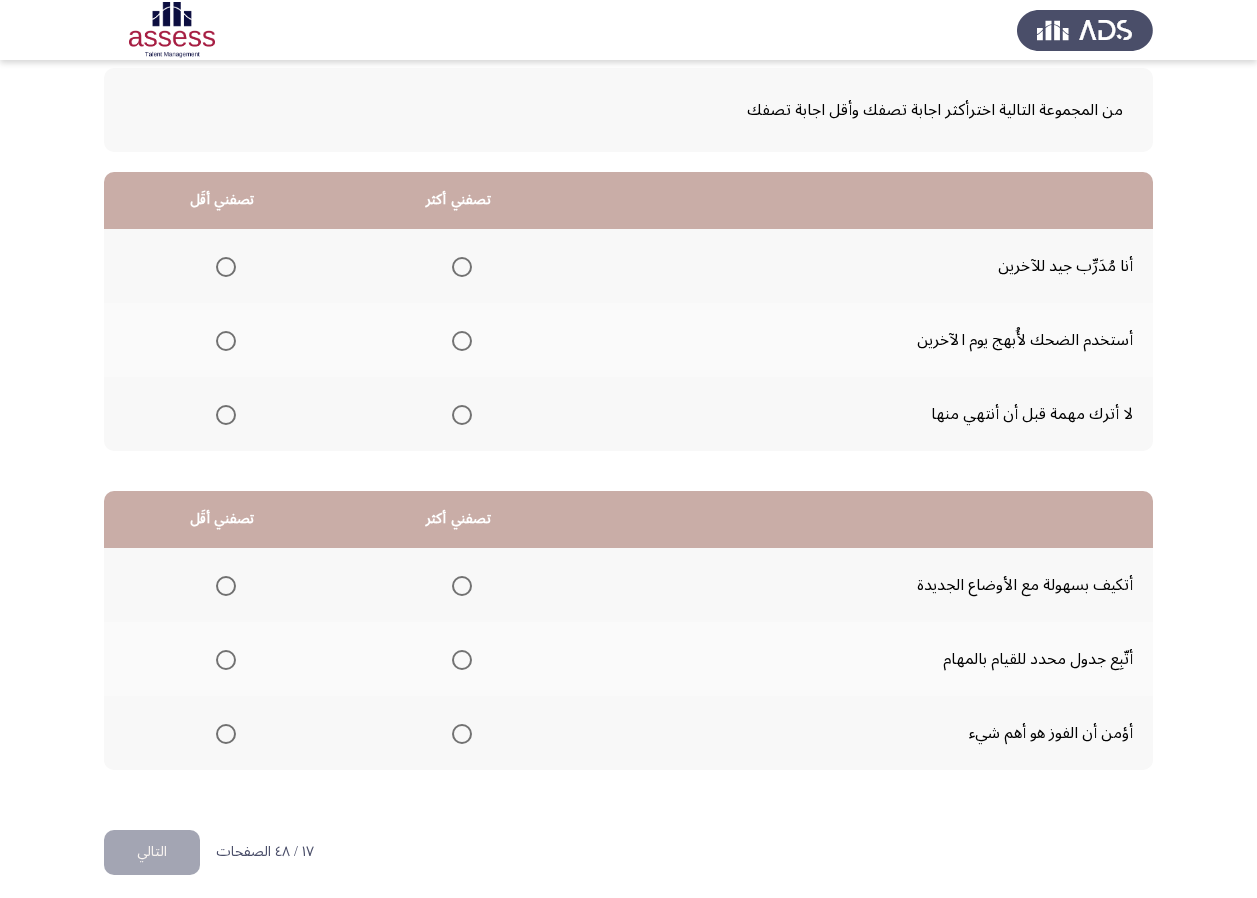 click at bounding box center [462, 267] 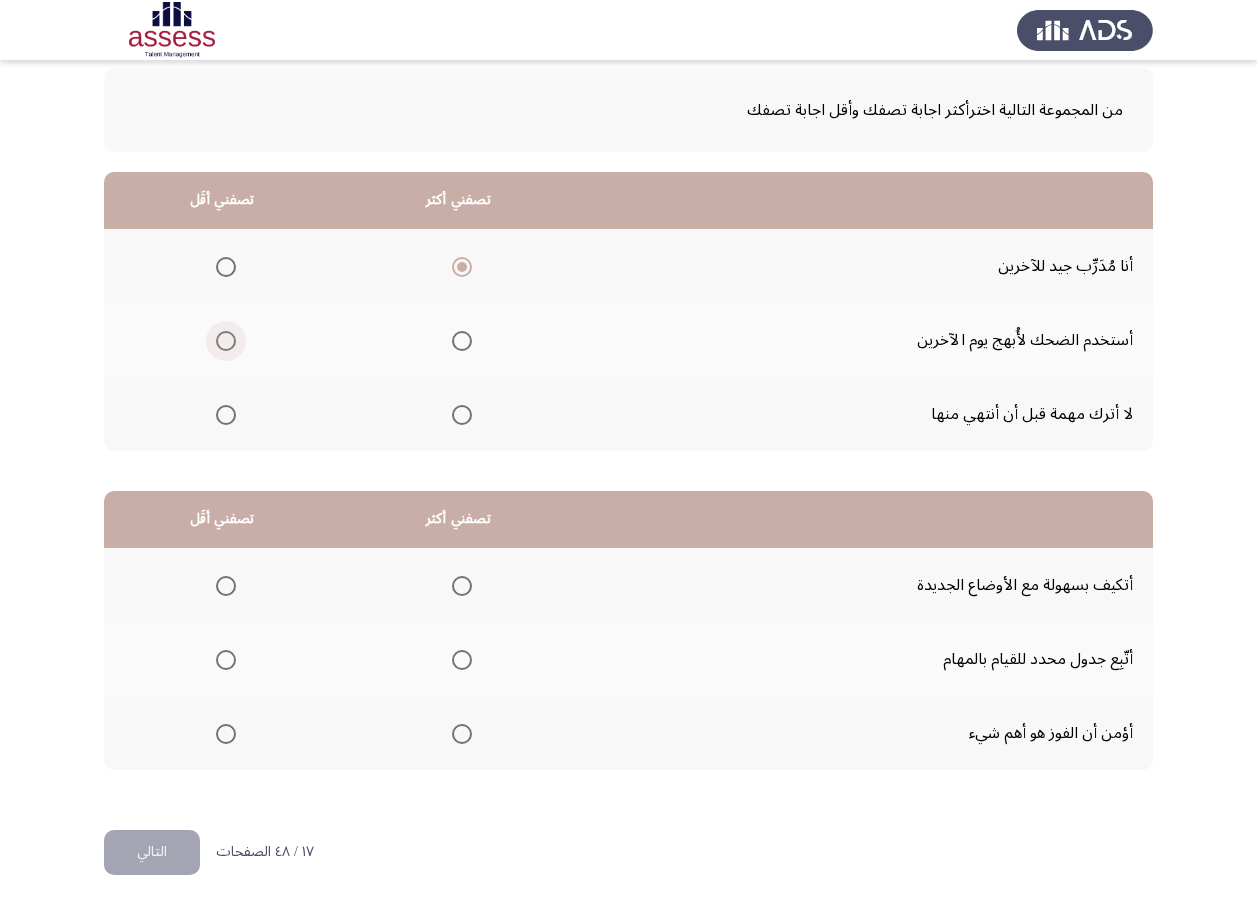 click at bounding box center (226, 341) 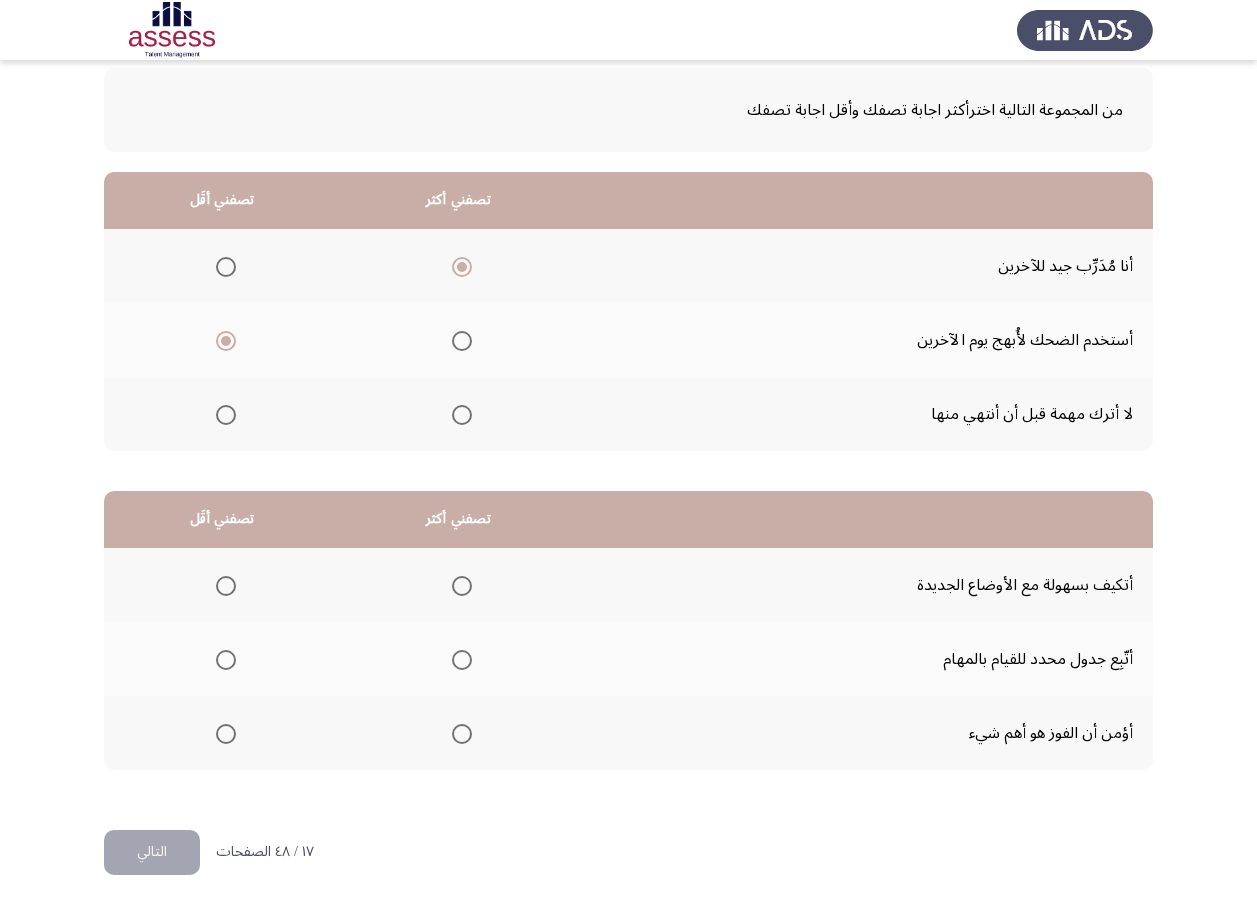 click at bounding box center [462, 415] 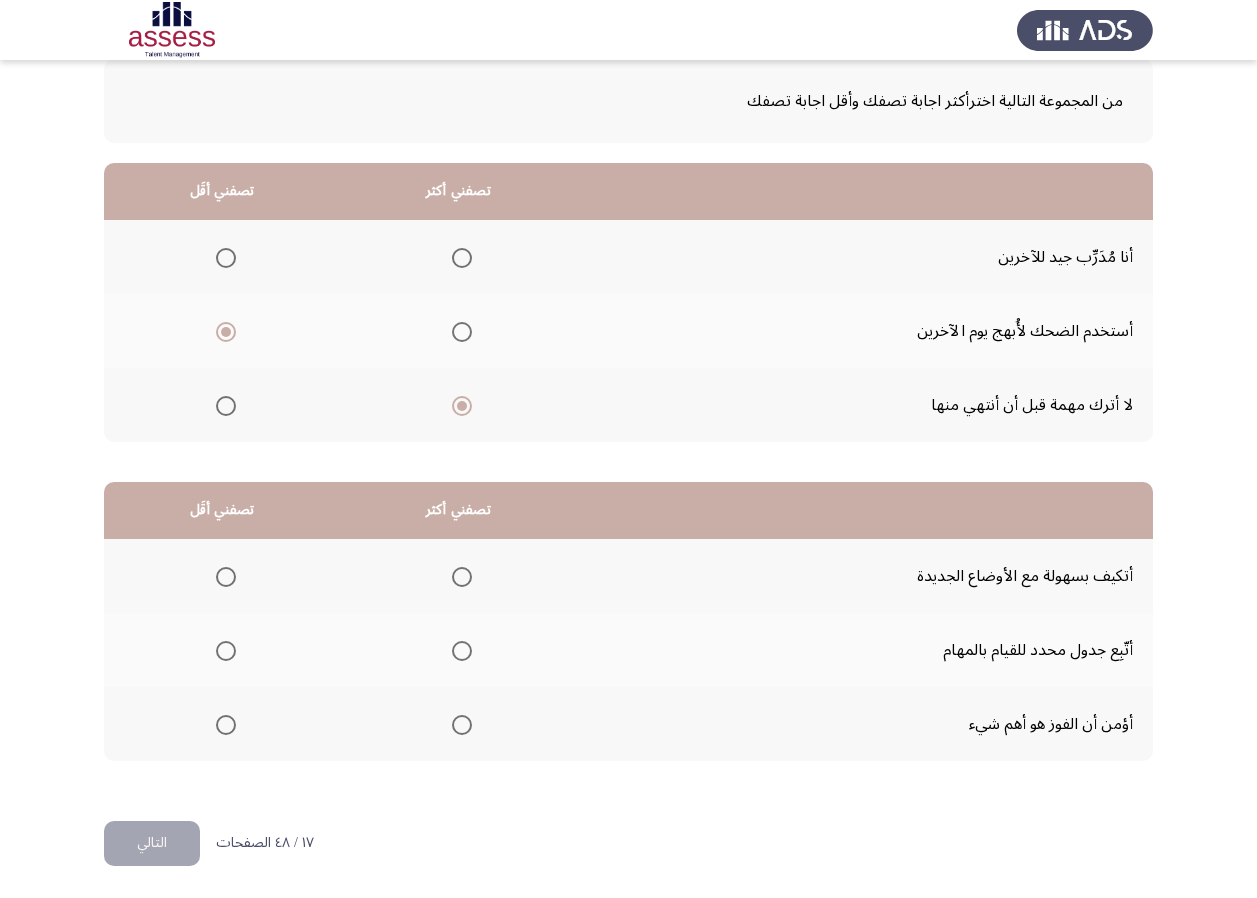 scroll, scrollTop: 112, scrollLeft: 0, axis: vertical 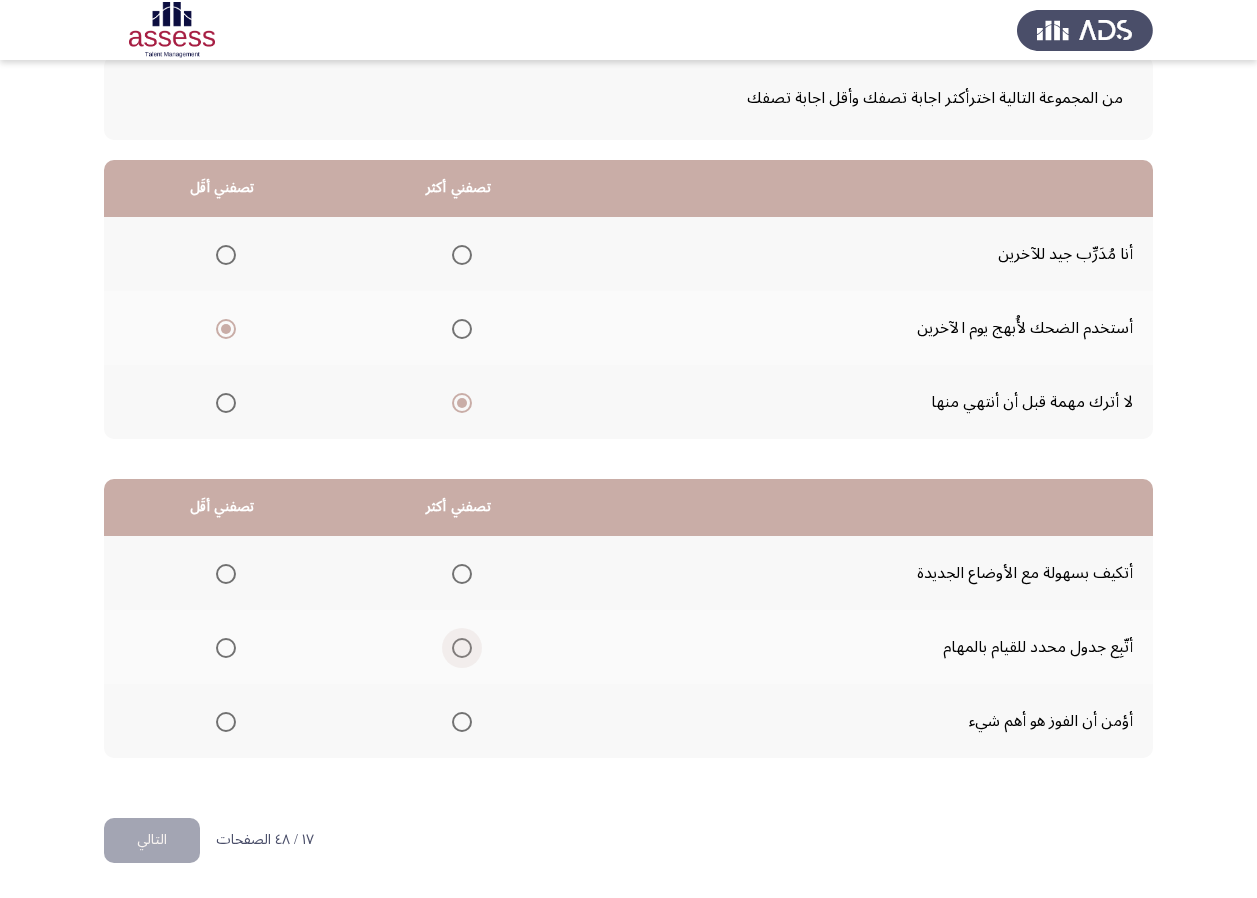click at bounding box center [462, 648] 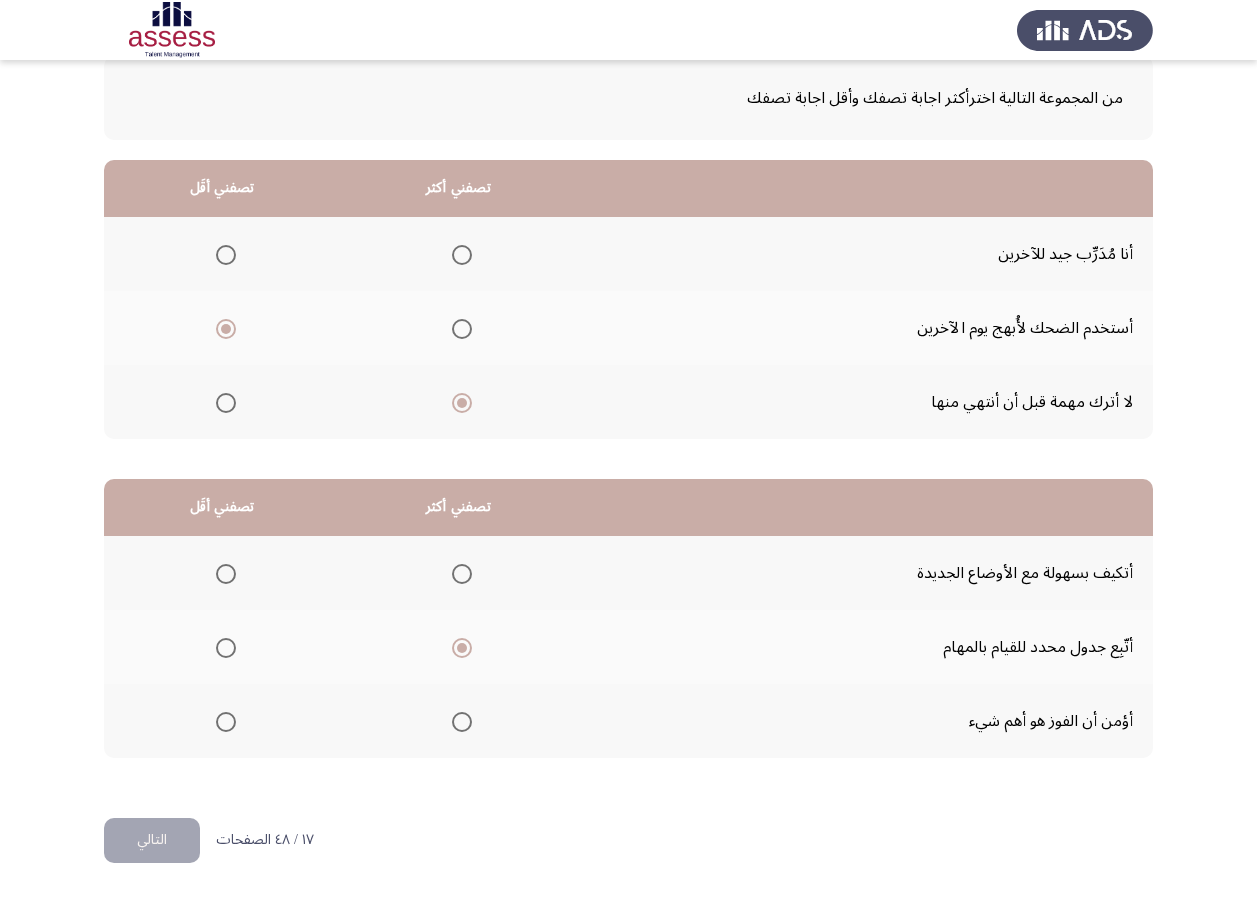 click at bounding box center (226, 574) 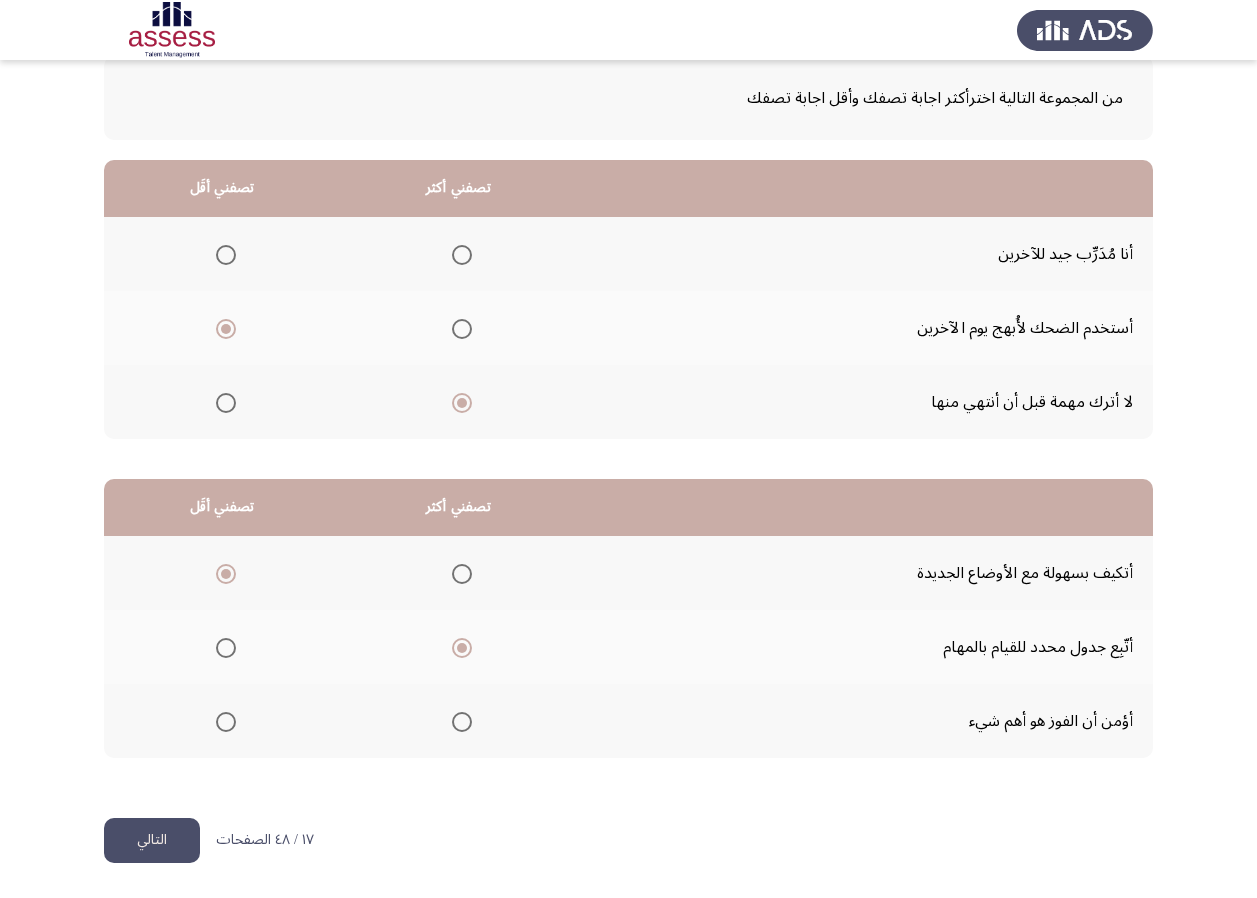click on "التالي" 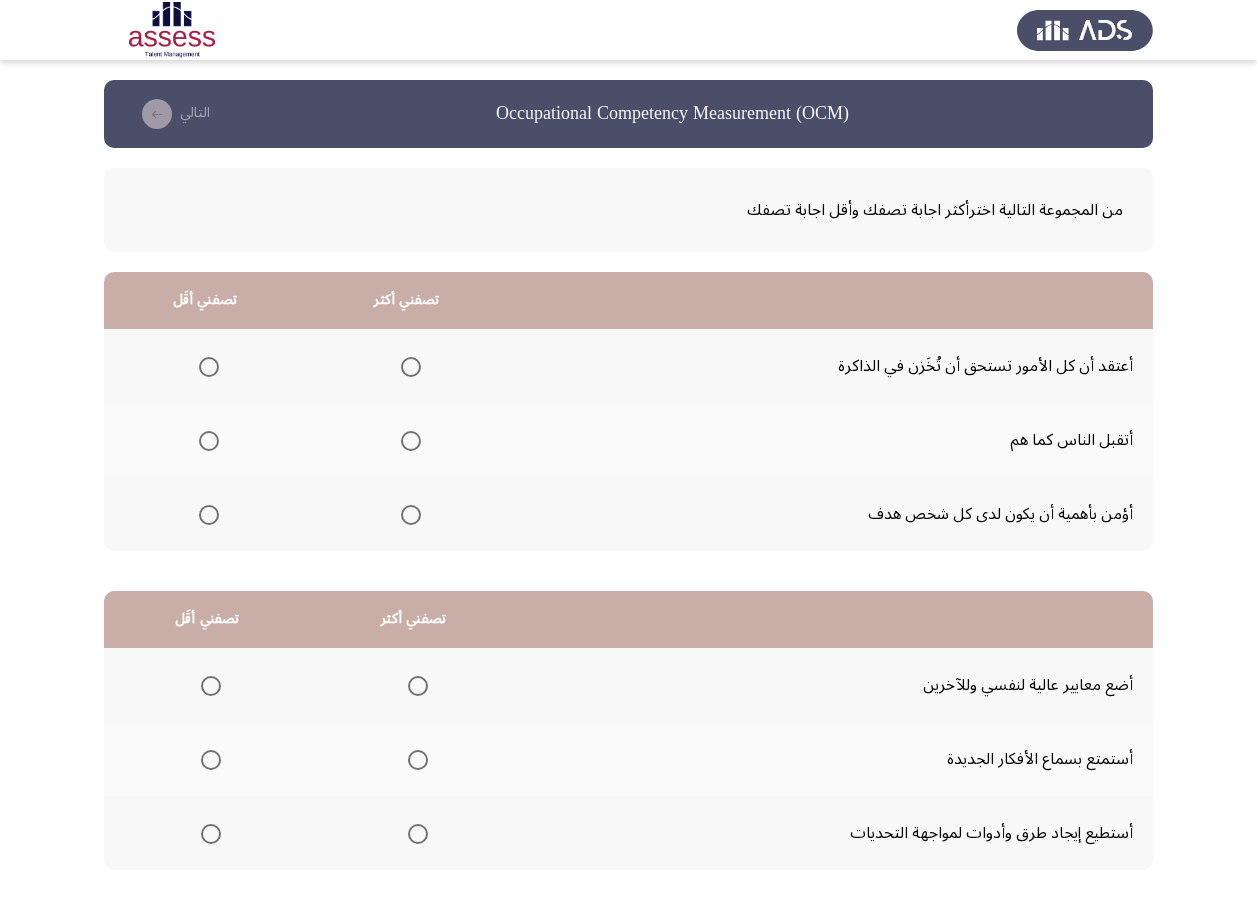 click at bounding box center (411, 515) 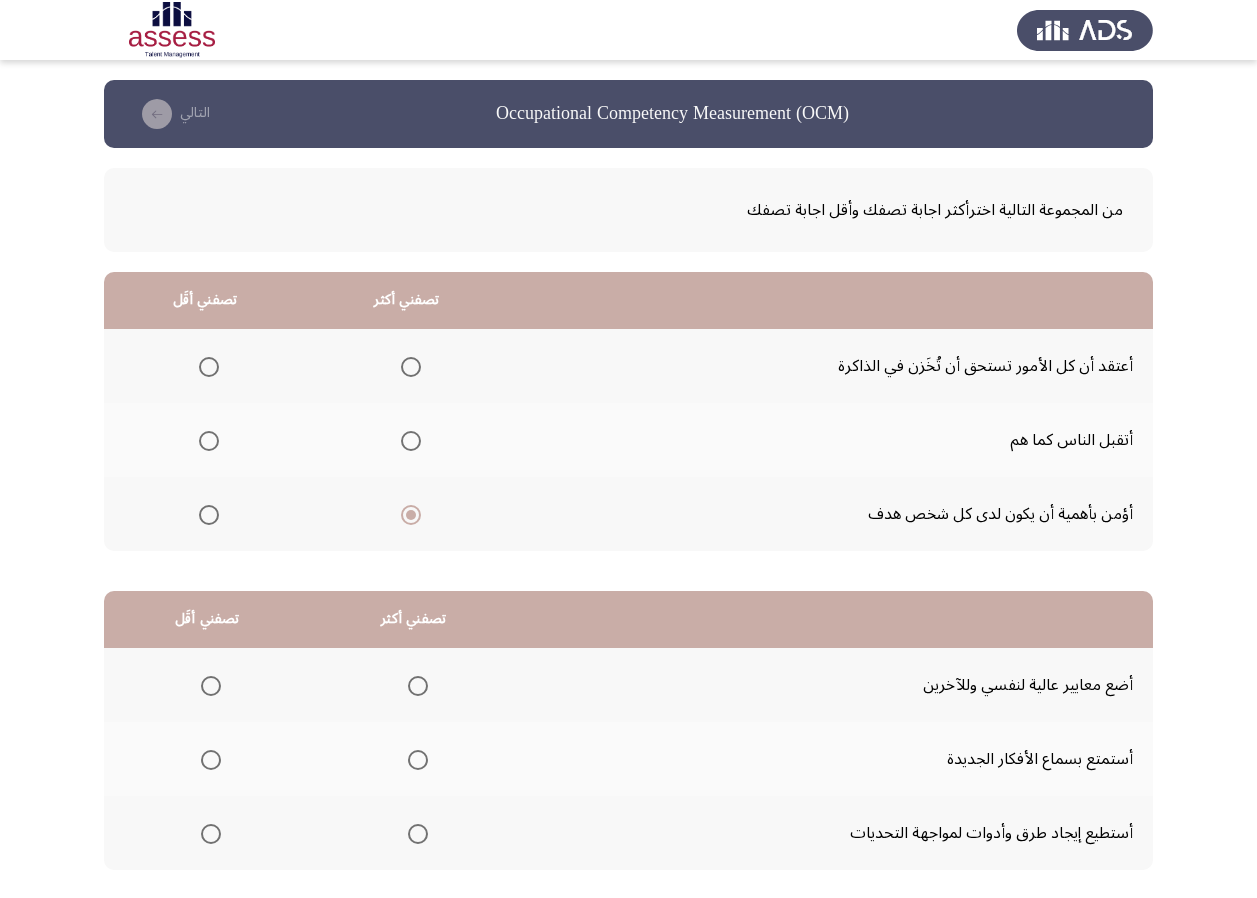 click at bounding box center [209, 367] 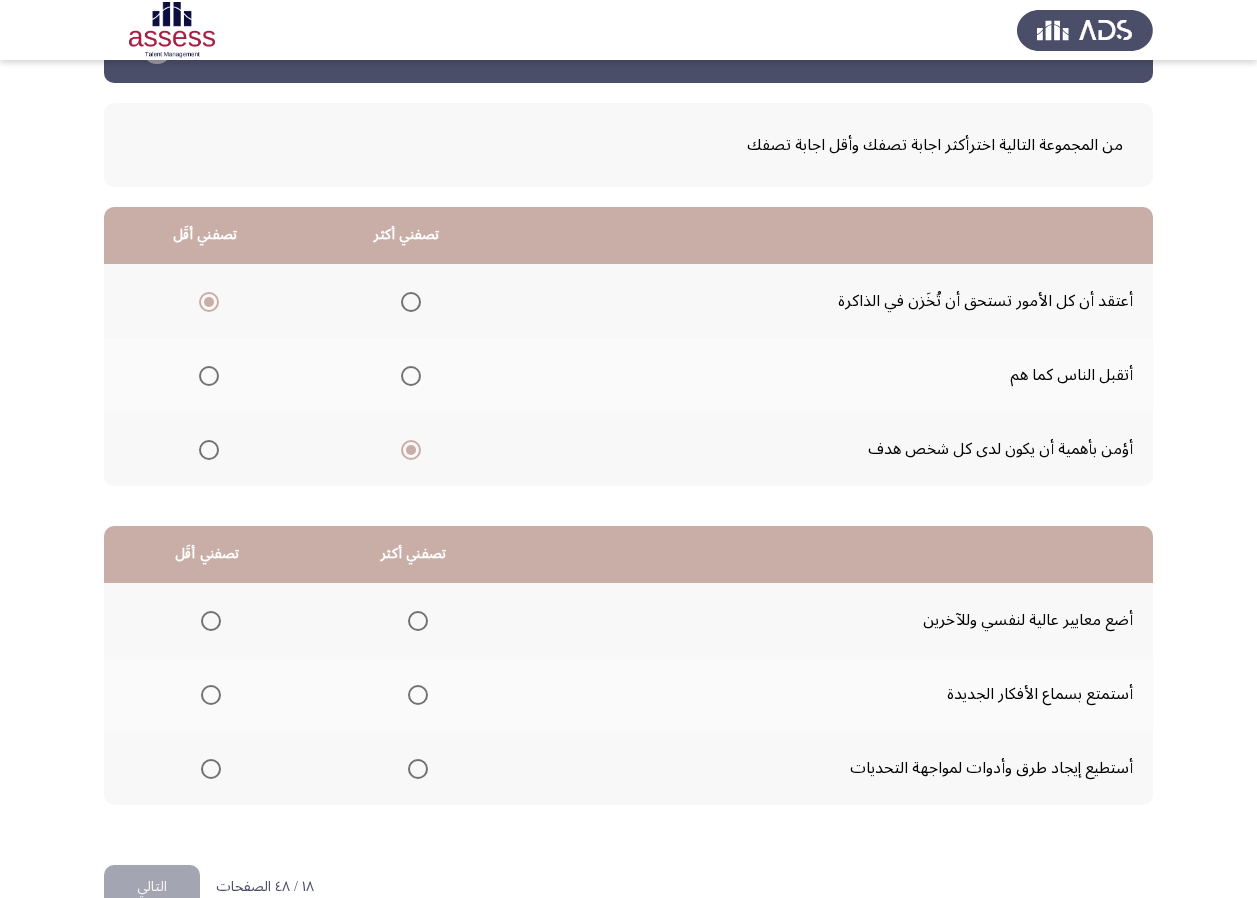 scroll, scrollTop: 112, scrollLeft: 0, axis: vertical 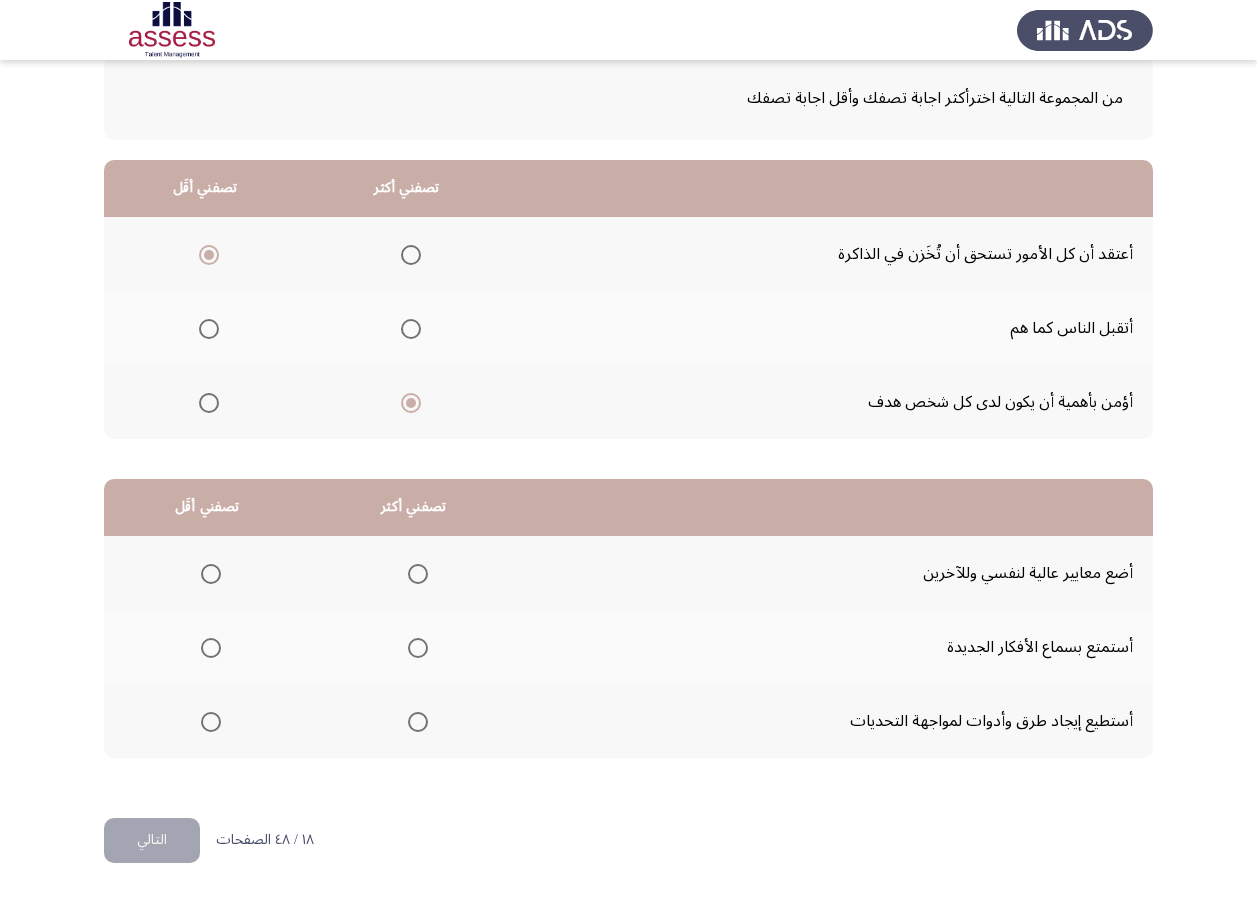 click at bounding box center (418, 722) 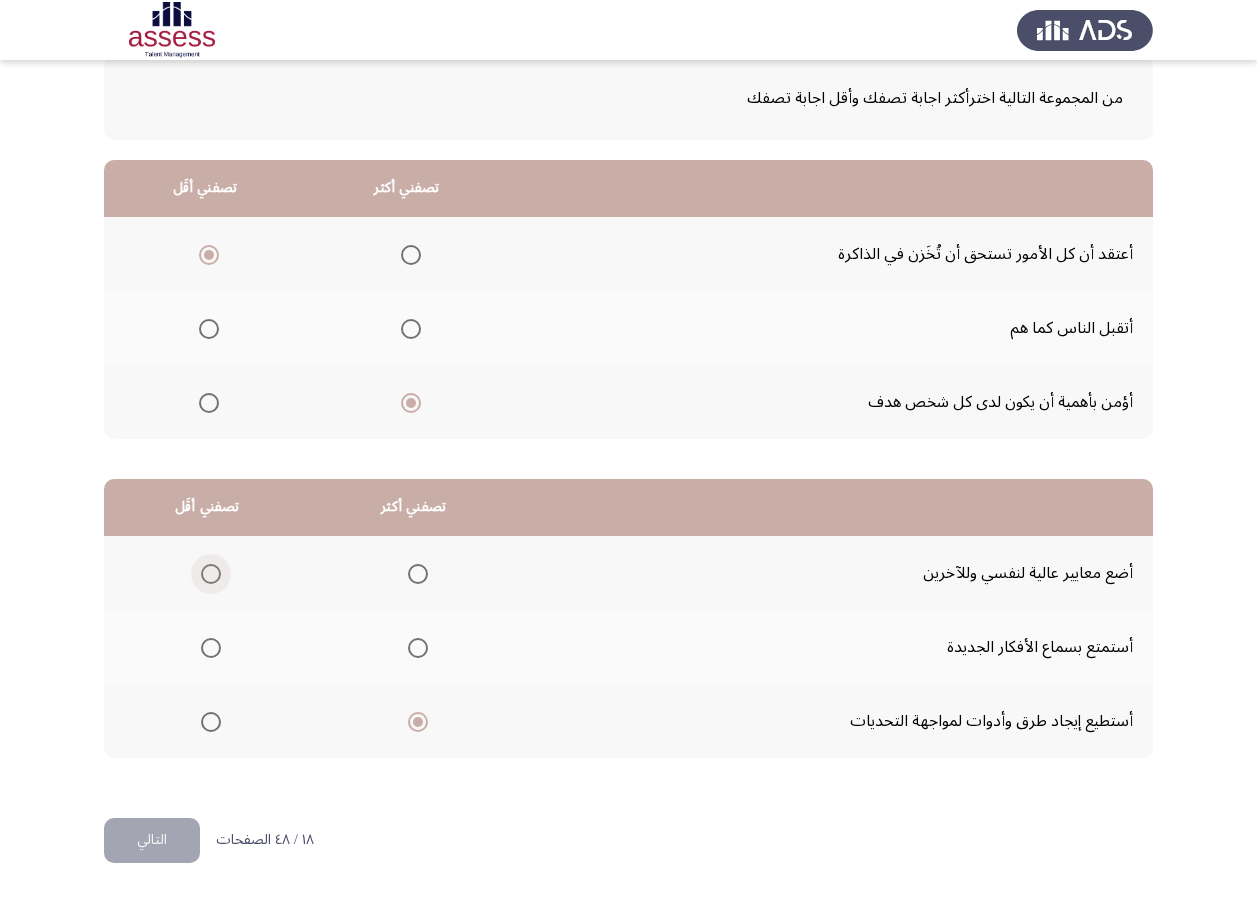 click at bounding box center [211, 574] 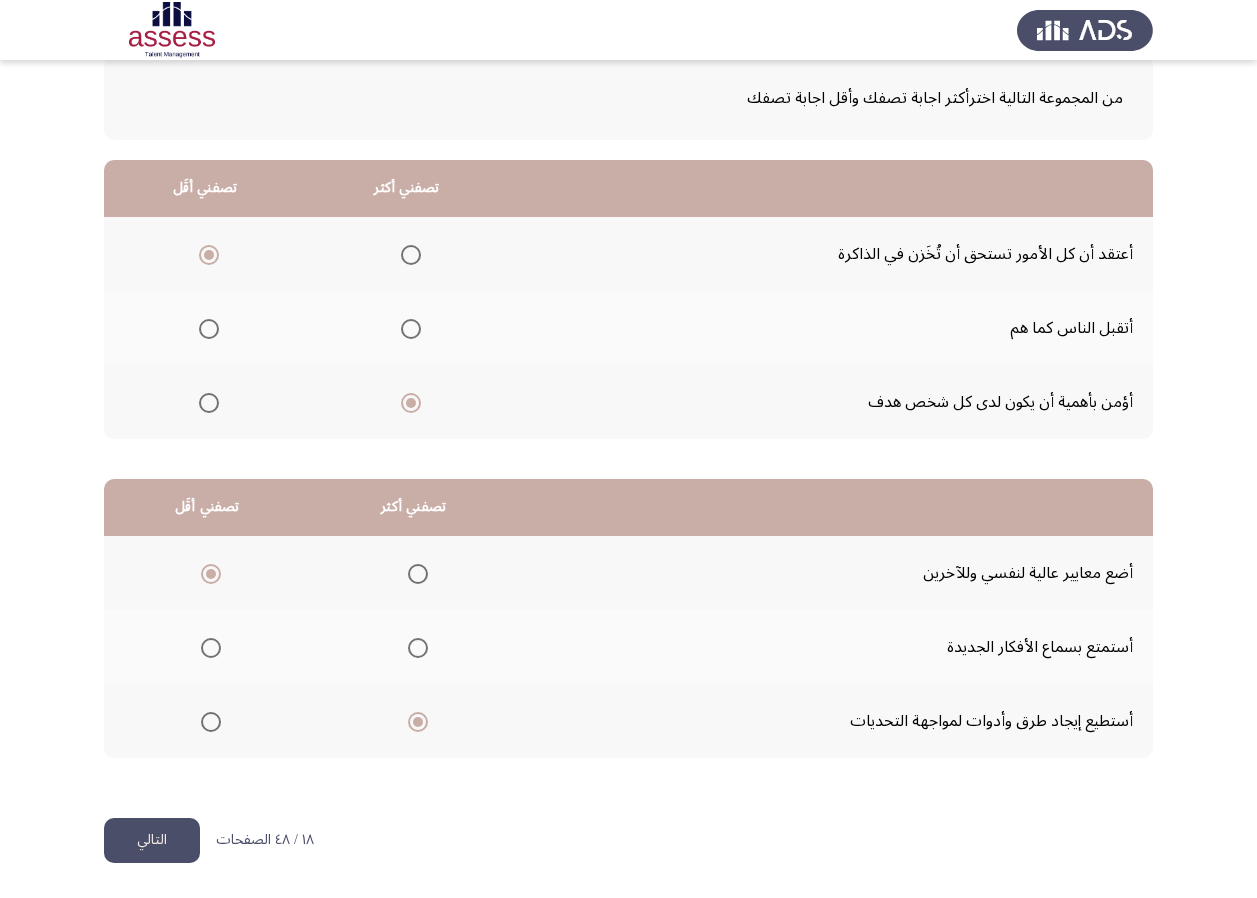 click at bounding box center (211, 648) 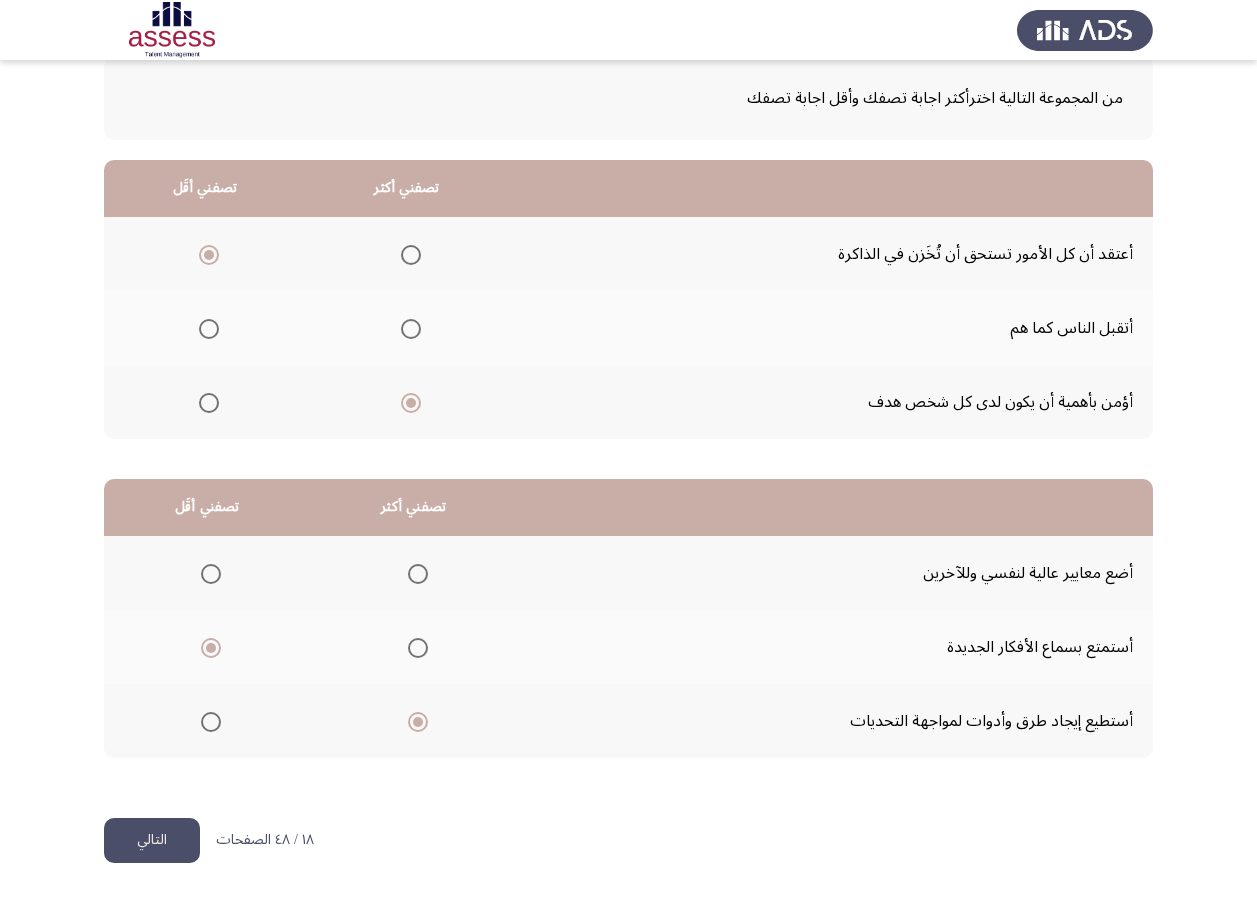 click on "التالي" 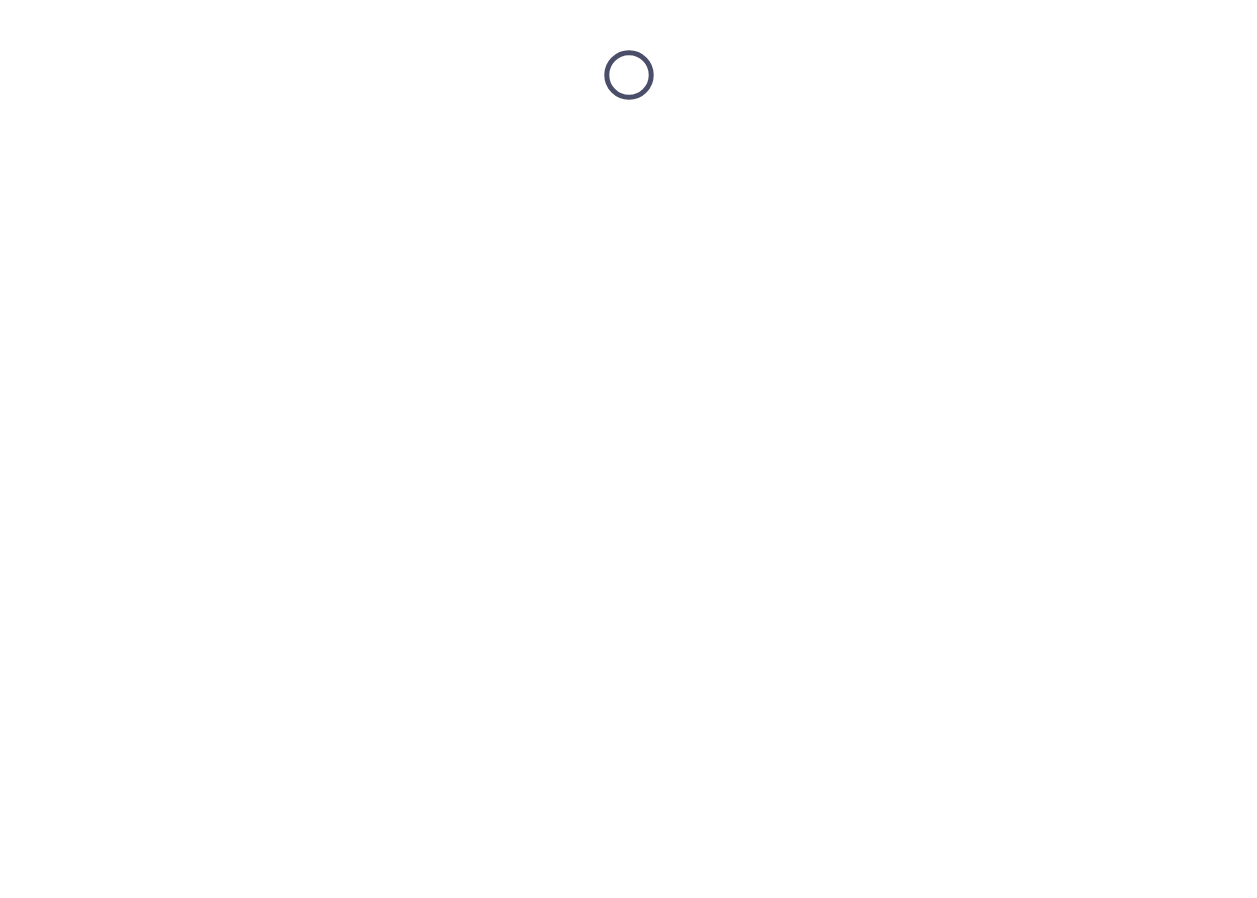 scroll, scrollTop: 0, scrollLeft: 0, axis: both 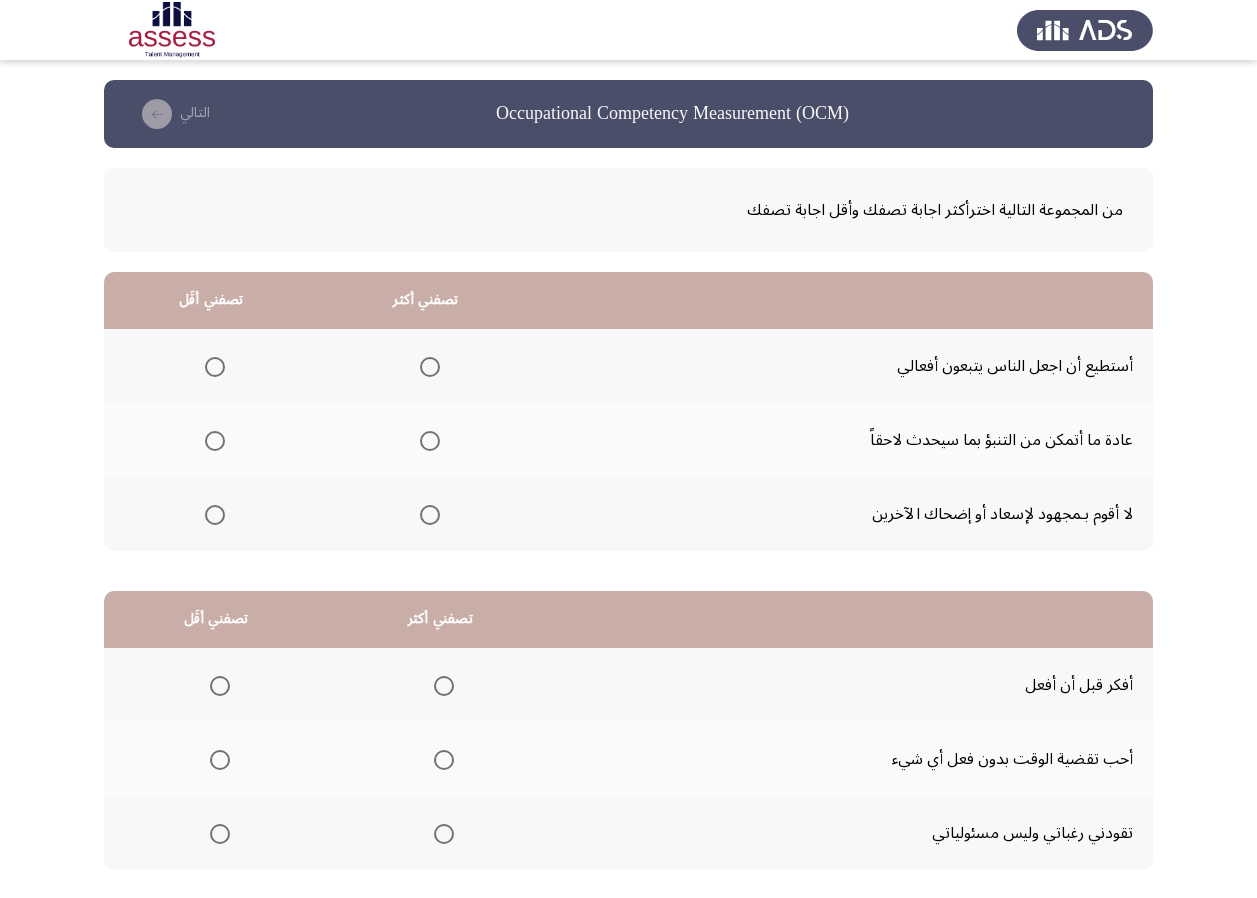 click at bounding box center [430, 441] 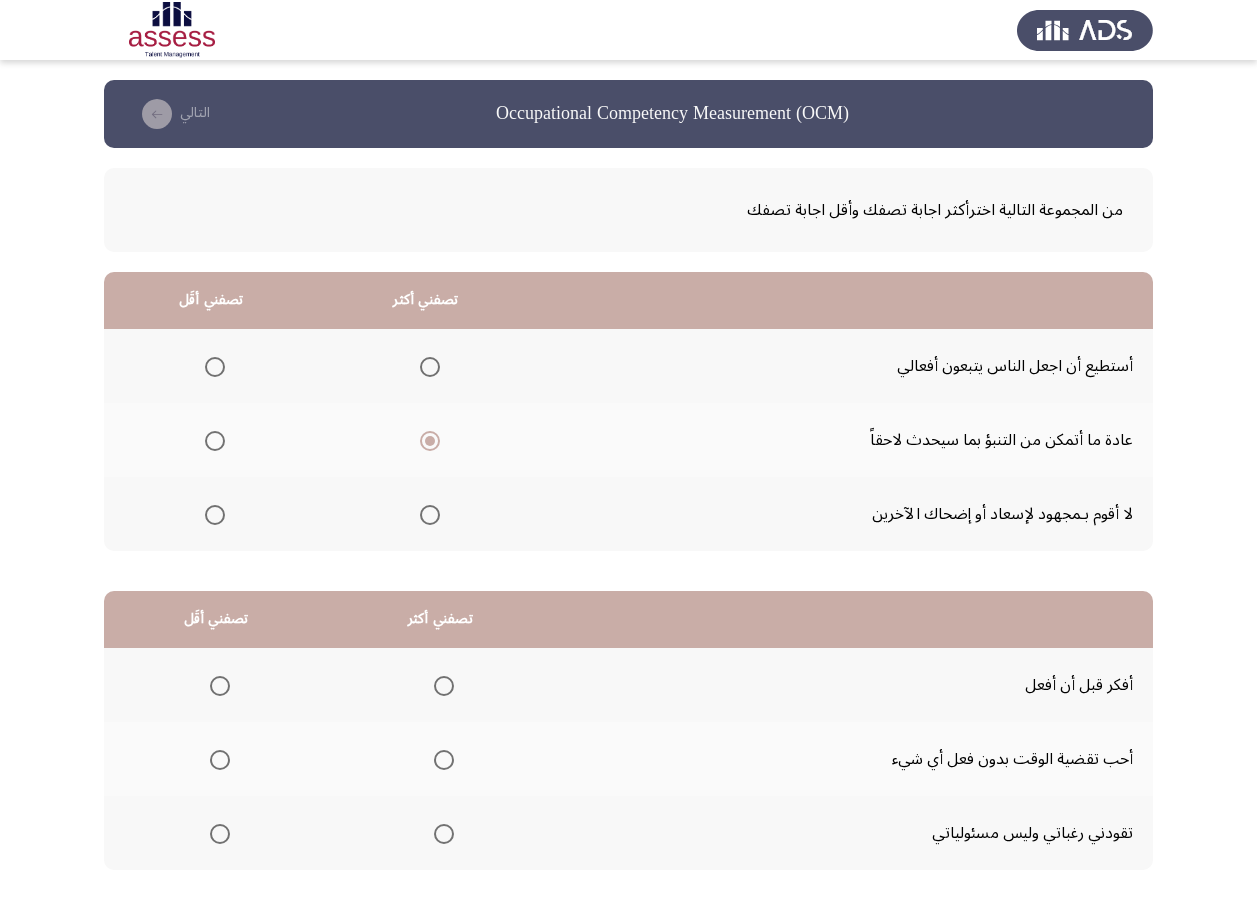 click 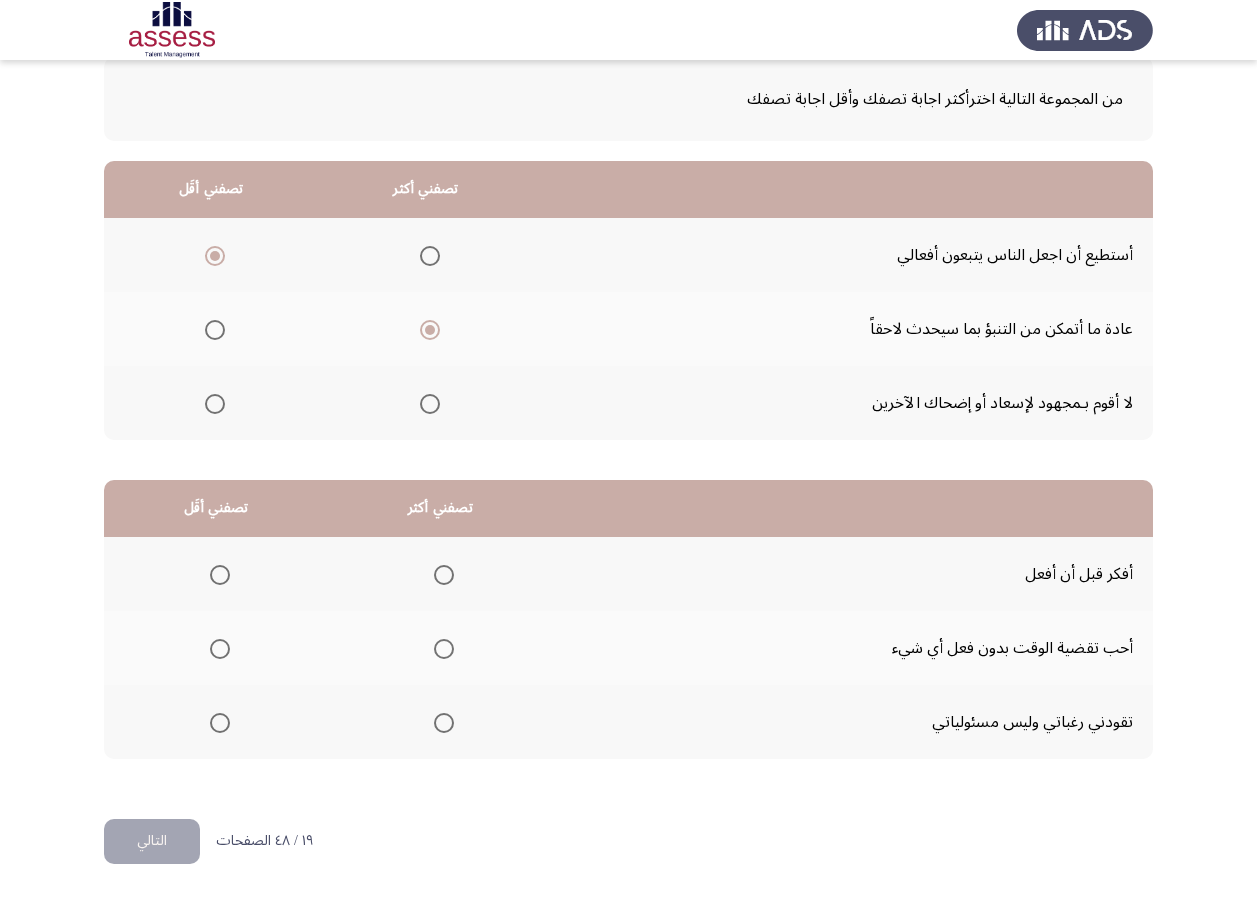 scroll, scrollTop: 112, scrollLeft: 0, axis: vertical 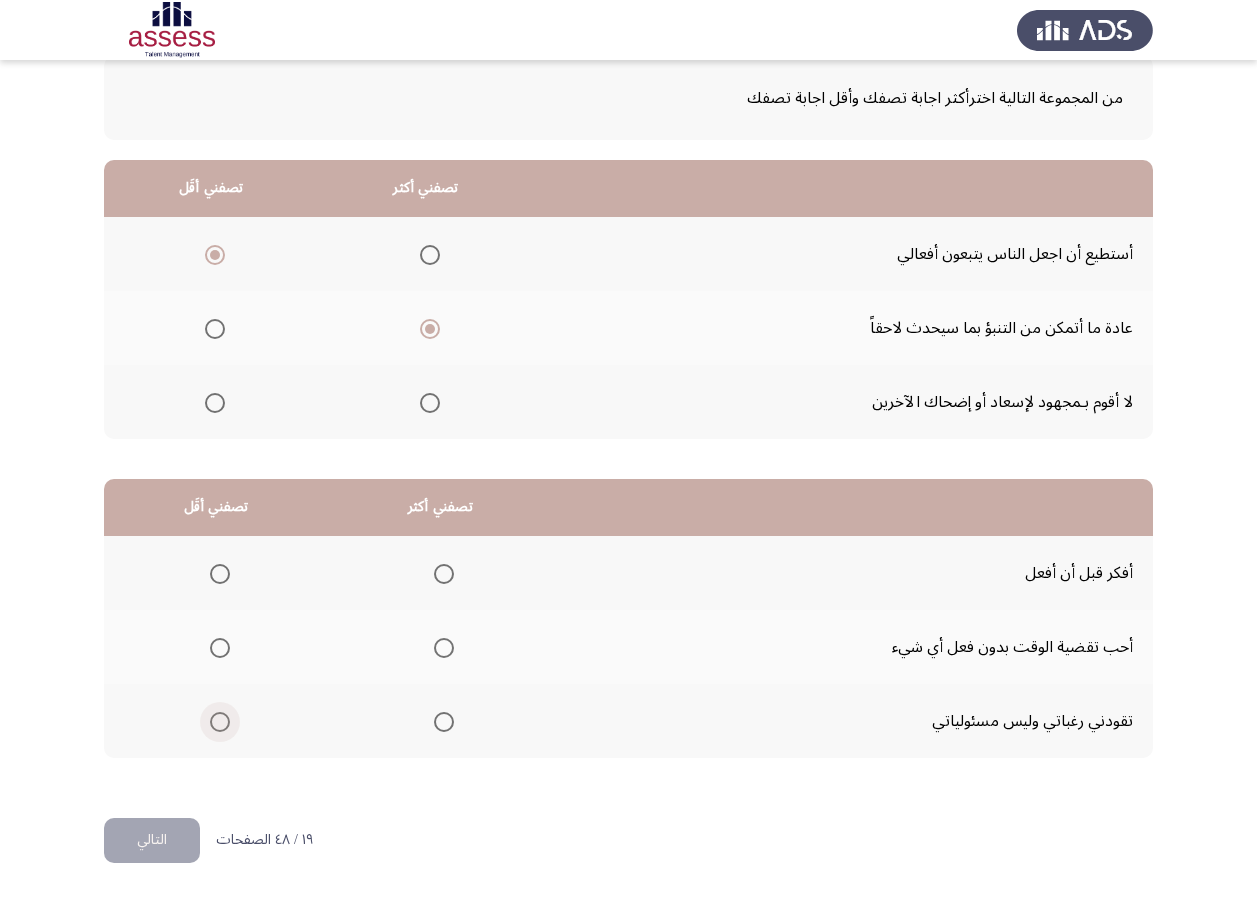 click at bounding box center (220, 722) 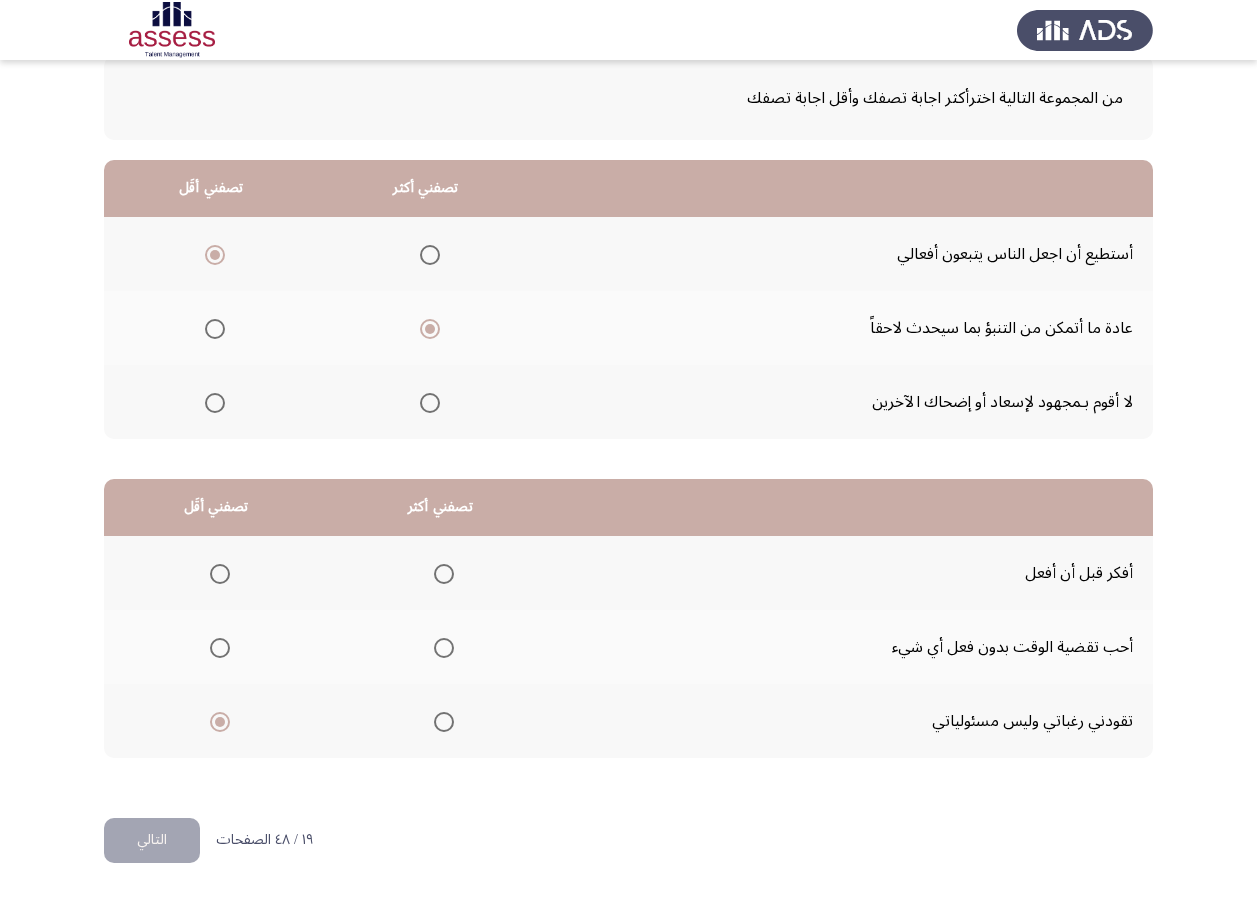 click at bounding box center (444, 574) 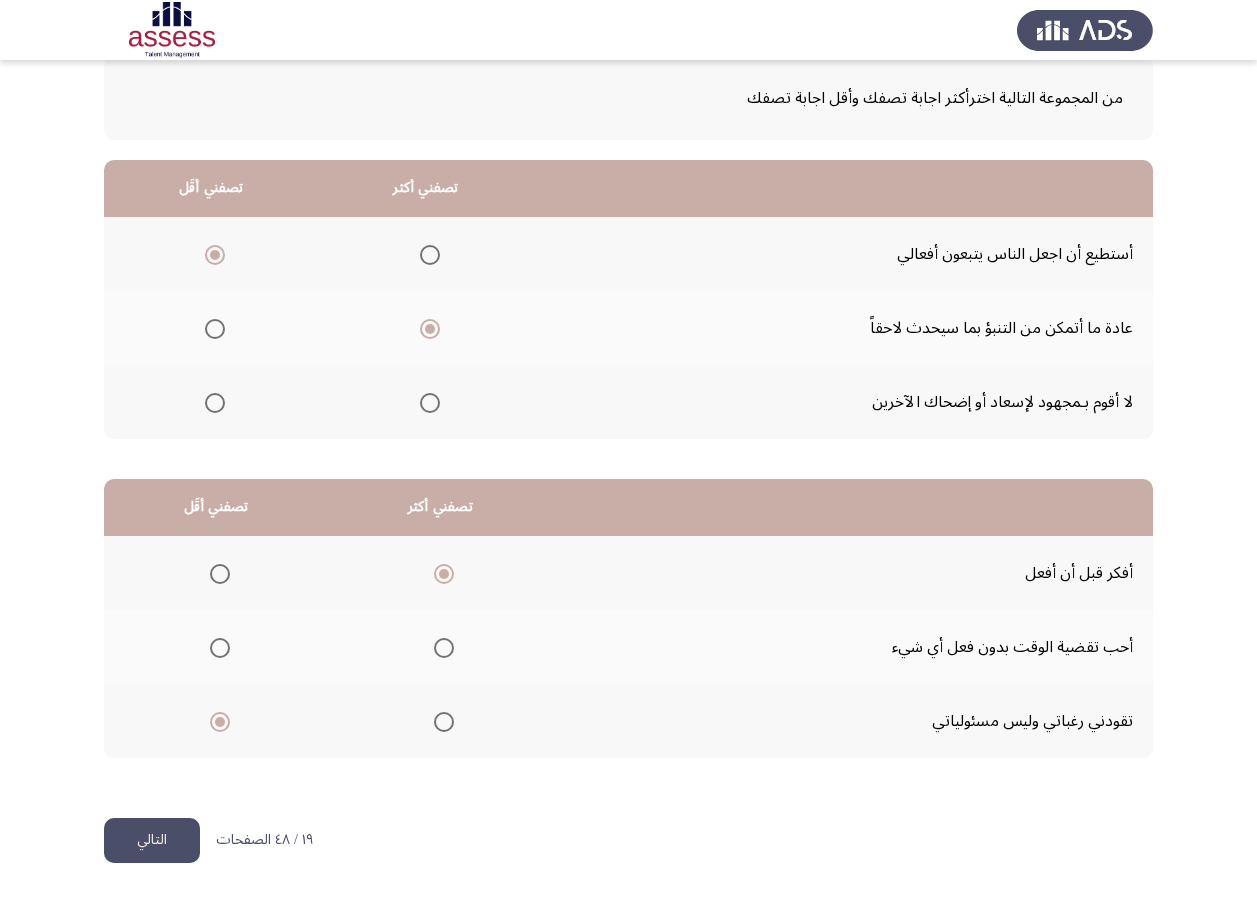 click on "التالي" 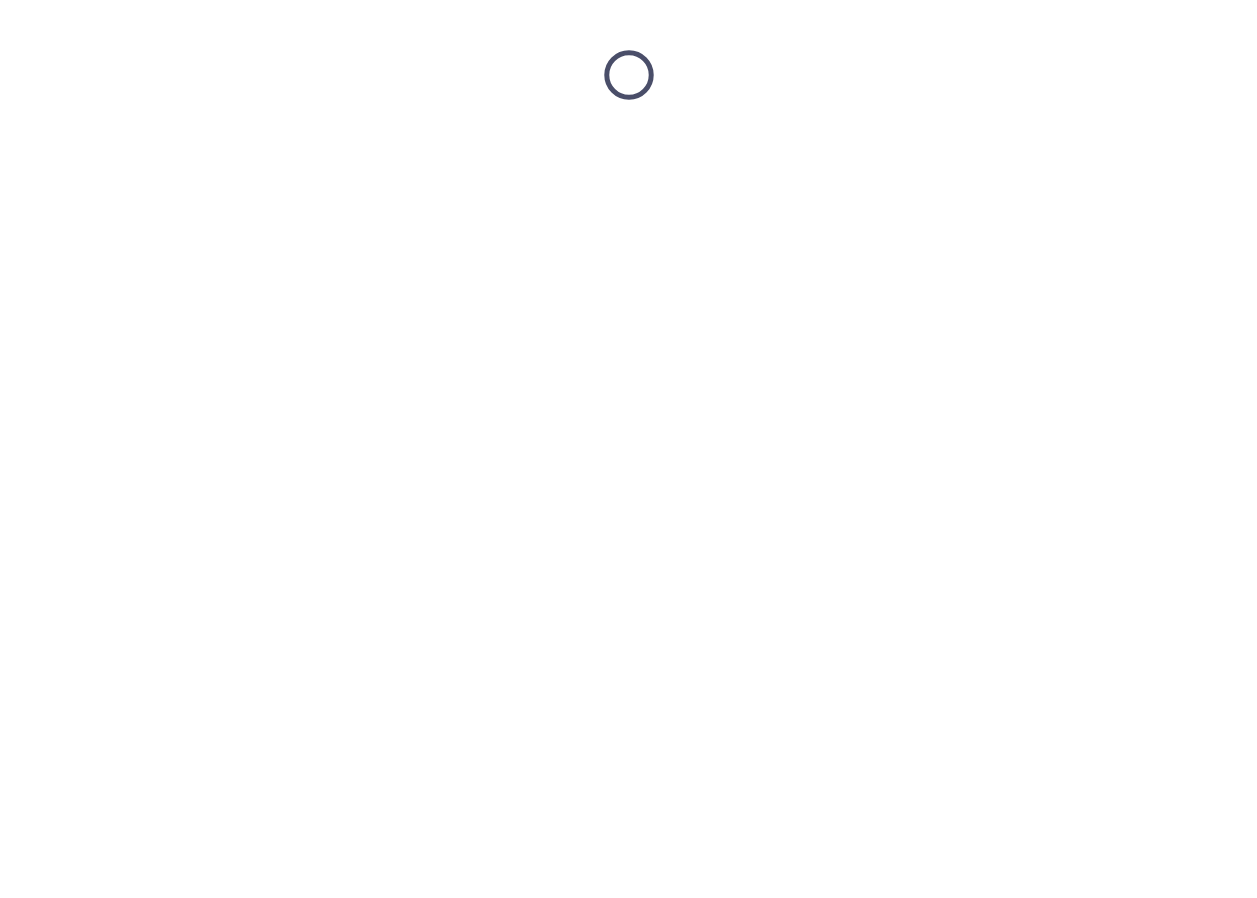 scroll, scrollTop: 0, scrollLeft: 0, axis: both 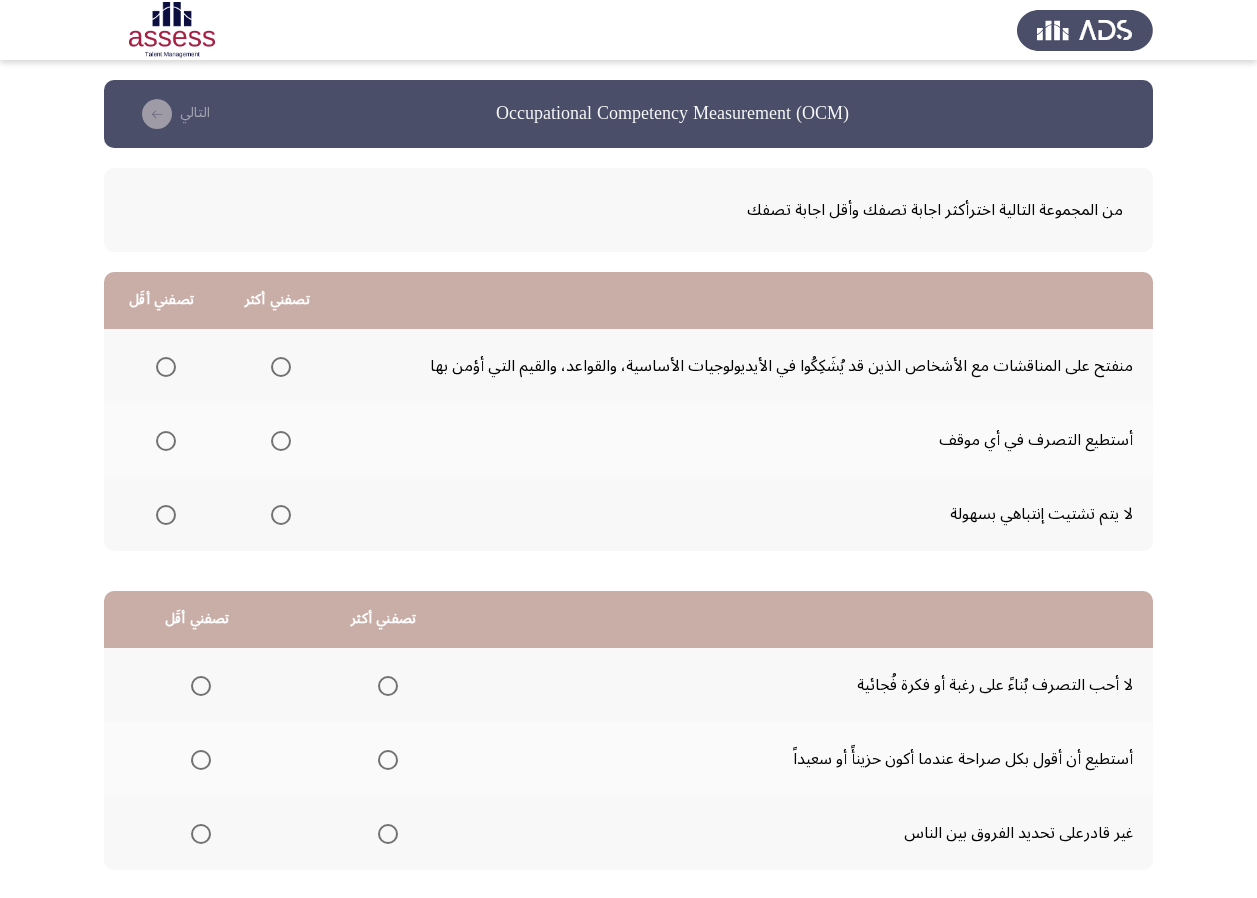 click at bounding box center [281, 367] 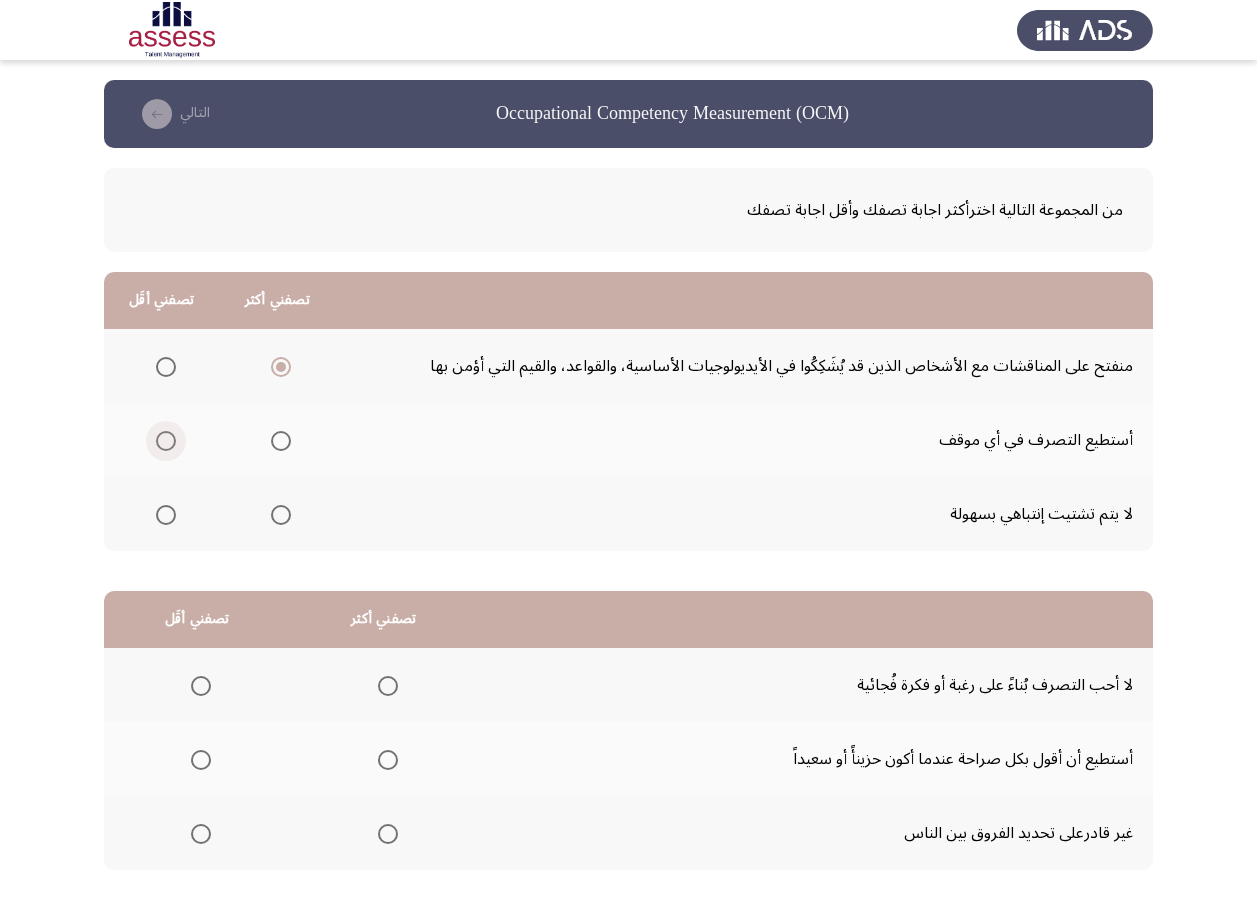 click at bounding box center (166, 441) 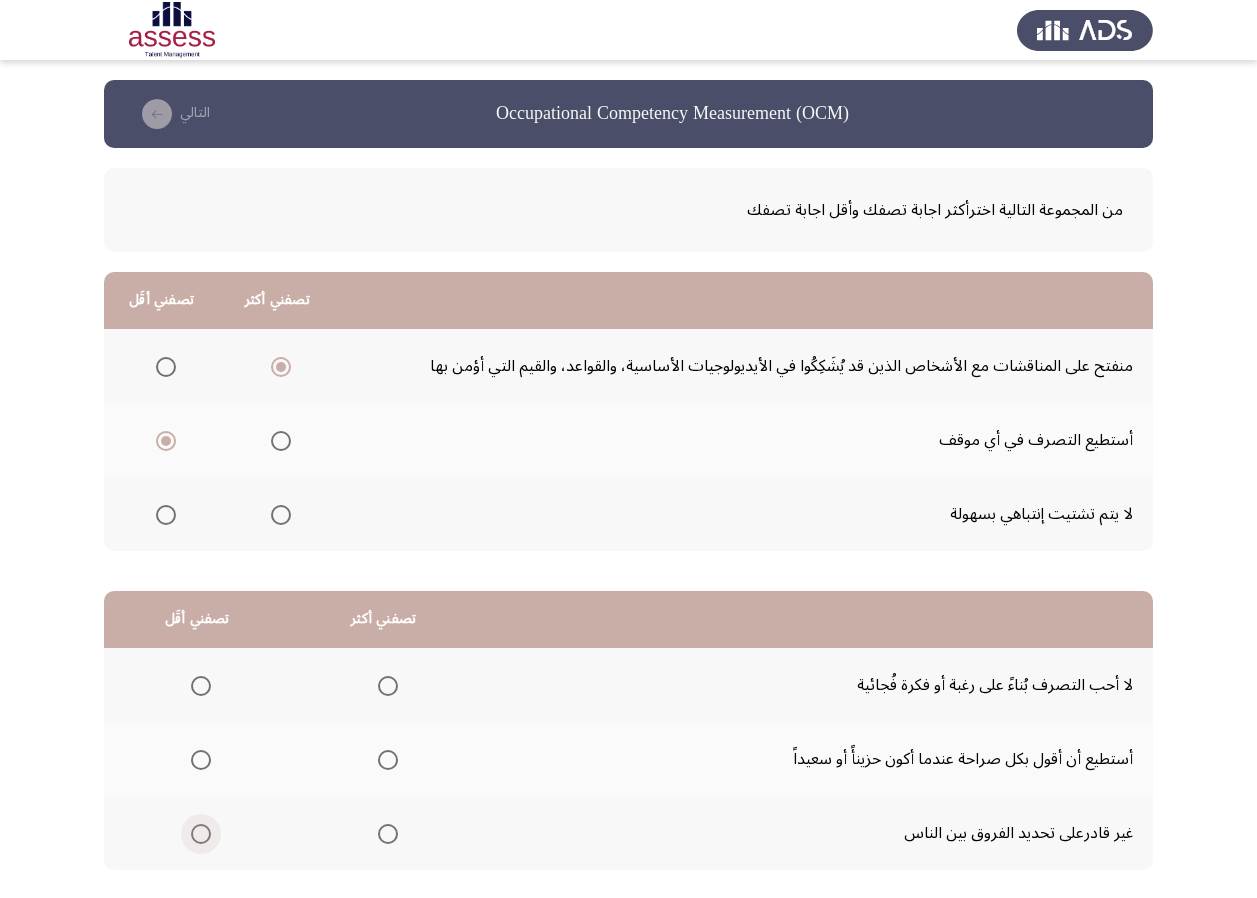 click at bounding box center [201, 834] 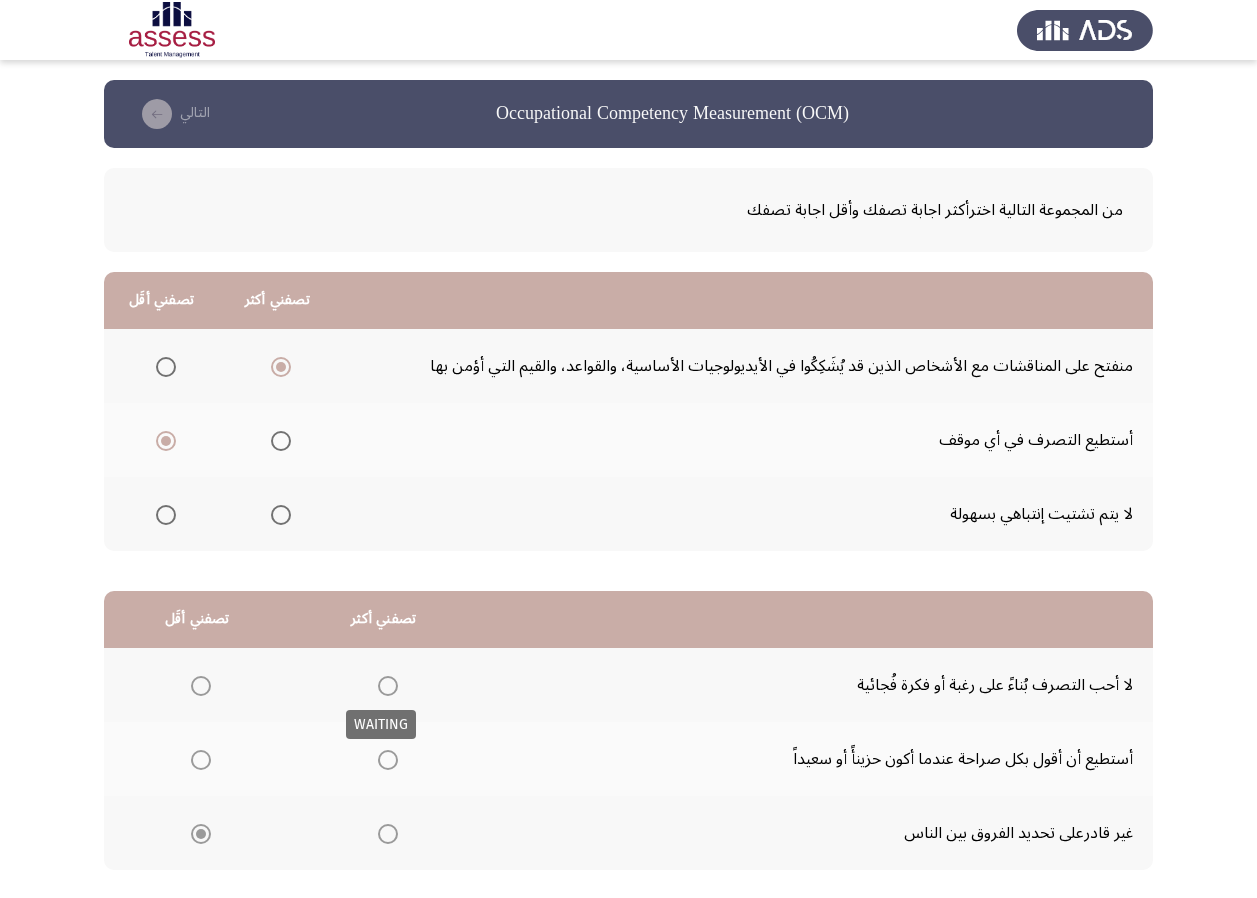 click at bounding box center [388, 686] 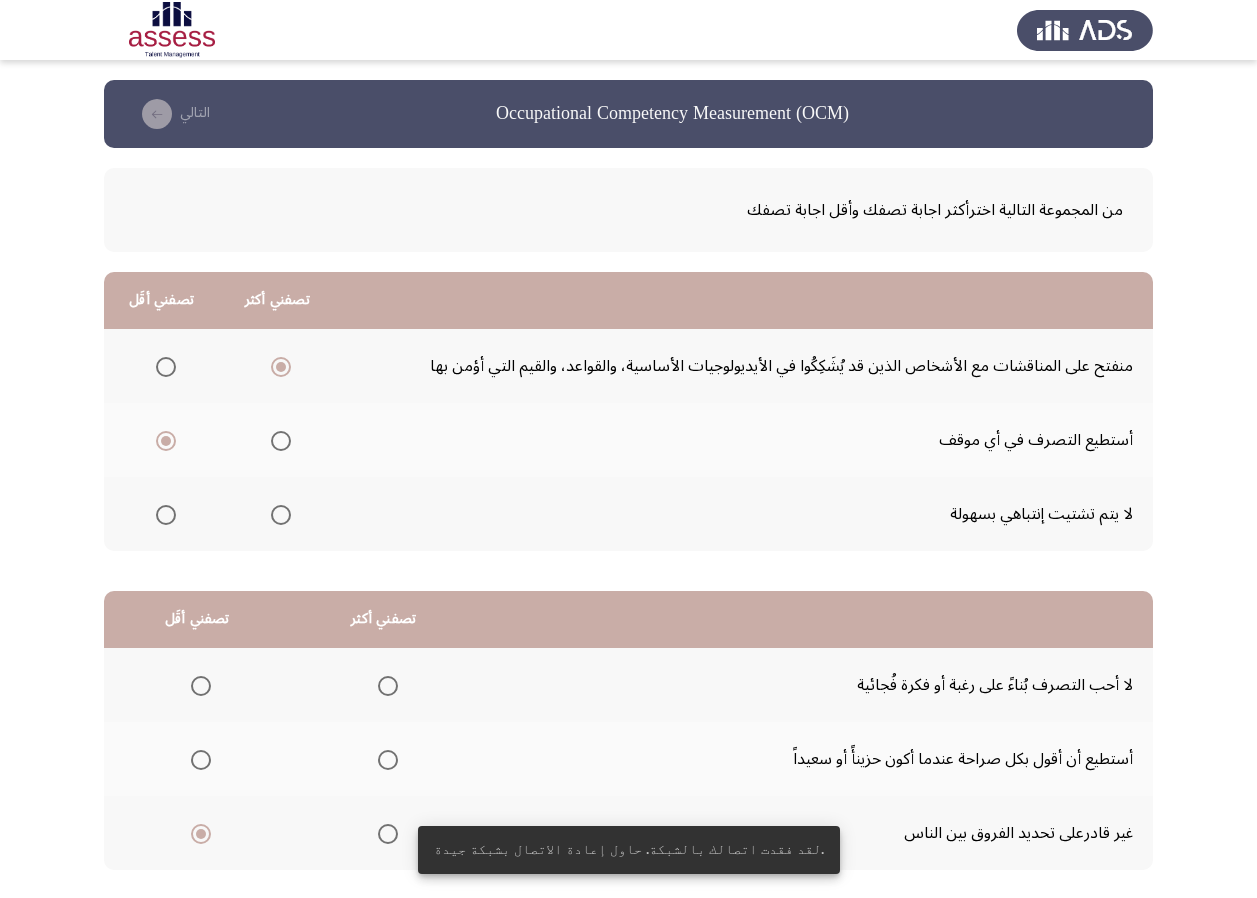 click at bounding box center (388, 686) 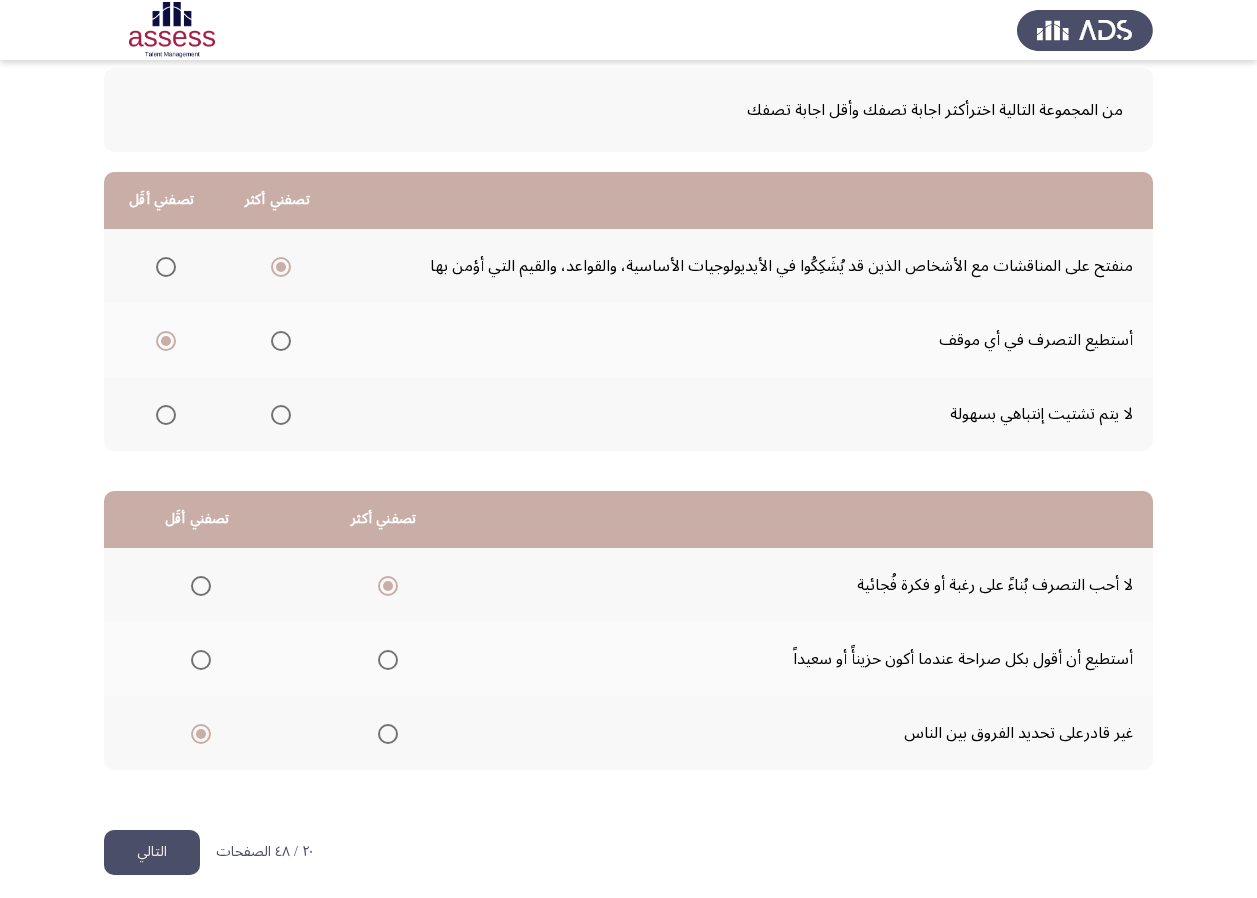 scroll, scrollTop: 112, scrollLeft: 0, axis: vertical 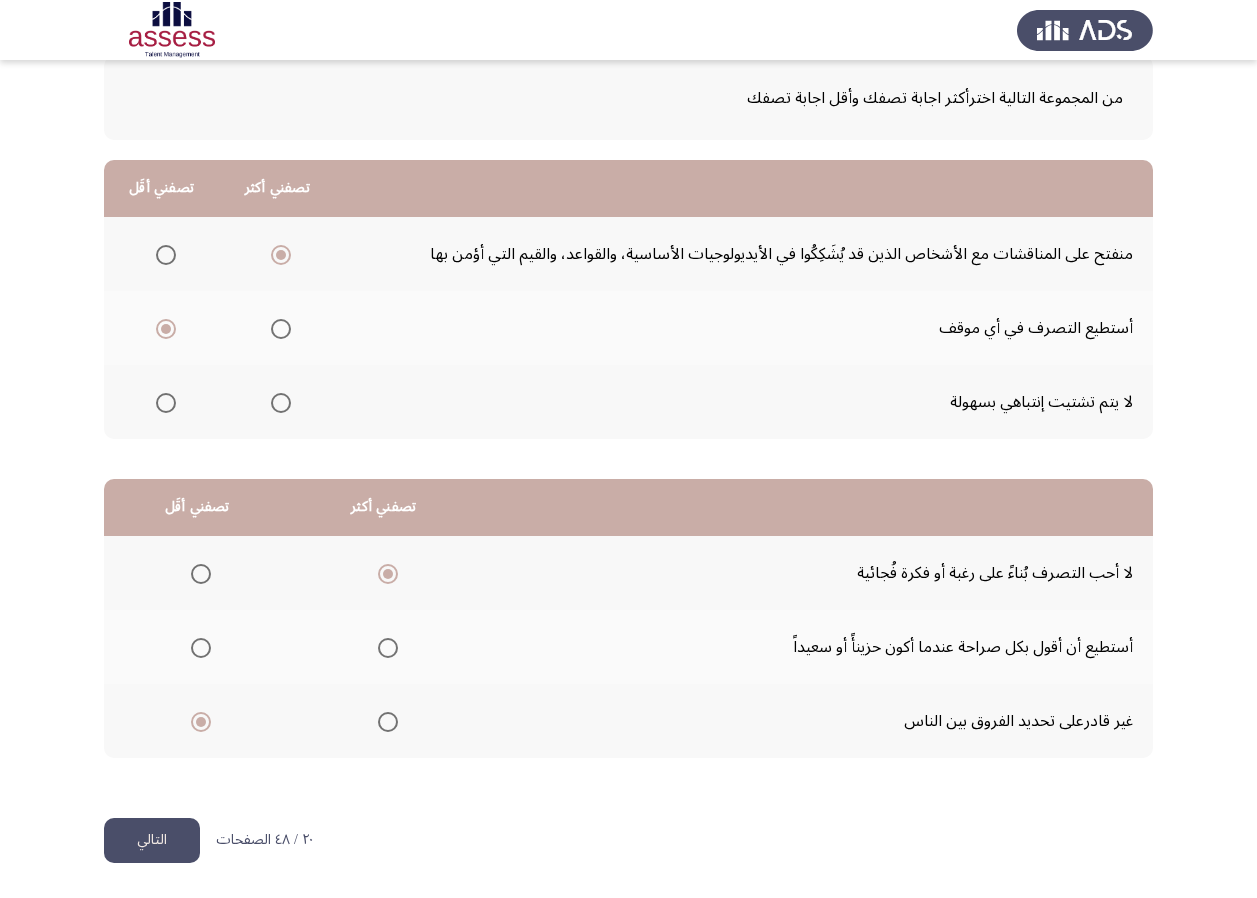click at bounding box center [166, 403] 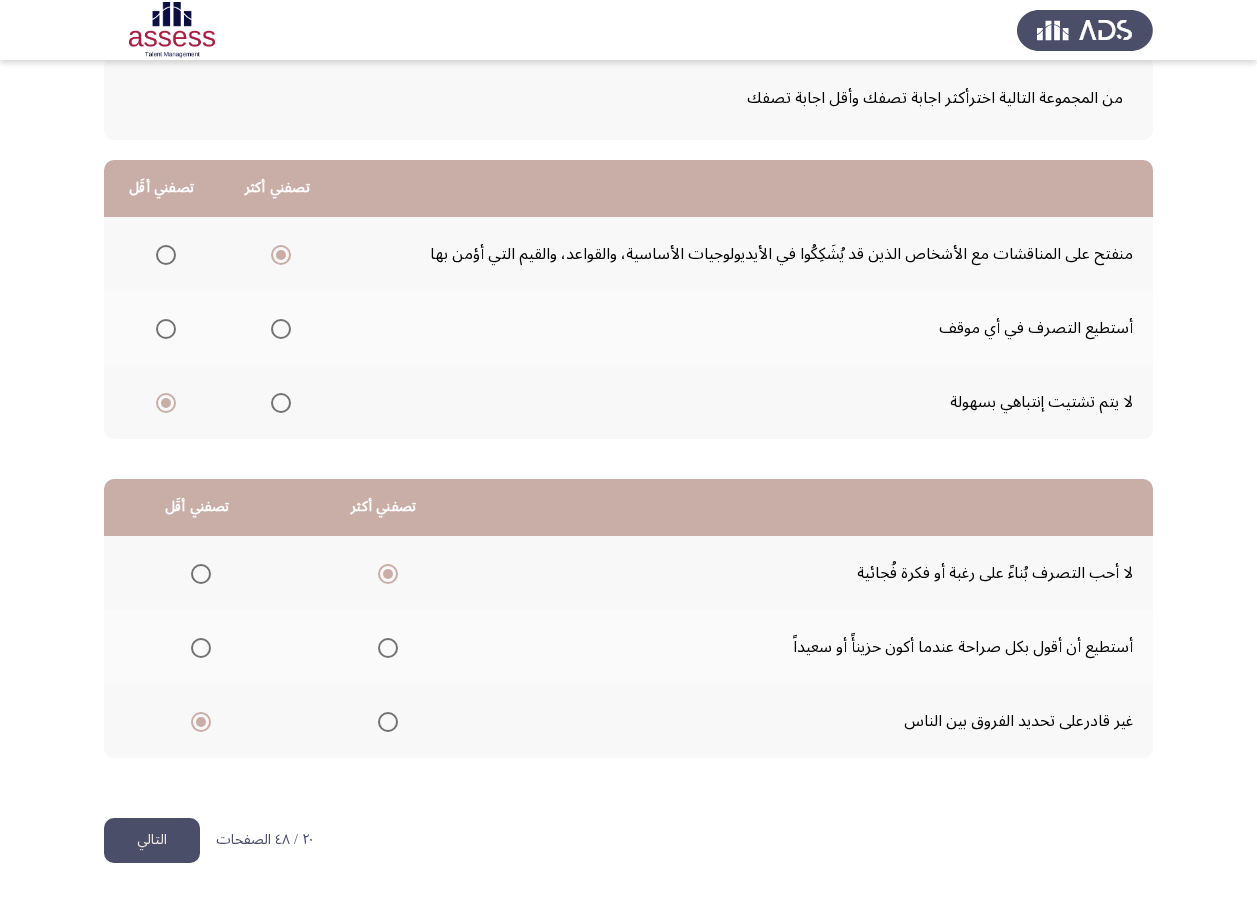 click on "التالي" 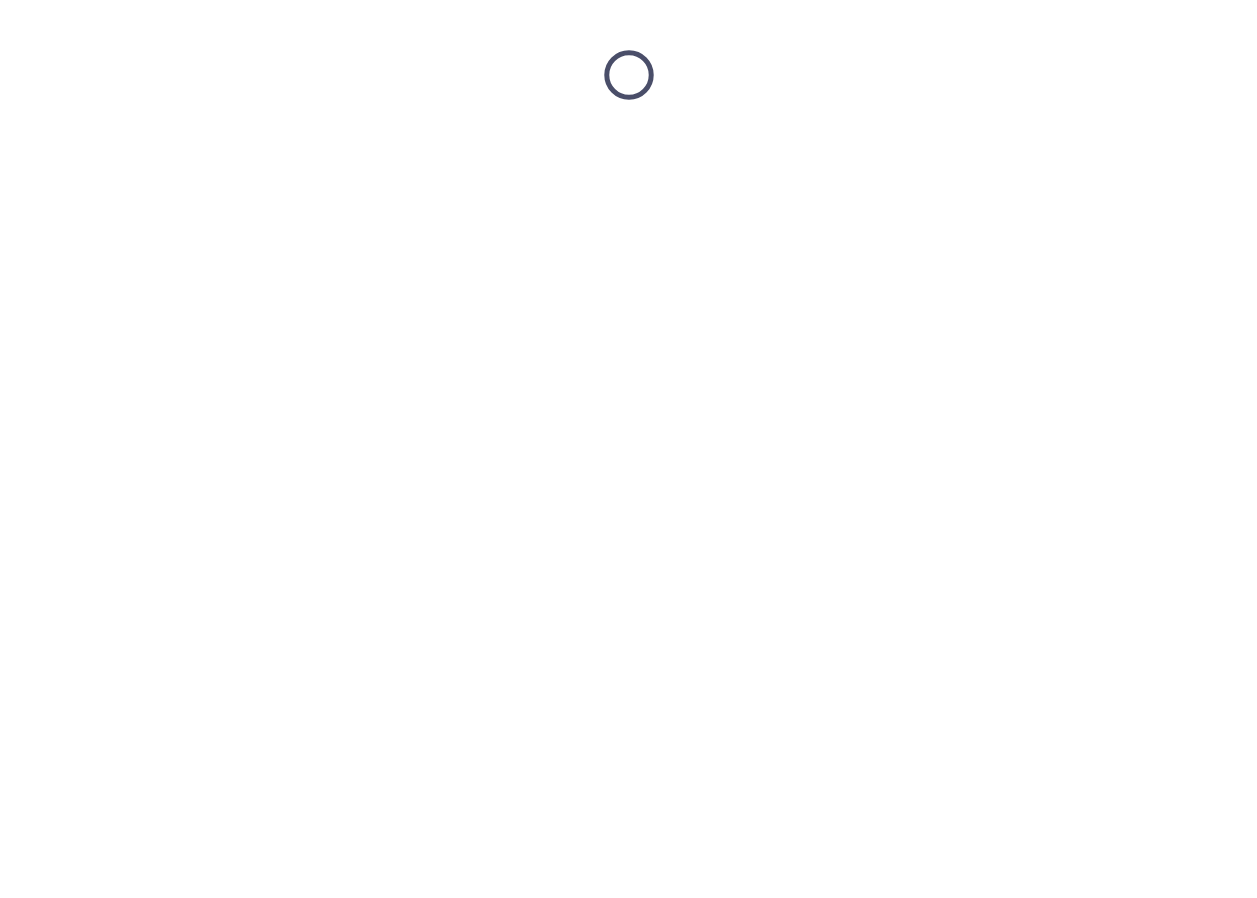 scroll, scrollTop: 0, scrollLeft: 0, axis: both 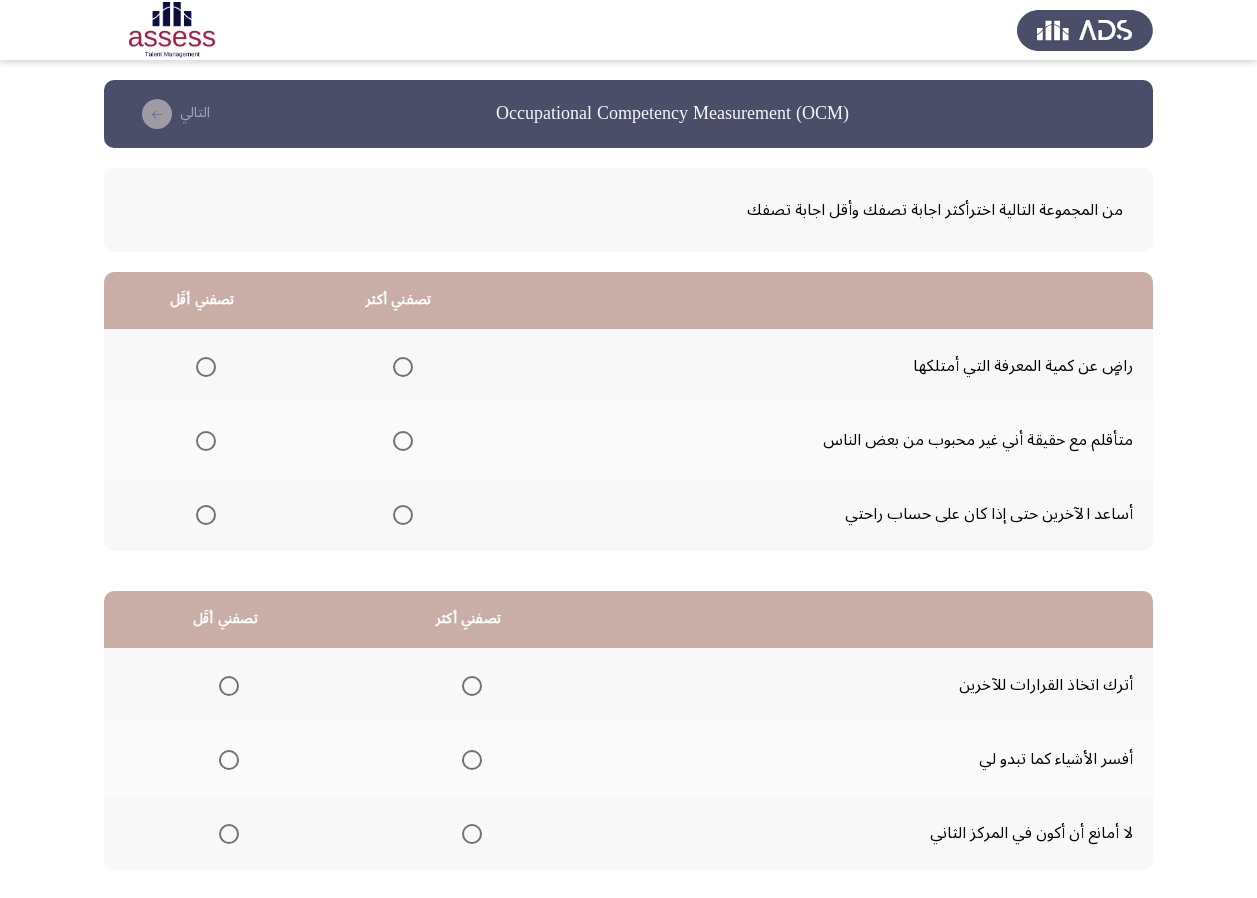 click at bounding box center (403, 441) 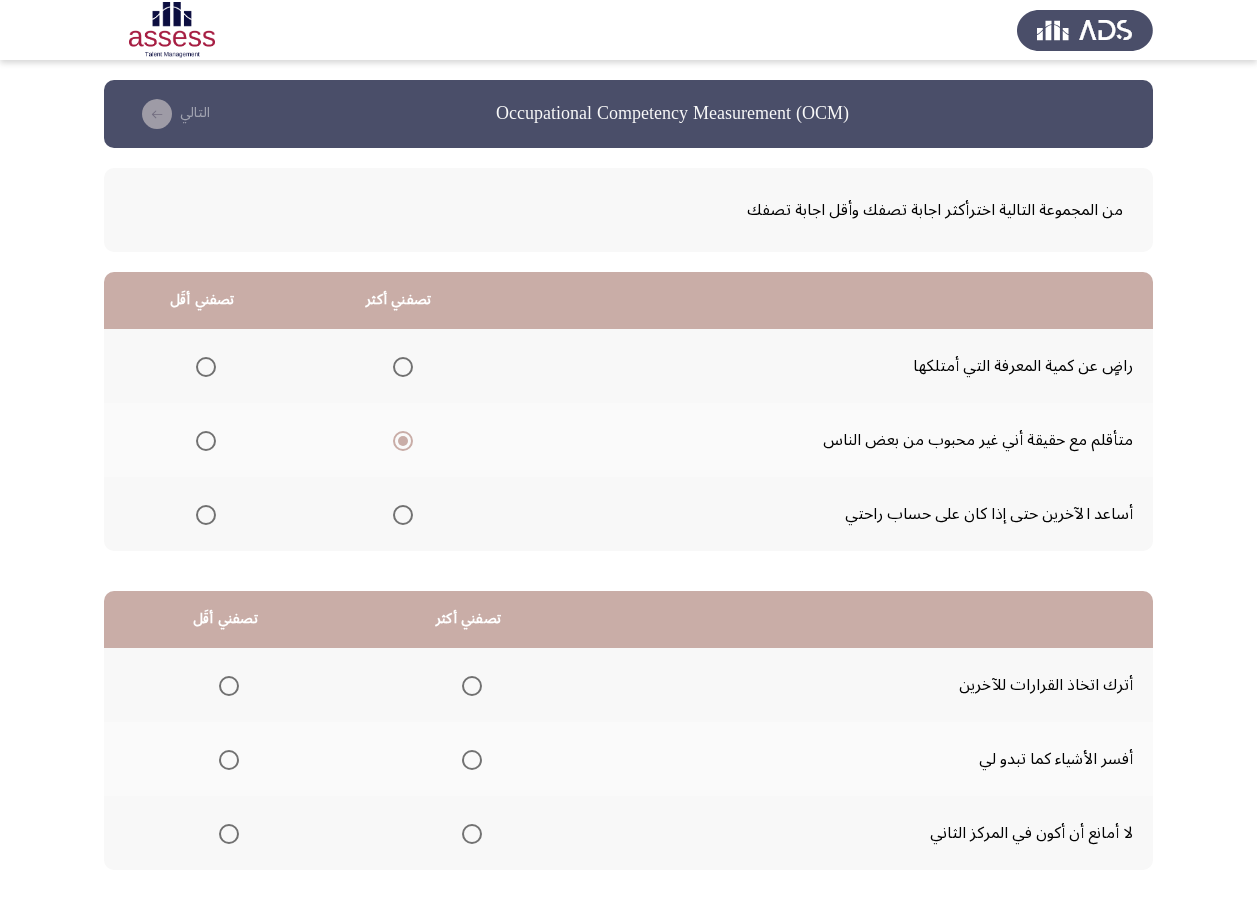 click 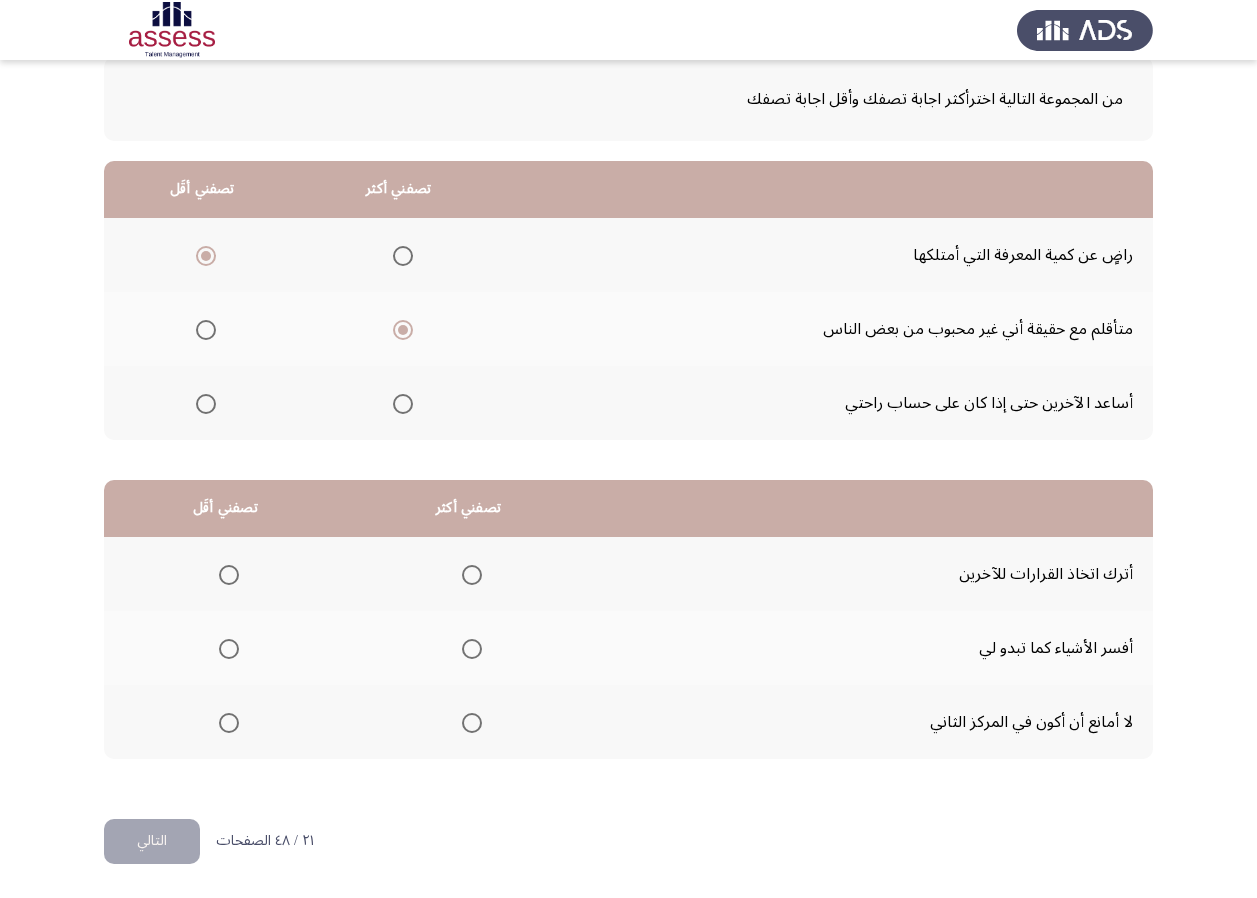 scroll, scrollTop: 112, scrollLeft: 0, axis: vertical 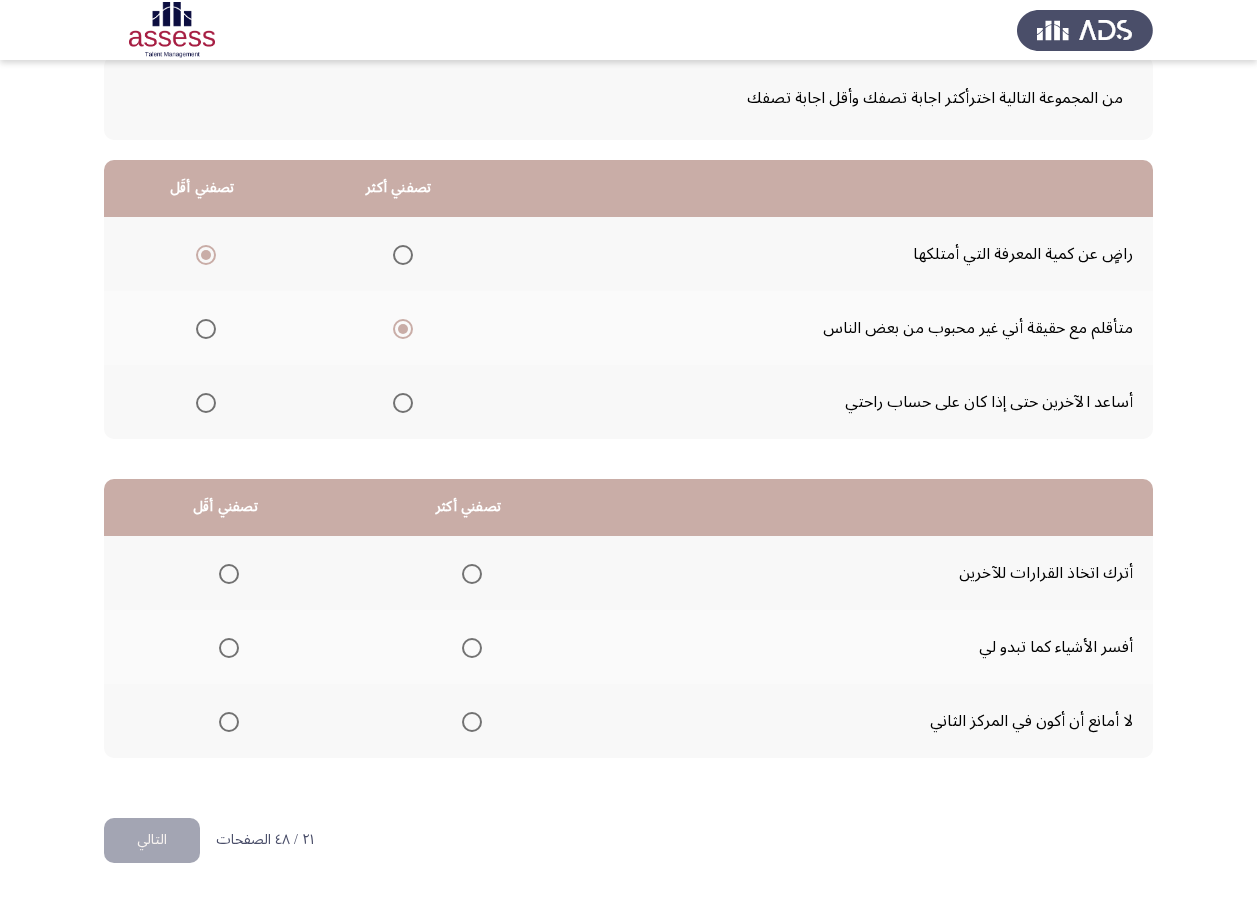 click at bounding box center [229, 574] 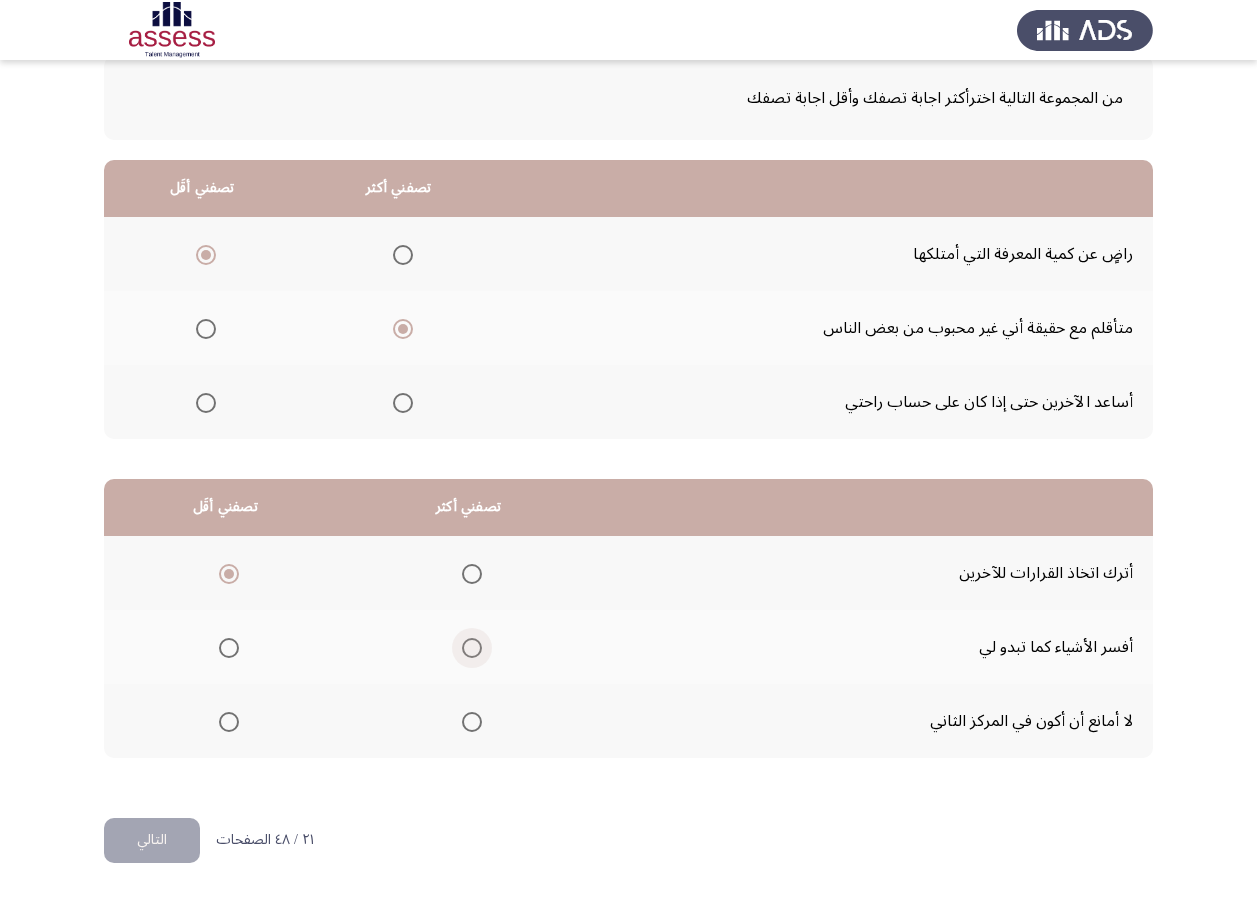 click at bounding box center [472, 648] 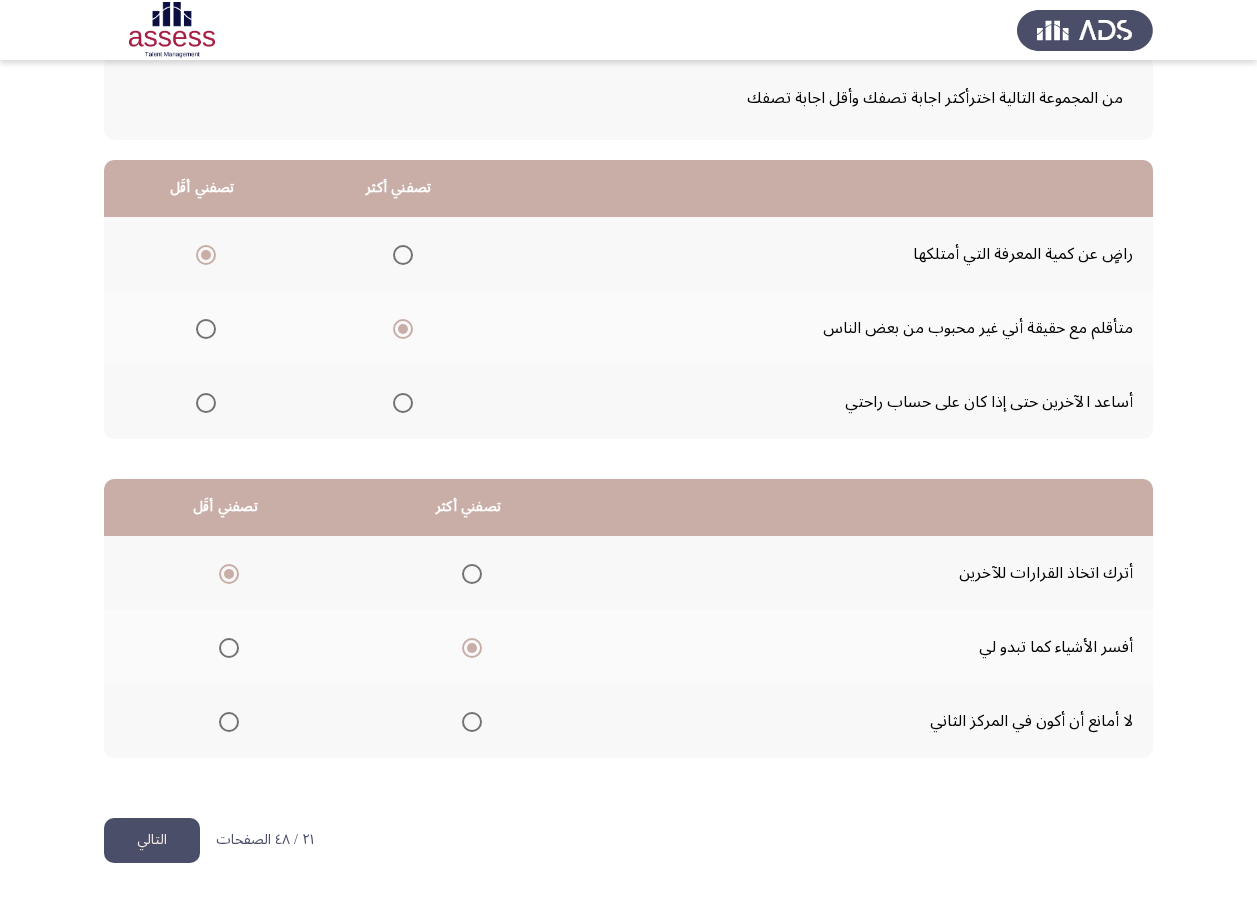 click on "التالي" 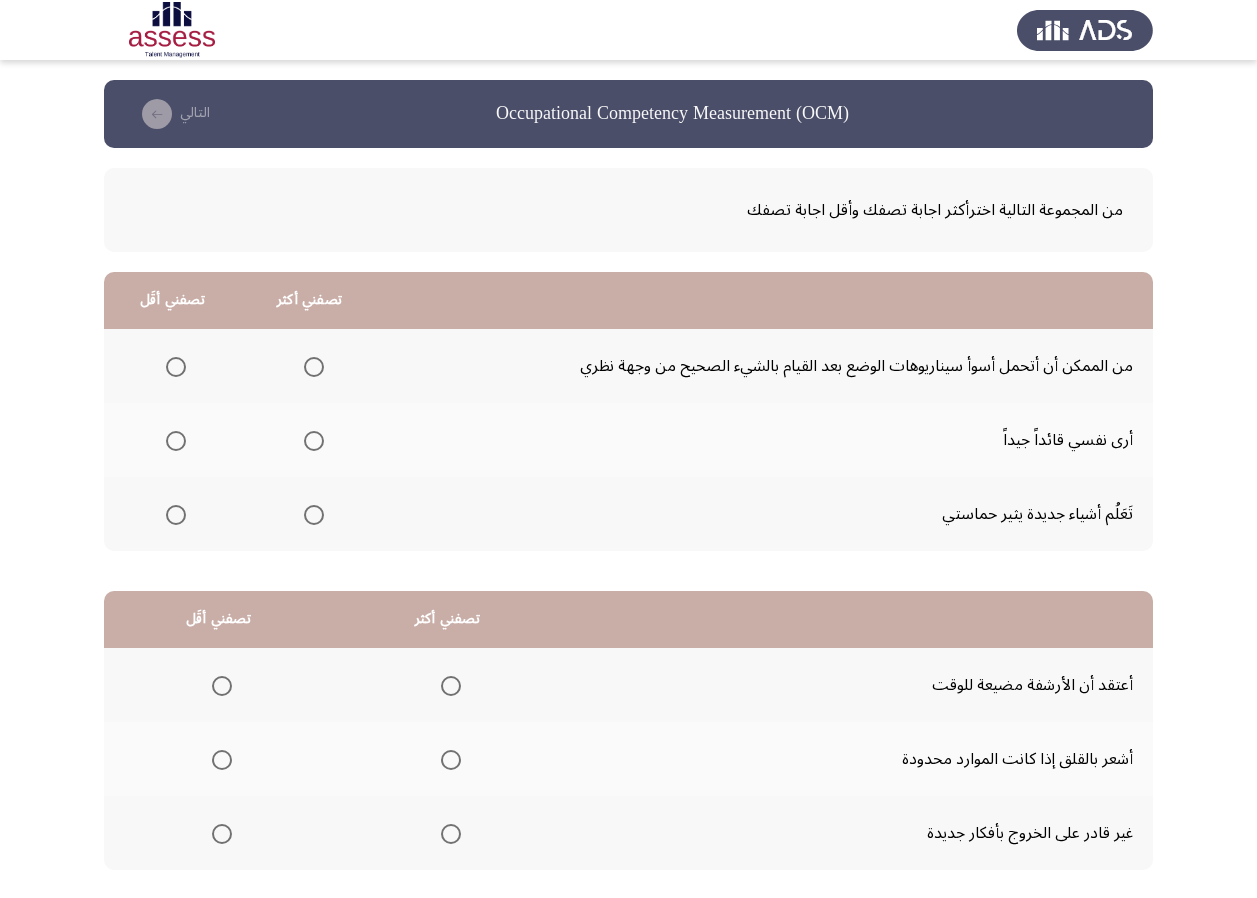 click at bounding box center [314, 441] 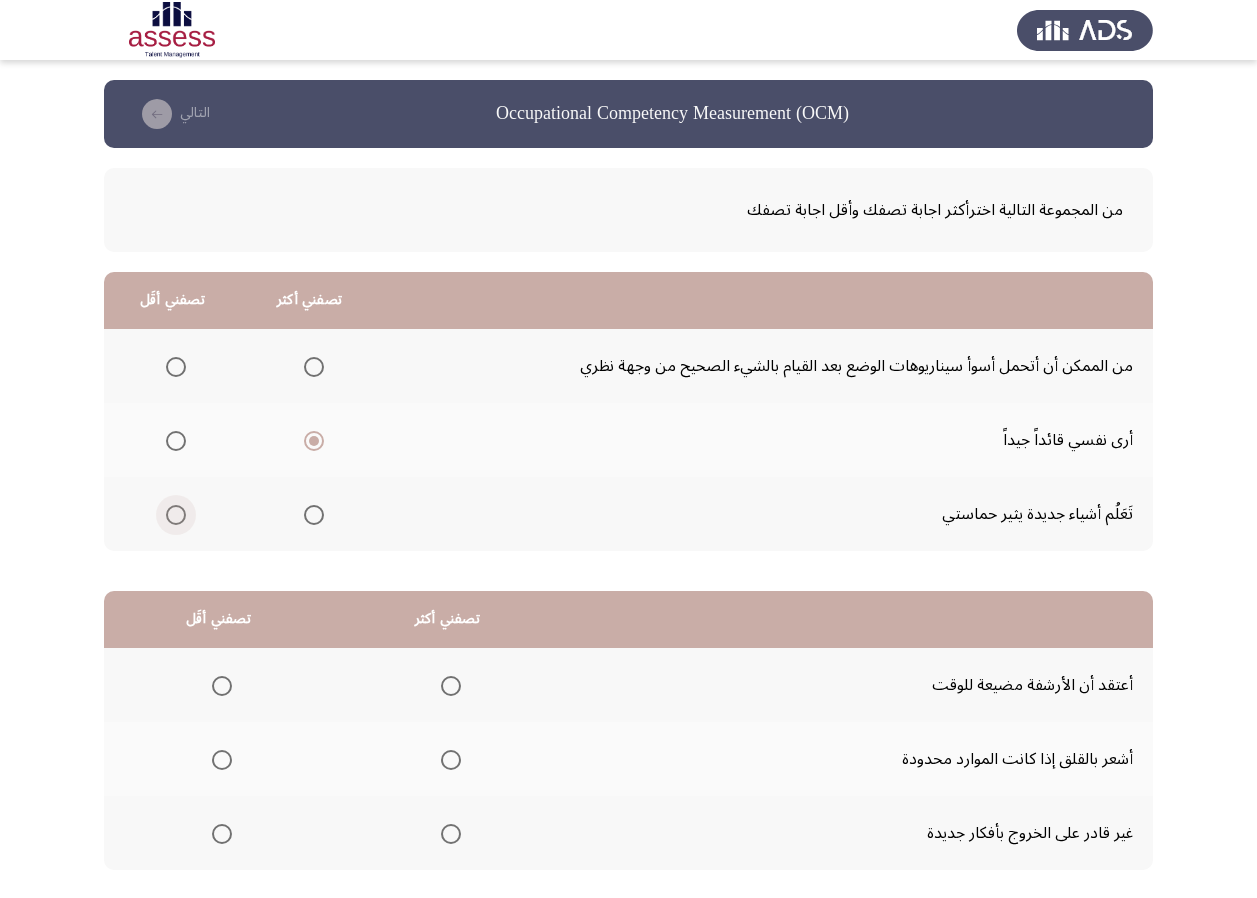 click at bounding box center [176, 515] 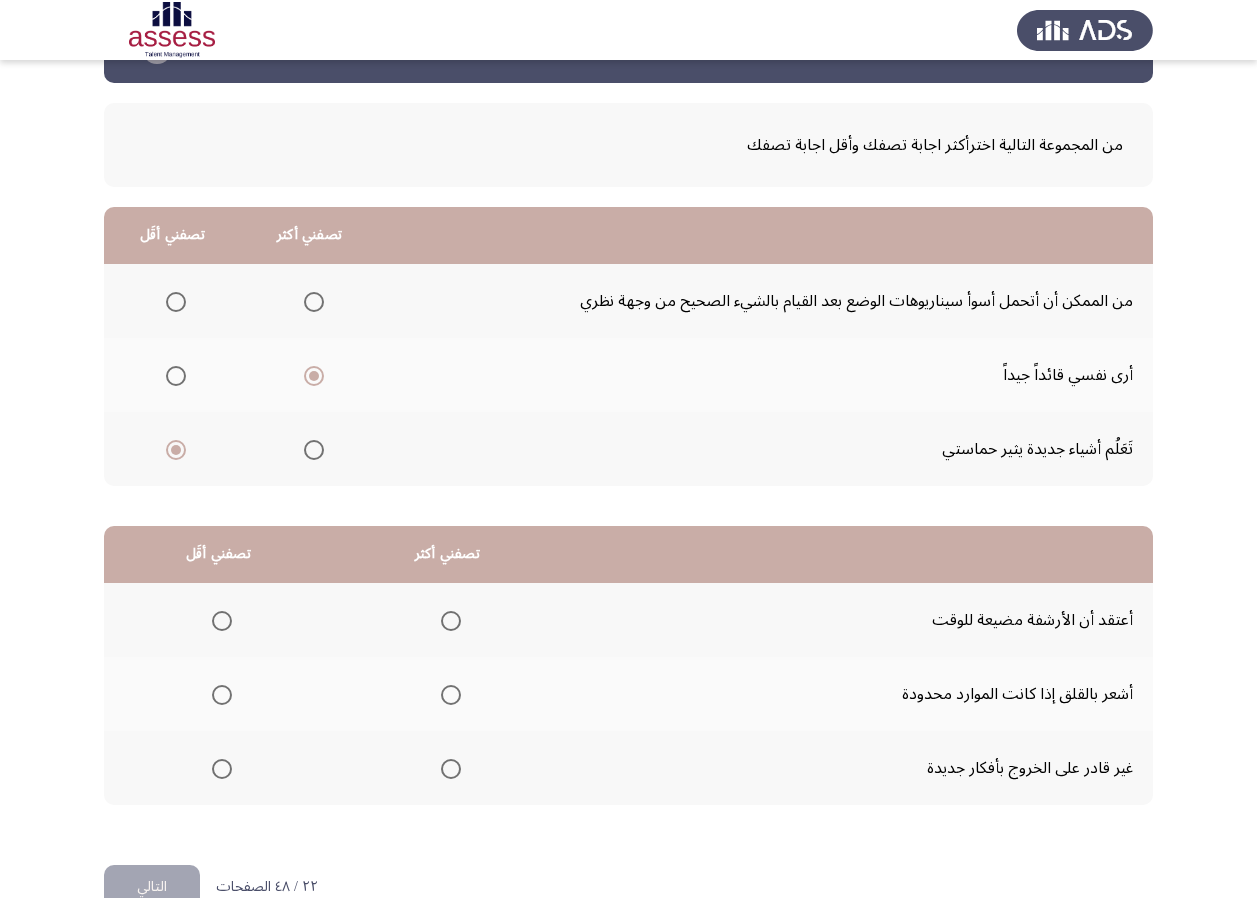scroll, scrollTop: 100, scrollLeft: 0, axis: vertical 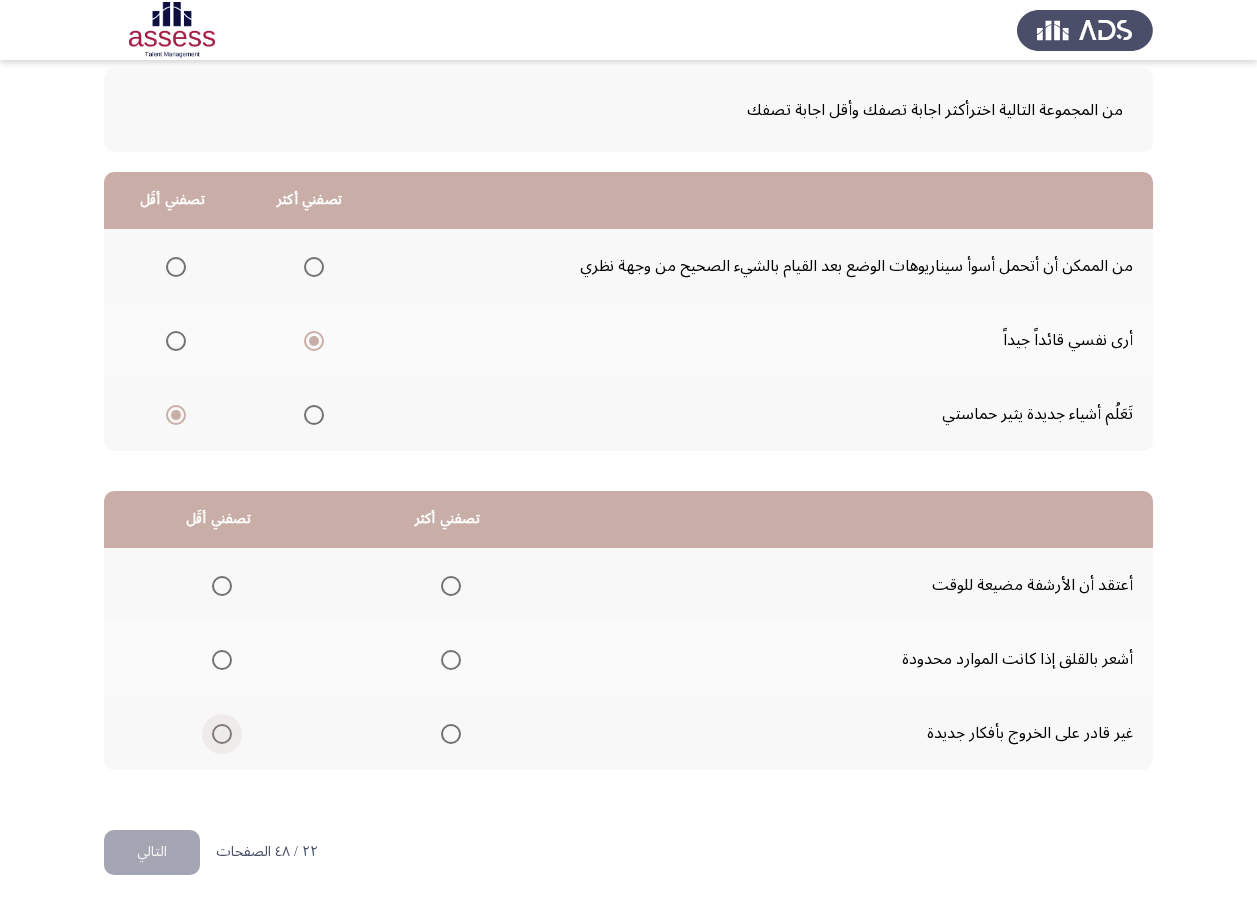 click at bounding box center [218, 734] 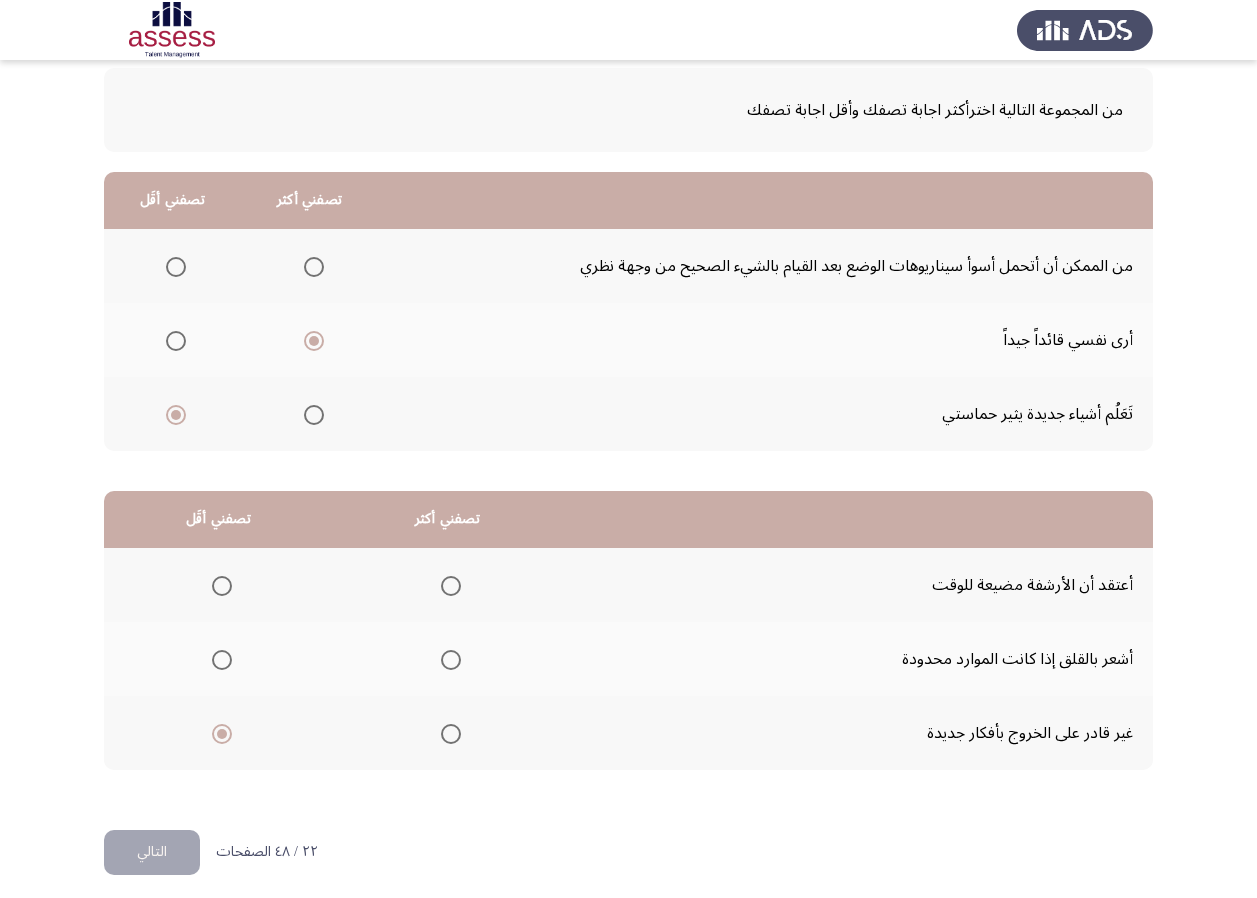 click at bounding box center (451, 586) 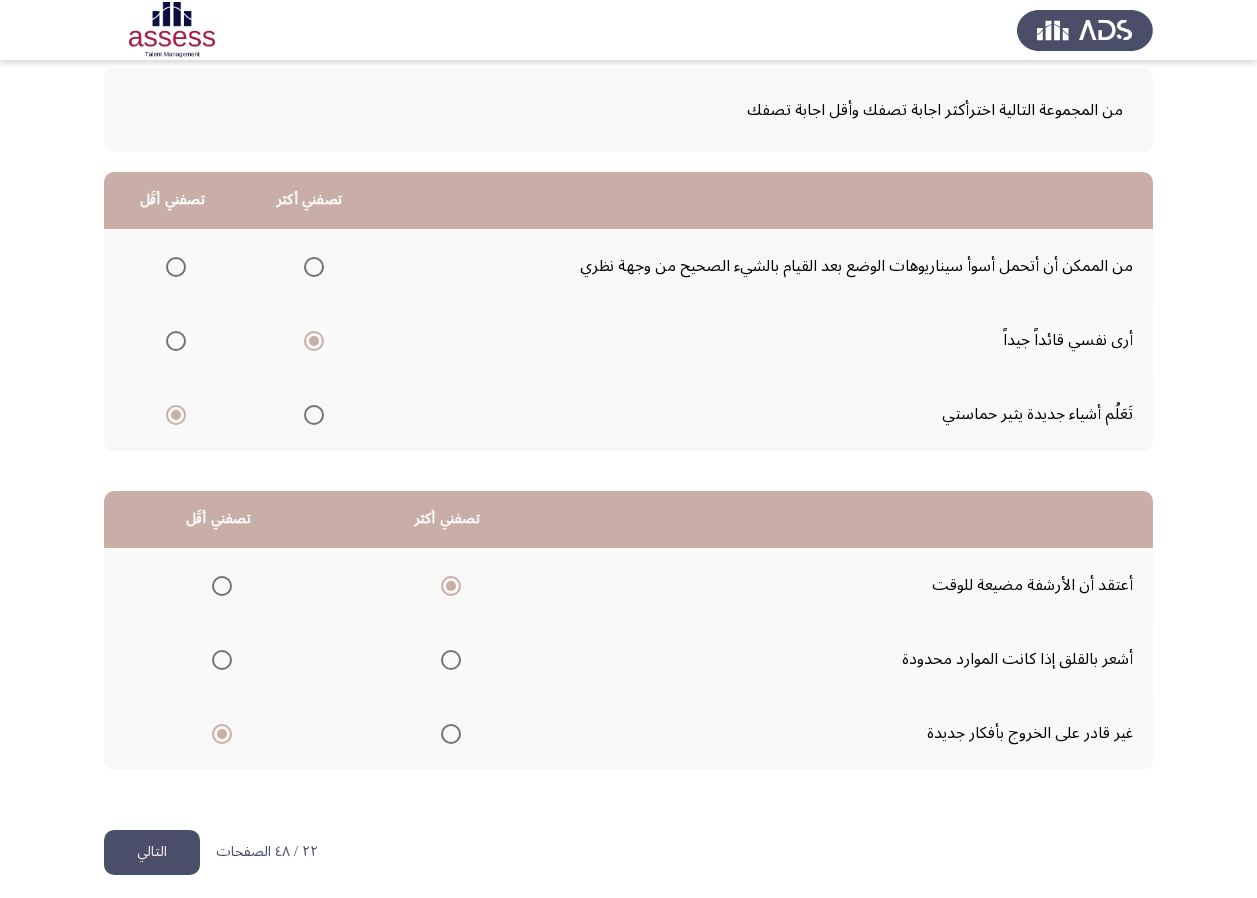 click 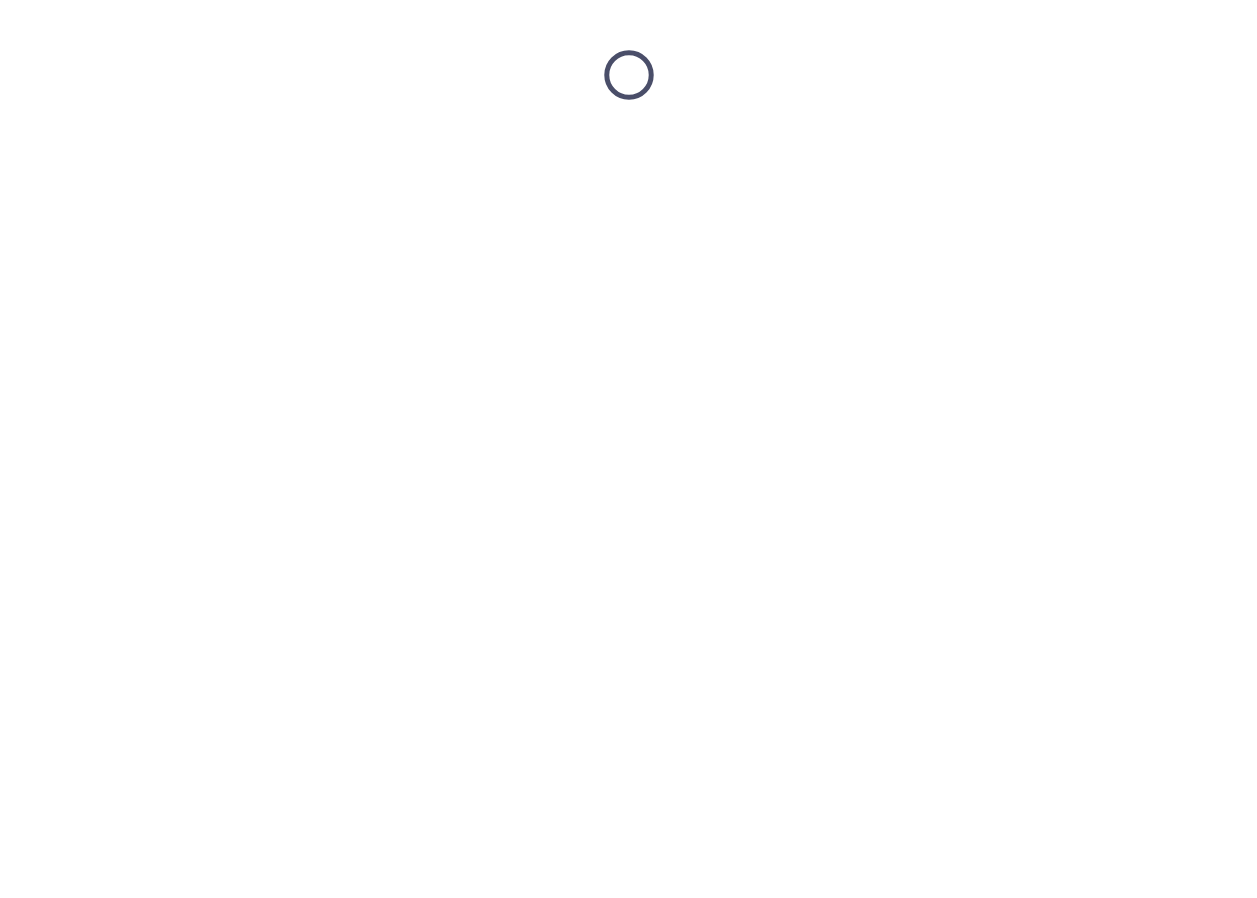 scroll, scrollTop: 0, scrollLeft: 0, axis: both 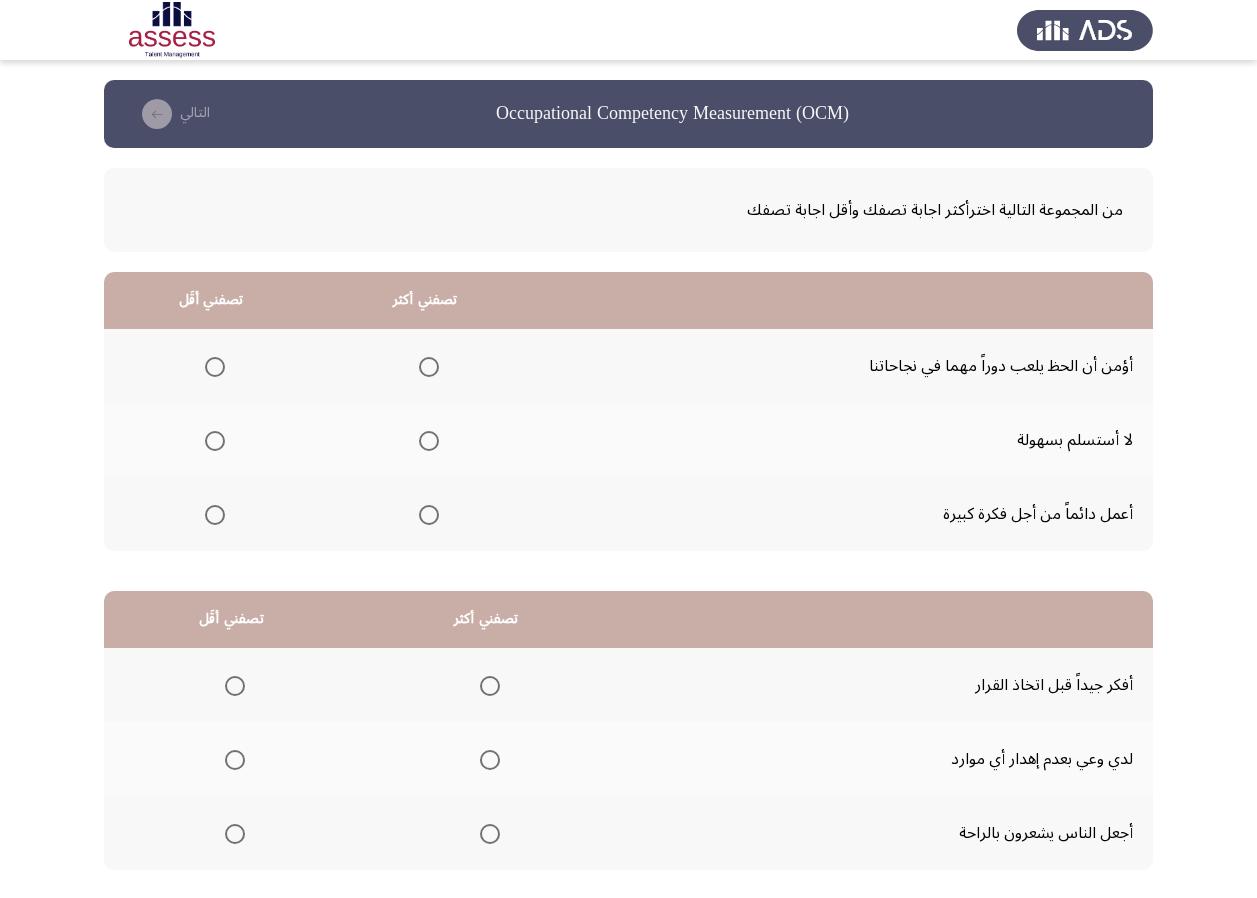 click at bounding box center (429, 441) 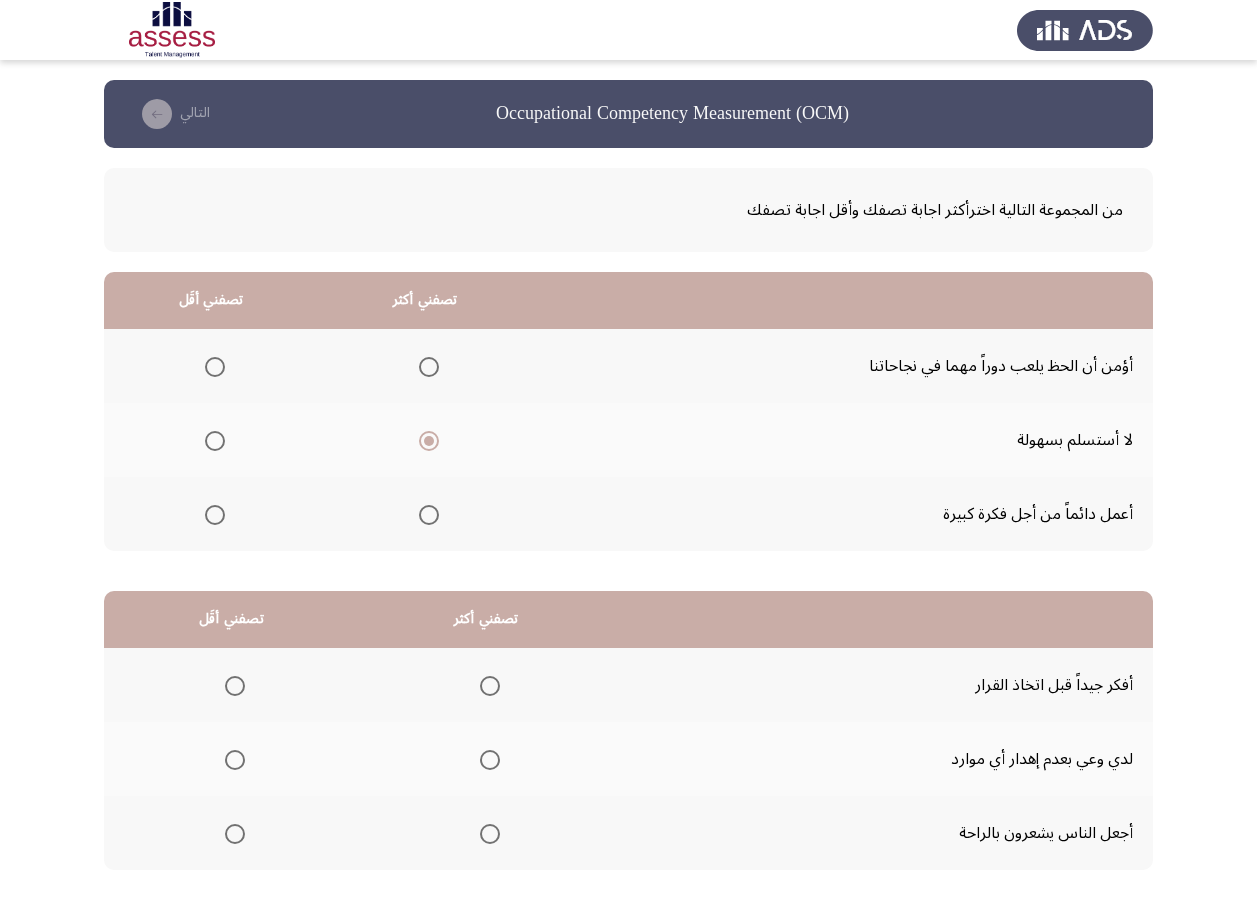 click 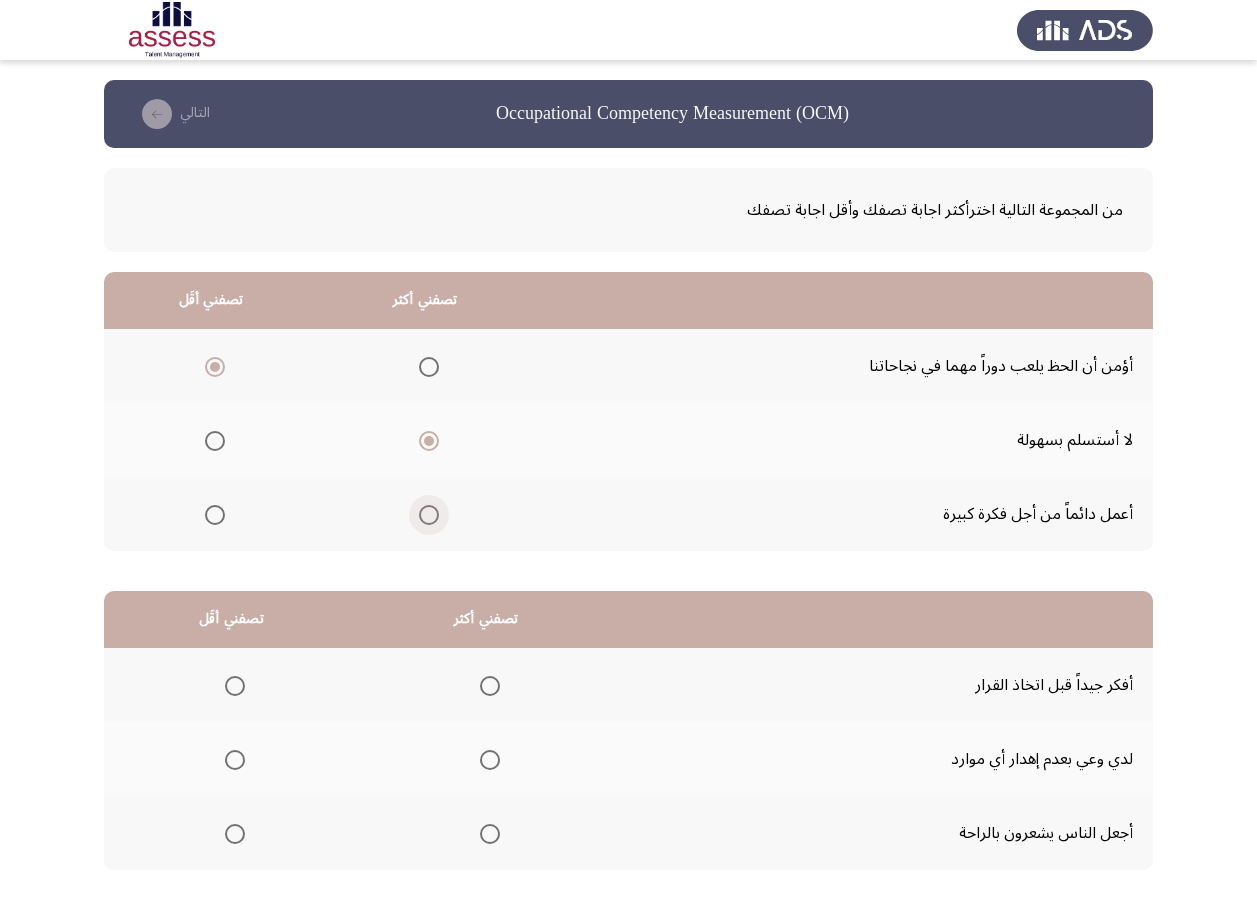 click at bounding box center [429, 515] 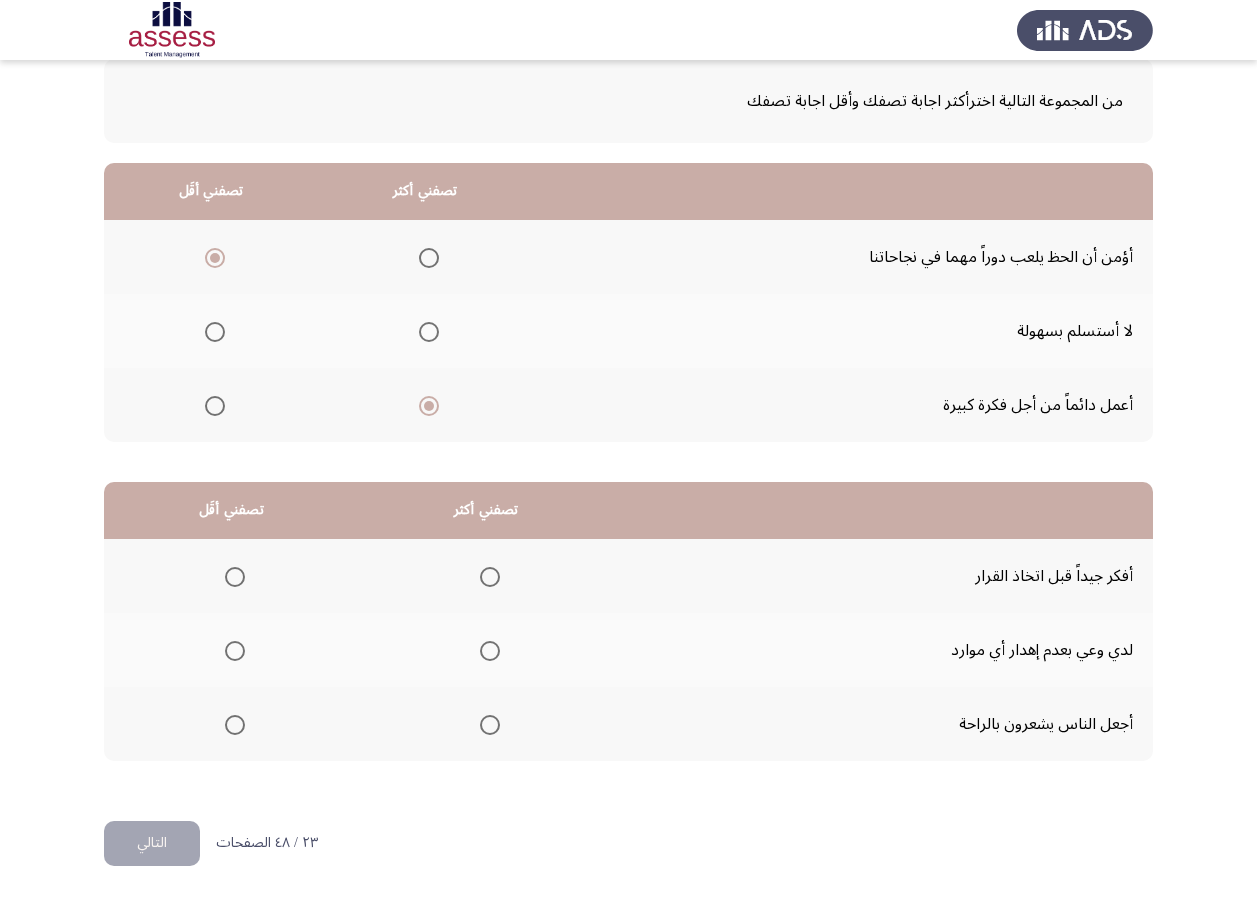 scroll, scrollTop: 112, scrollLeft: 0, axis: vertical 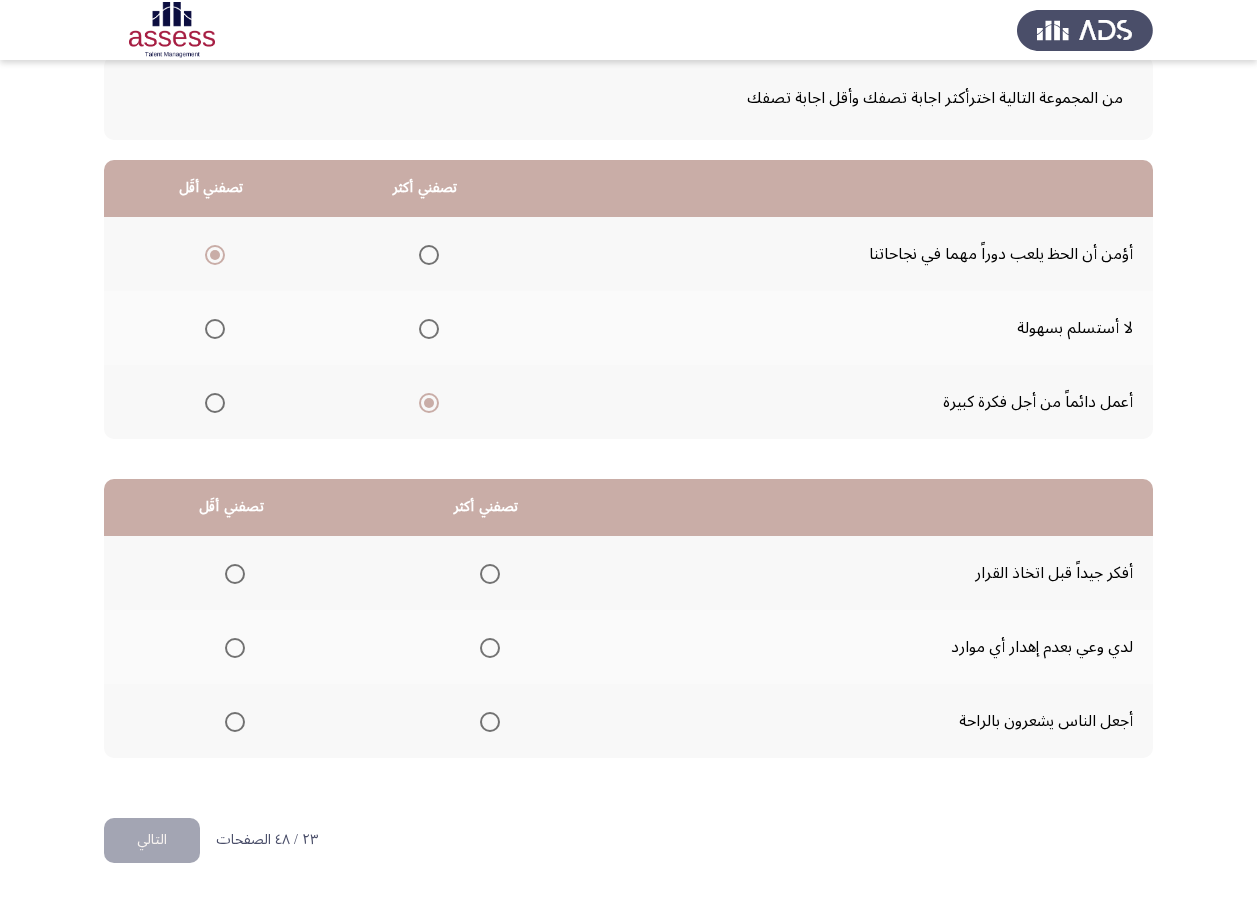 click 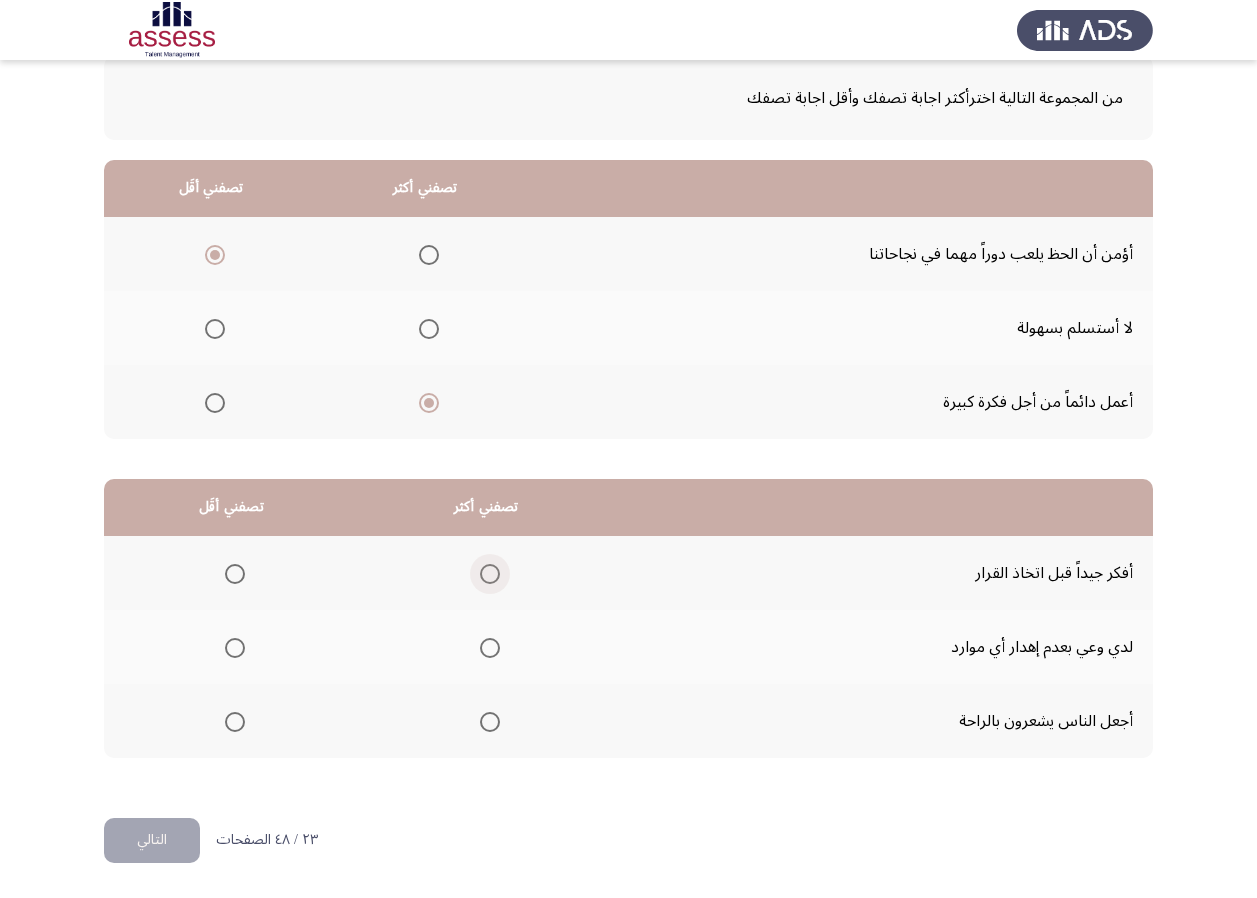 click at bounding box center (490, 574) 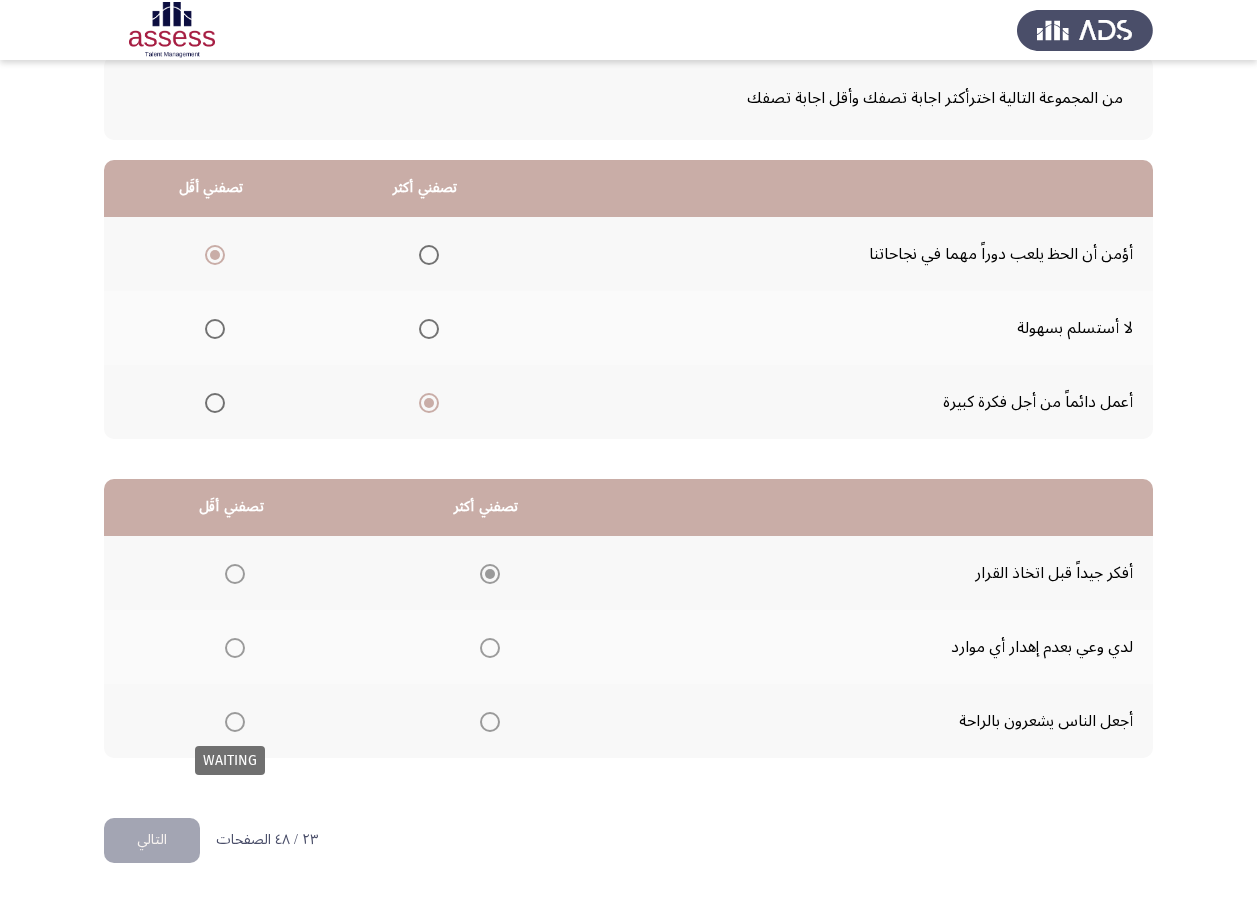 click at bounding box center [235, 722] 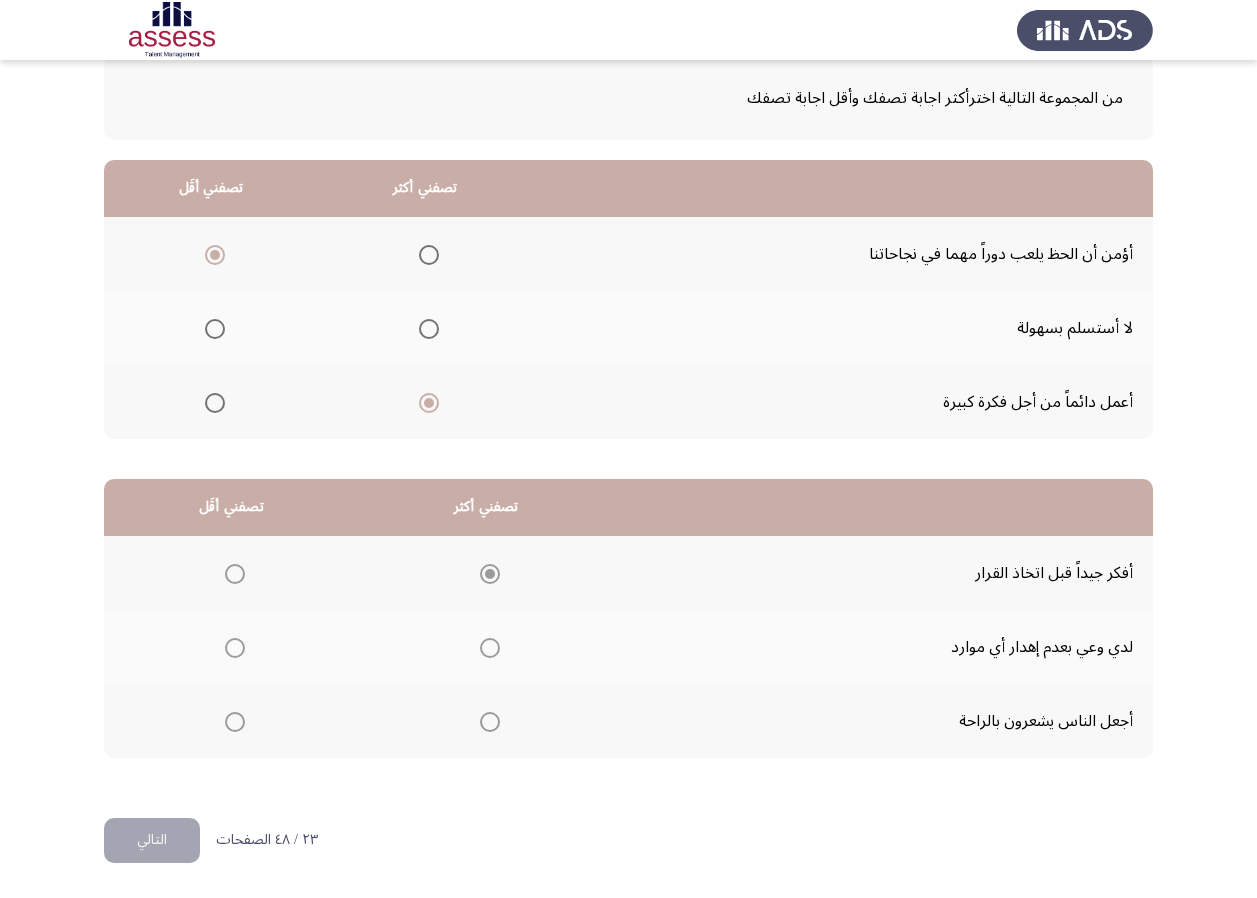 click at bounding box center (235, 722) 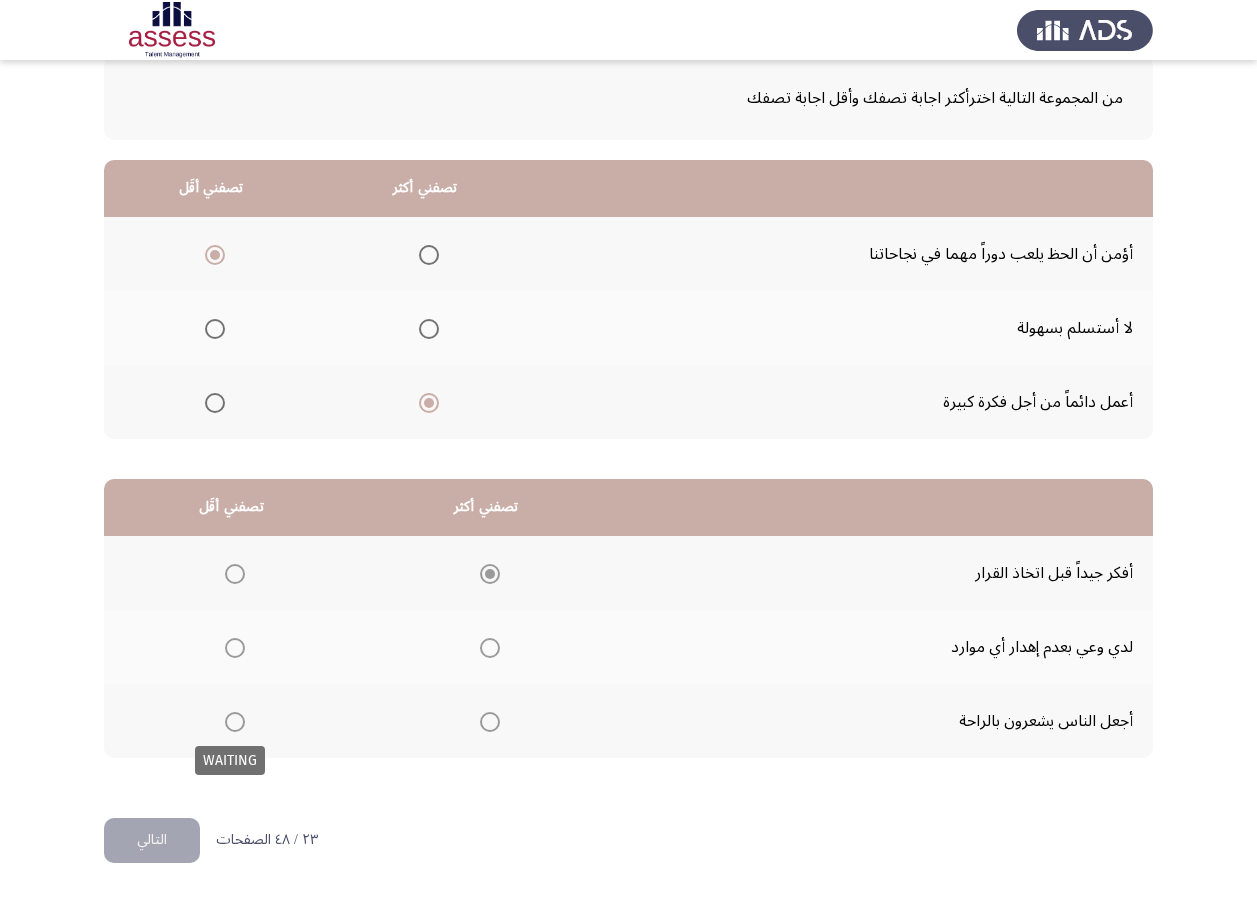 click at bounding box center [235, 722] 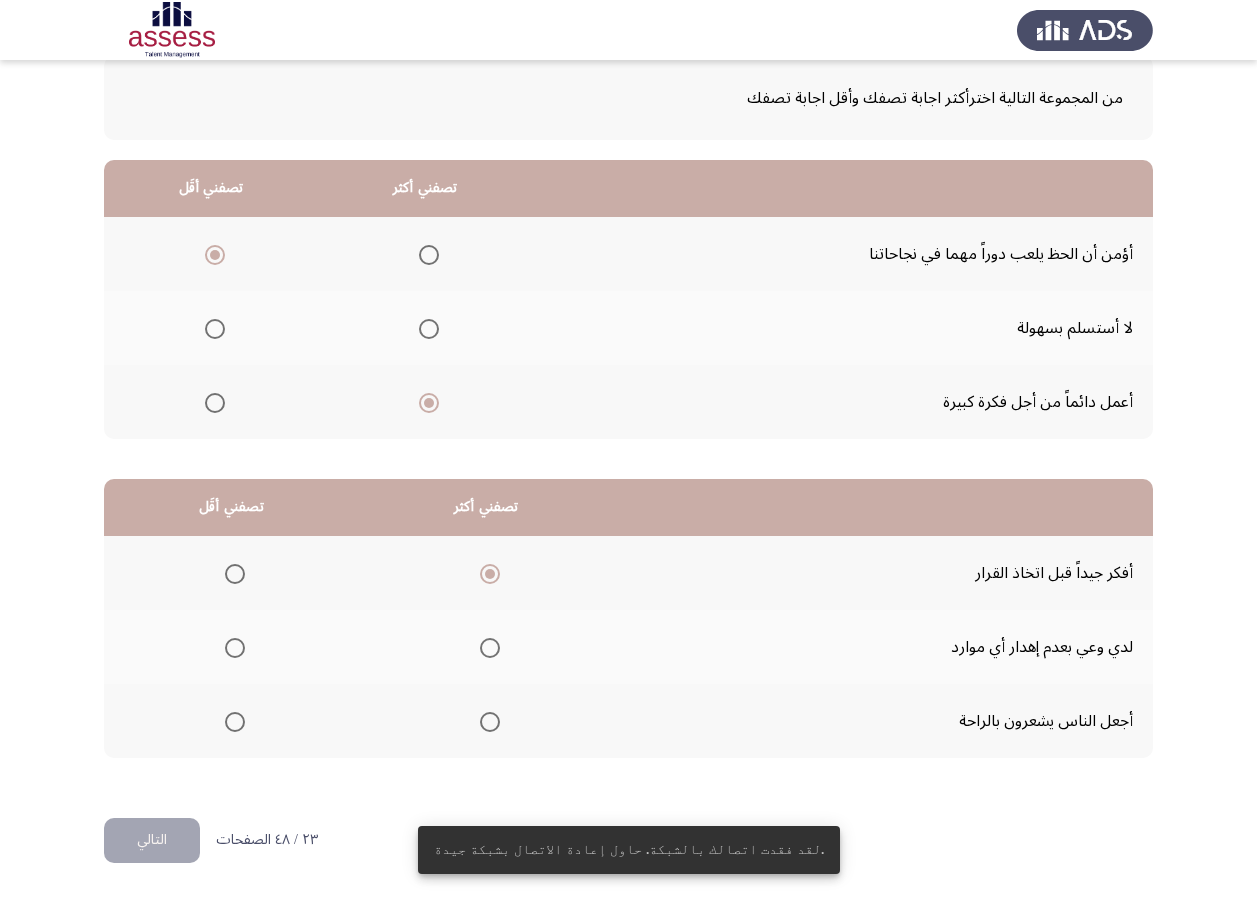 click at bounding box center [235, 722] 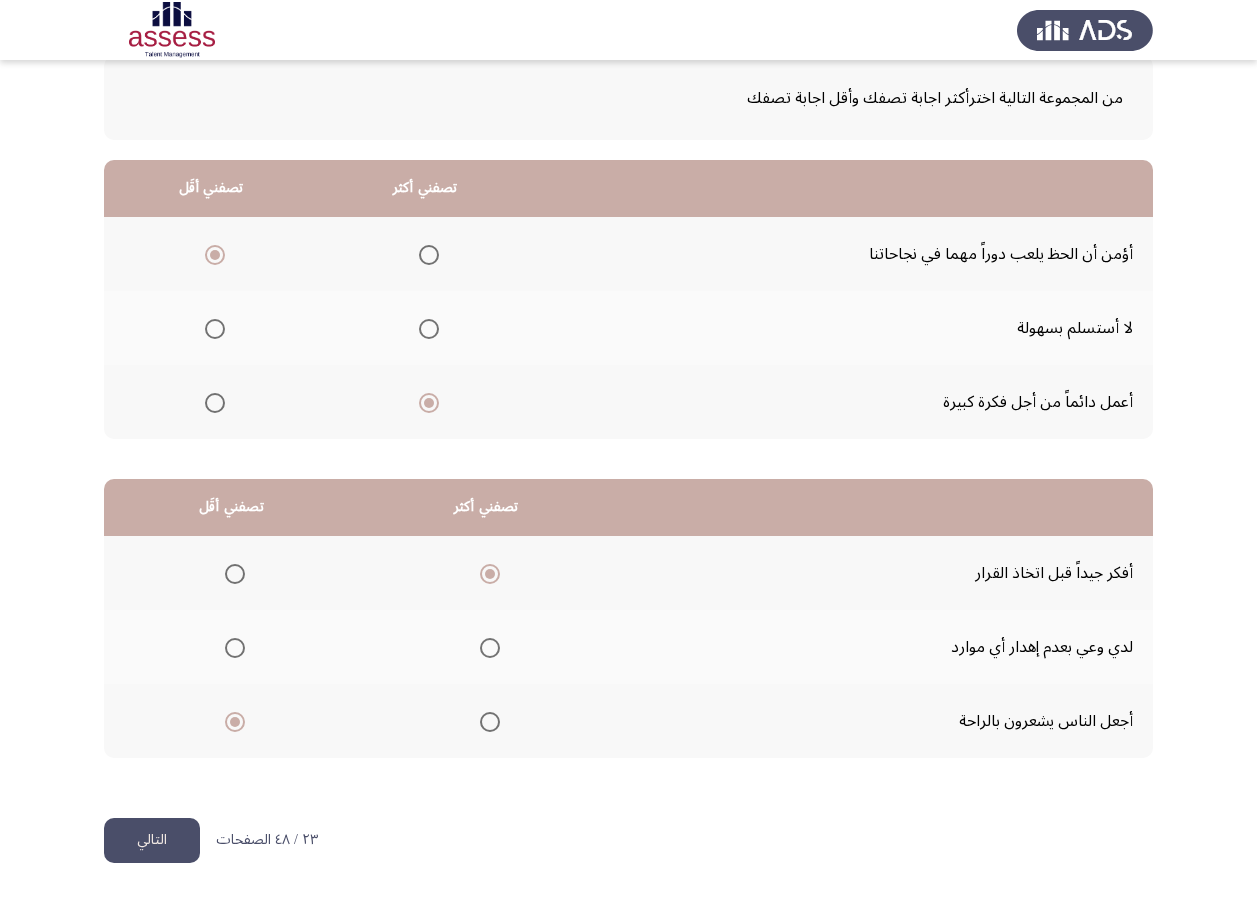 click on "التالي" 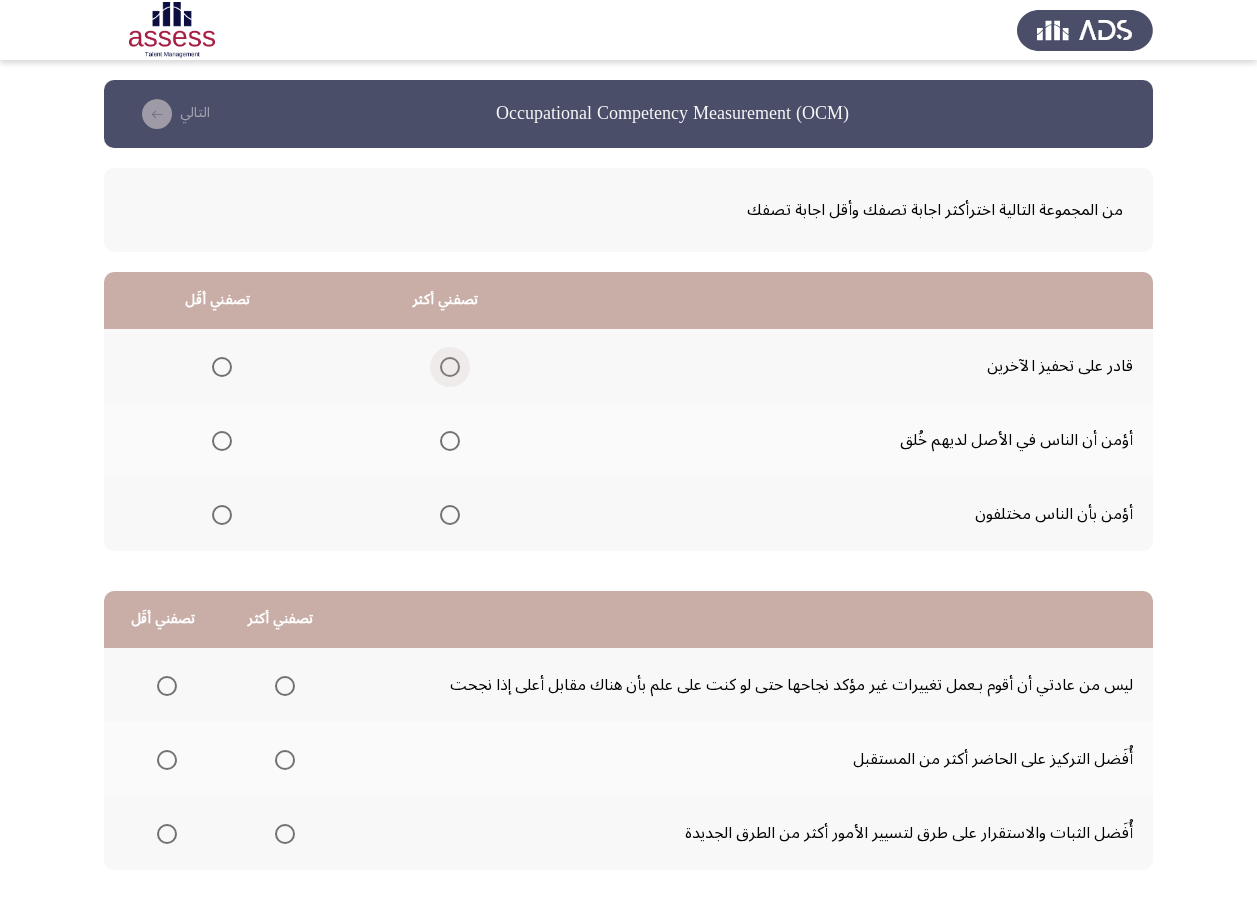 click at bounding box center (450, 367) 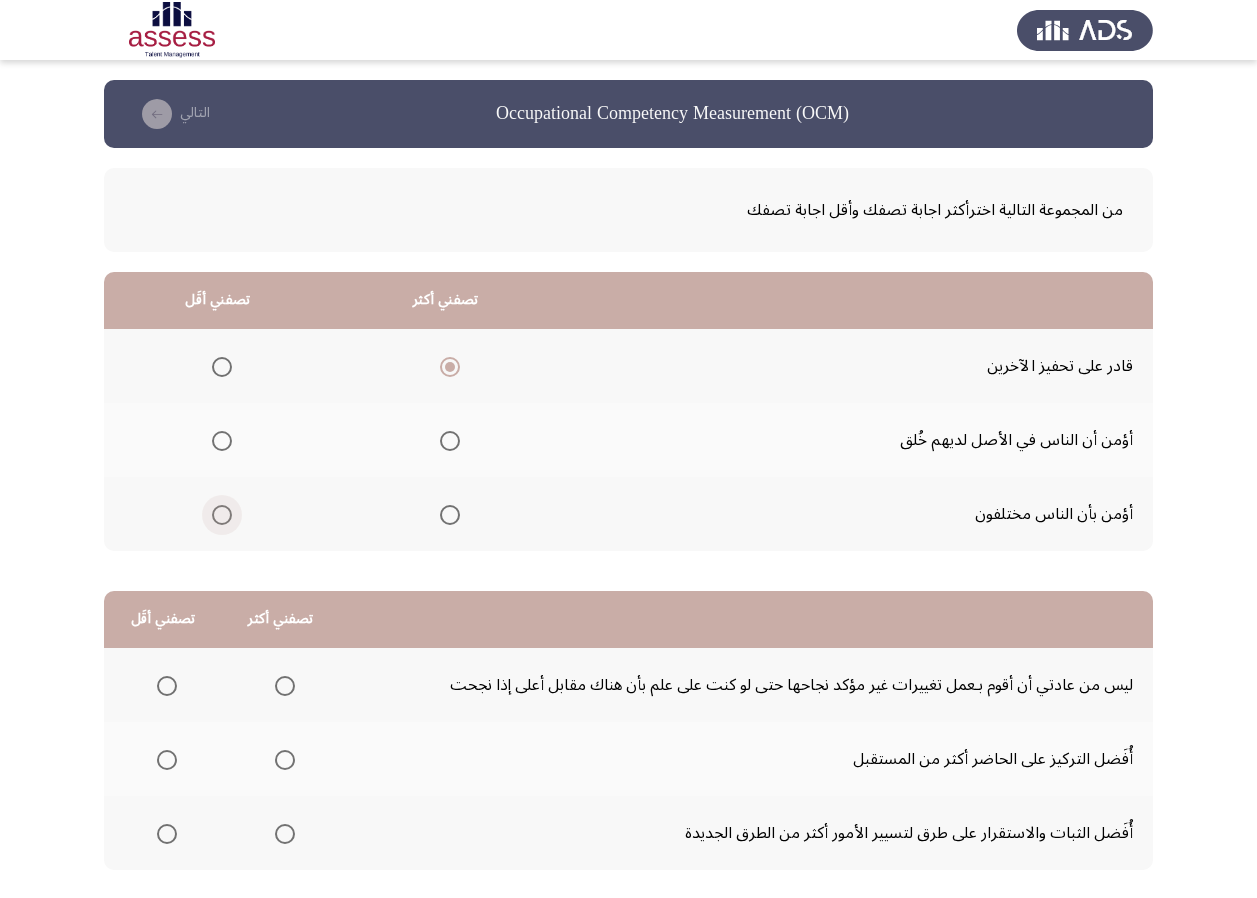 click at bounding box center (222, 515) 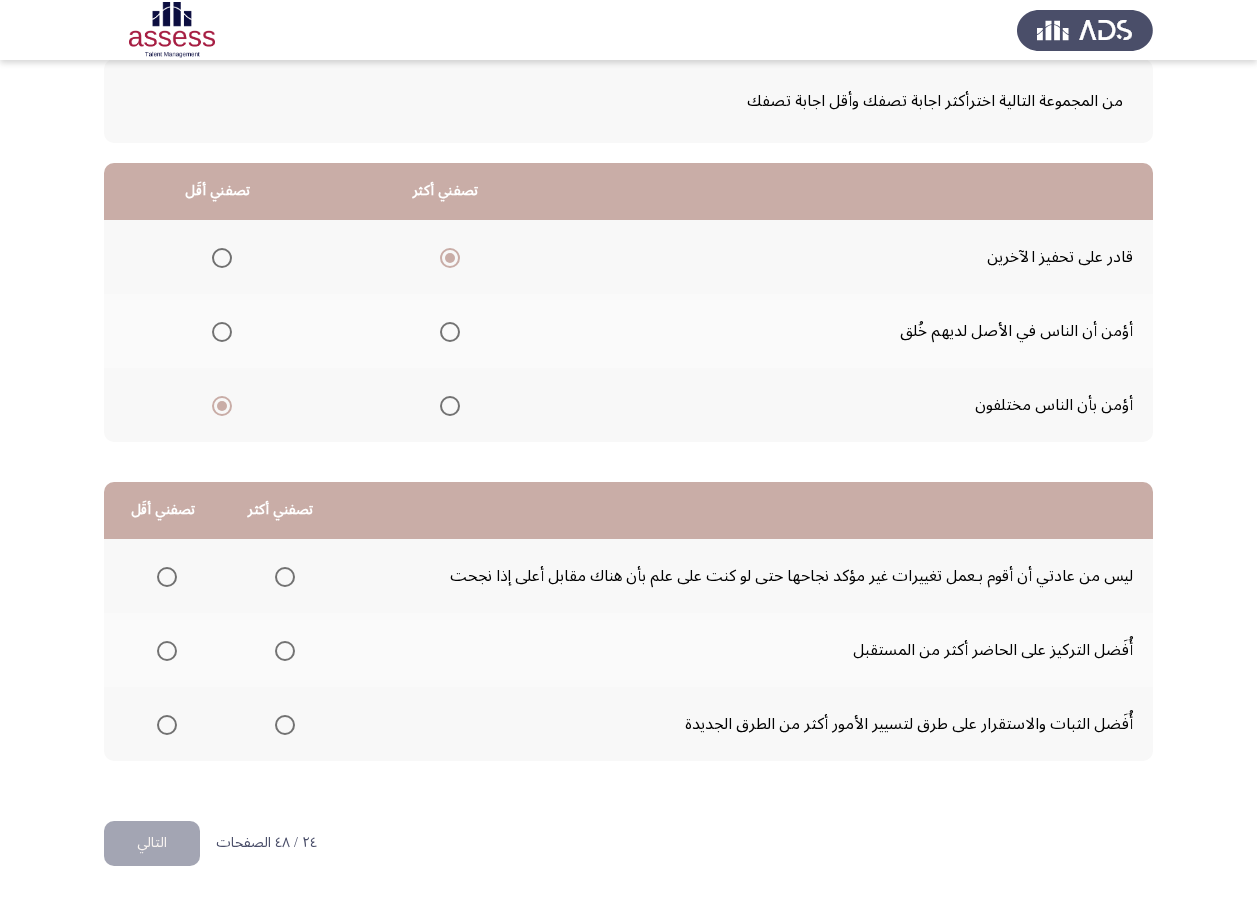 scroll, scrollTop: 112, scrollLeft: 0, axis: vertical 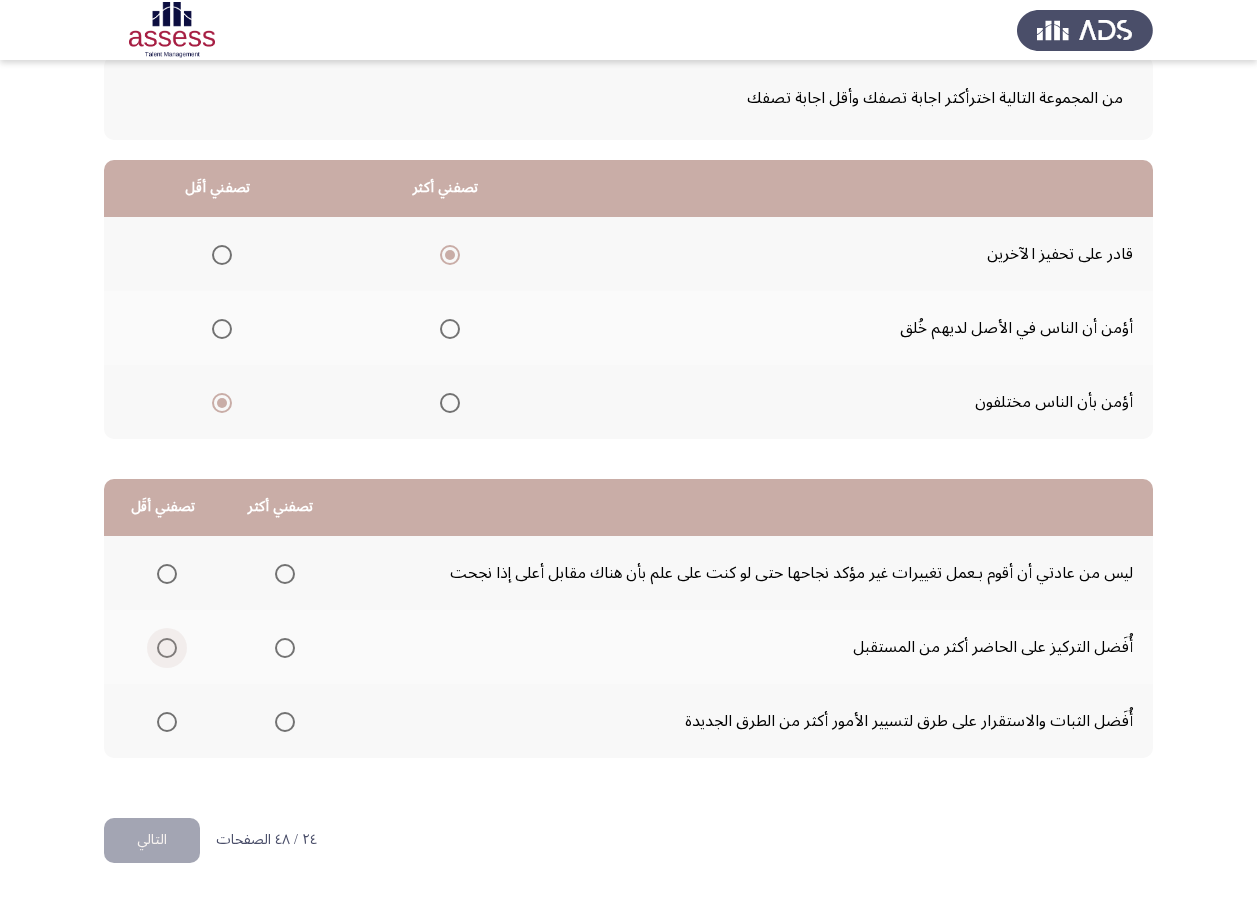 click at bounding box center (167, 648) 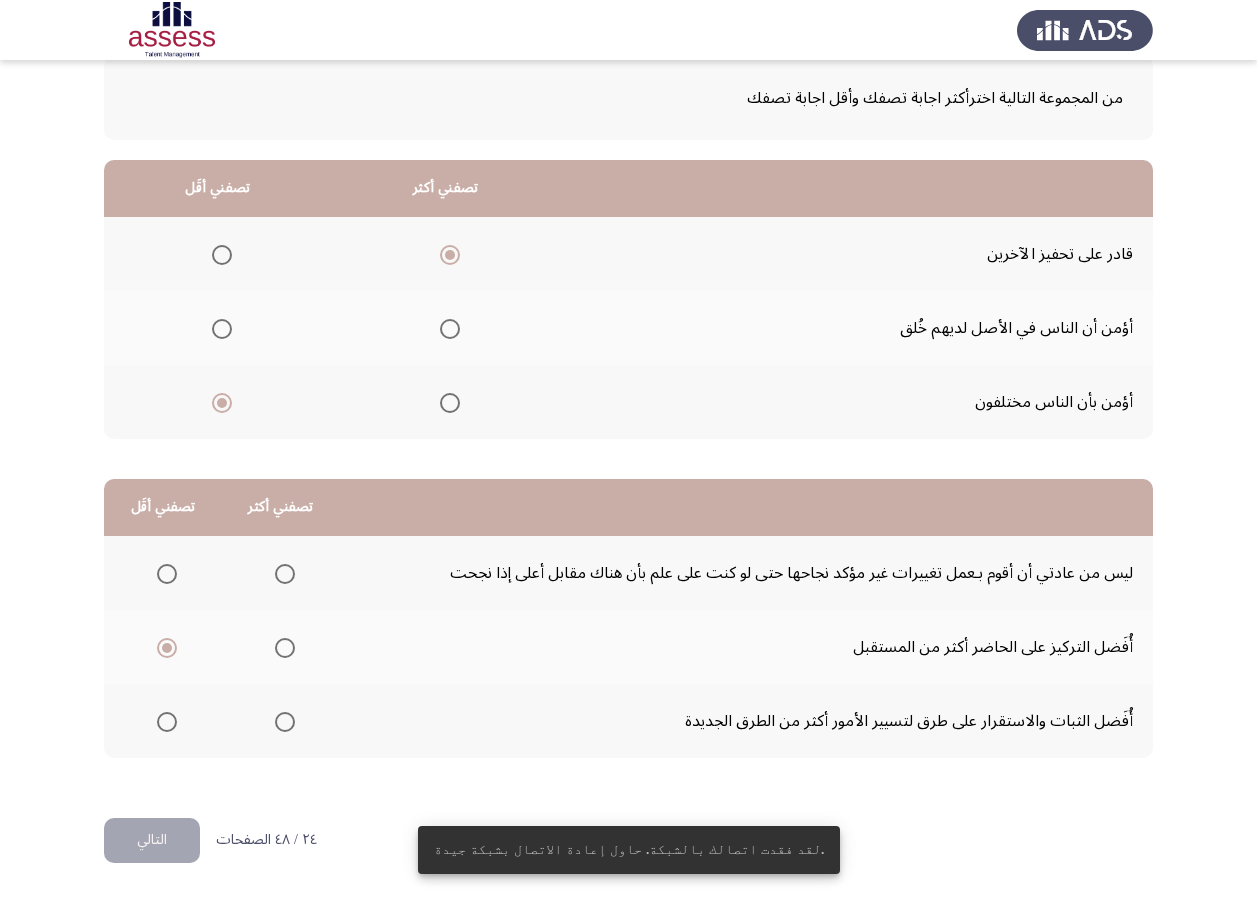 click at bounding box center (285, 574) 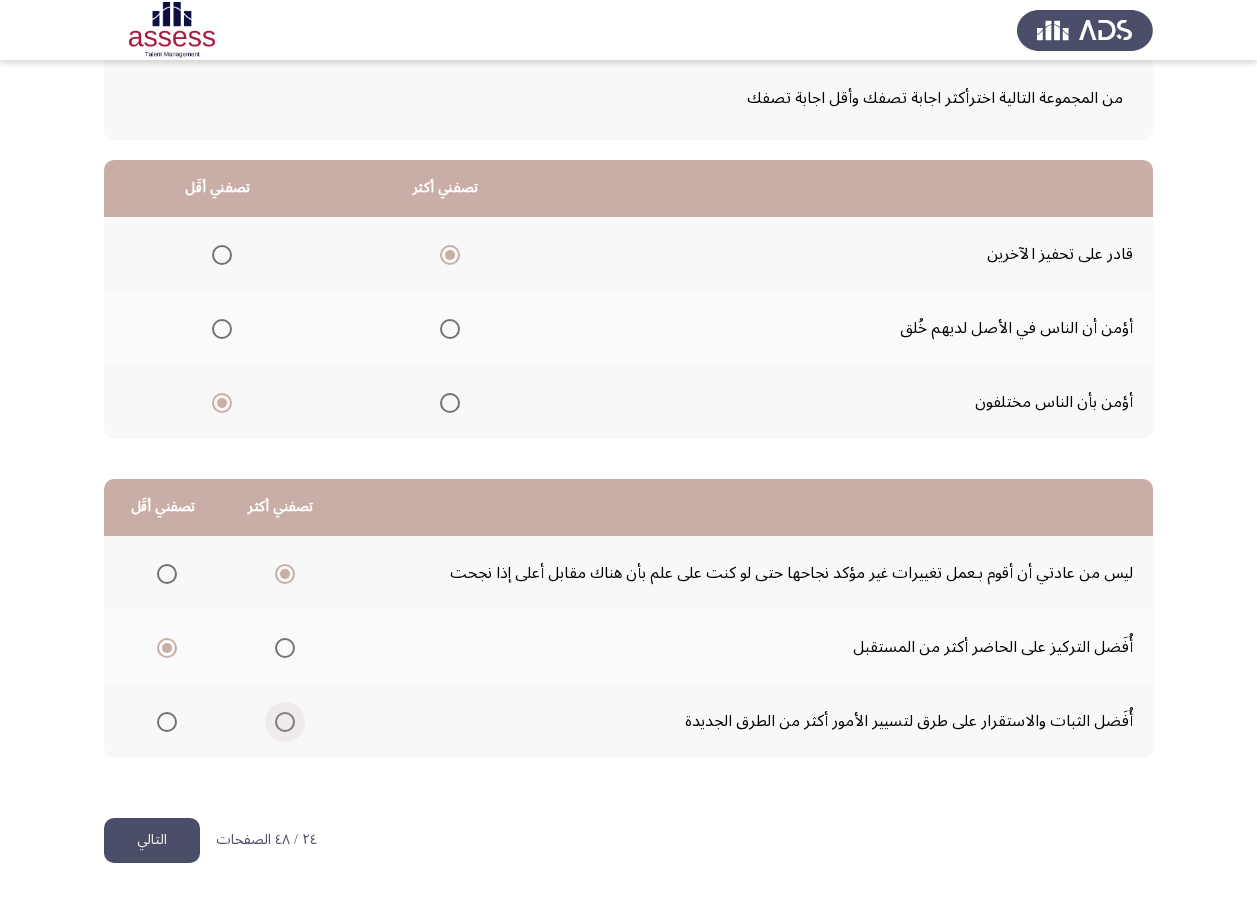 click at bounding box center [285, 722] 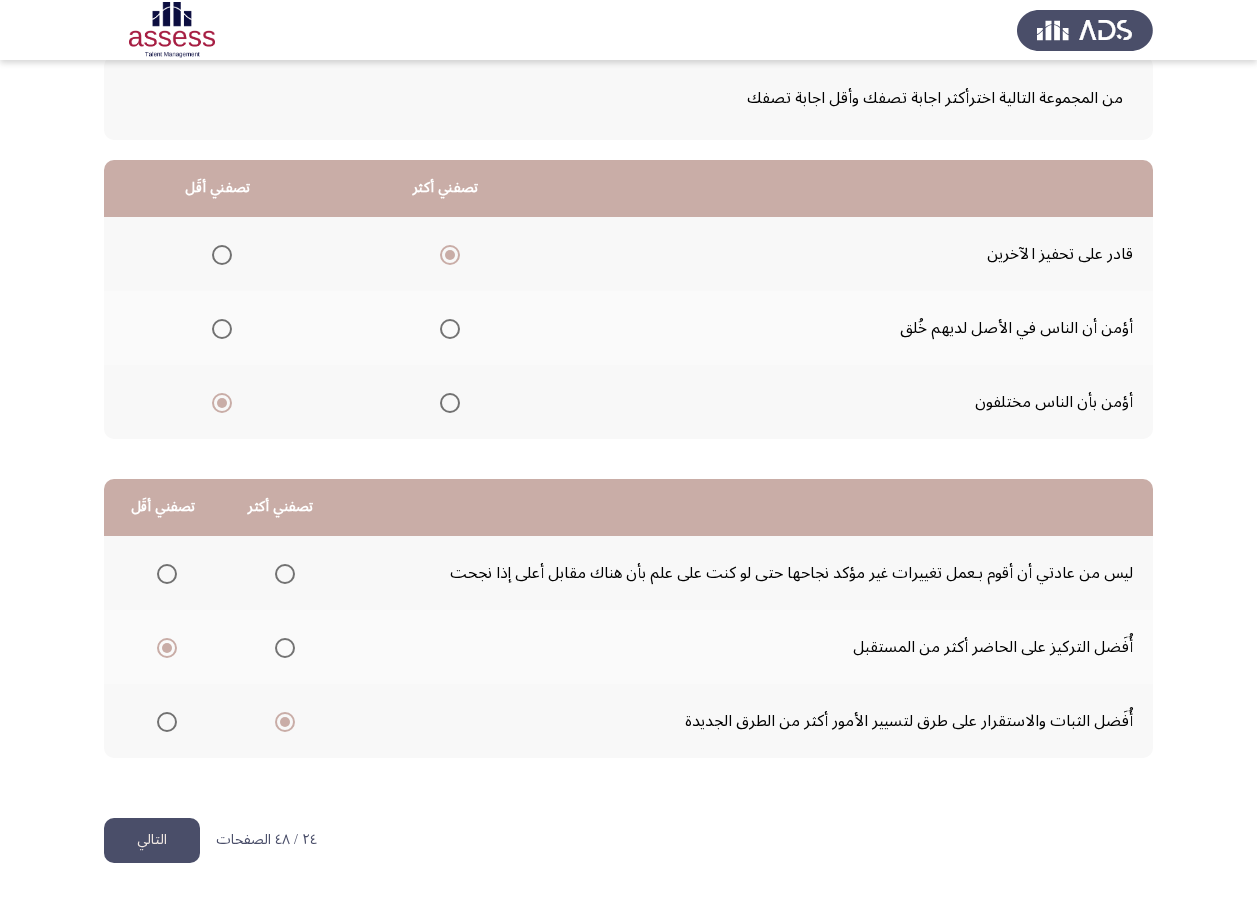 click on "التالي" 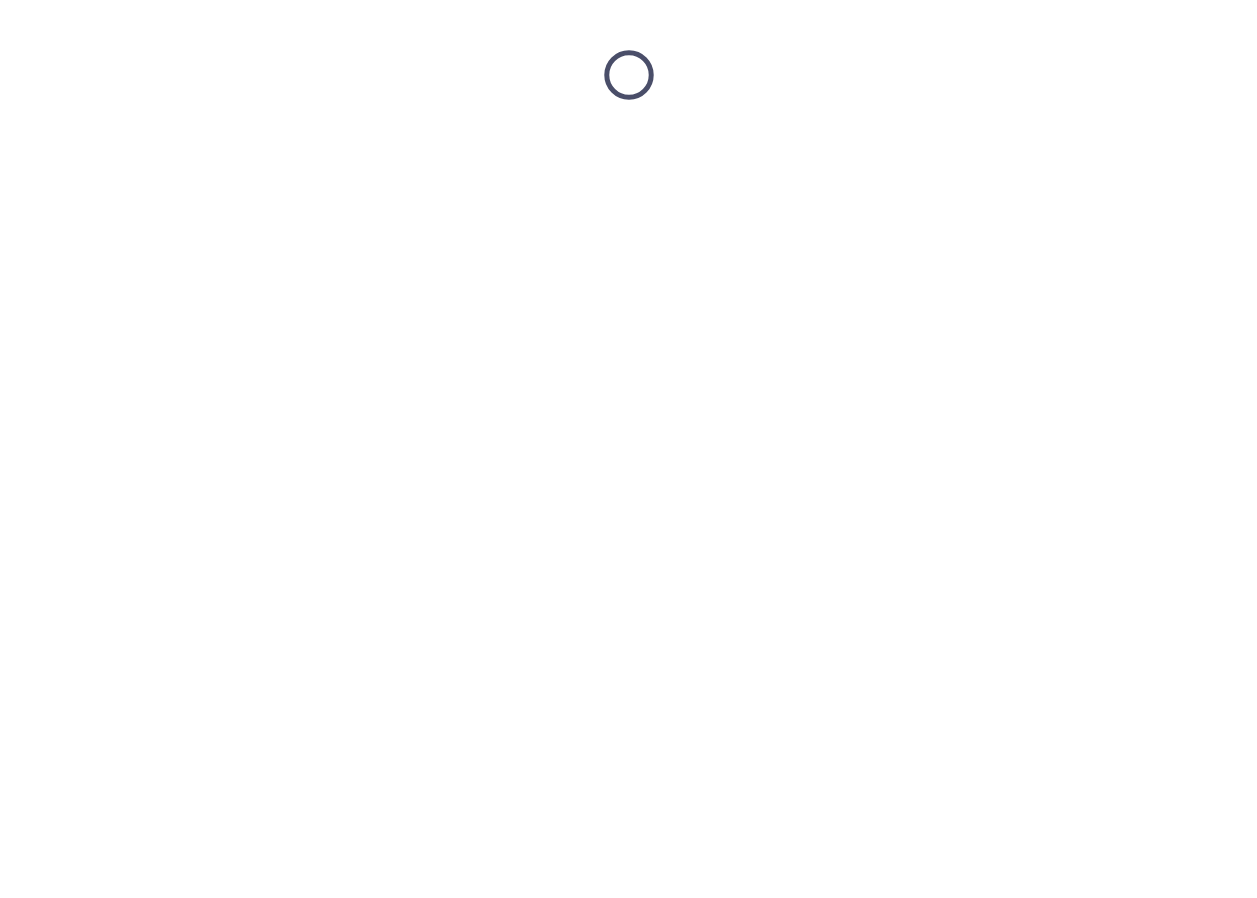 scroll, scrollTop: 0, scrollLeft: 0, axis: both 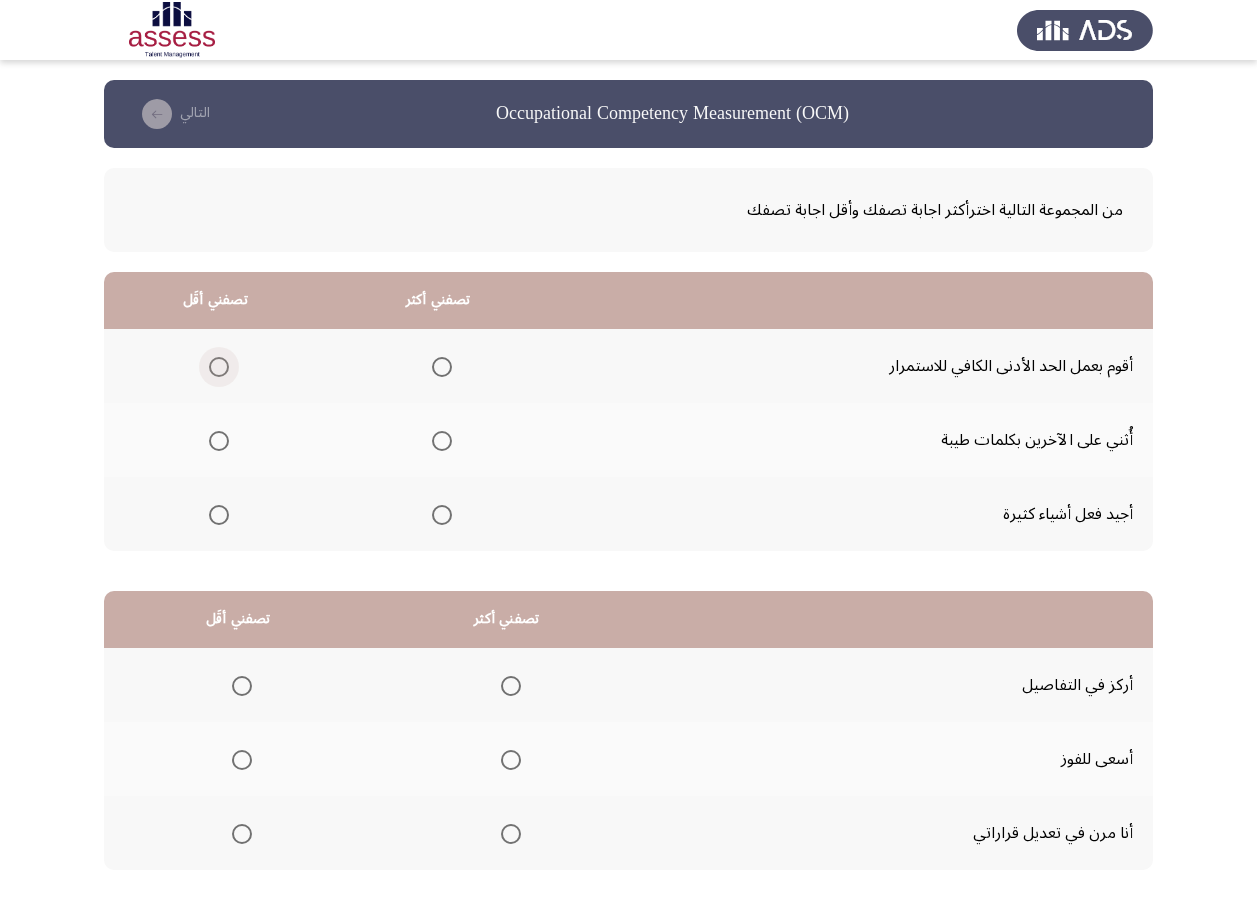 click at bounding box center [219, 367] 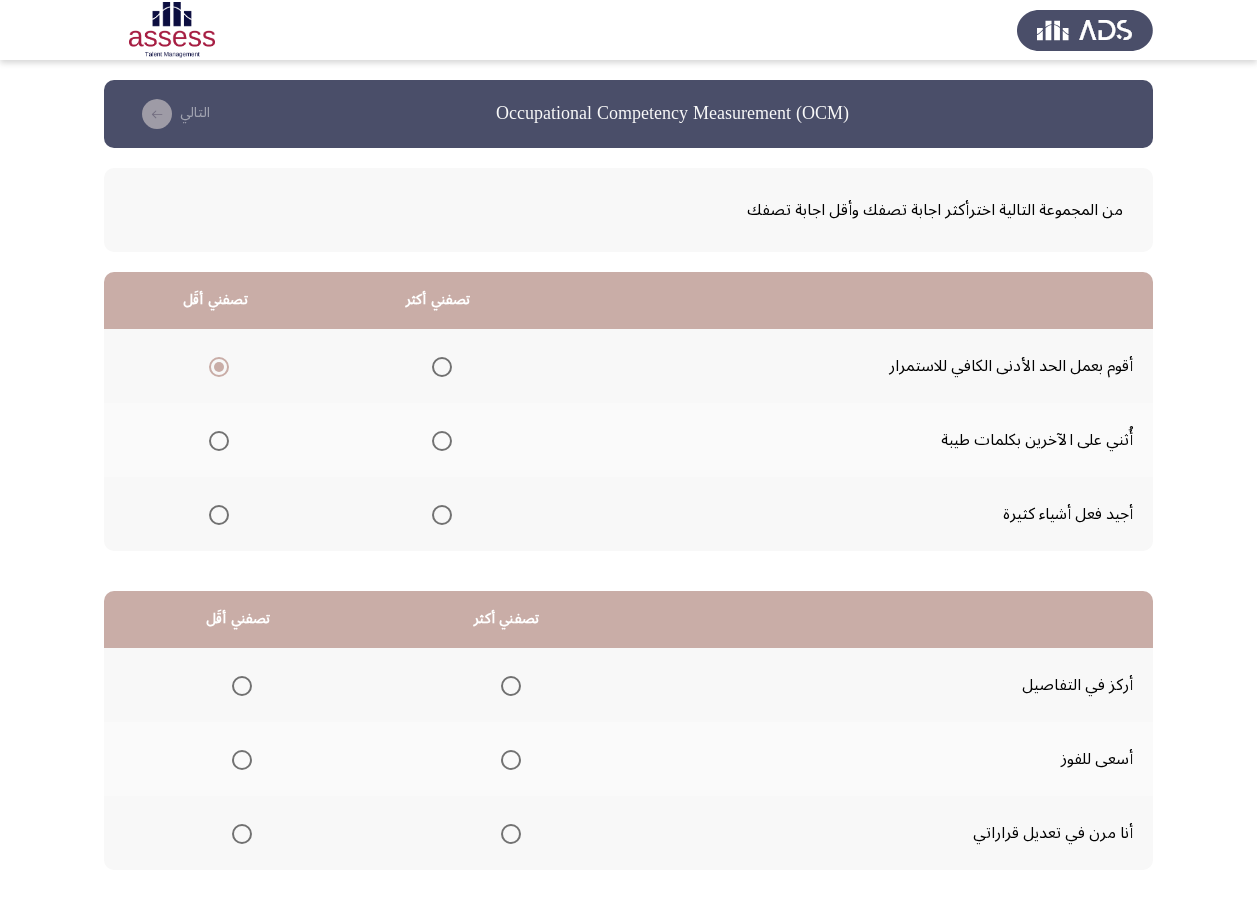 click at bounding box center (442, 515) 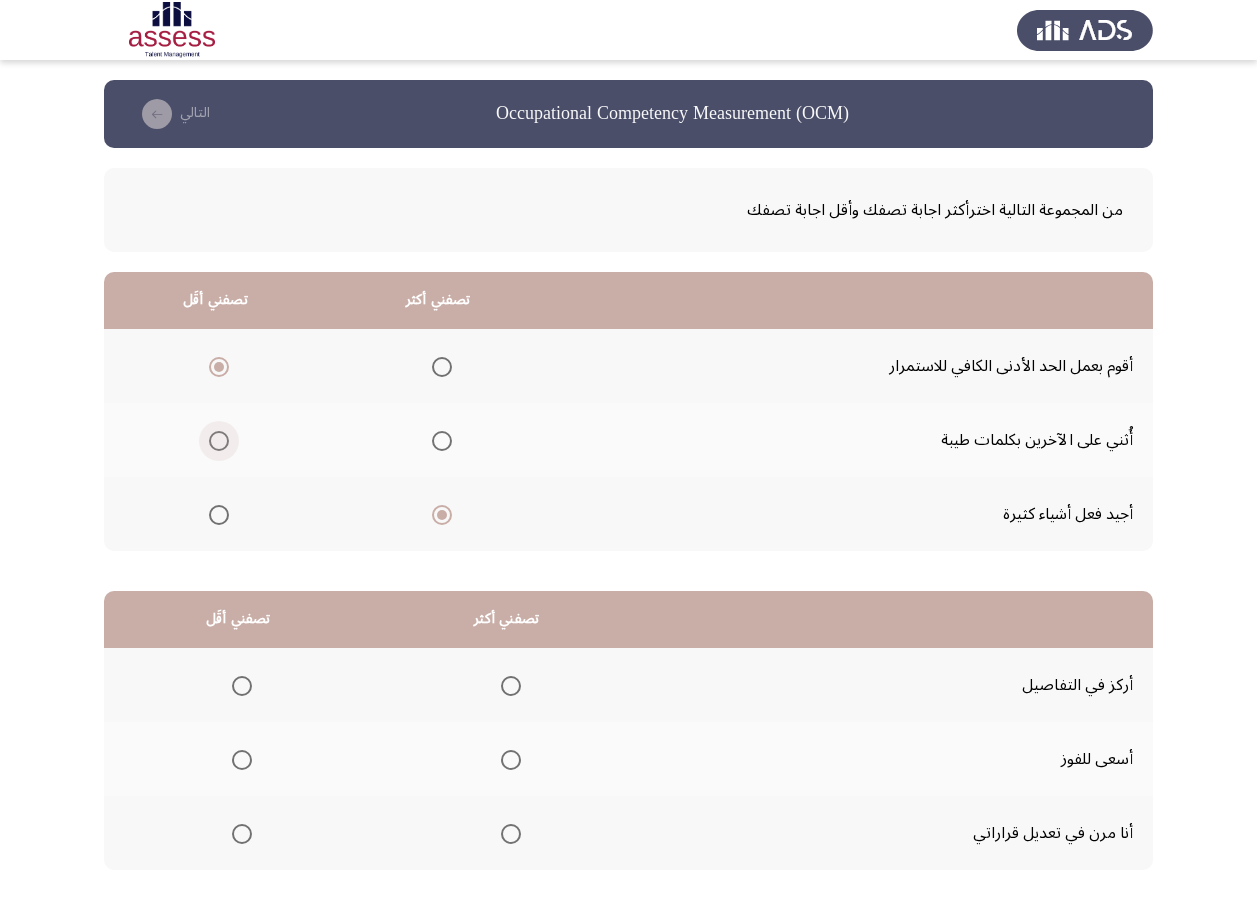 click at bounding box center [219, 441] 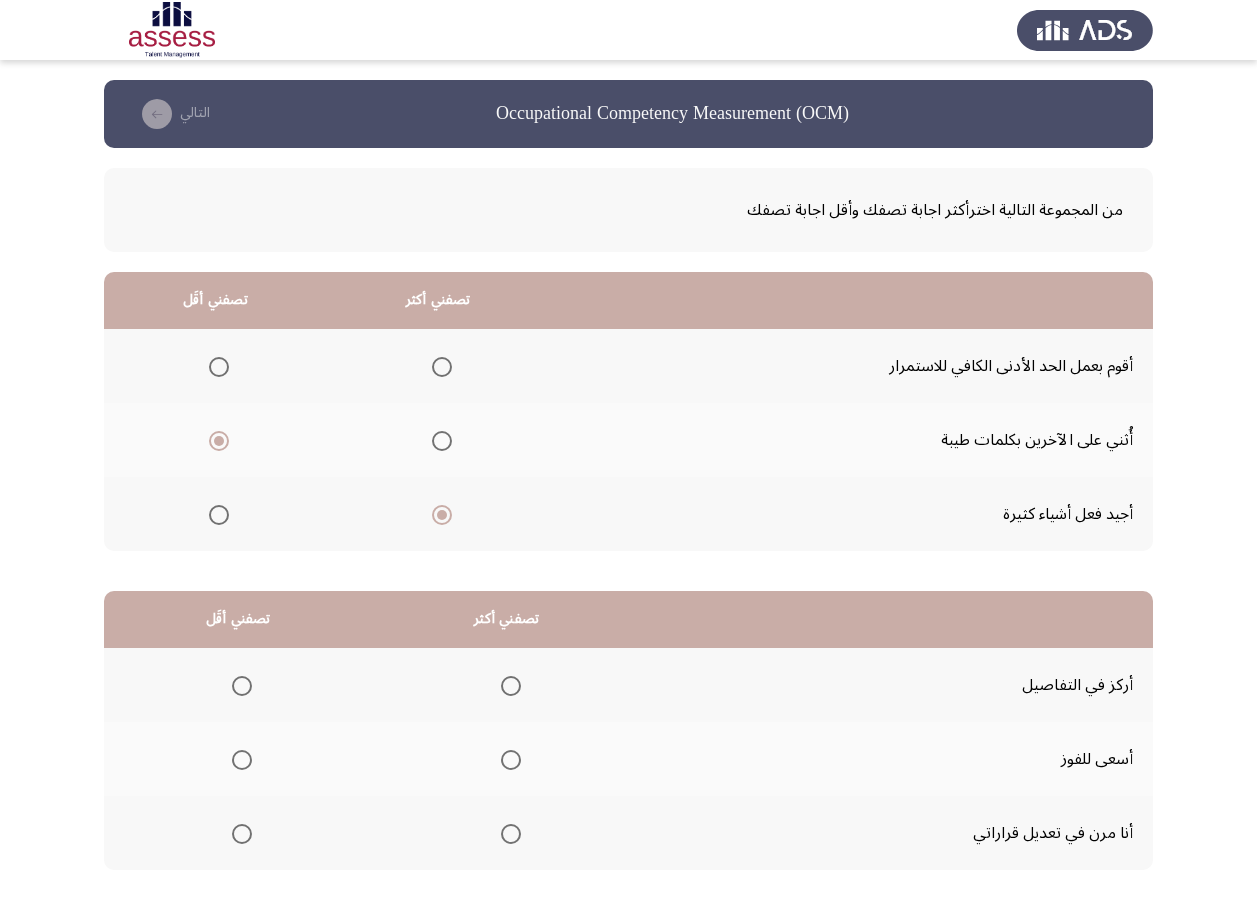 scroll, scrollTop: 112, scrollLeft: 0, axis: vertical 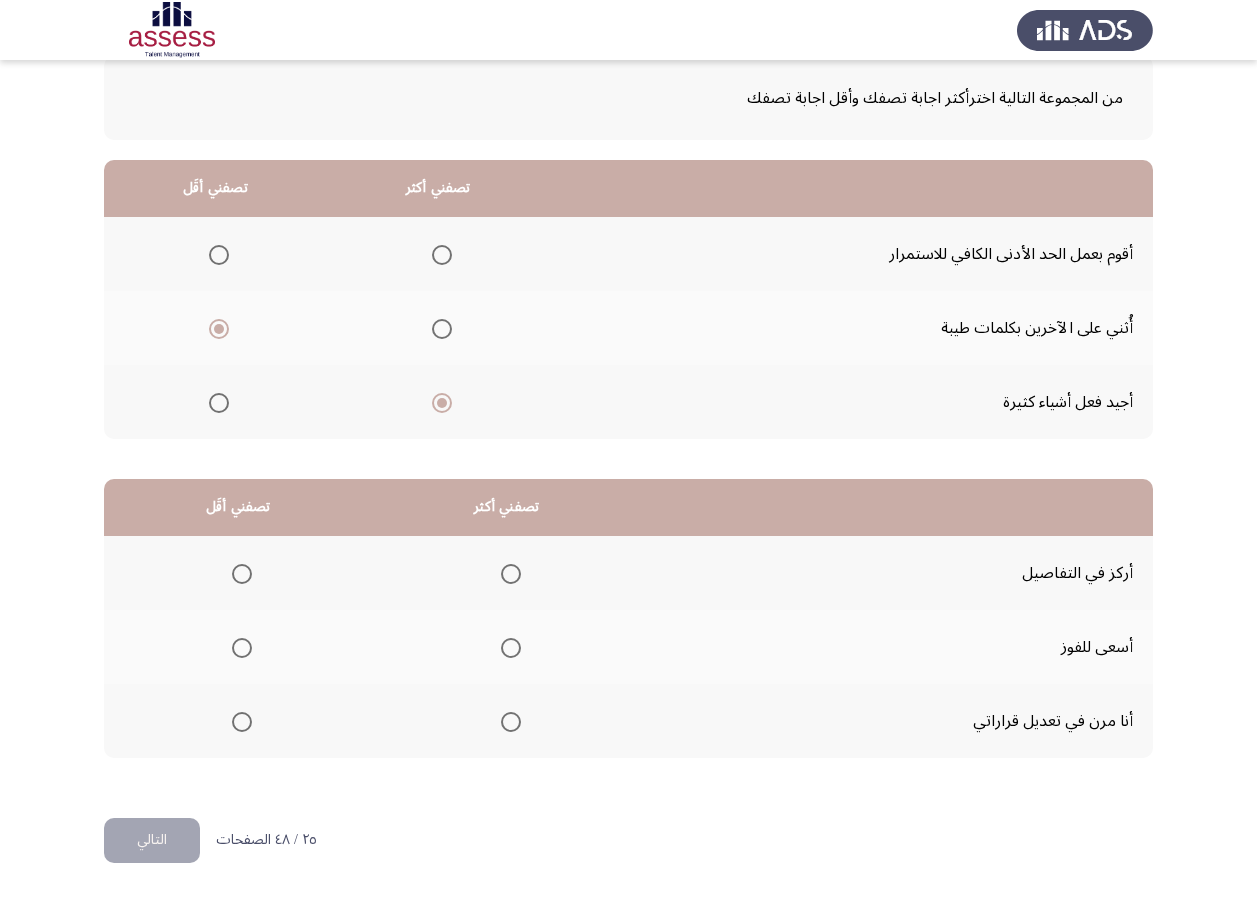 click at bounding box center (511, 722) 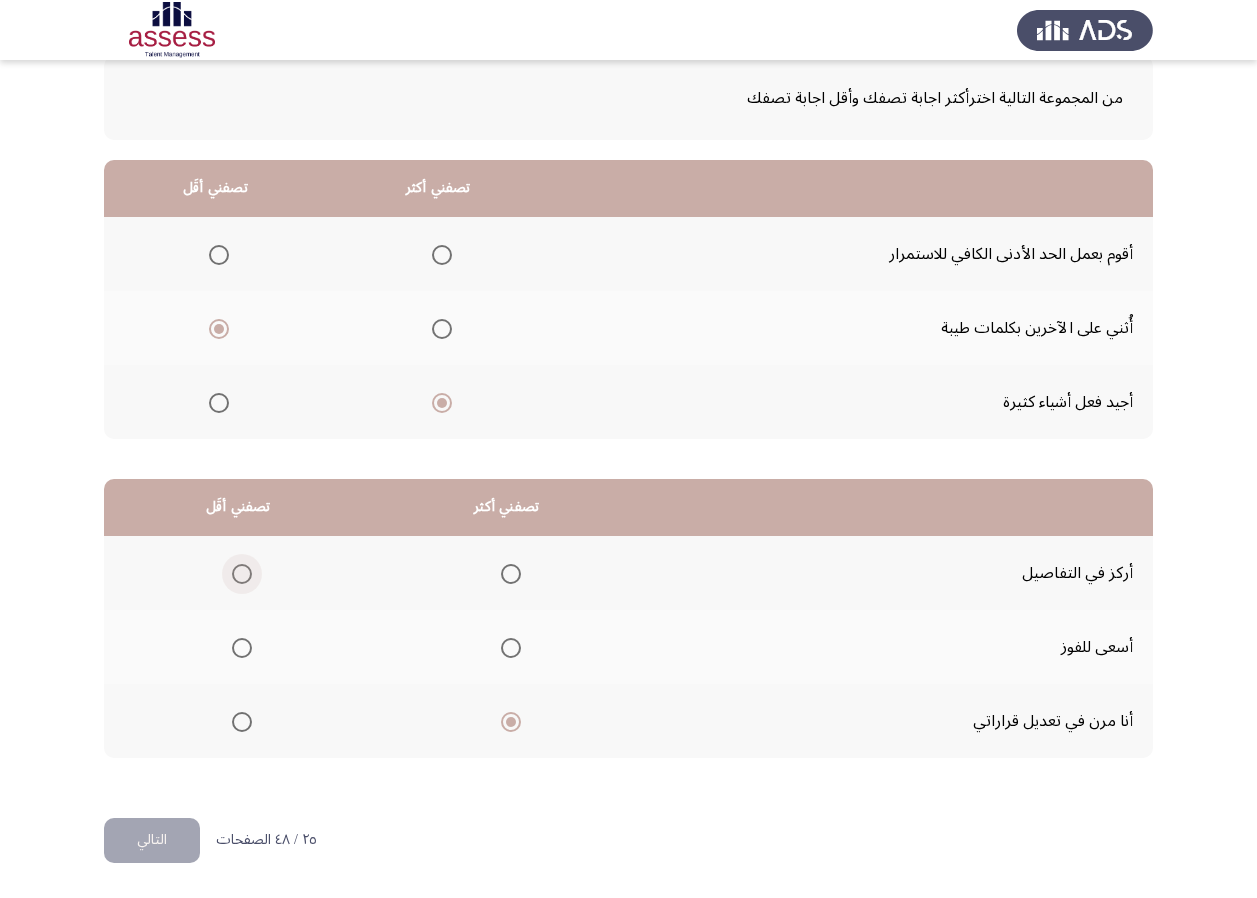 click at bounding box center (242, 574) 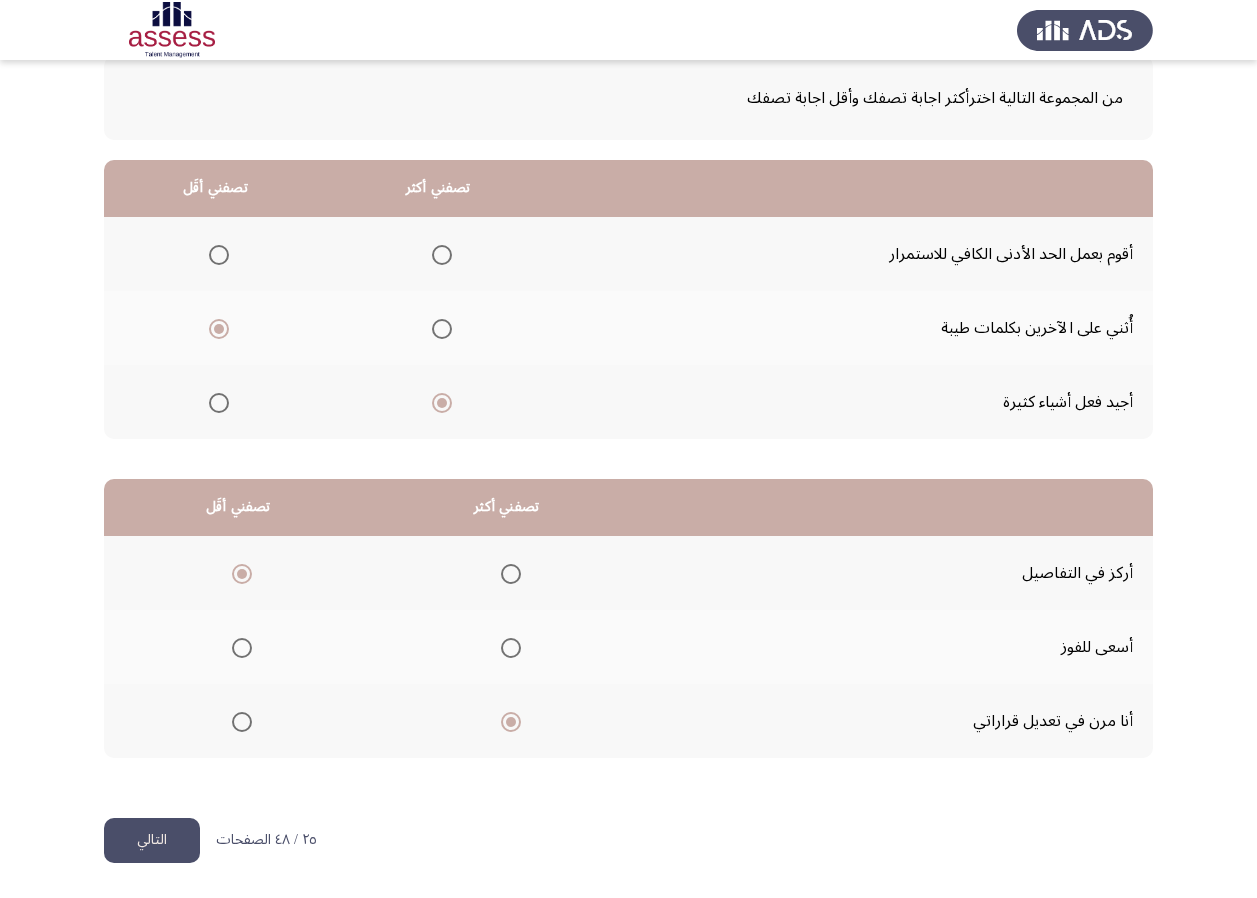 click at bounding box center [242, 648] 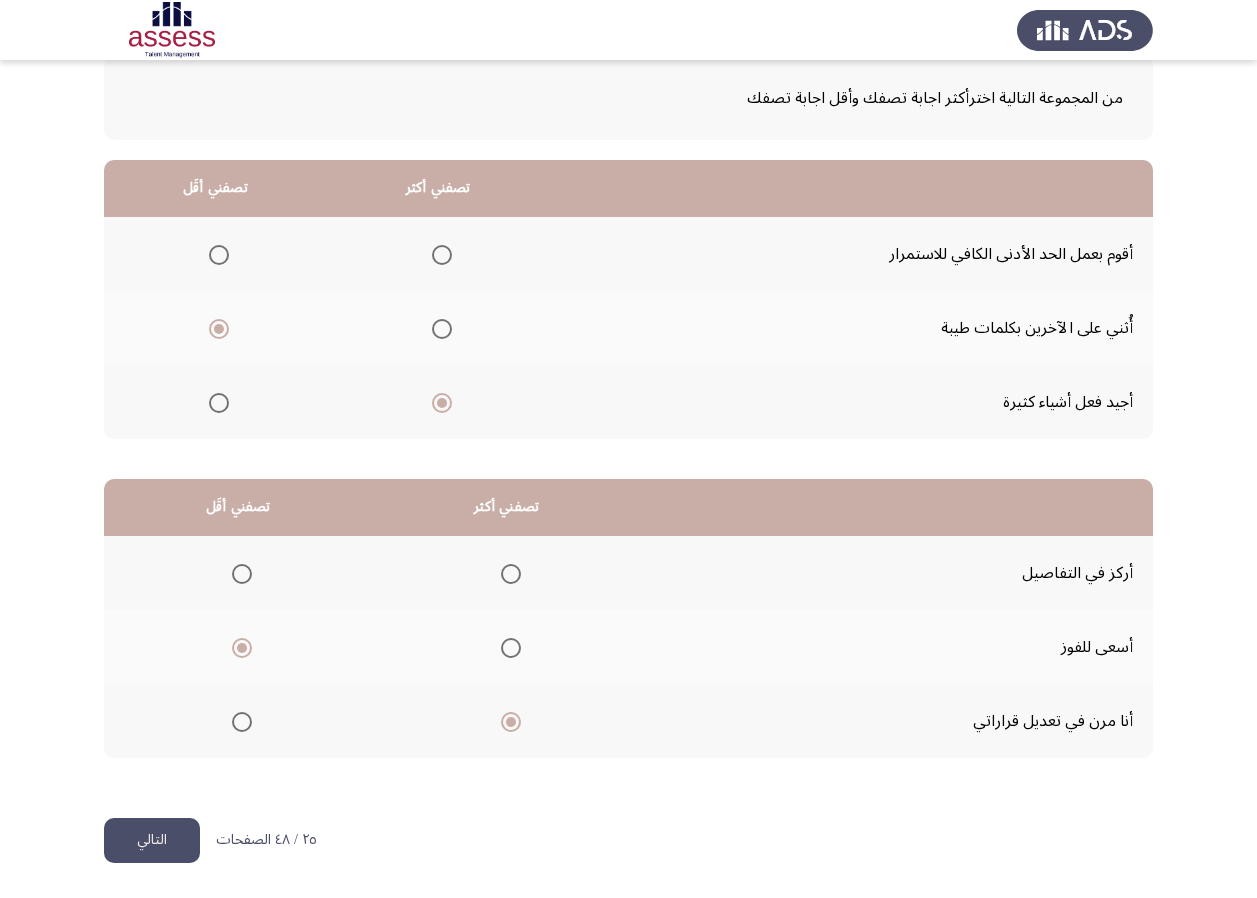 click 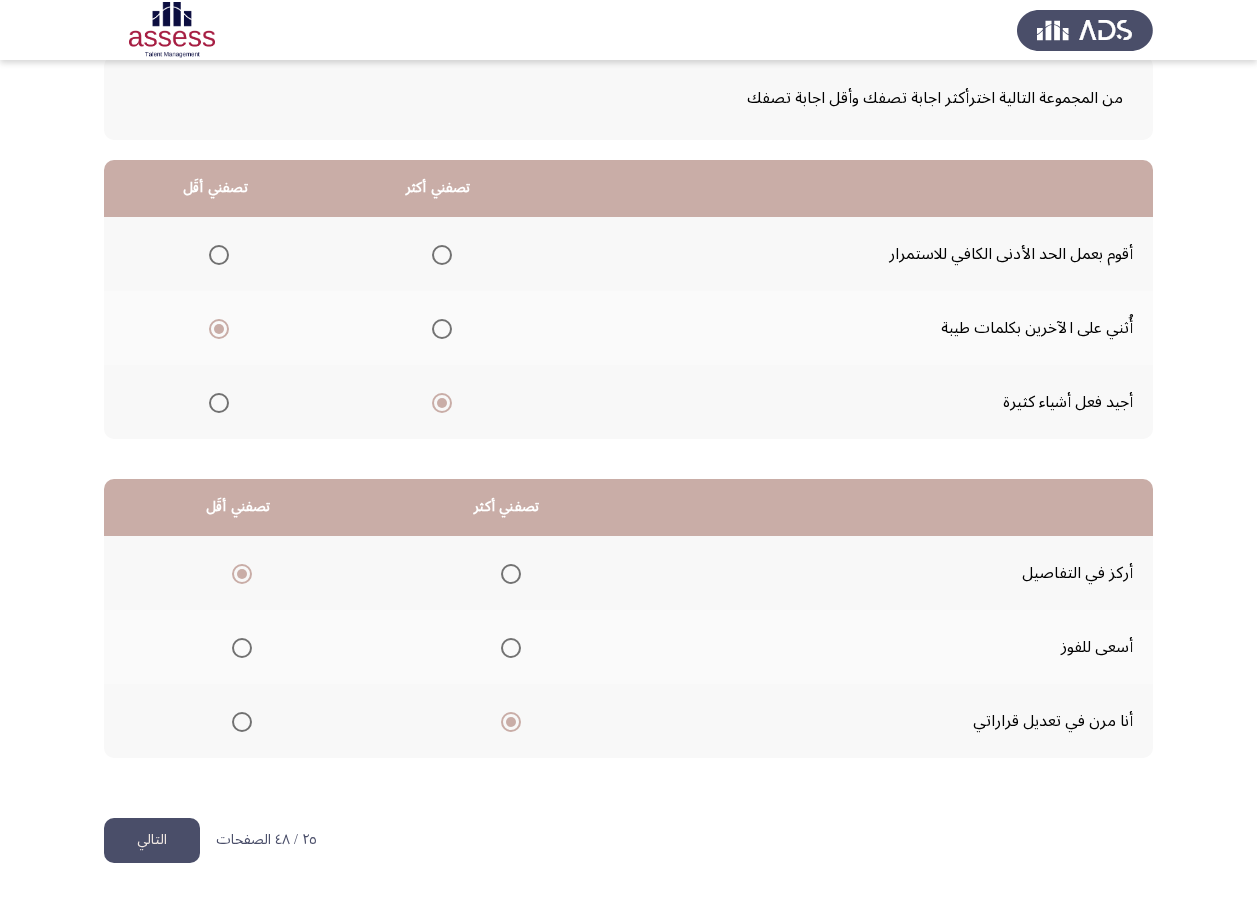 click on "التالي" 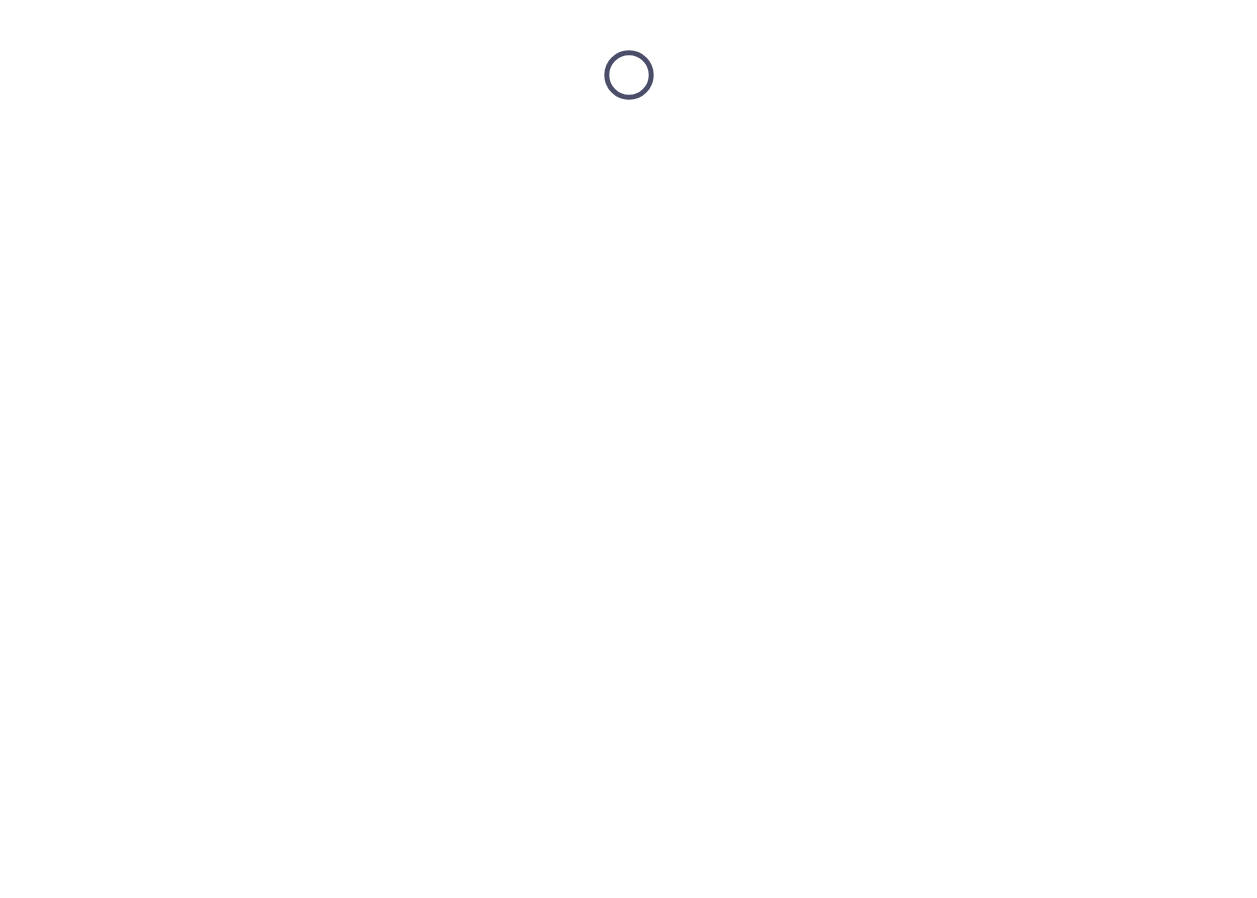 scroll, scrollTop: 0, scrollLeft: 0, axis: both 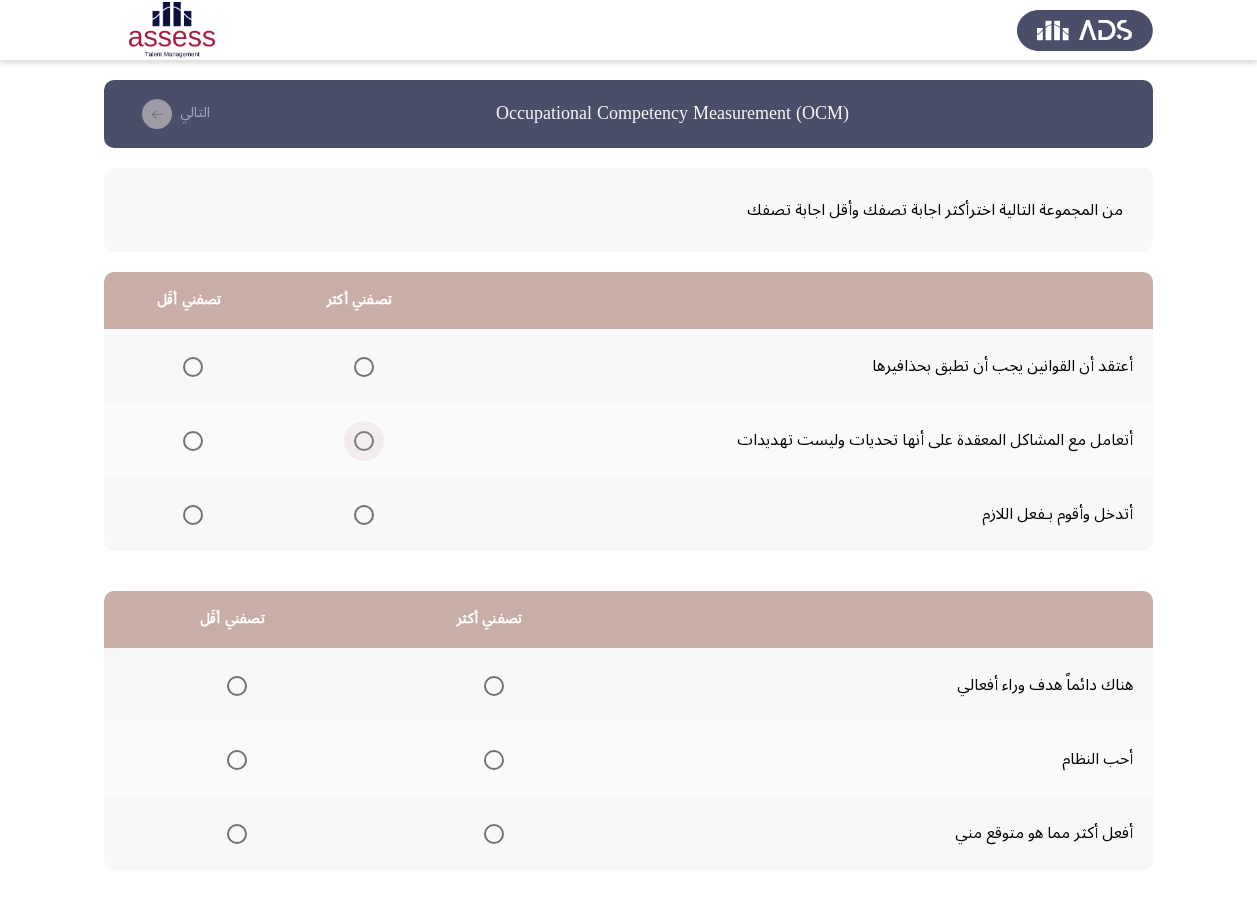 click at bounding box center [364, 441] 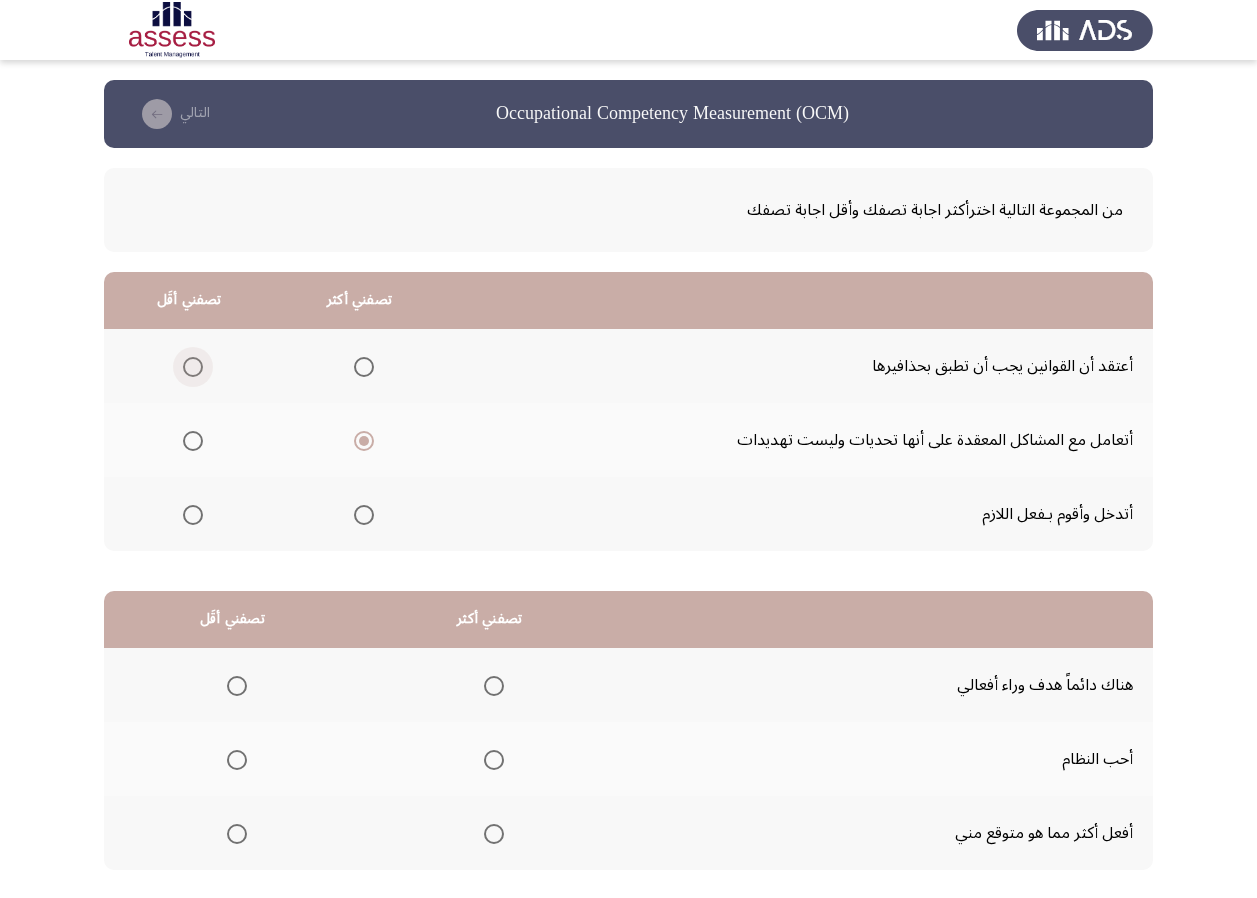 click at bounding box center (193, 367) 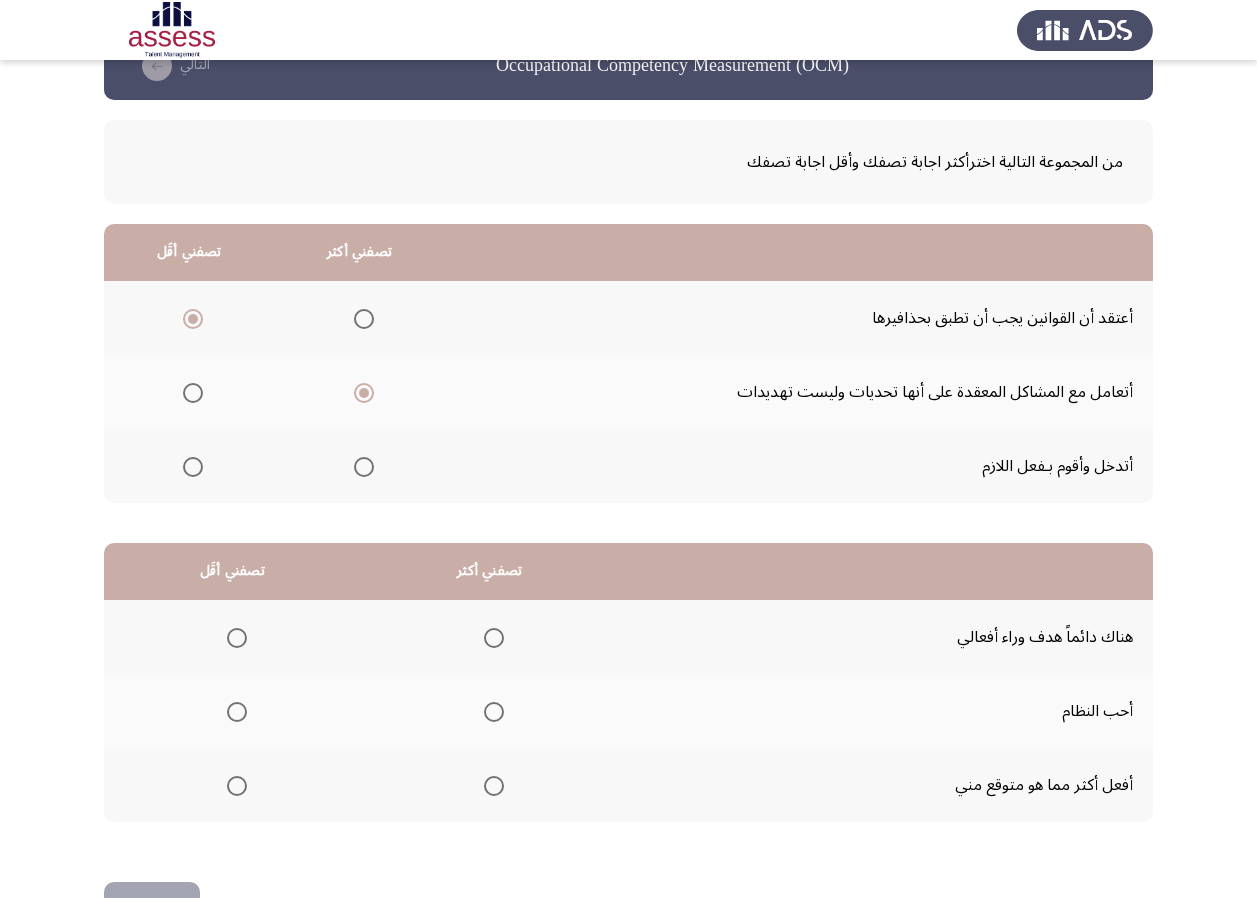 scroll, scrollTop: 112, scrollLeft: 0, axis: vertical 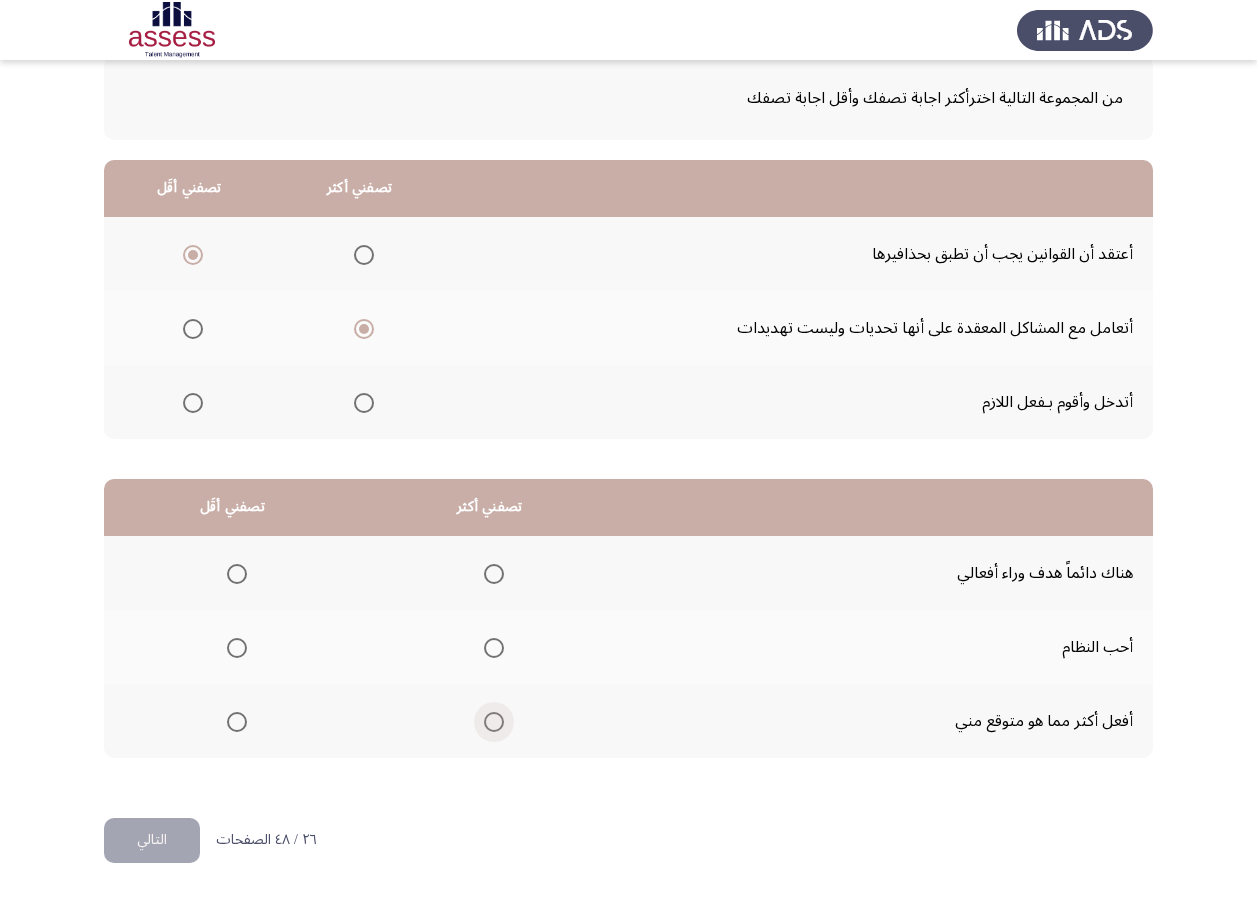 click at bounding box center [494, 722] 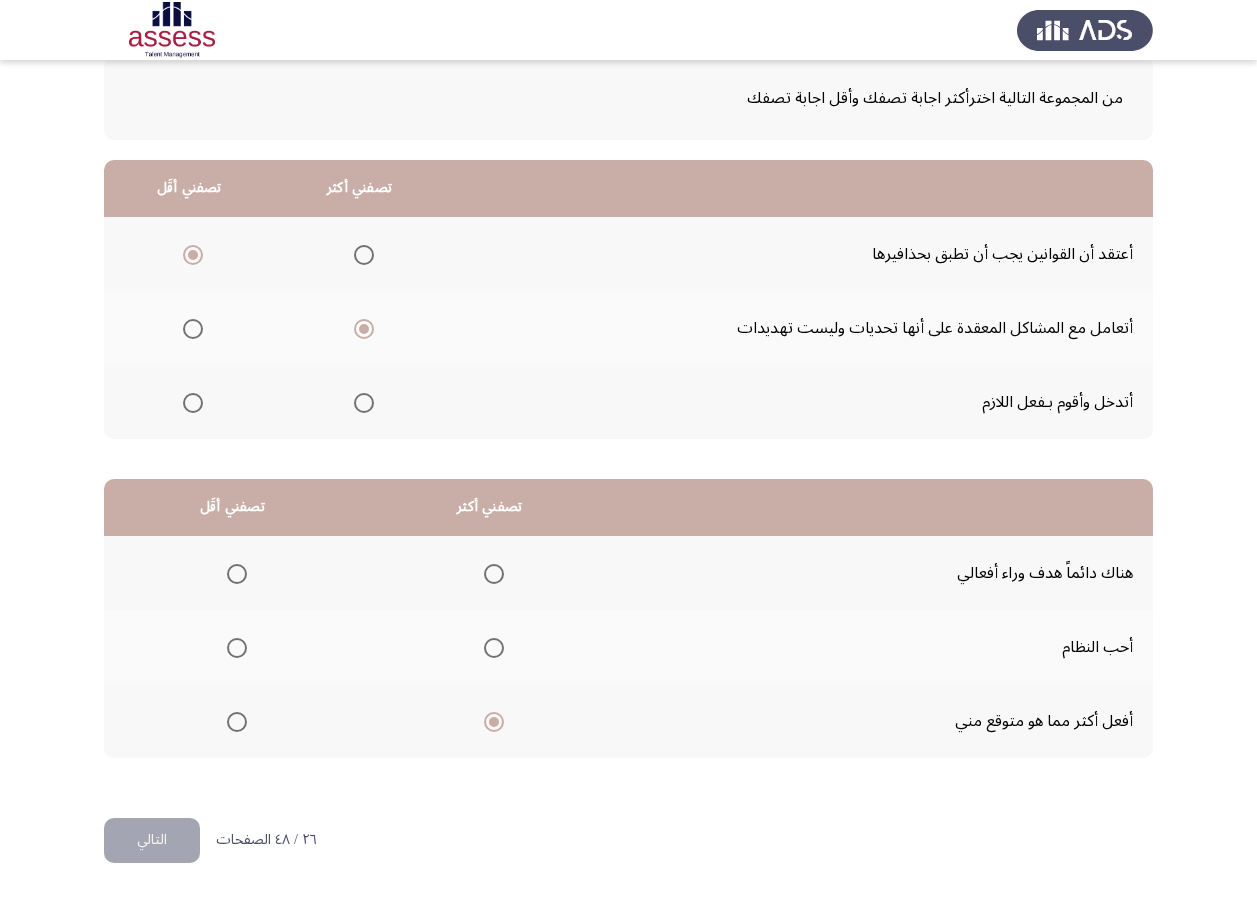 click at bounding box center (494, 574) 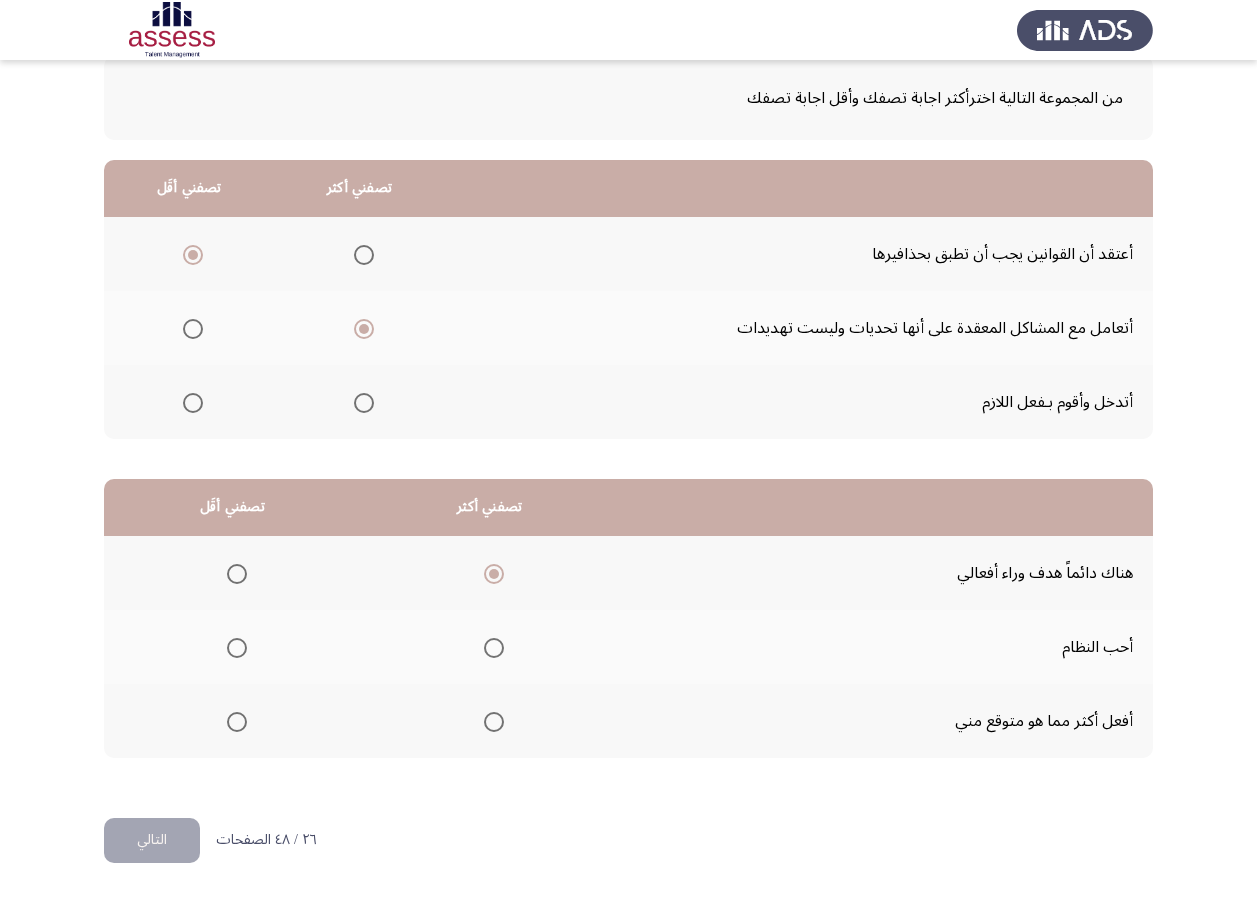 click at bounding box center (237, 648) 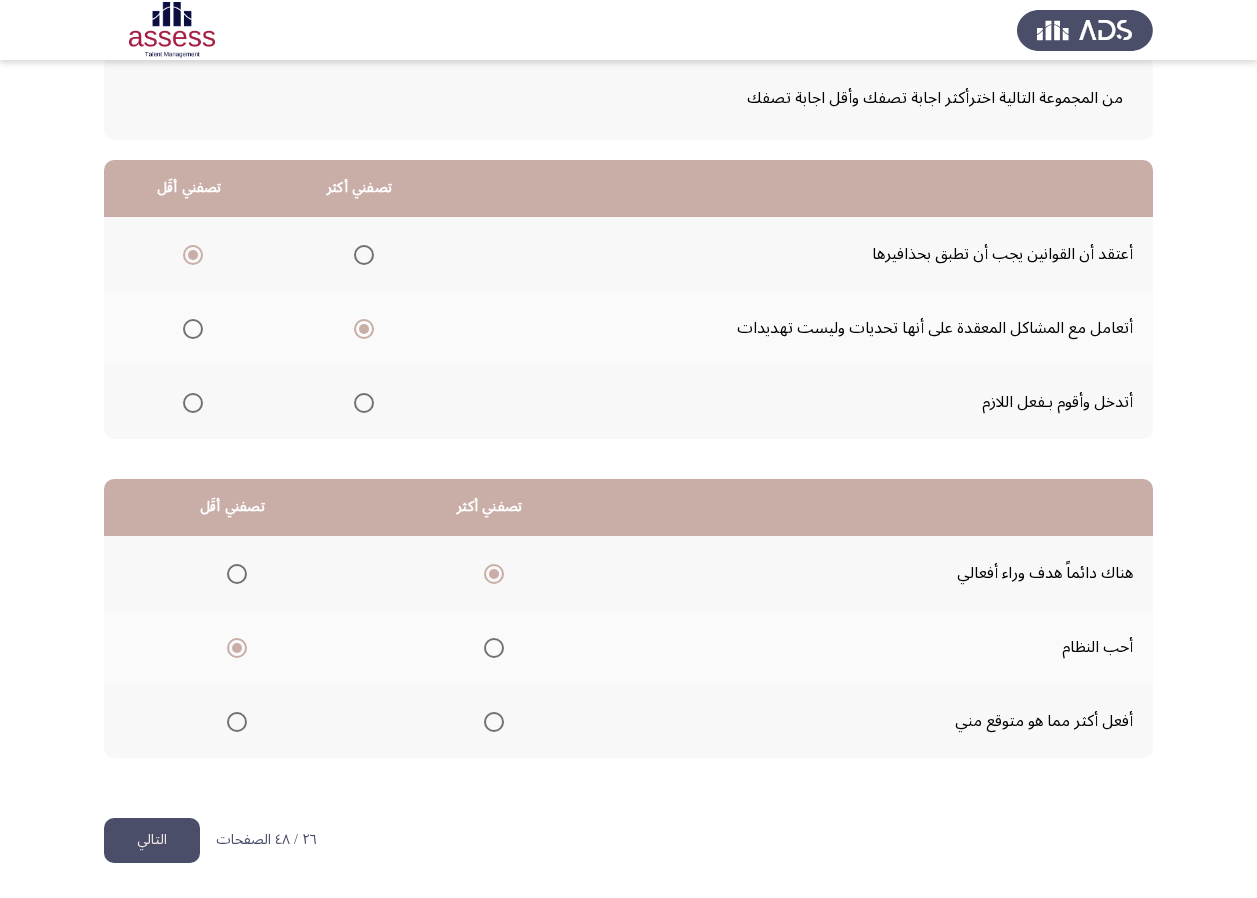 click on "التالي" 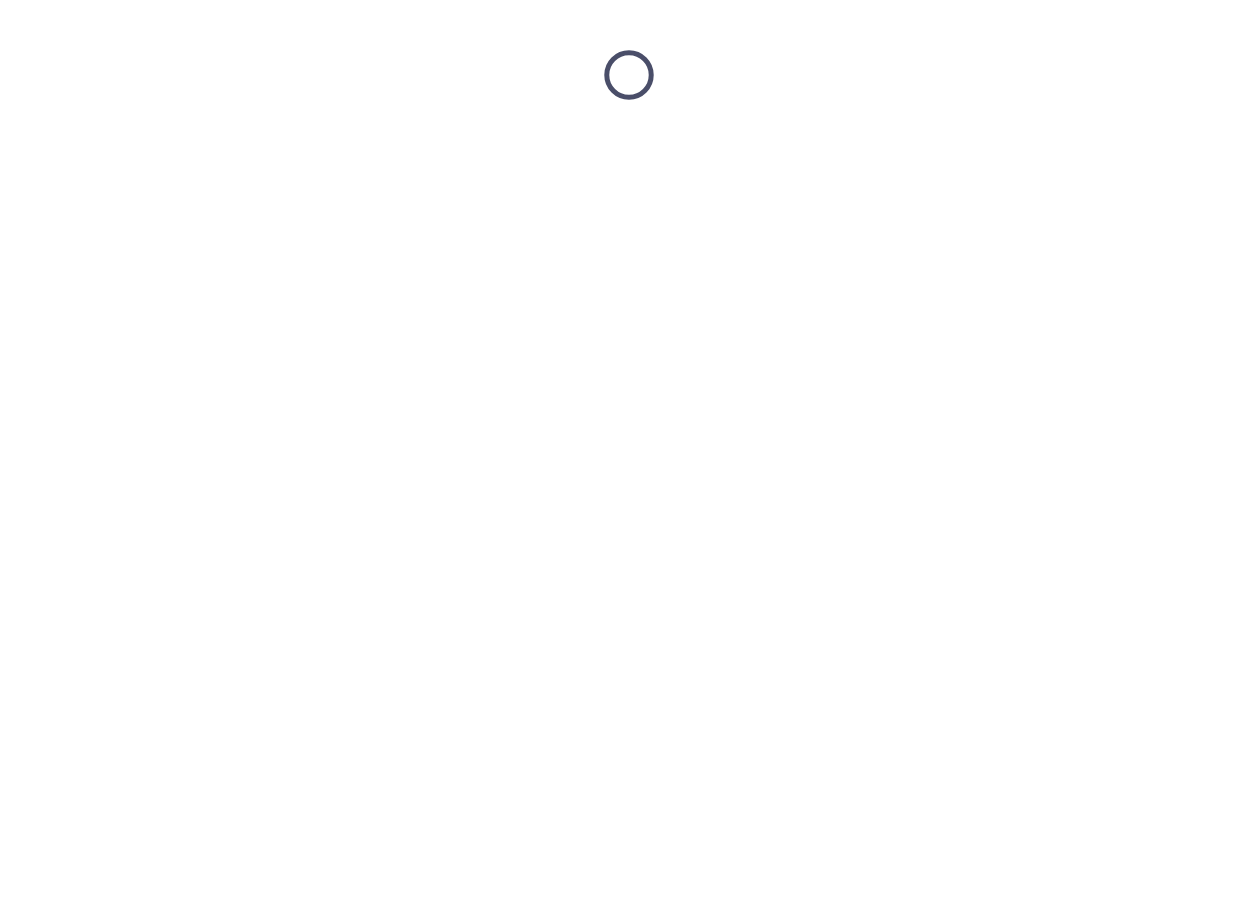 scroll, scrollTop: 0, scrollLeft: 0, axis: both 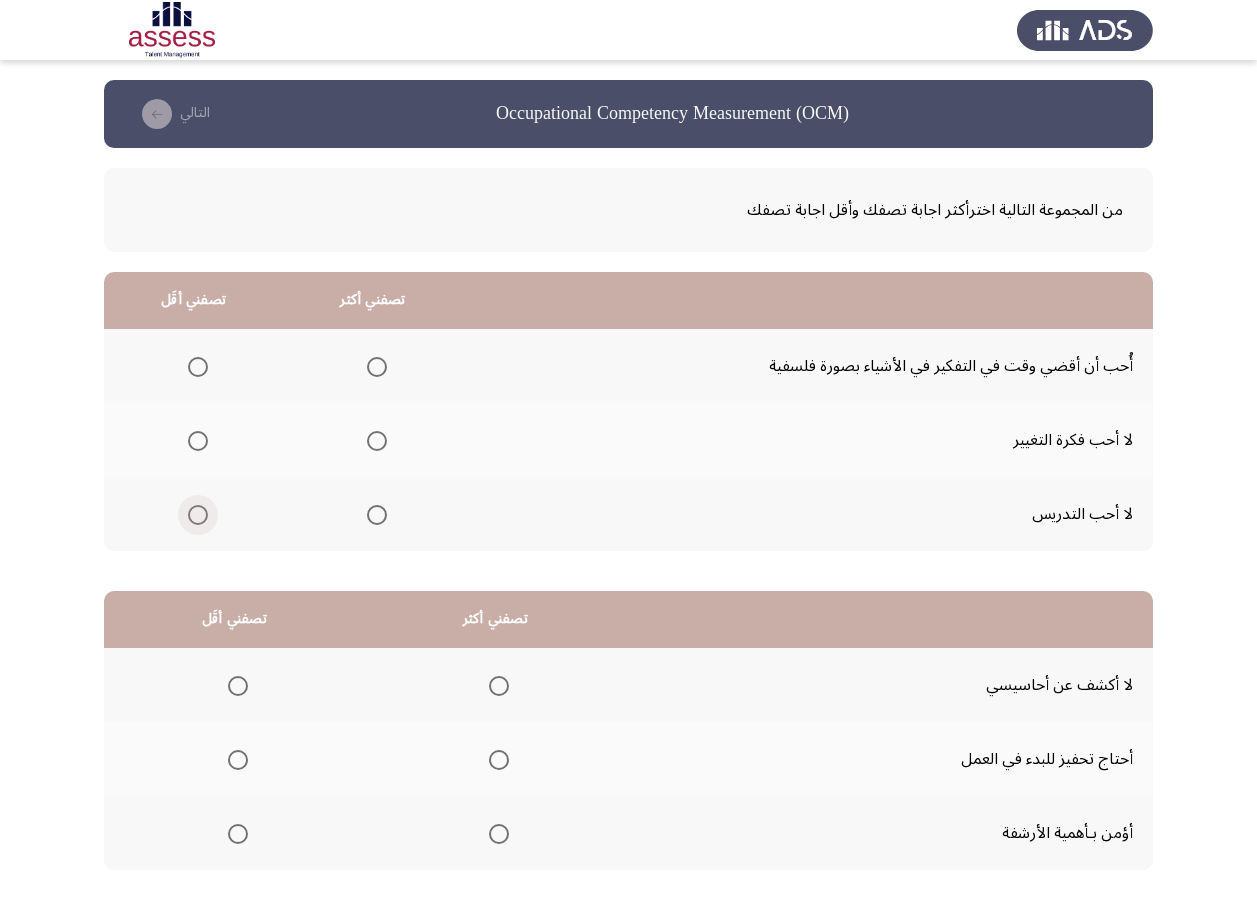 click at bounding box center [198, 515] 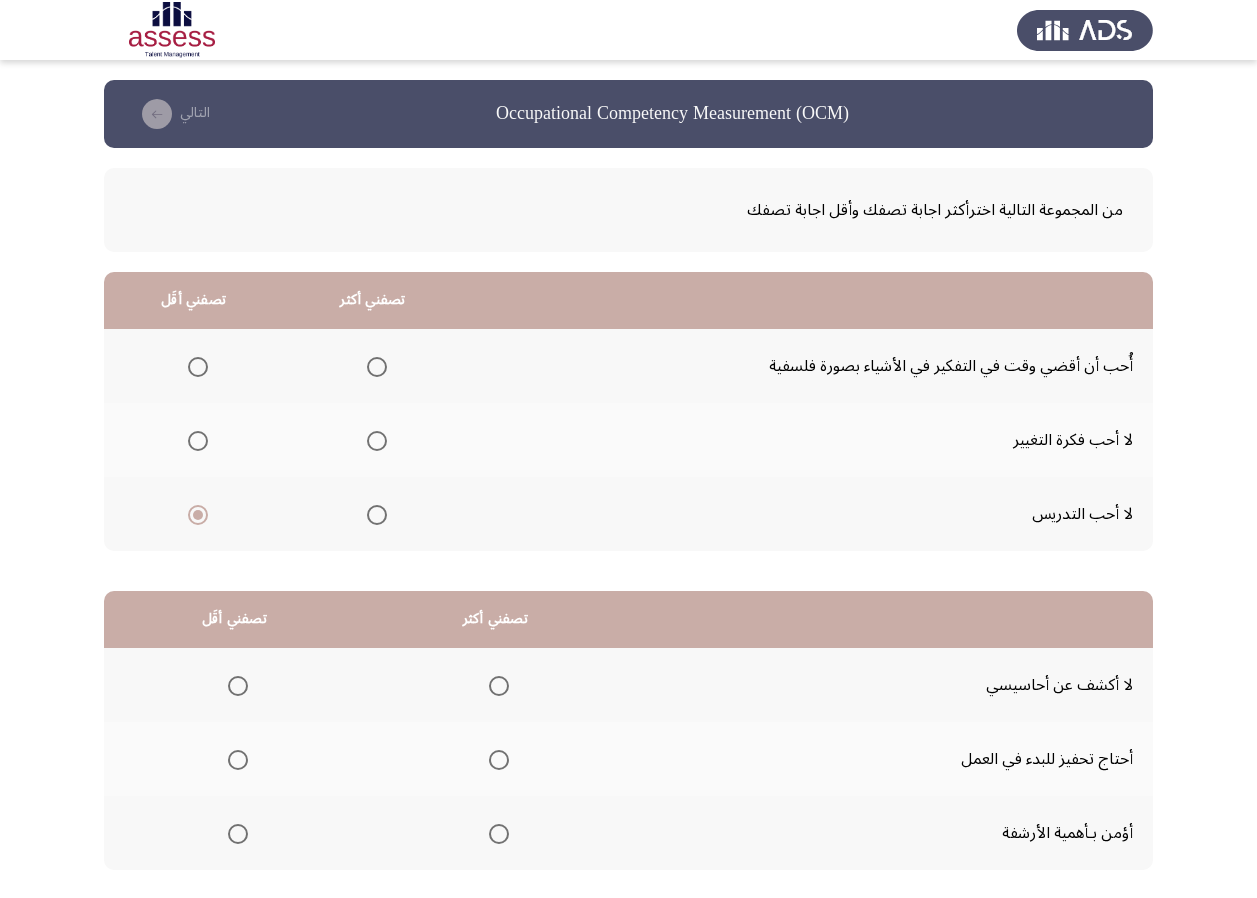 click at bounding box center (198, 441) 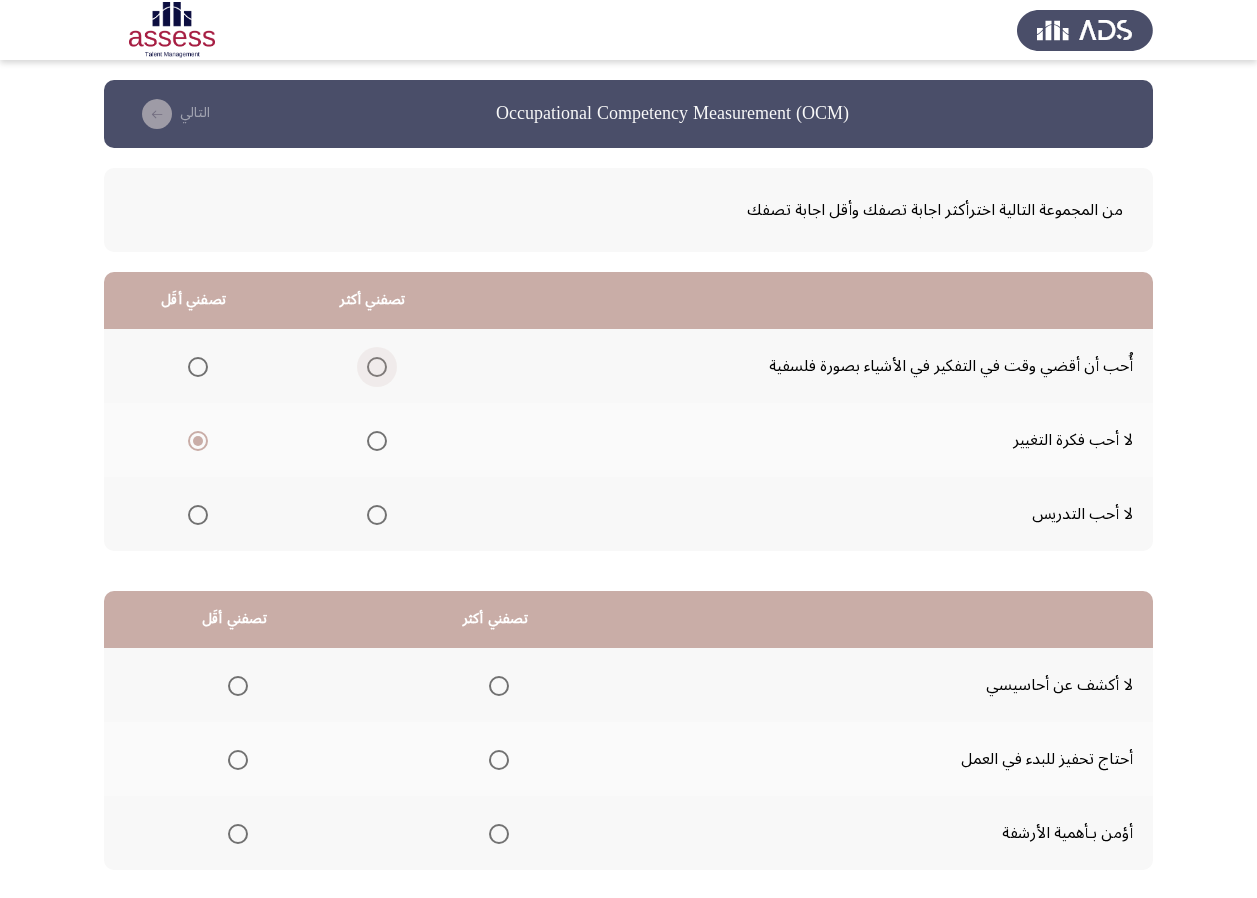 click at bounding box center (377, 367) 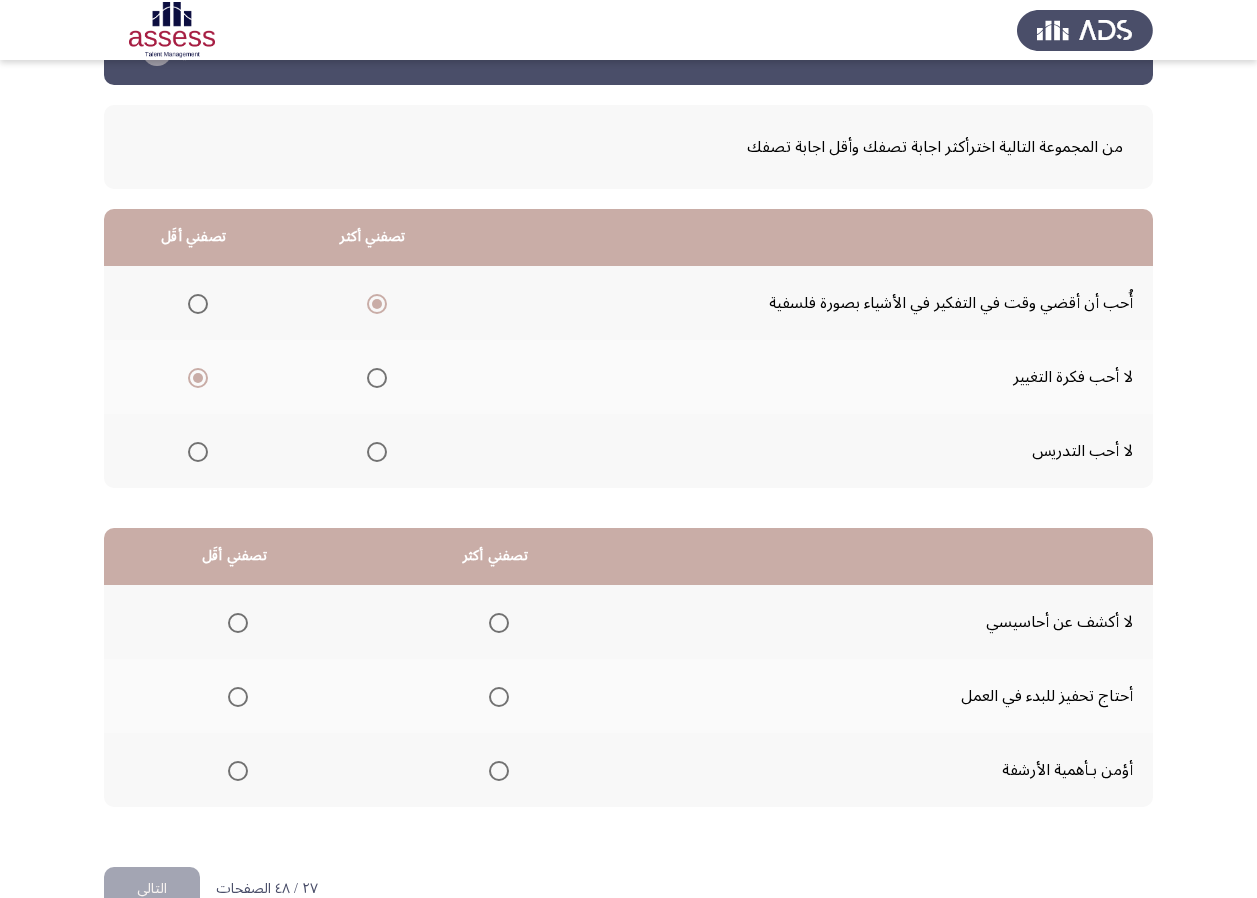 scroll, scrollTop: 112, scrollLeft: 0, axis: vertical 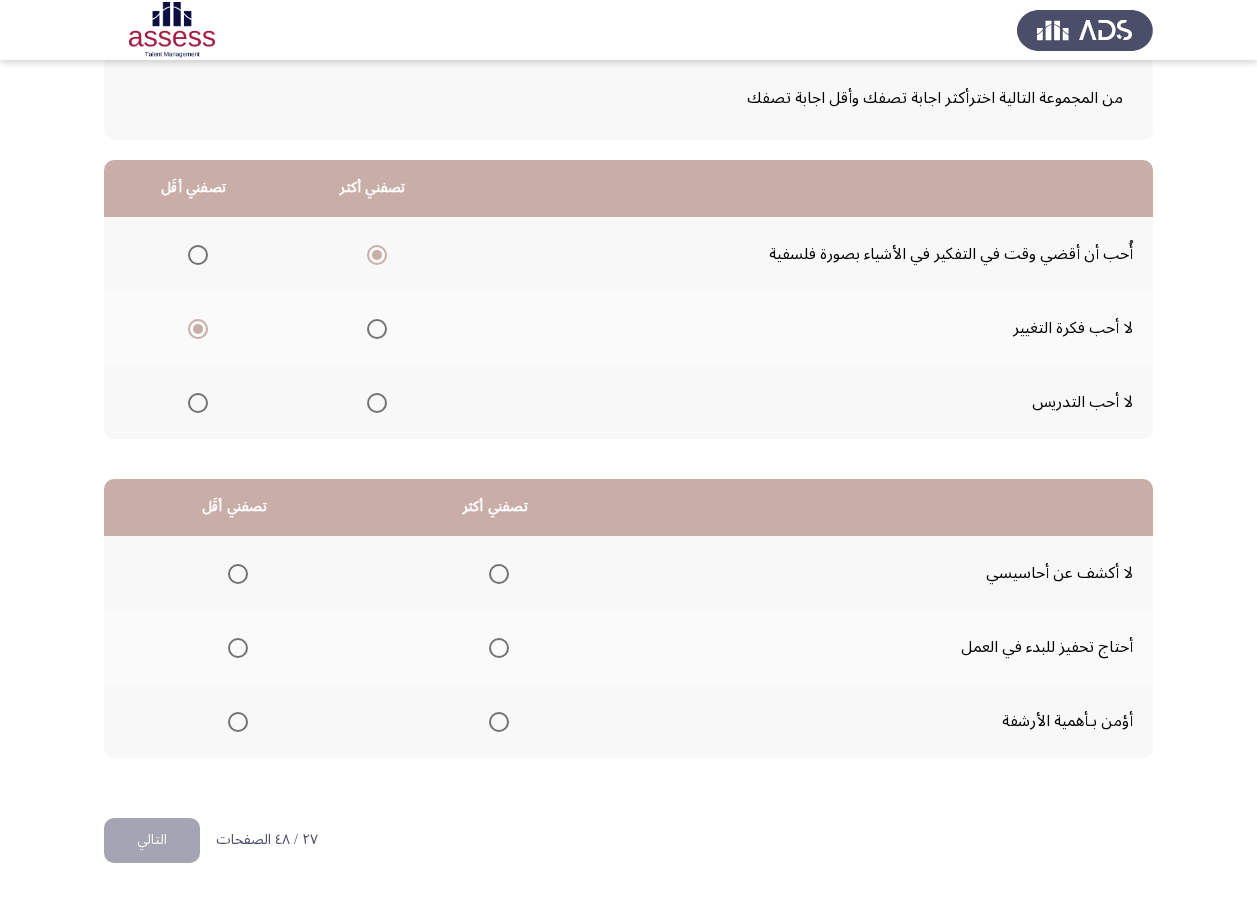 click at bounding box center [499, 648] 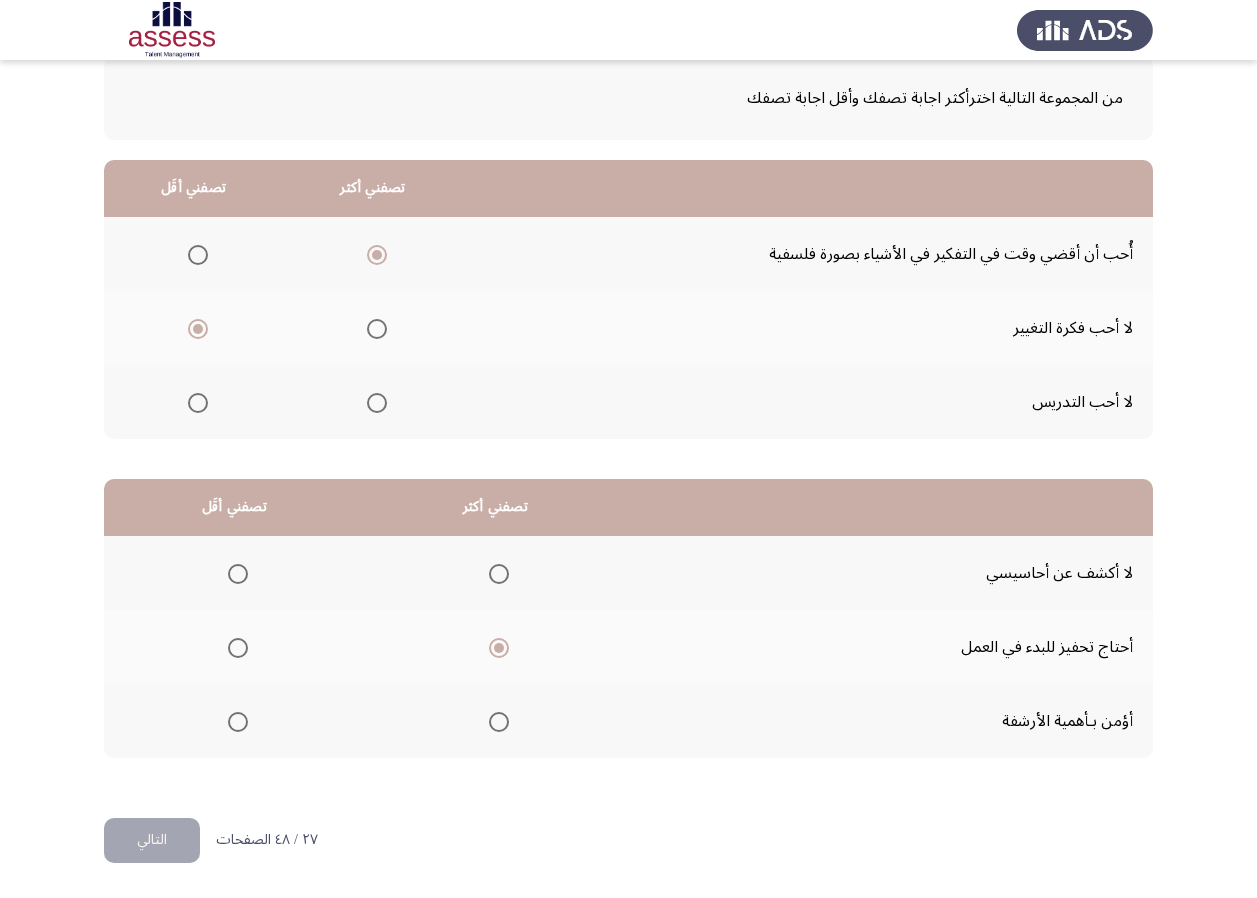 click at bounding box center (238, 574) 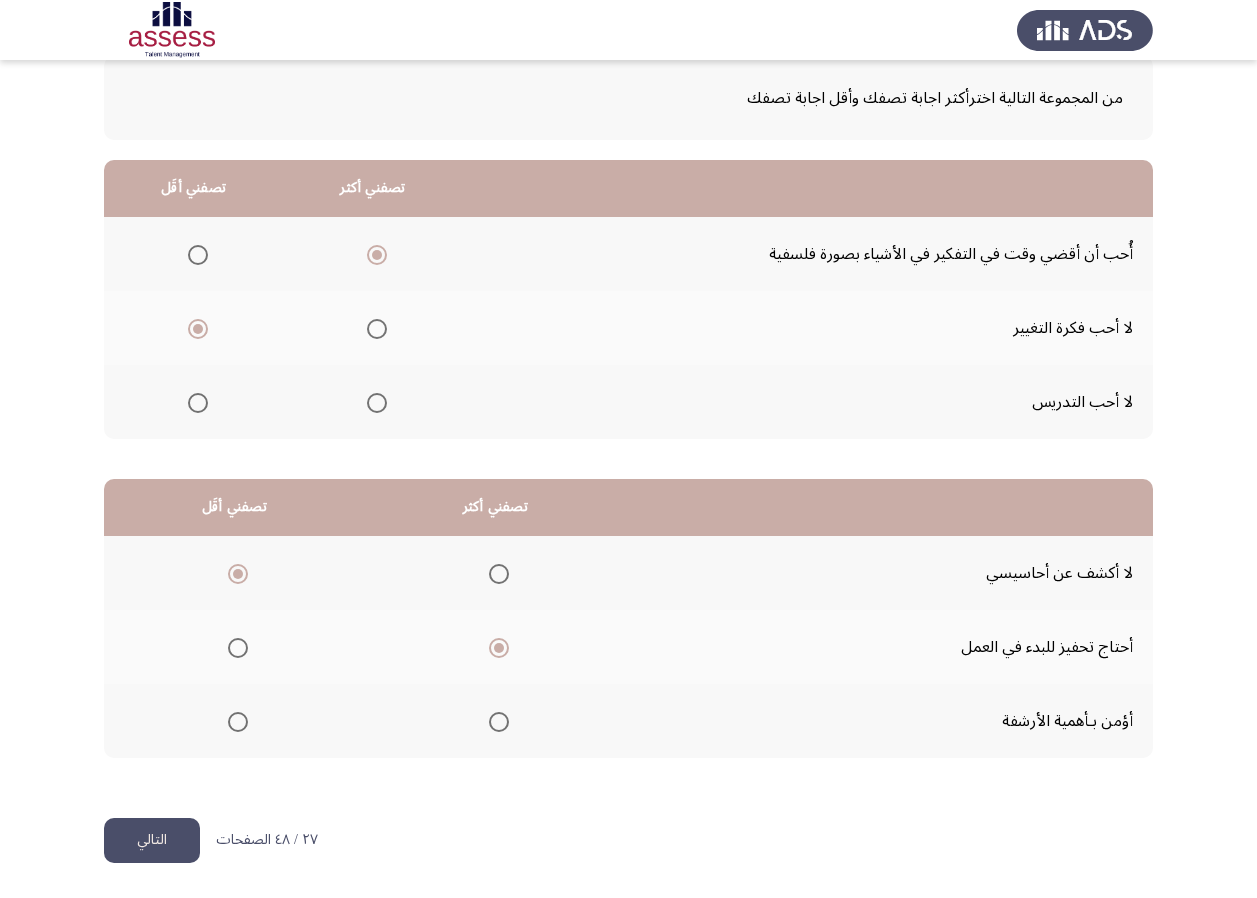 click on "التالي" 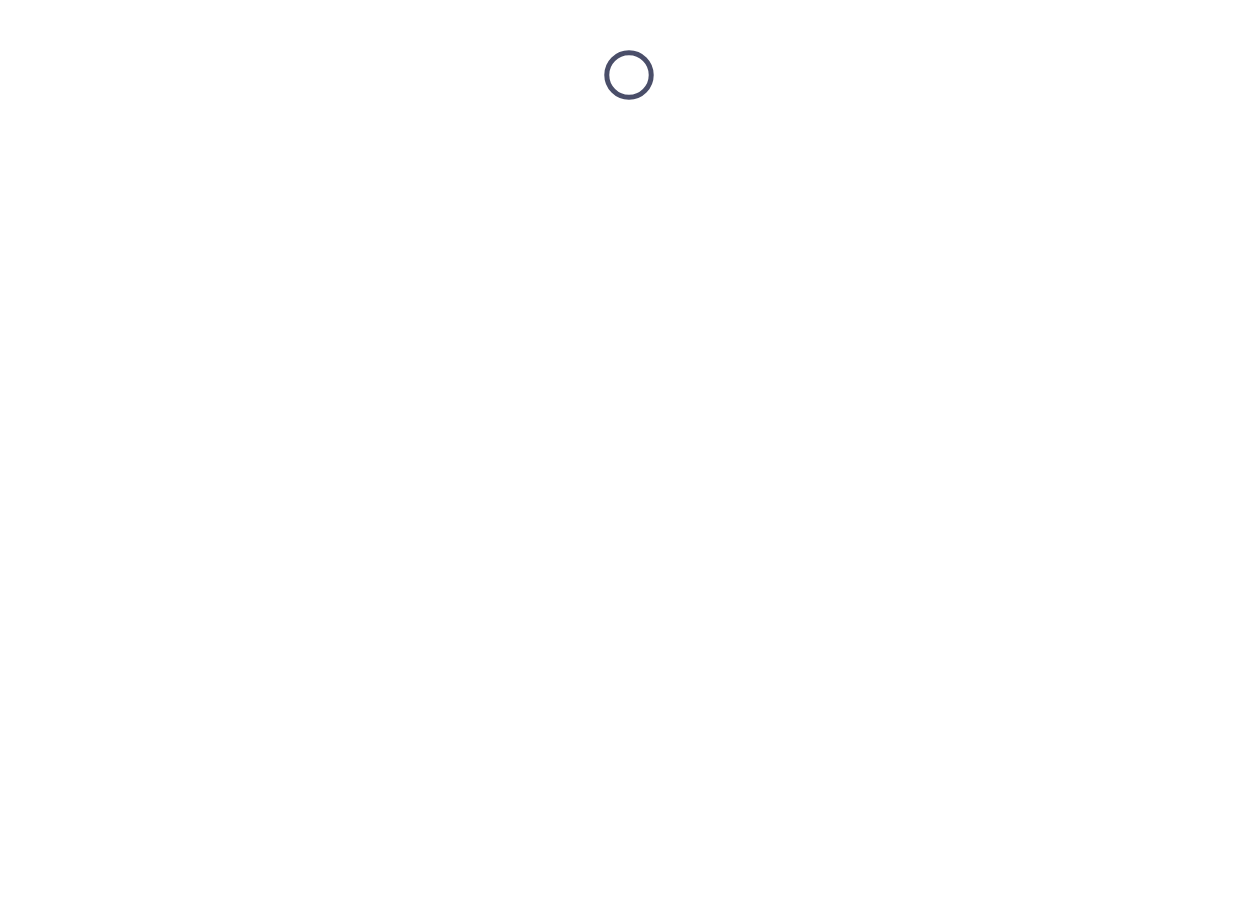 scroll, scrollTop: 0, scrollLeft: 0, axis: both 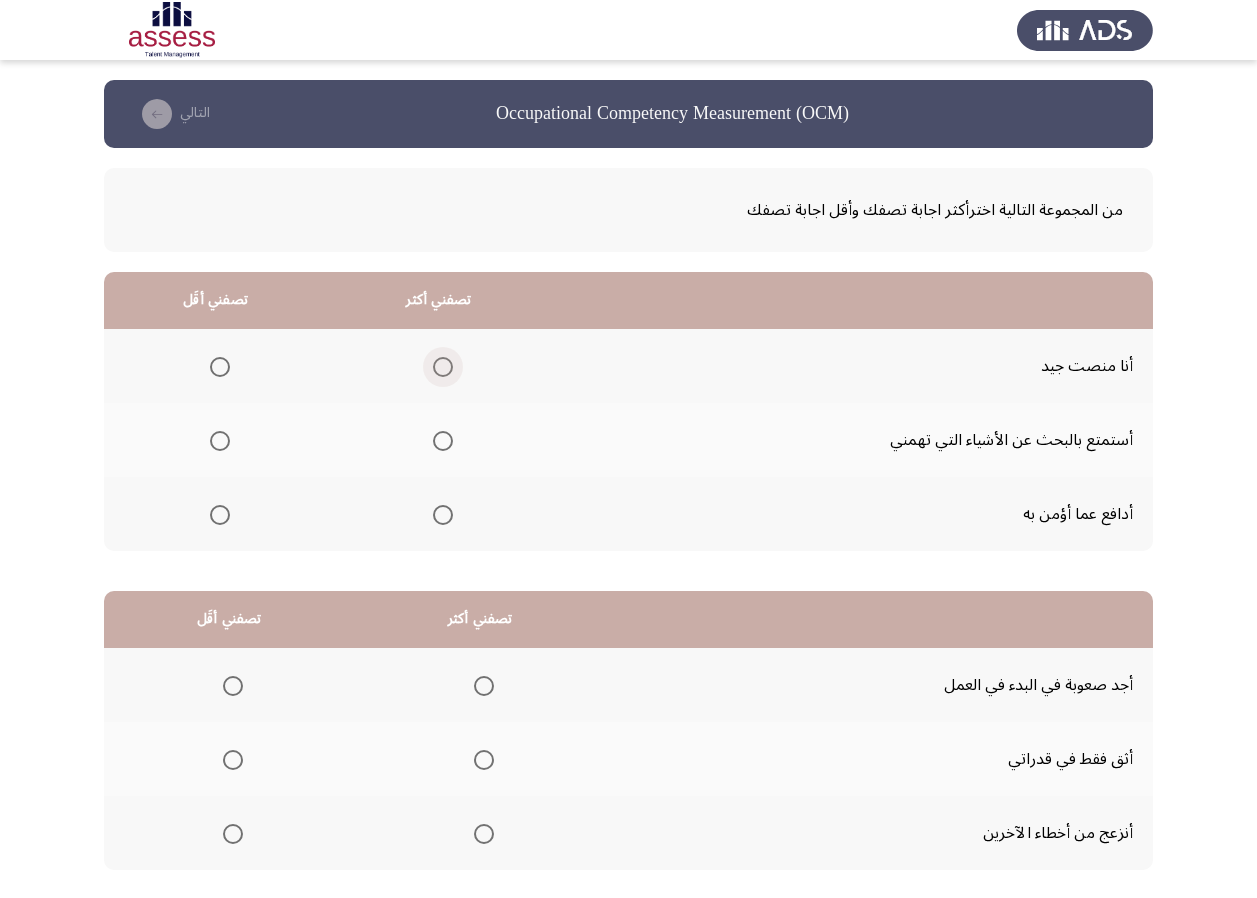 click at bounding box center [443, 367] 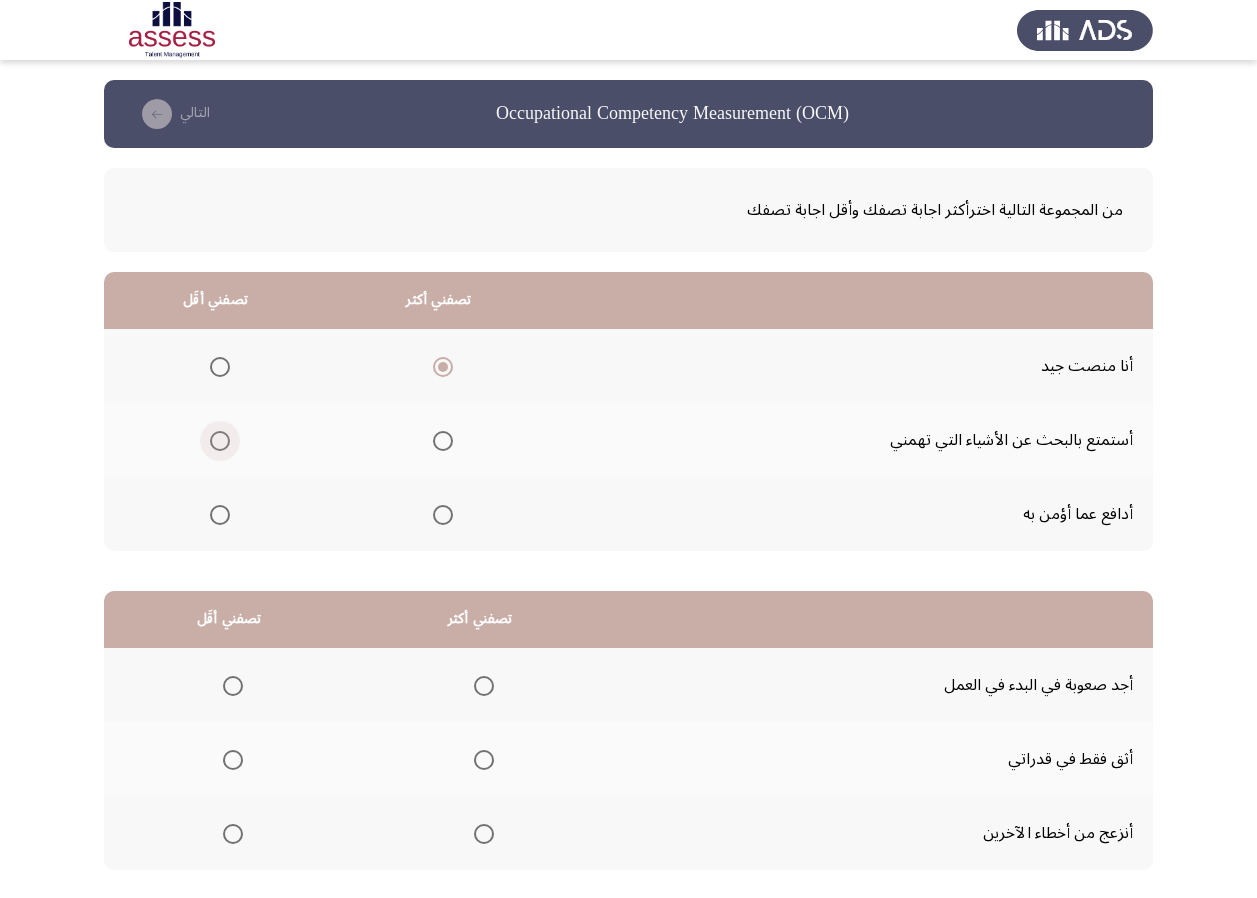 click at bounding box center (220, 441) 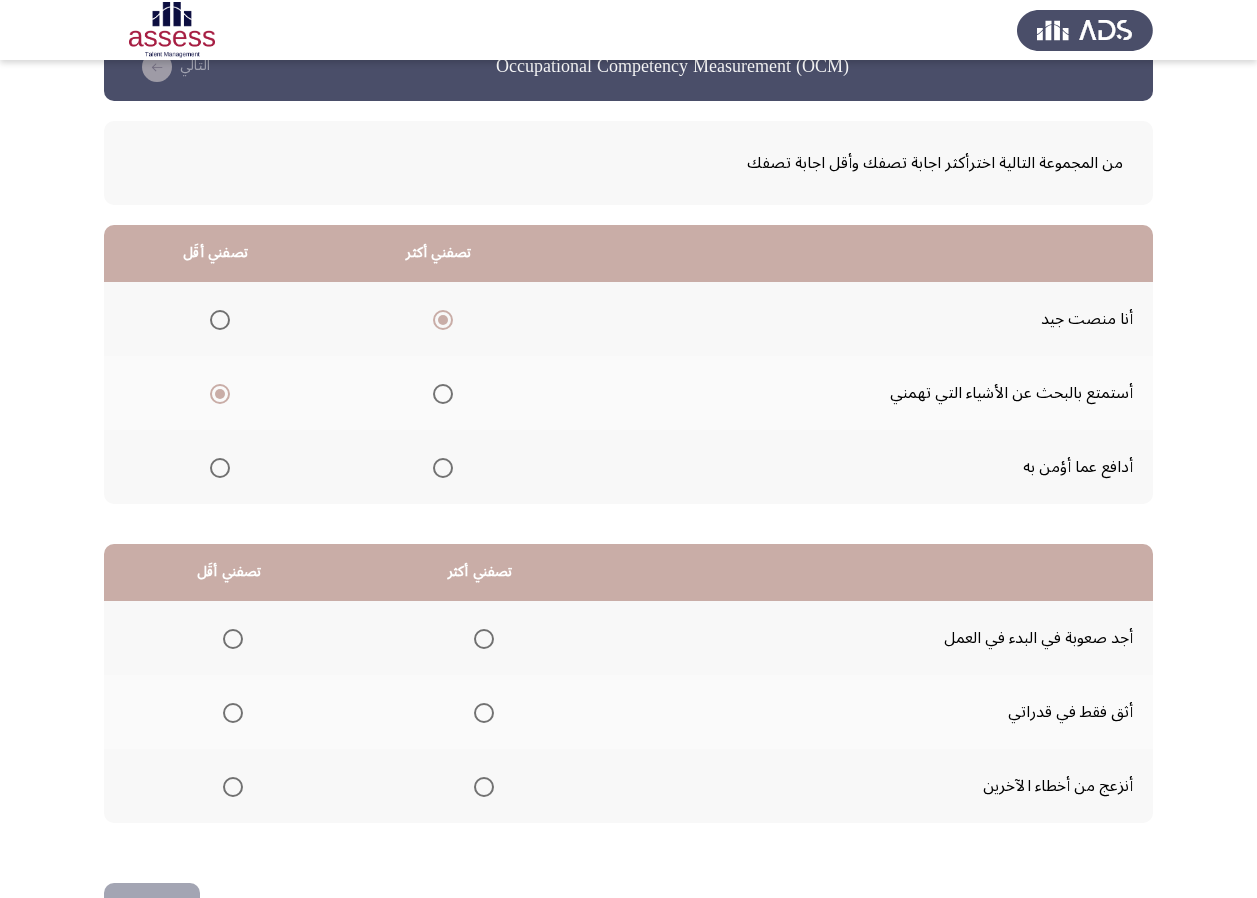 scroll, scrollTop: 112, scrollLeft: 0, axis: vertical 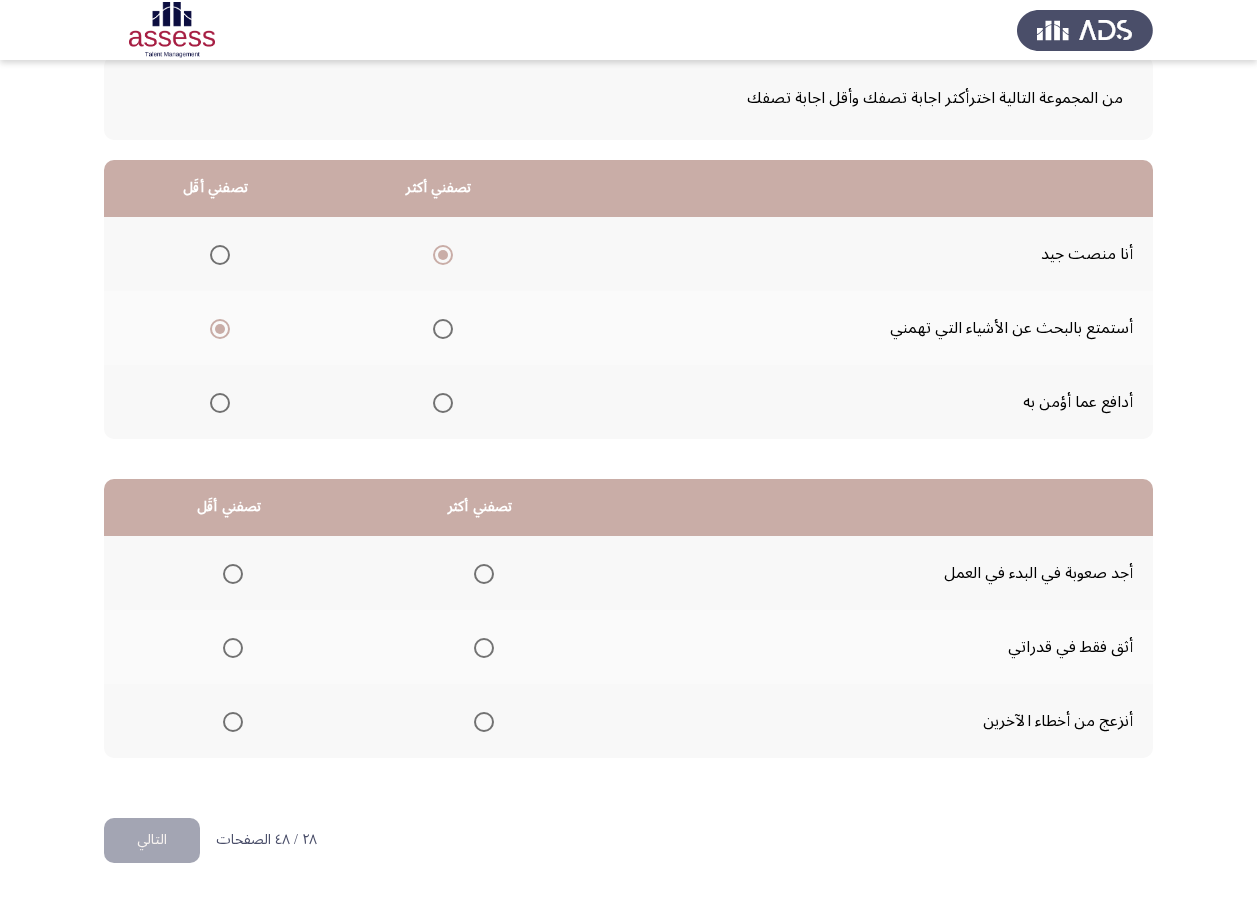 click at bounding box center (233, 574) 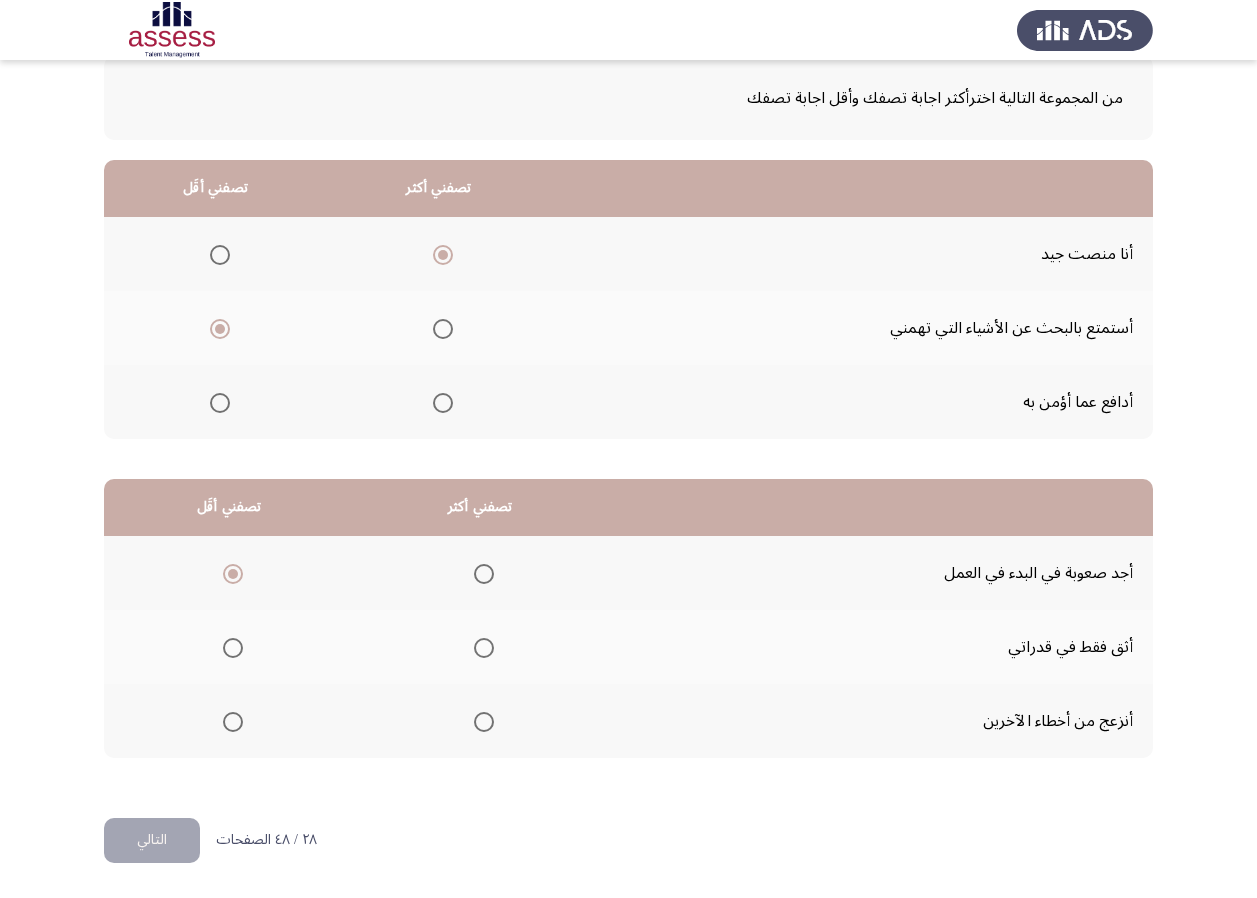 click at bounding box center [484, 648] 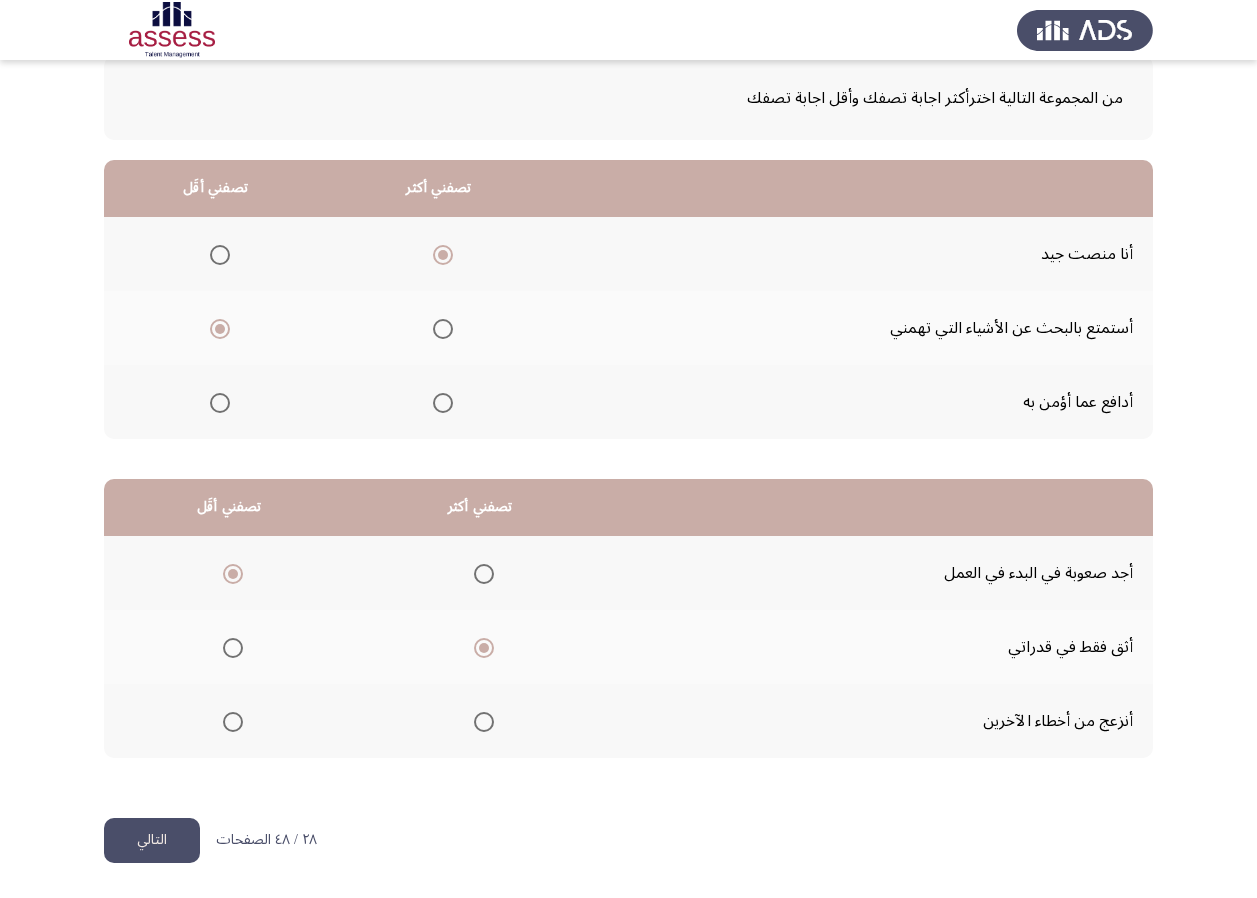 click on "التالي" 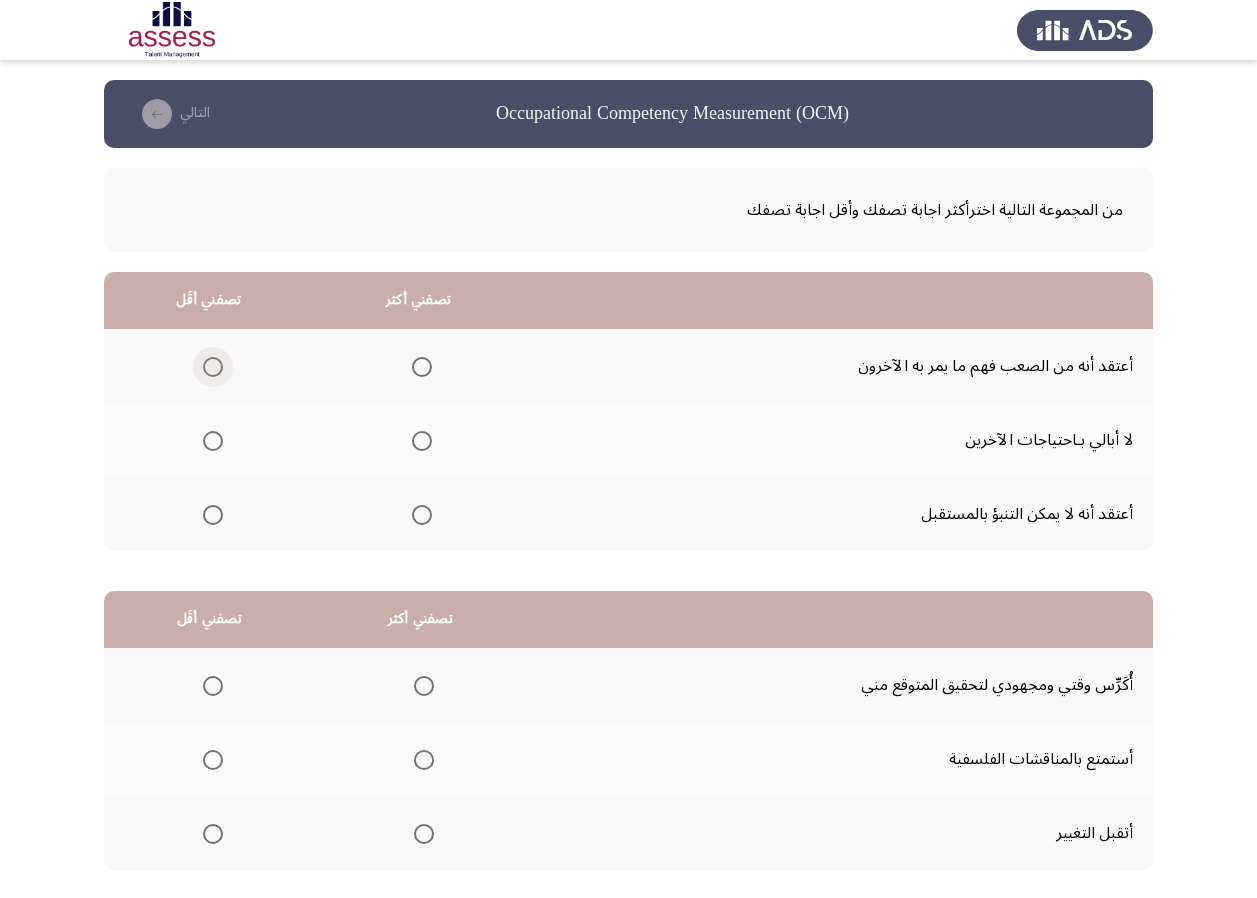 click at bounding box center (213, 367) 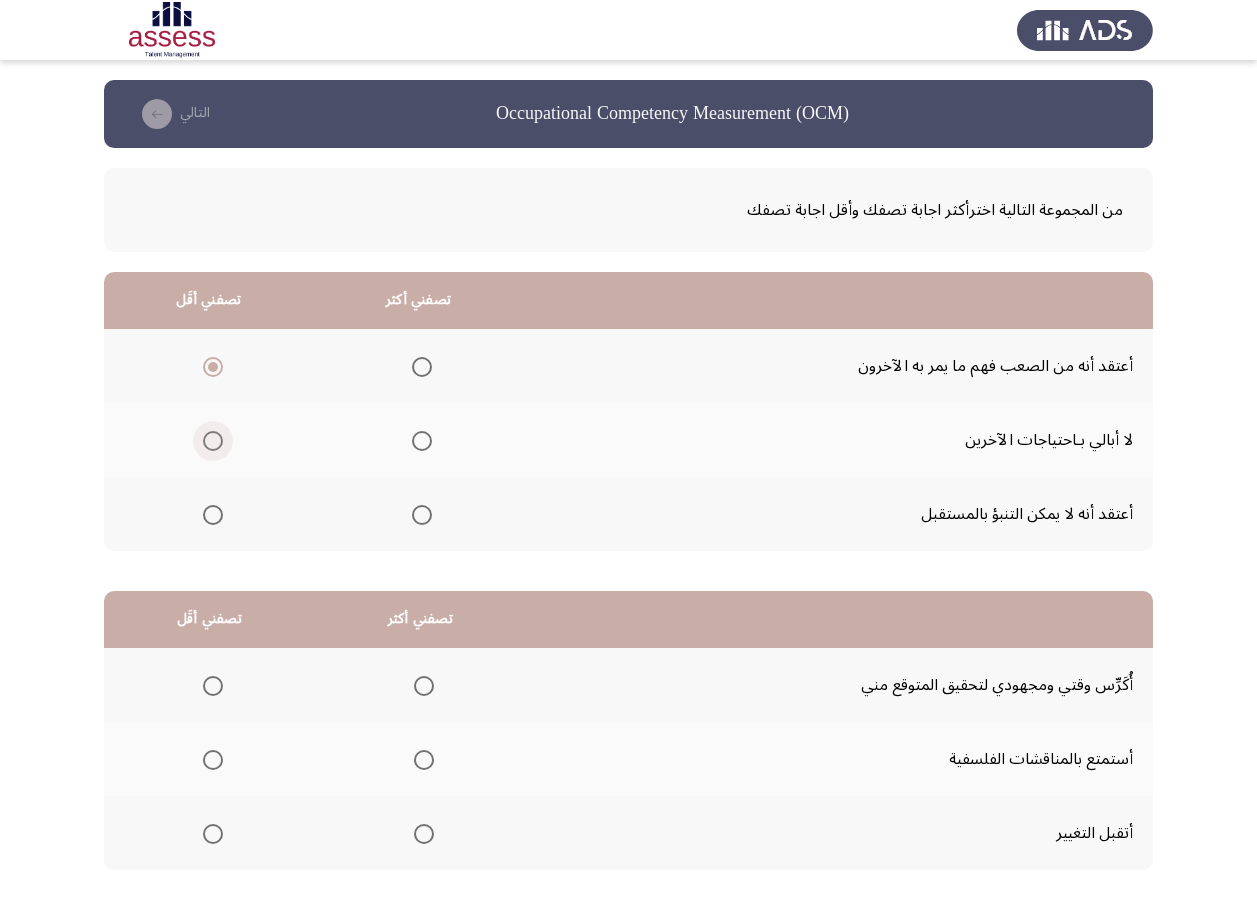 click at bounding box center [213, 441] 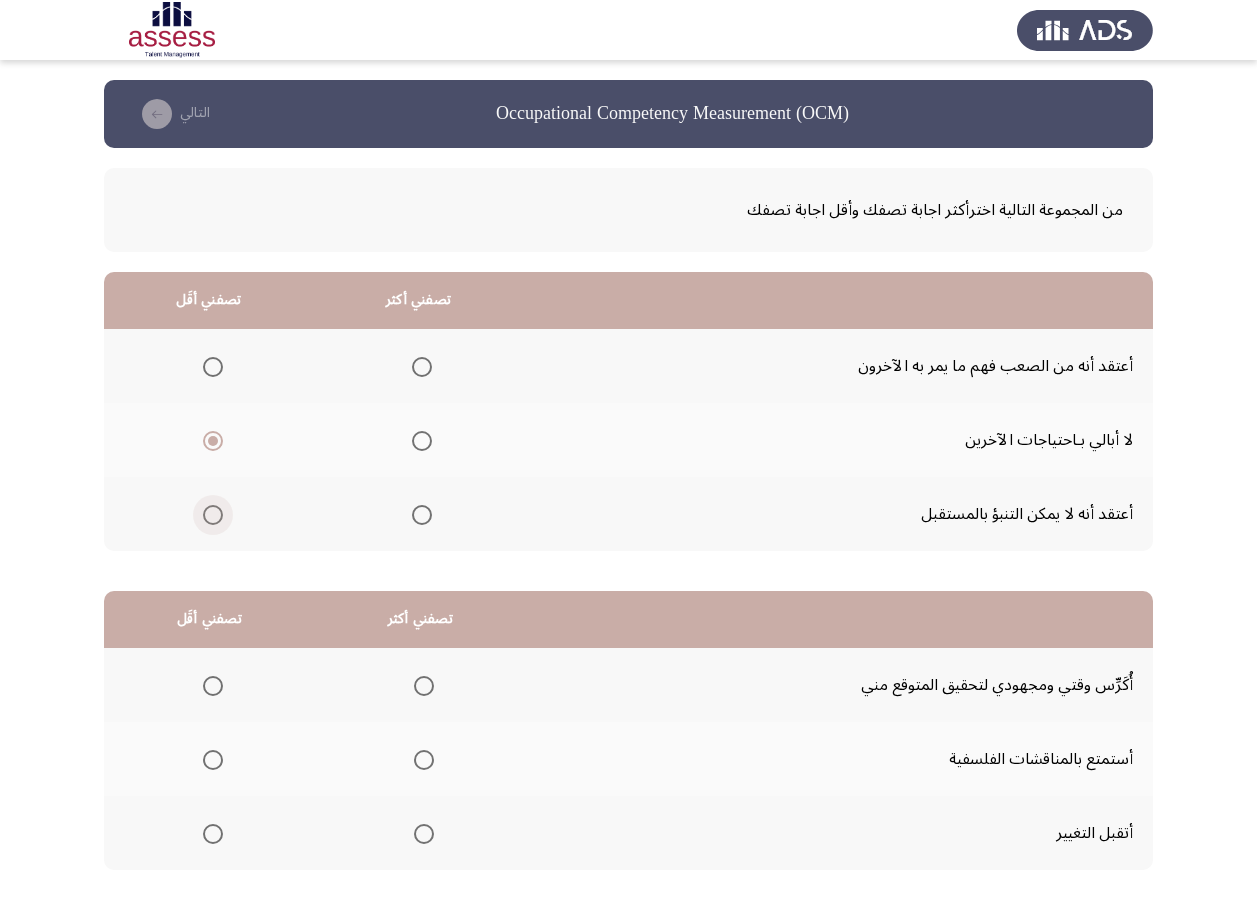 click at bounding box center (213, 515) 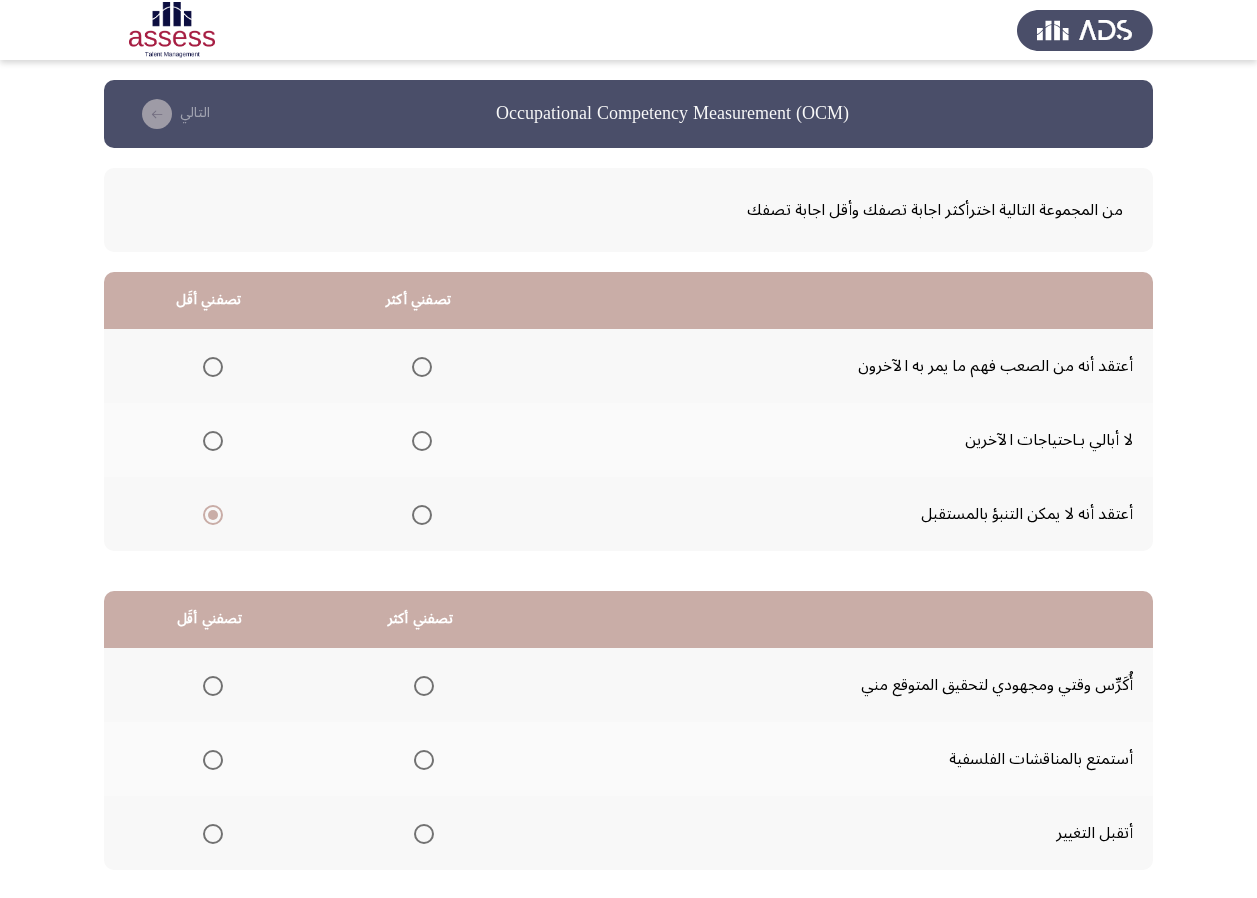 click at bounding box center [422, 367] 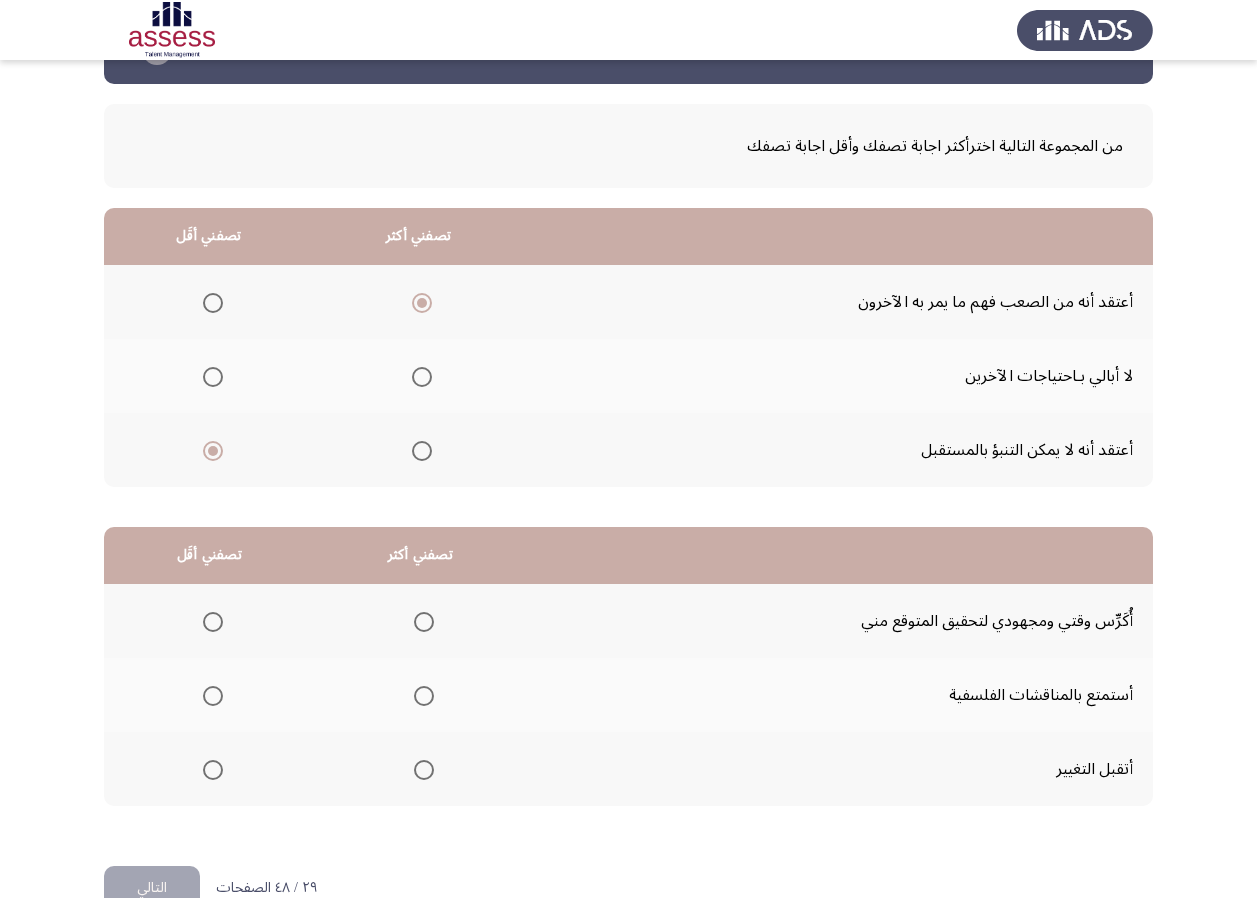 scroll, scrollTop: 112, scrollLeft: 0, axis: vertical 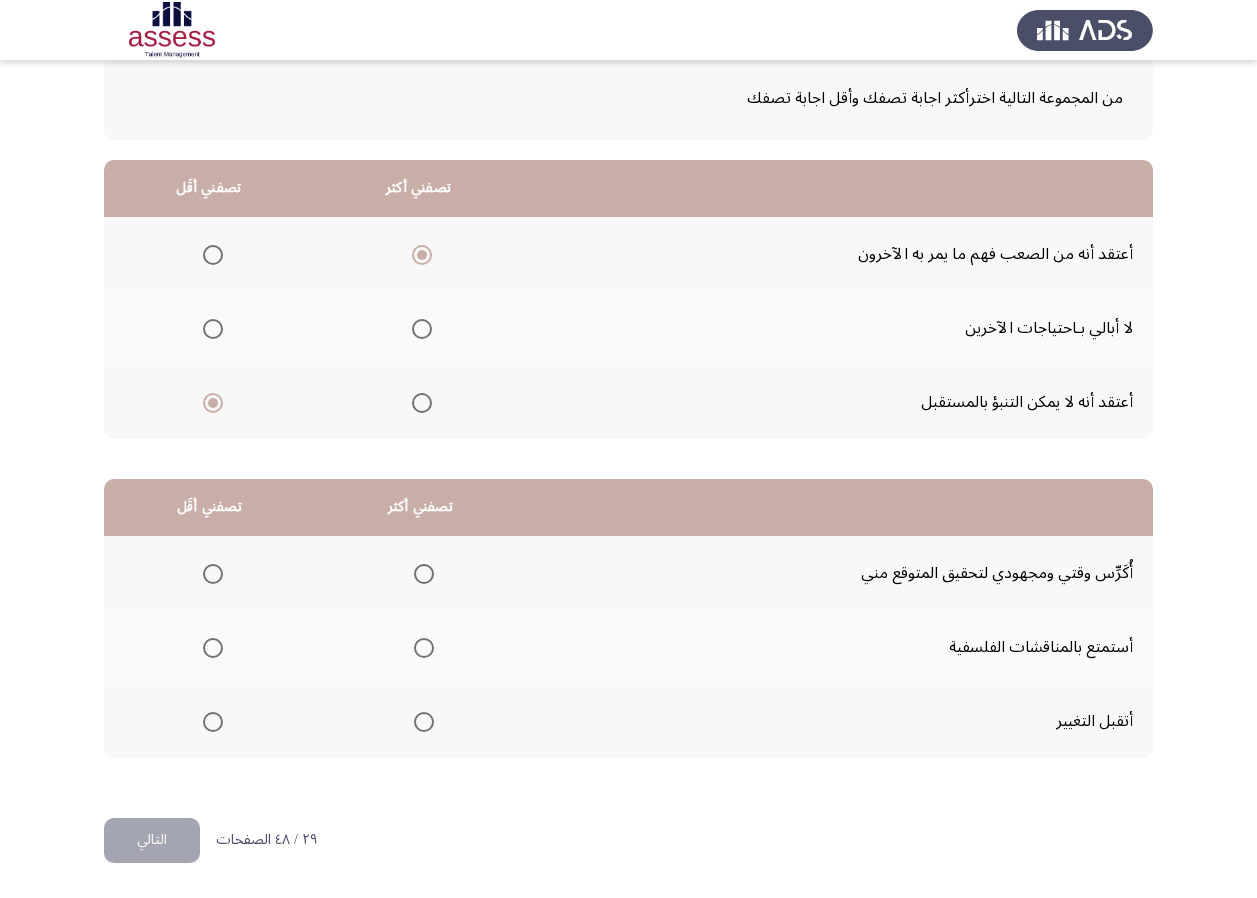 click at bounding box center [424, 574] 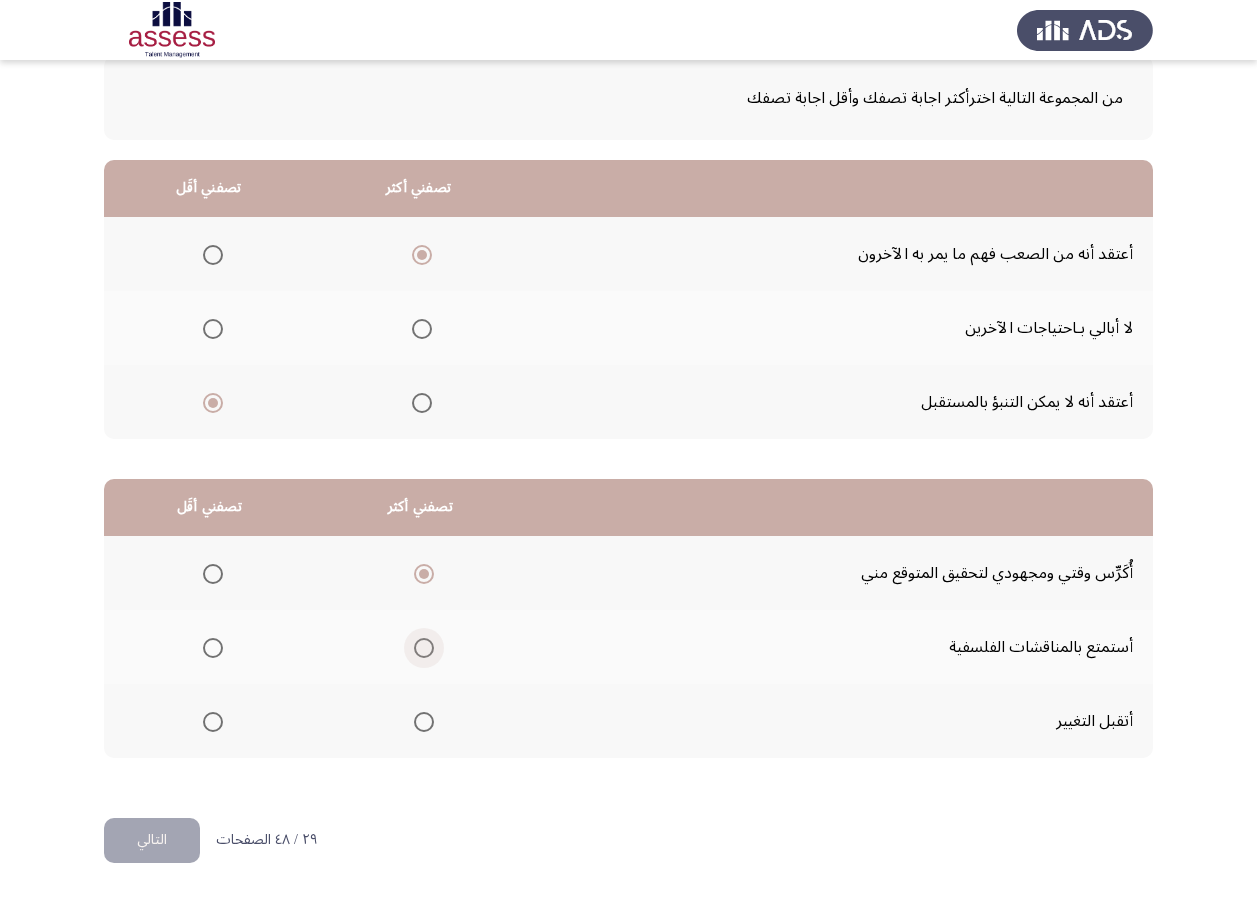 click at bounding box center [424, 648] 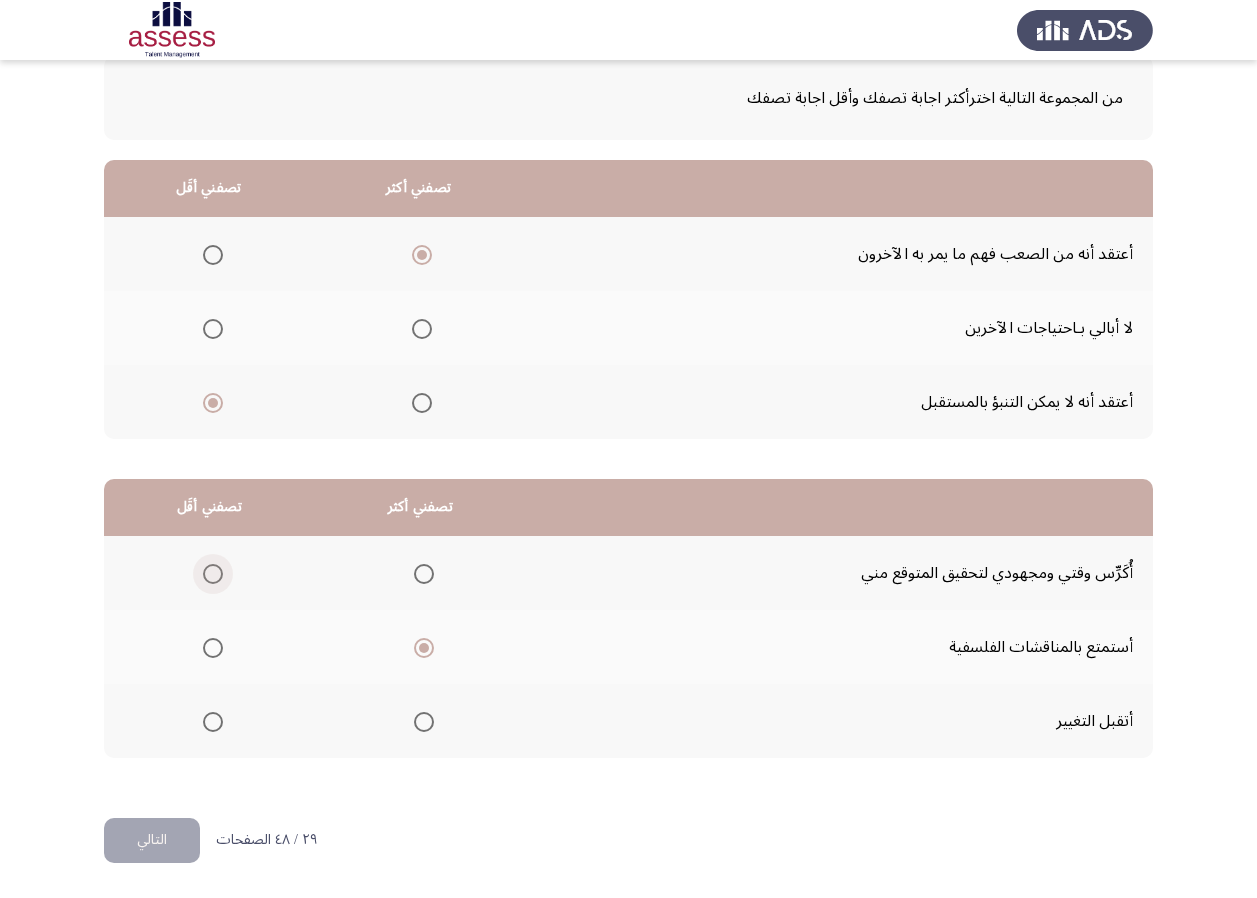 click at bounding box center [213, 574] 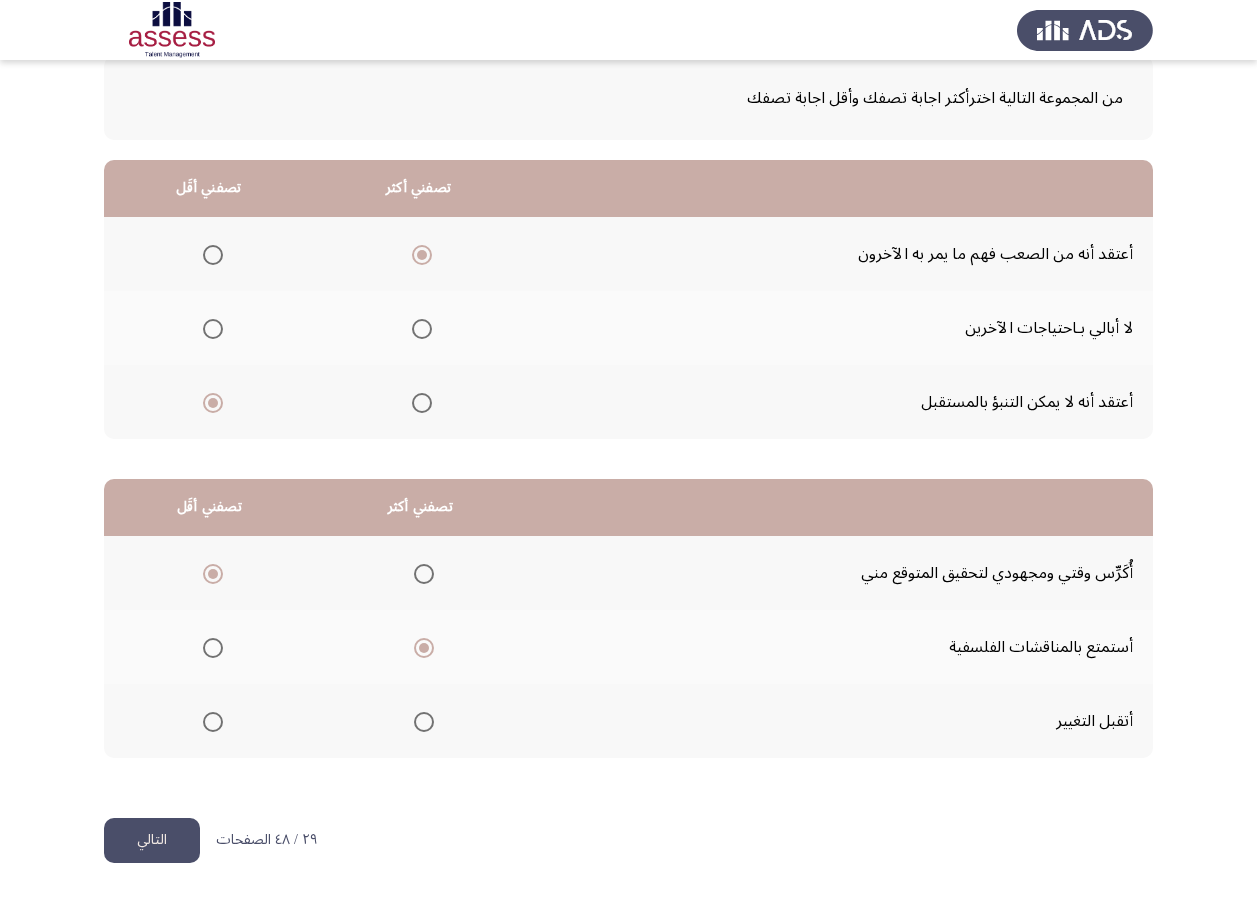 click at bounding box center (424, 722) 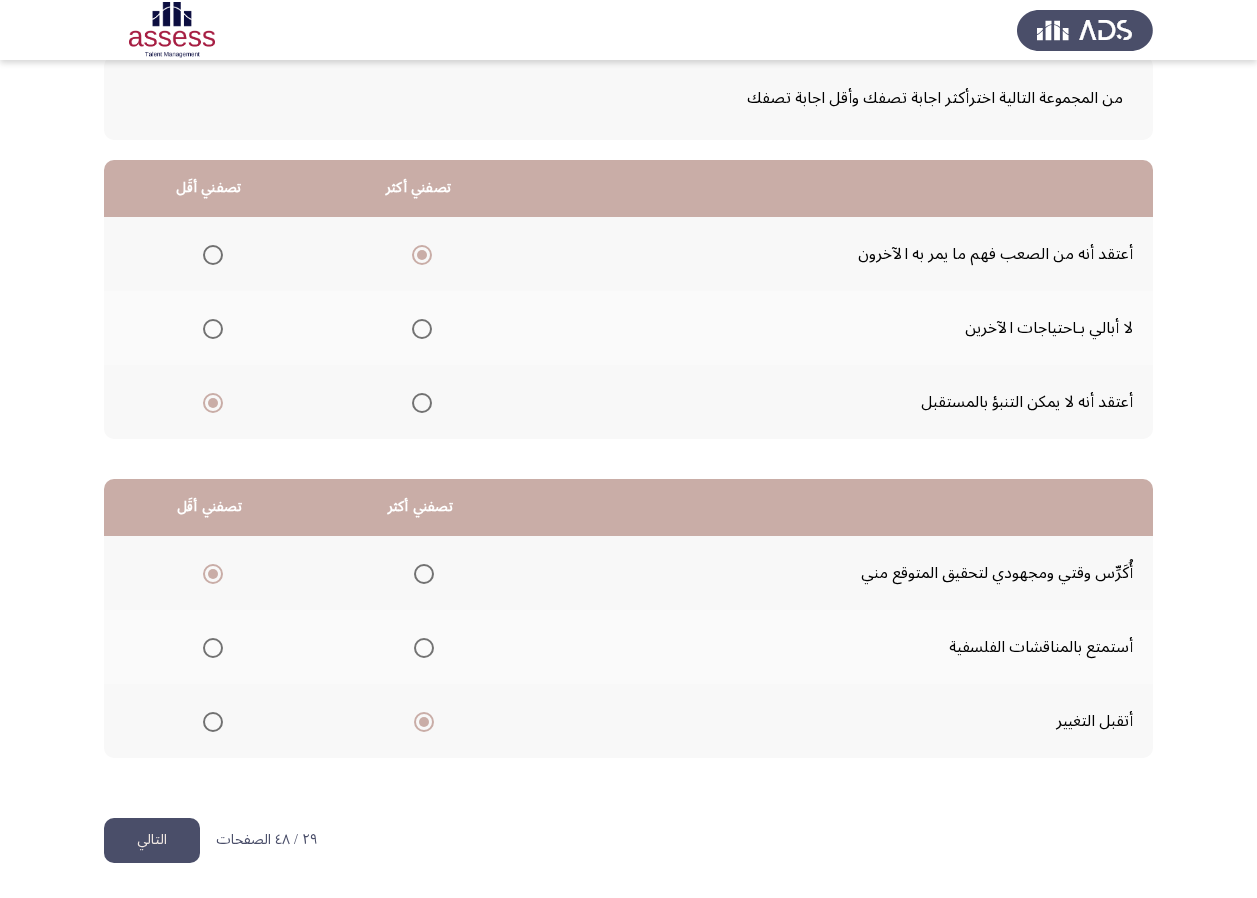 click on "التالي" 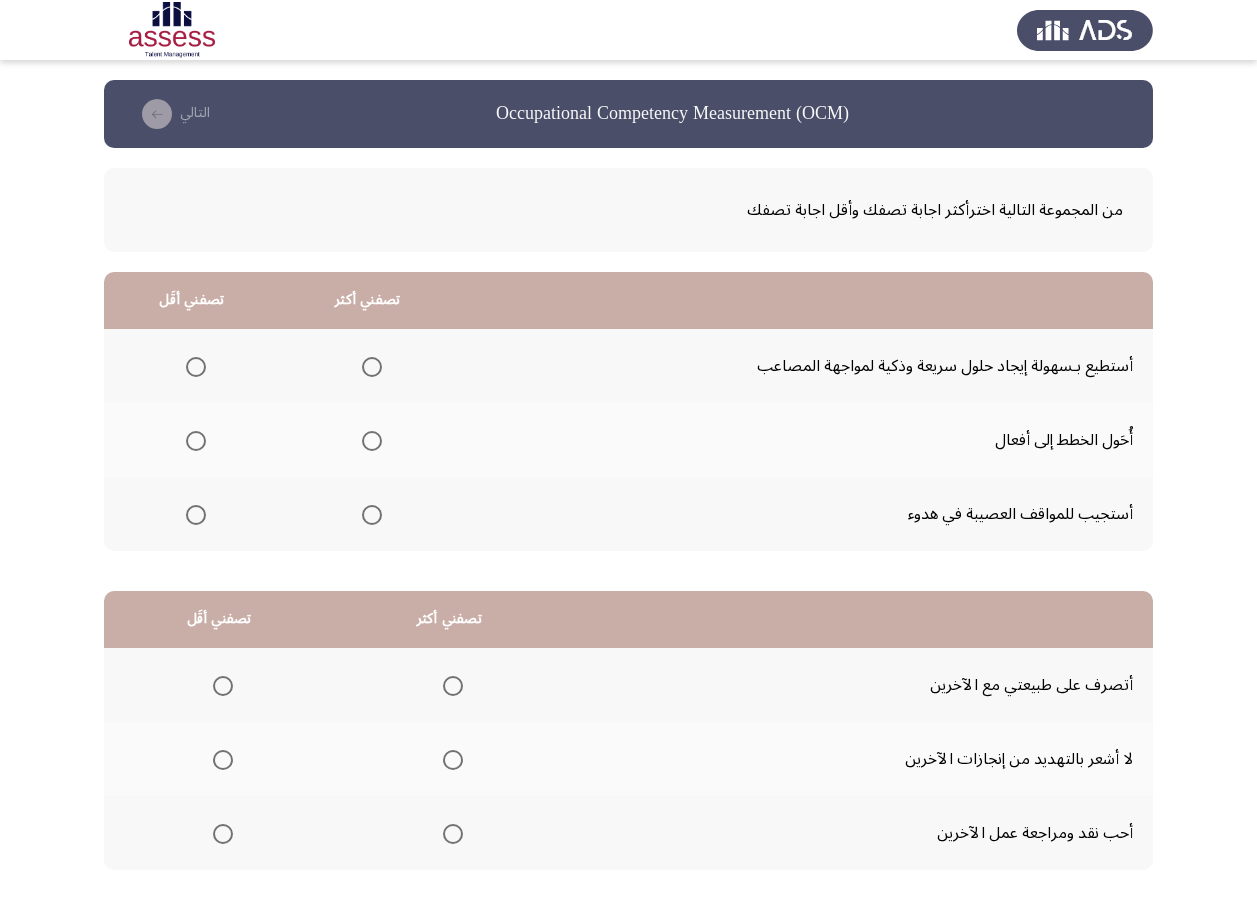 click at bounding box center [223, 834] 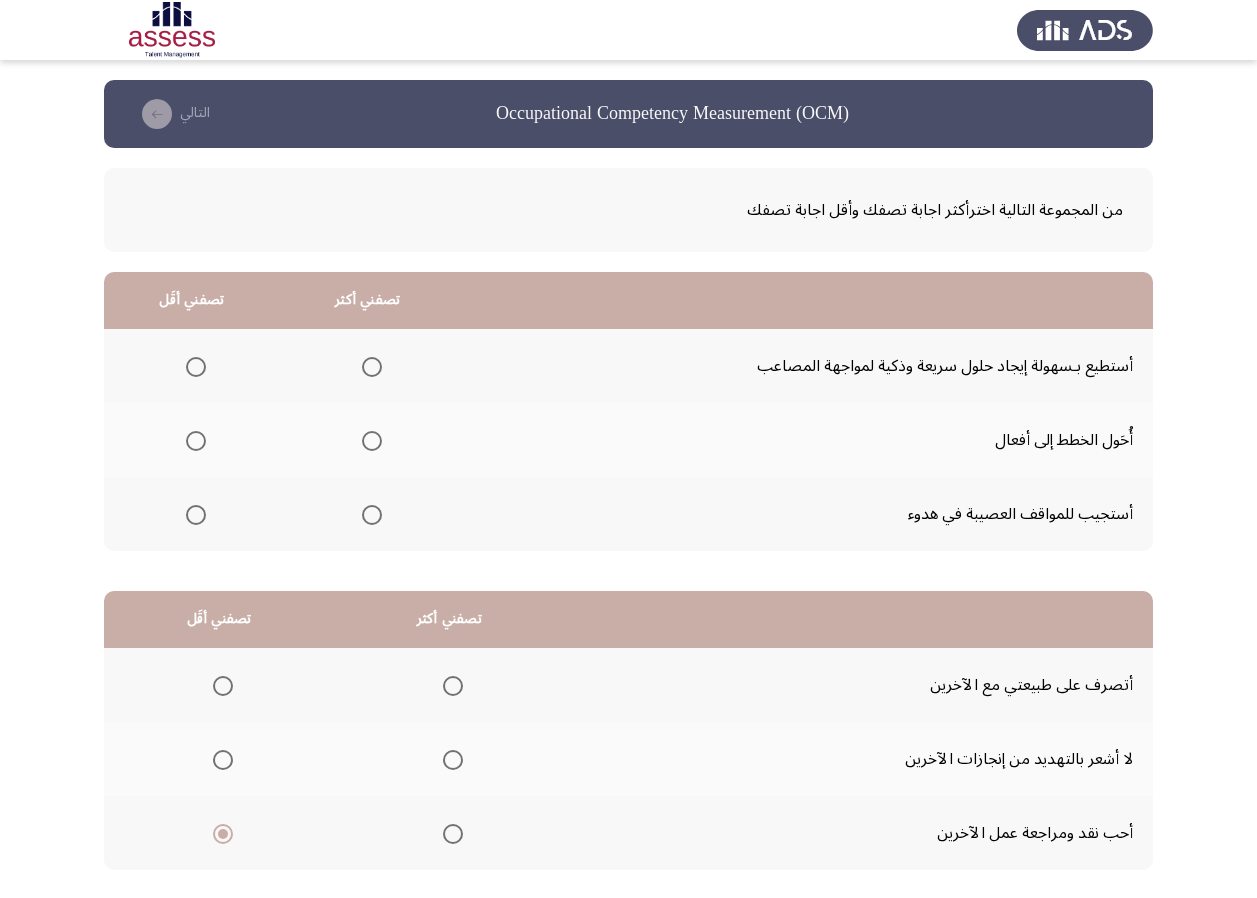 click at bounding box center [453, 760] 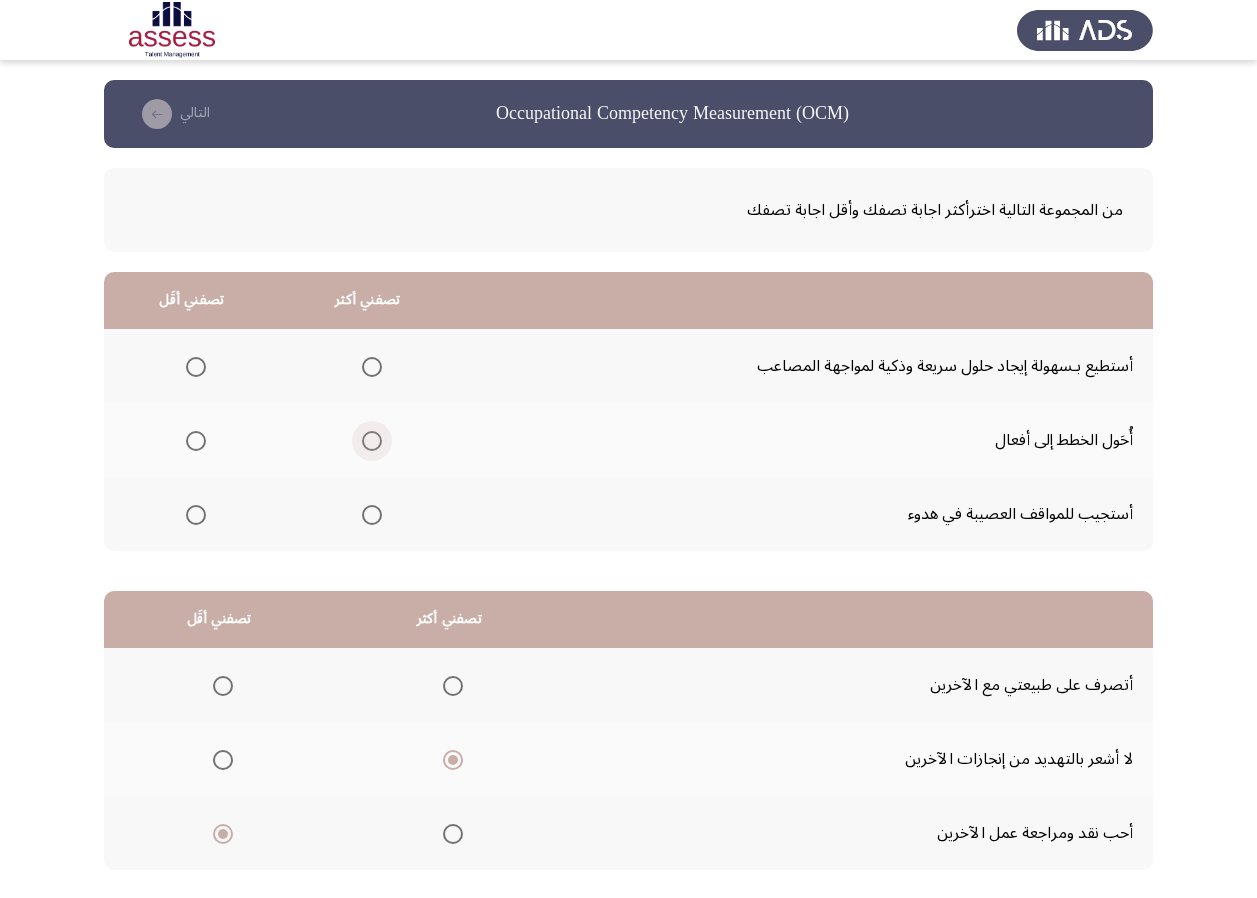 click at bounding box center [372, 441] 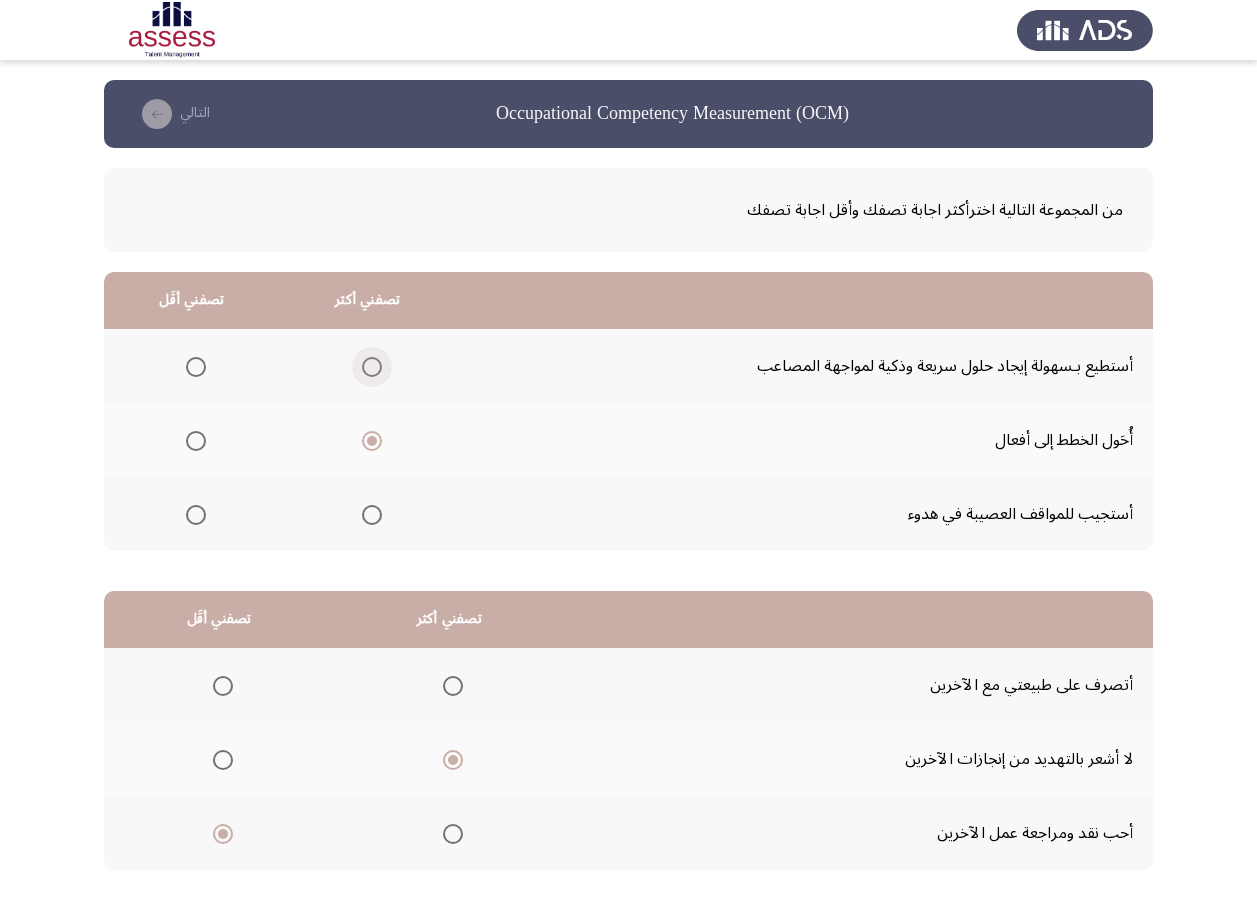 click at bounding box center (372, 367) 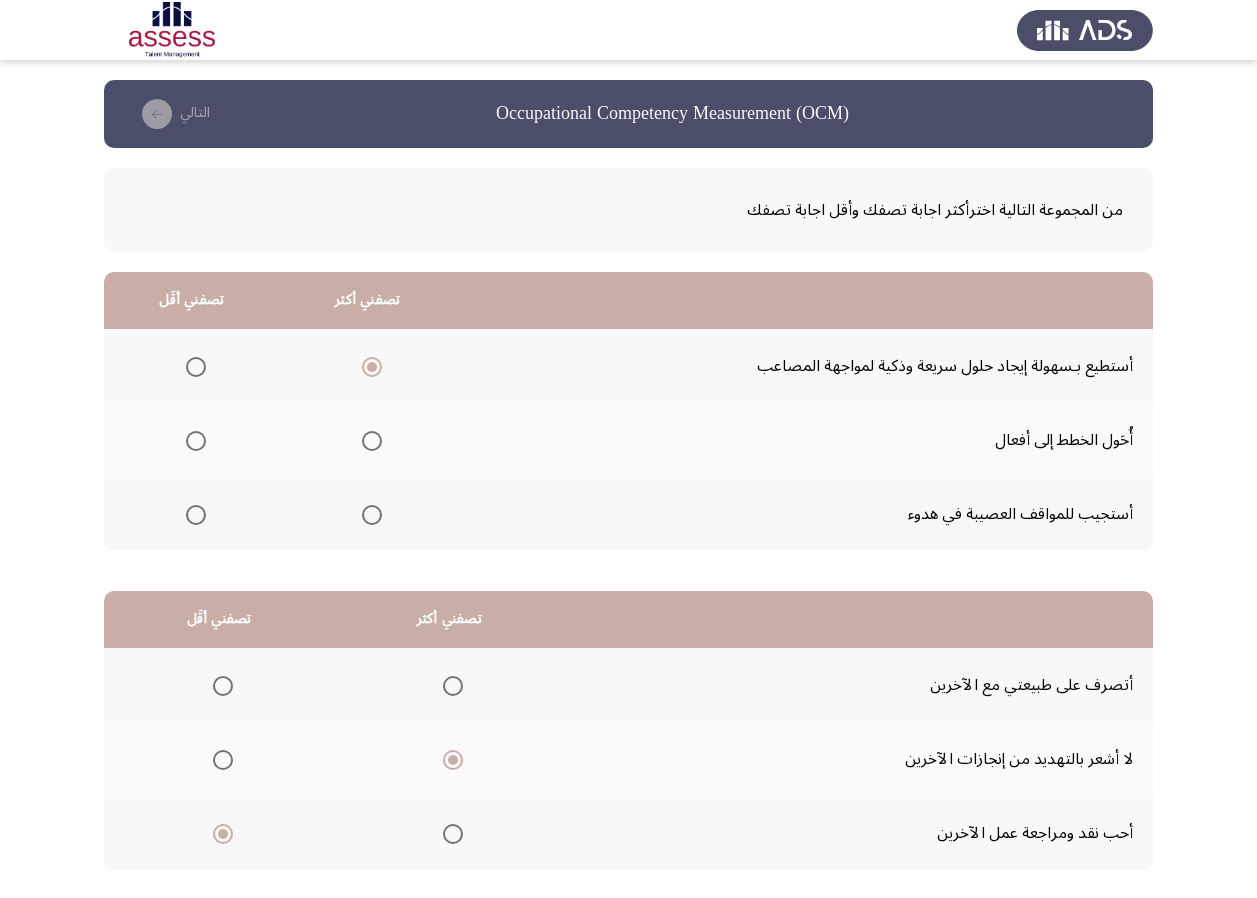 click at bounding box center [196, 515] 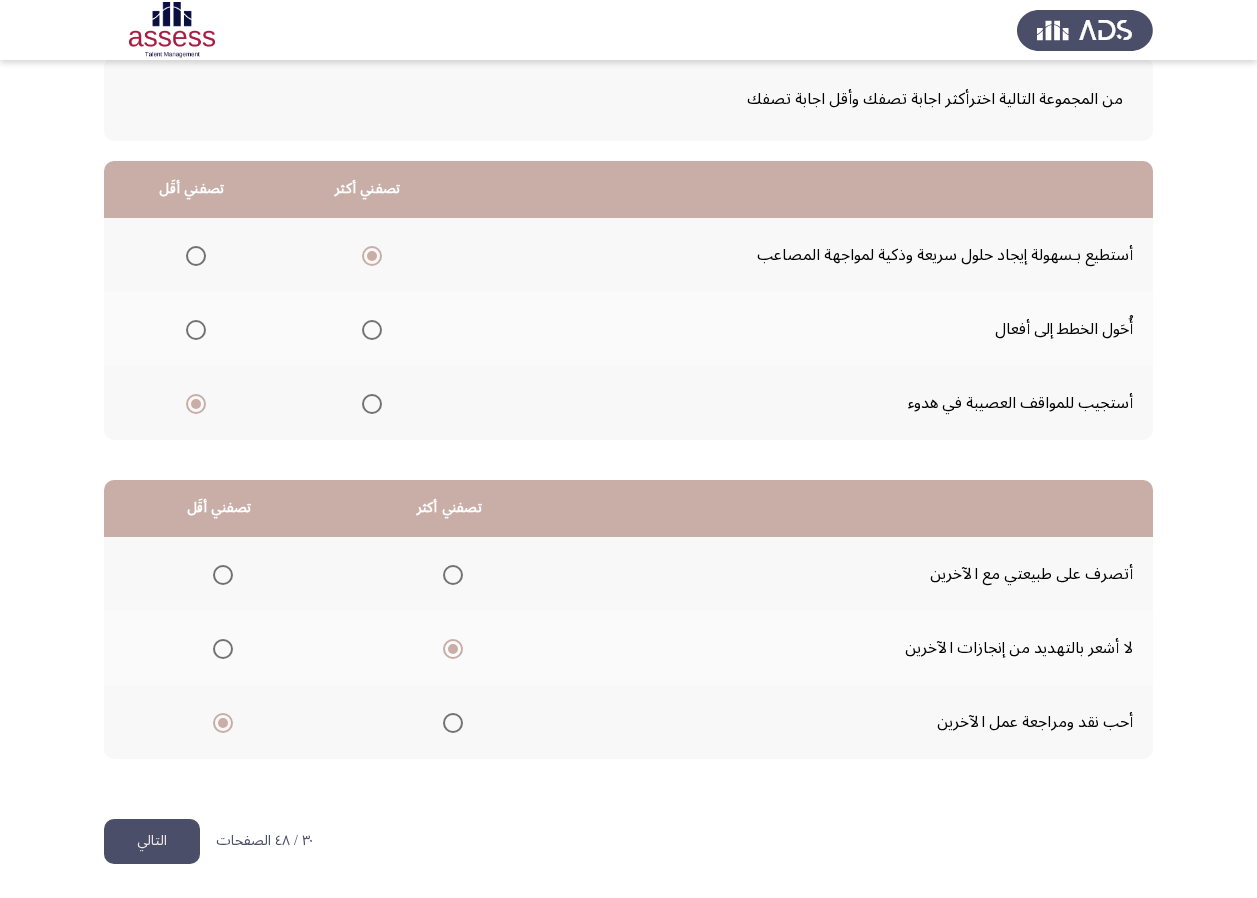 scroll, scrollTop: 112, scrollLeft: 0, axis: vertical 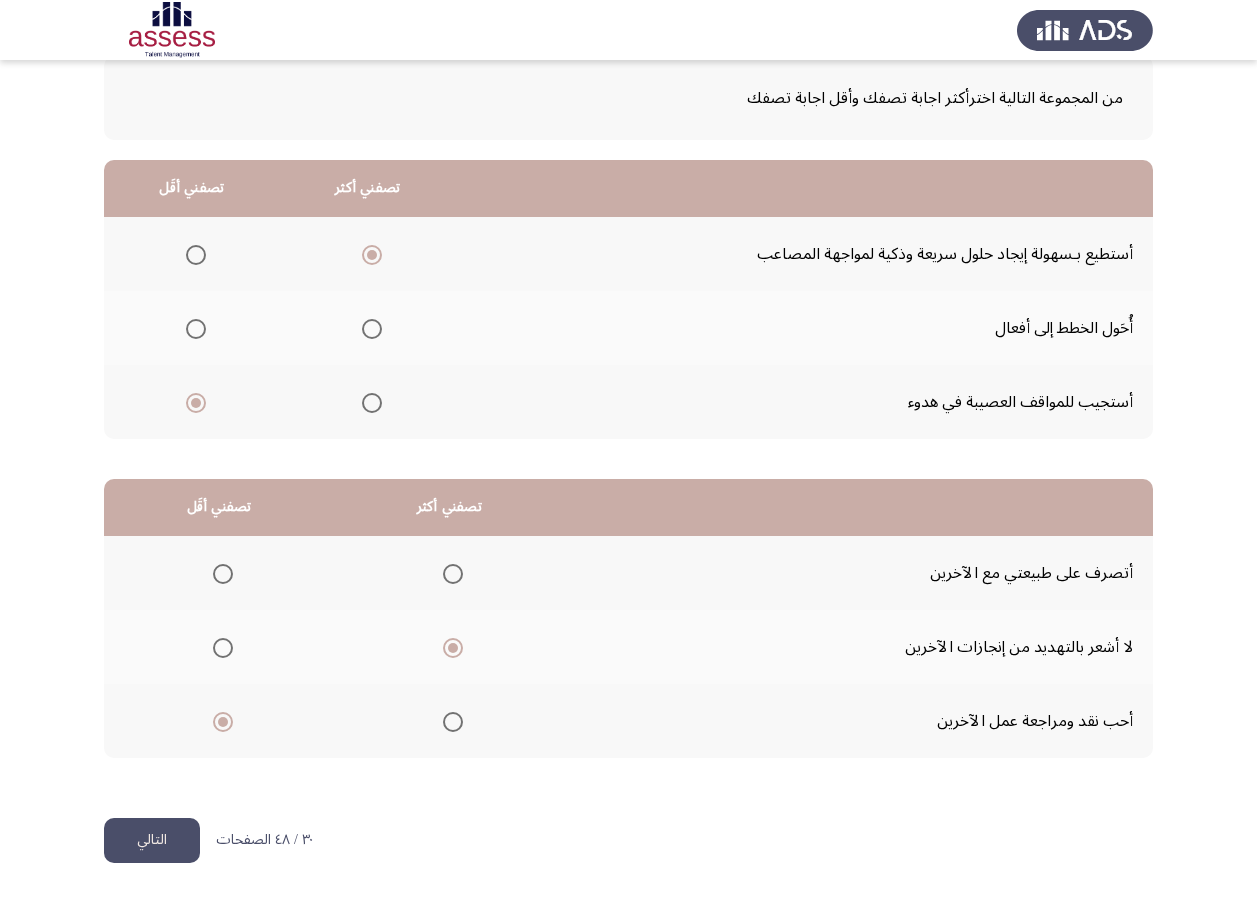 click on "التالي" 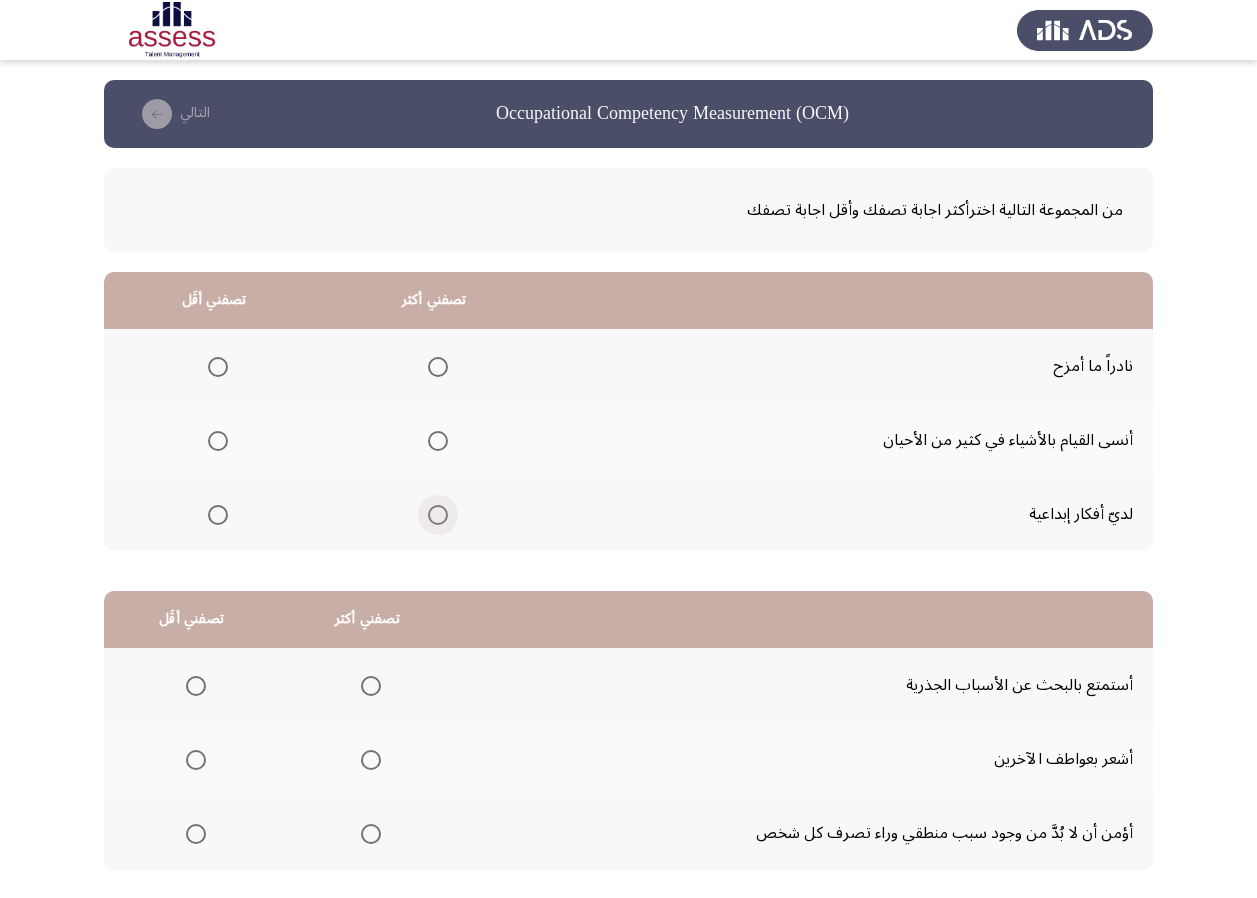 click at bounding box center (438, 515) 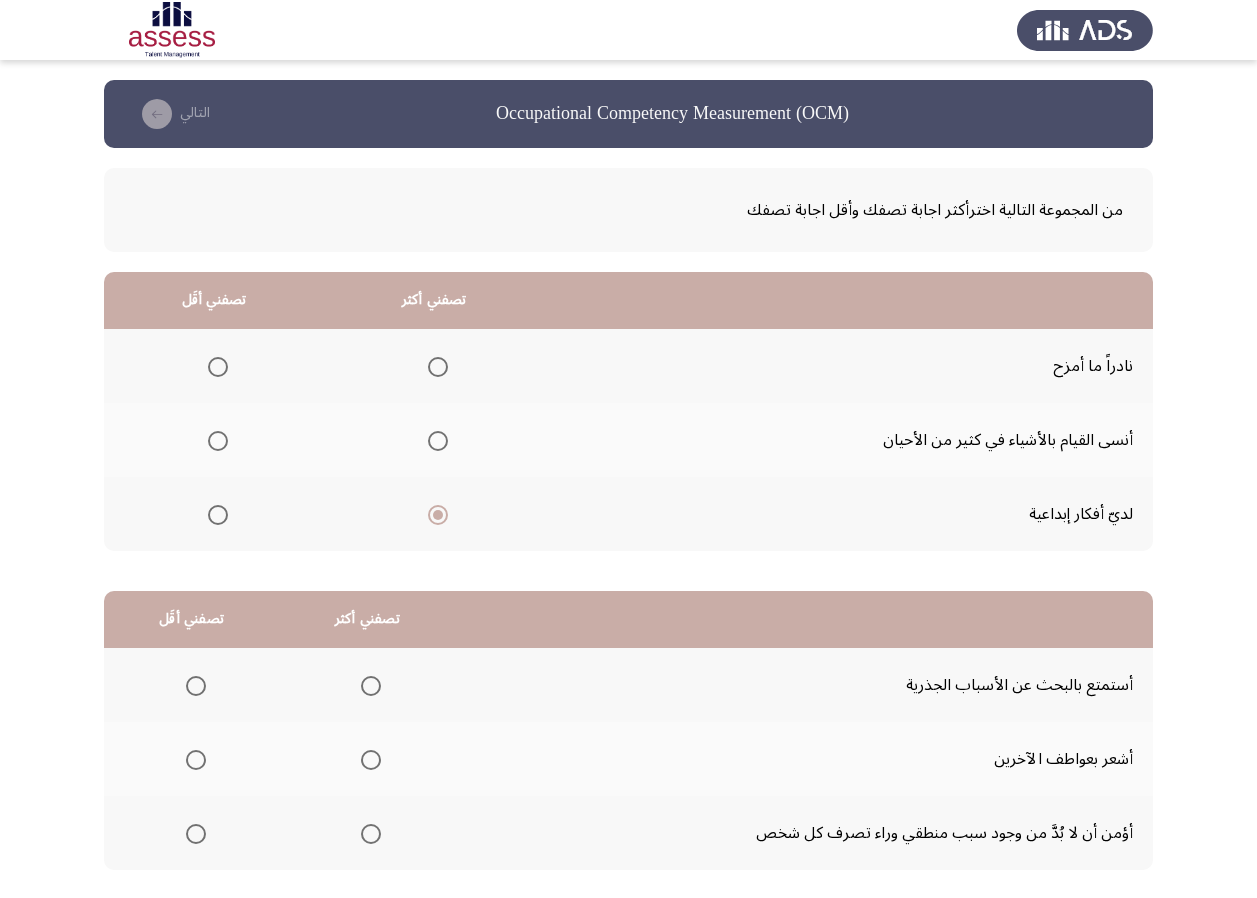 click at bounding box center (218, 441) 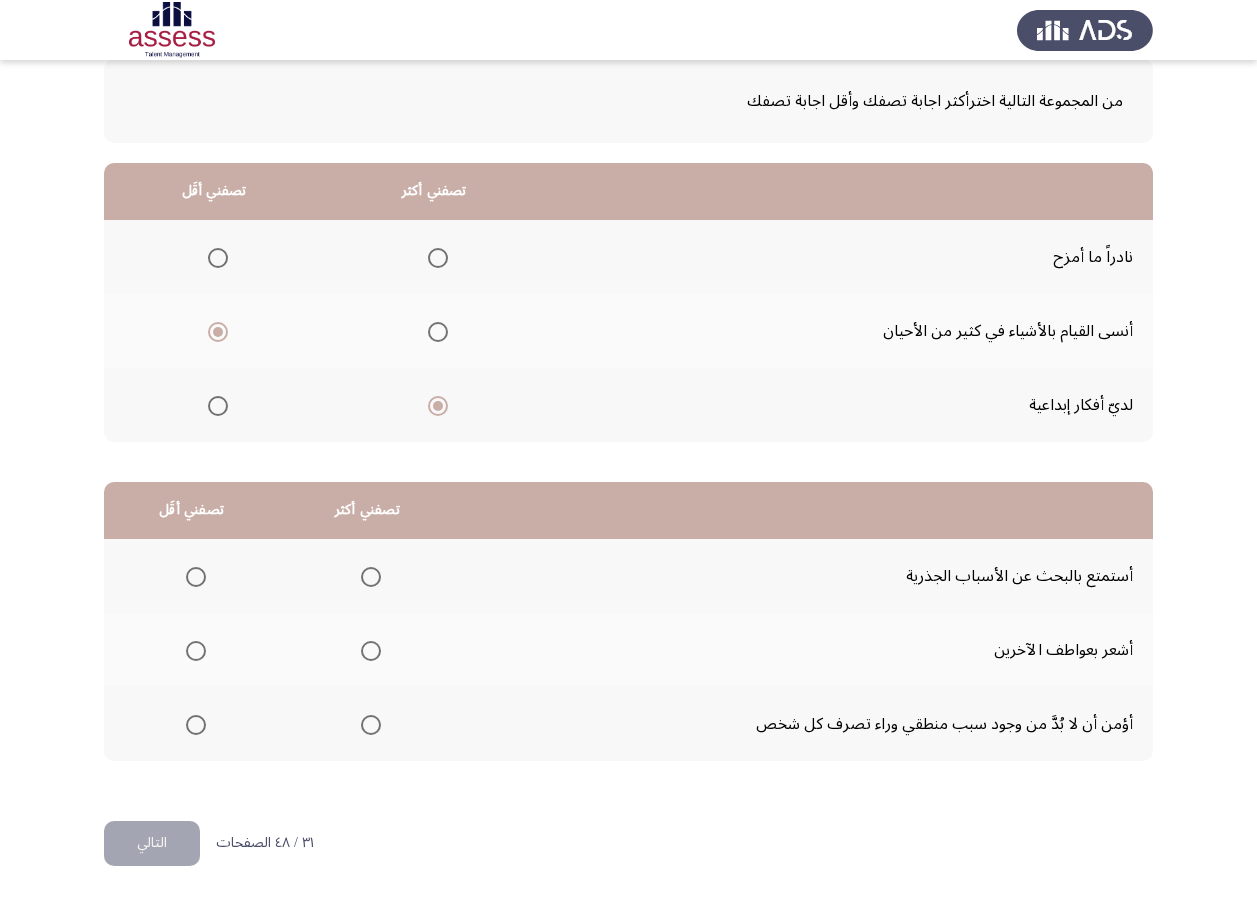 scroll, scrollTop: 112, scrollLeft: 0, axis: vertical 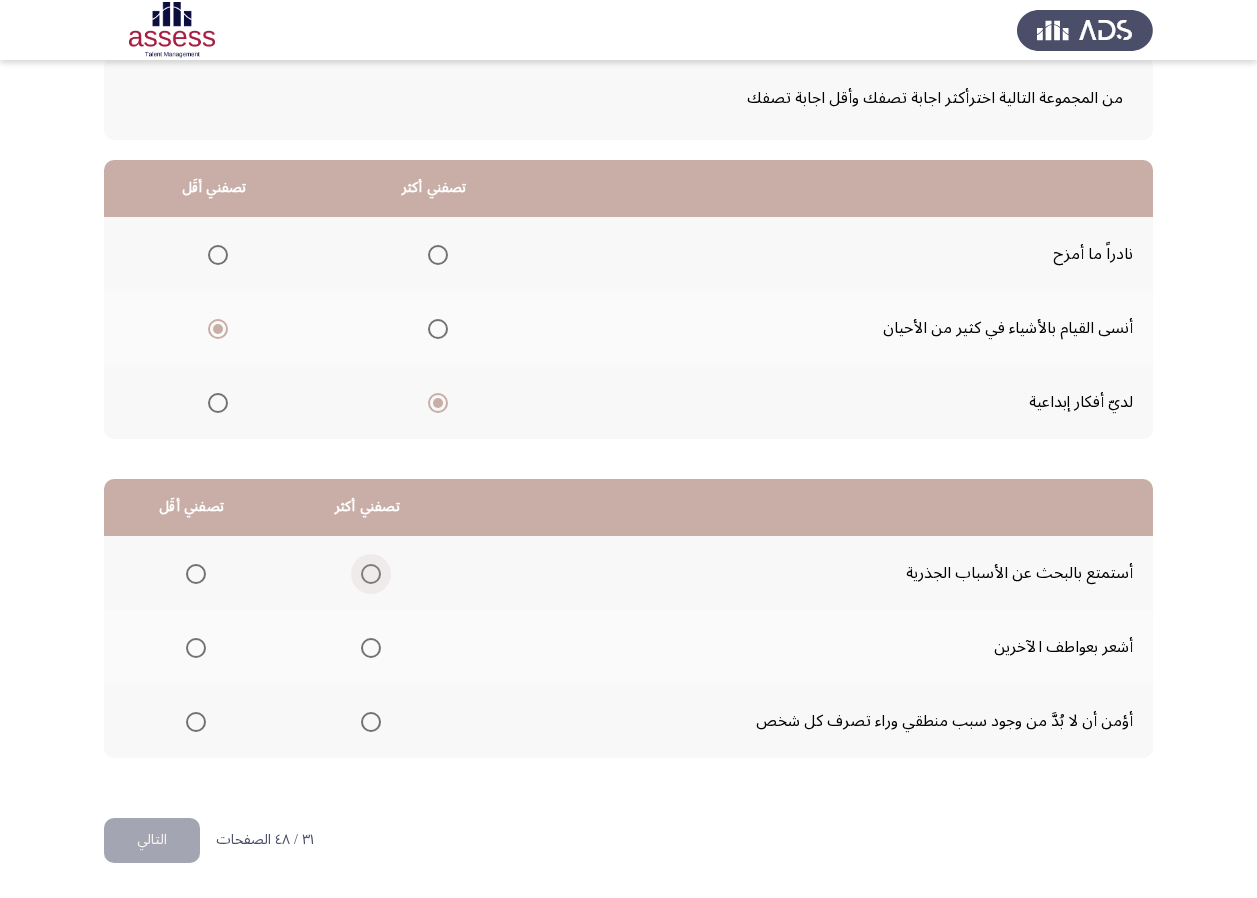 click at bounding box center (371, 574) 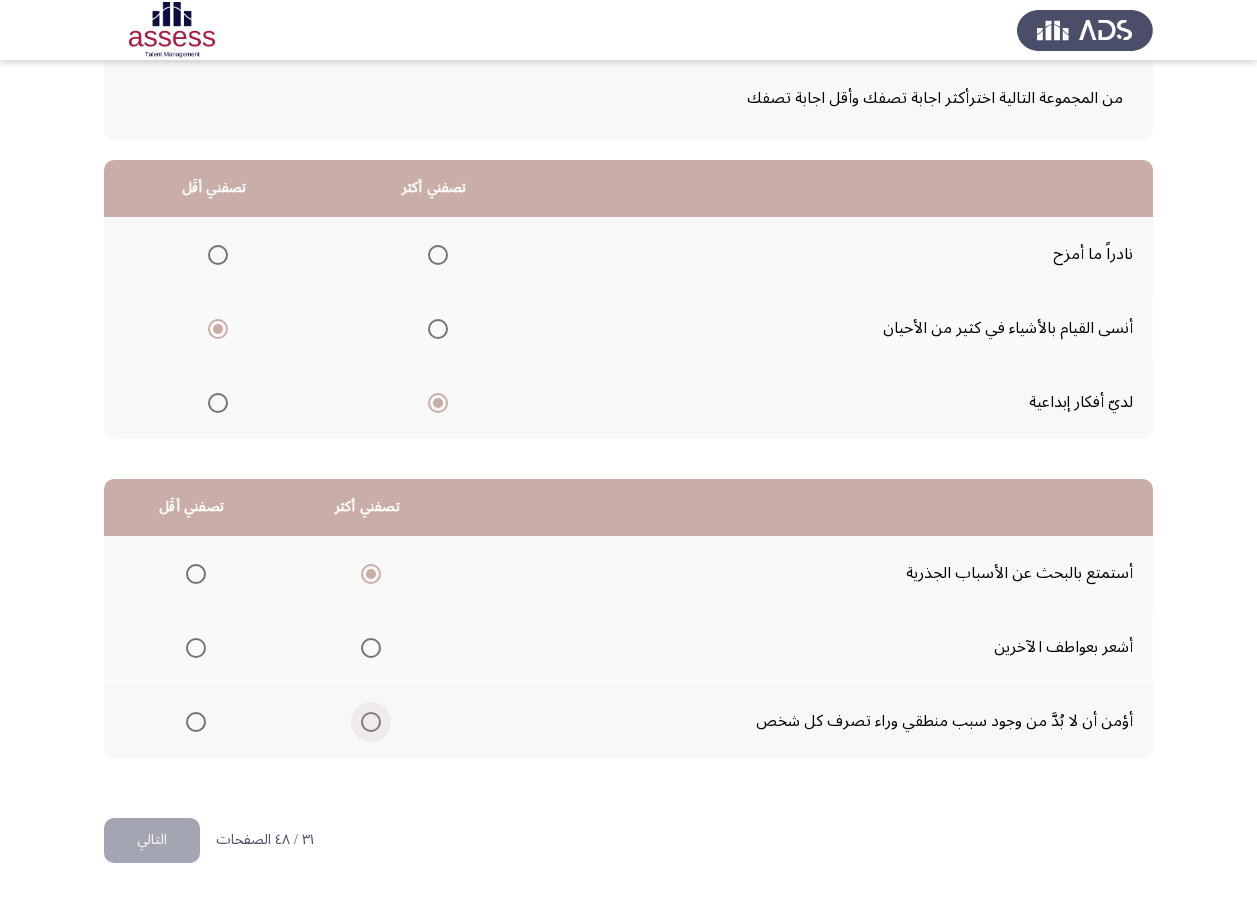 click at bounding box center [371, 722] 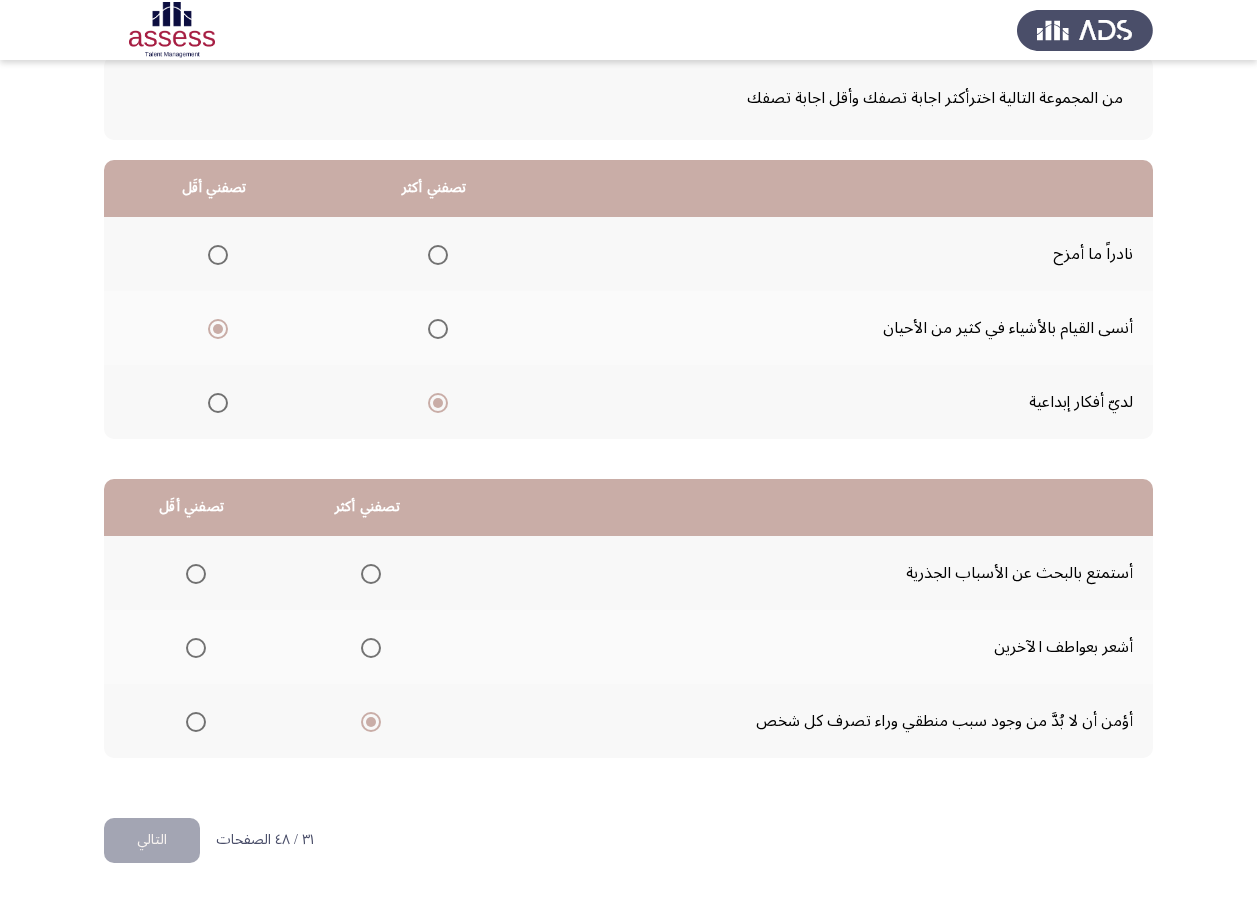 click 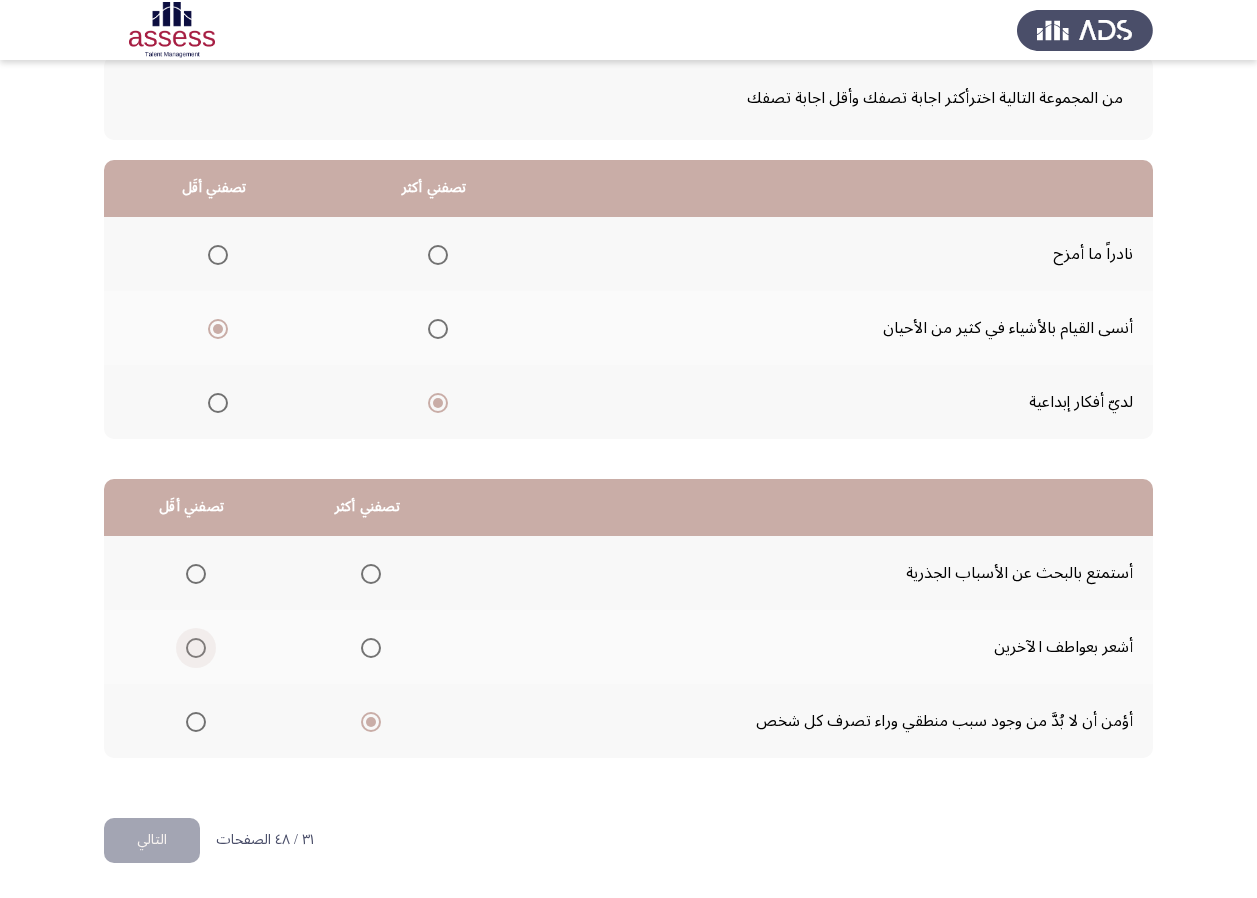 click at bounding box center (196, 648) 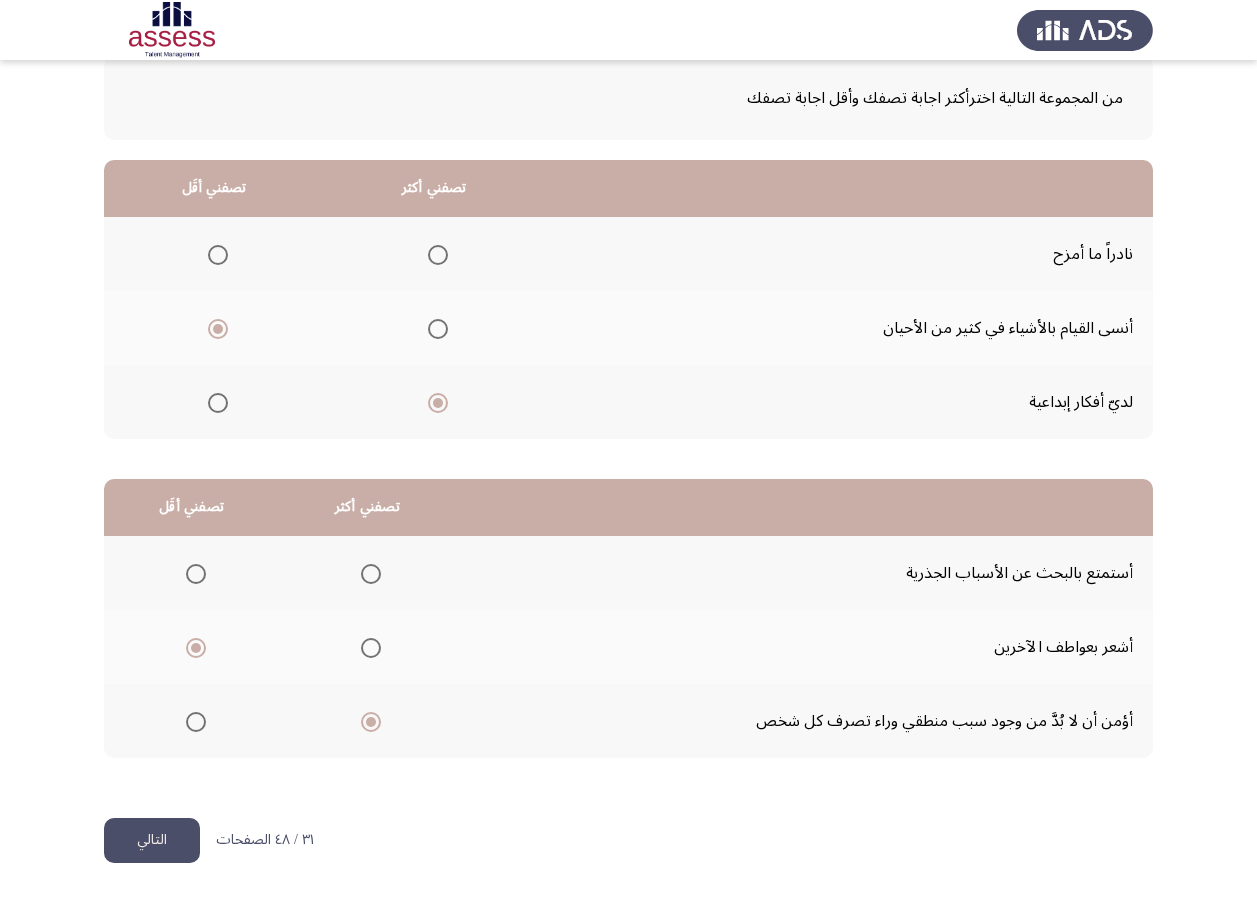 click on "التالي" 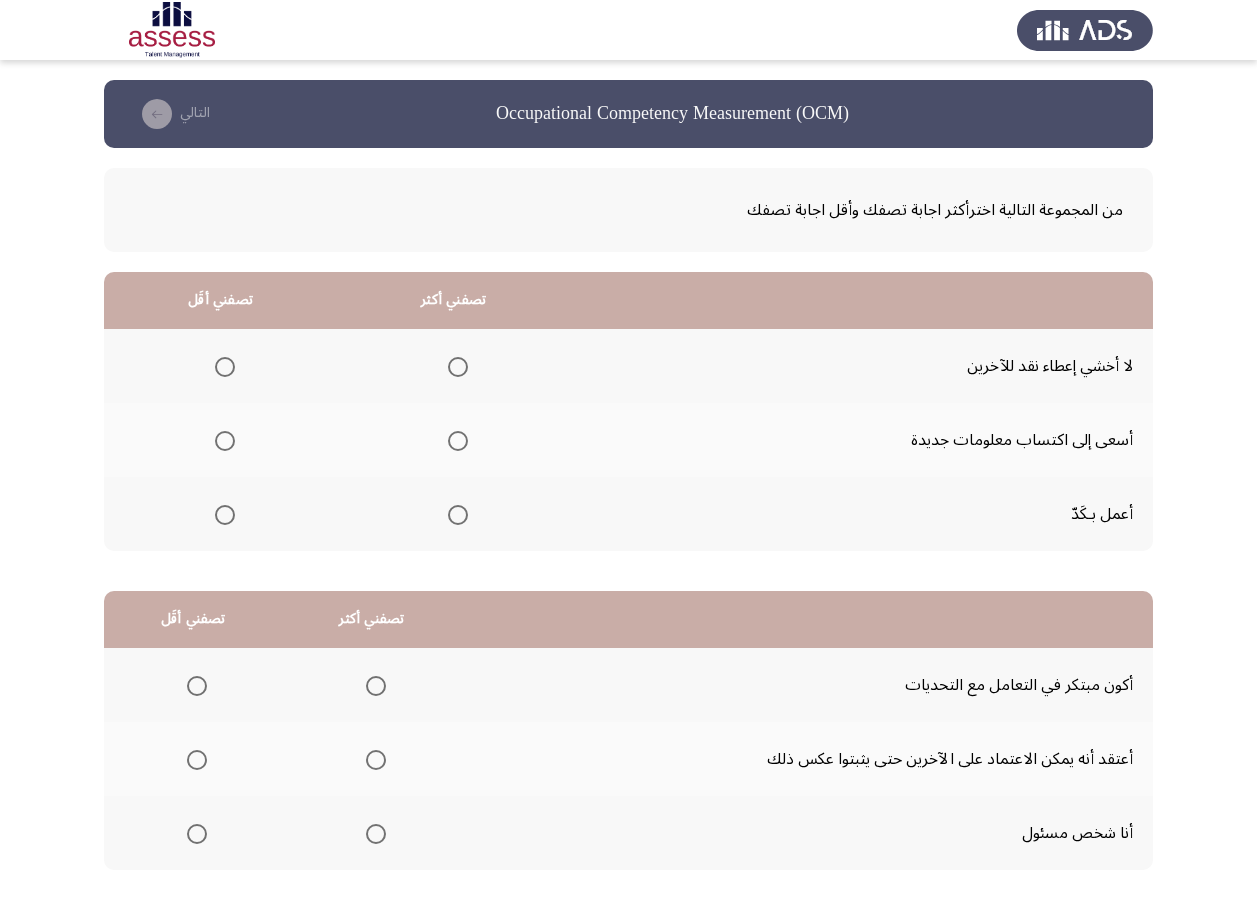 click at bounding box center (458, 441) 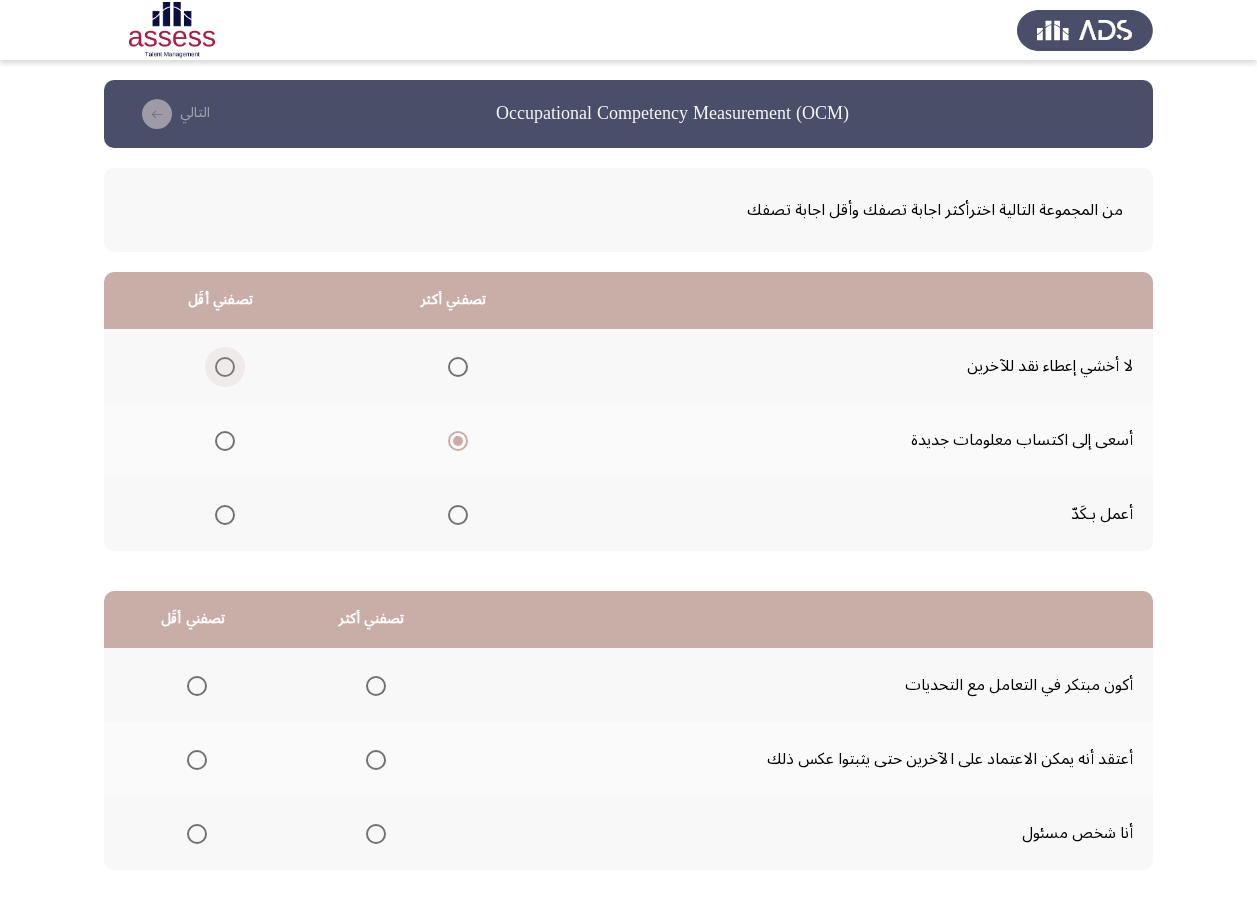 click at bounding box center [225, 367] 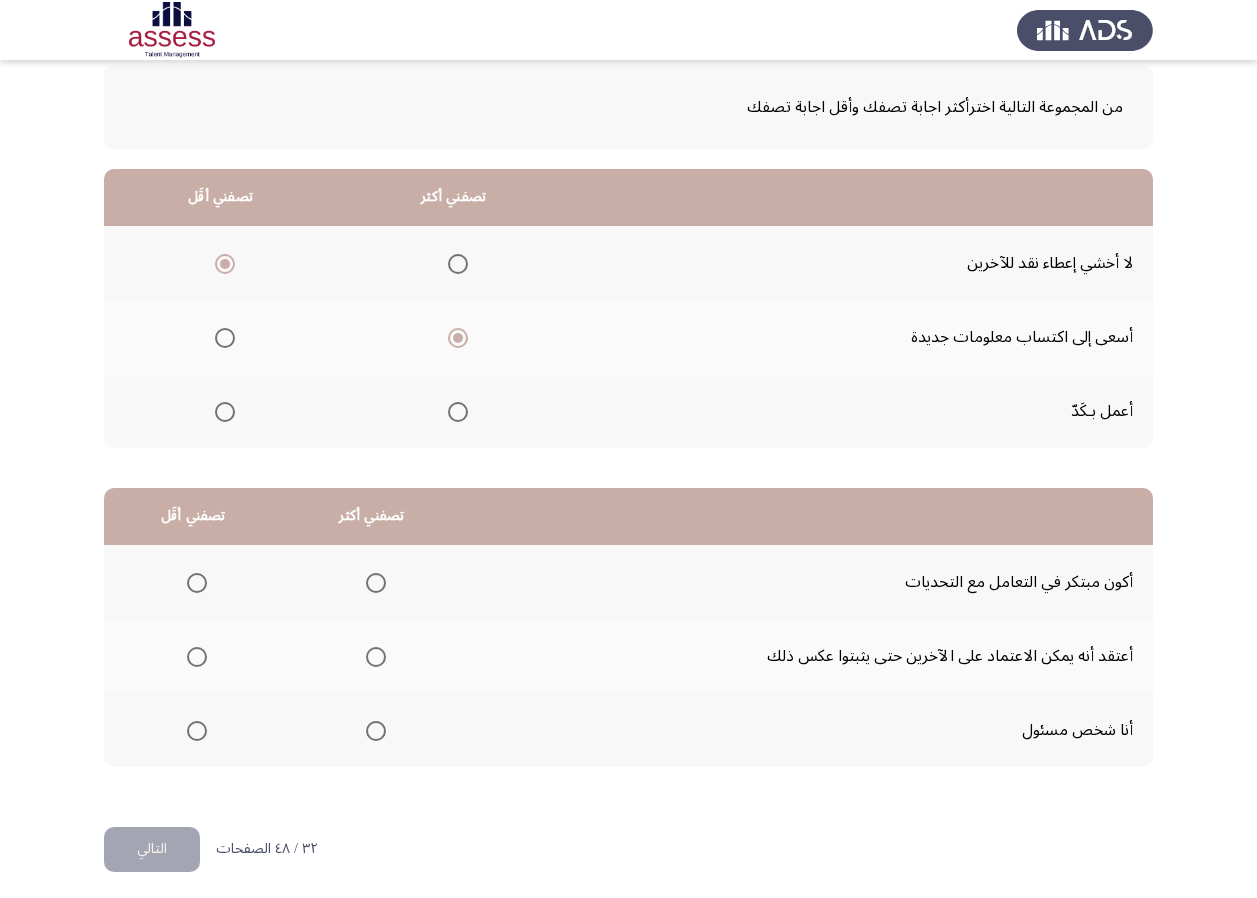 scroll, scrollTop: 112, scrollLeft: 0, axis: vertical 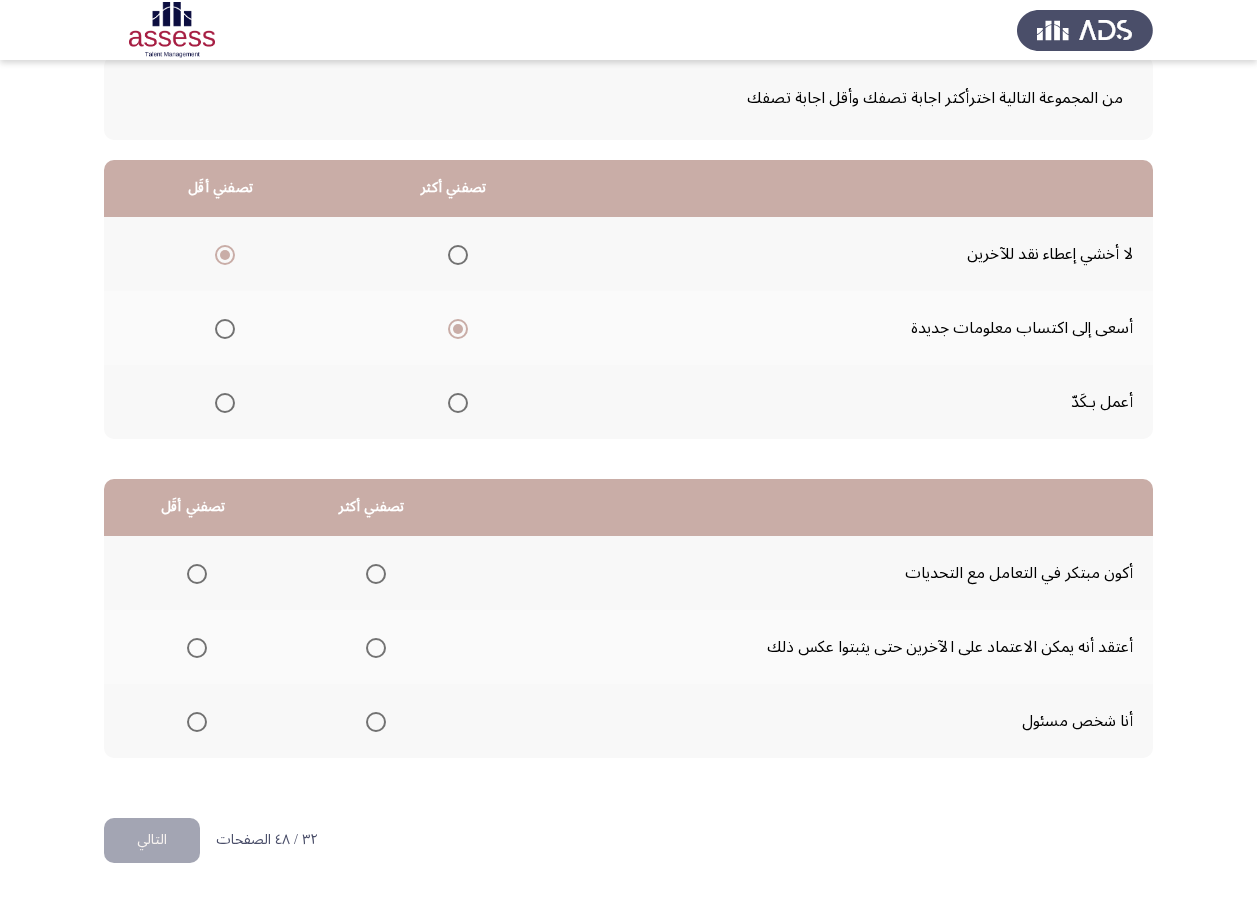 click at bounding box center (376, 574) 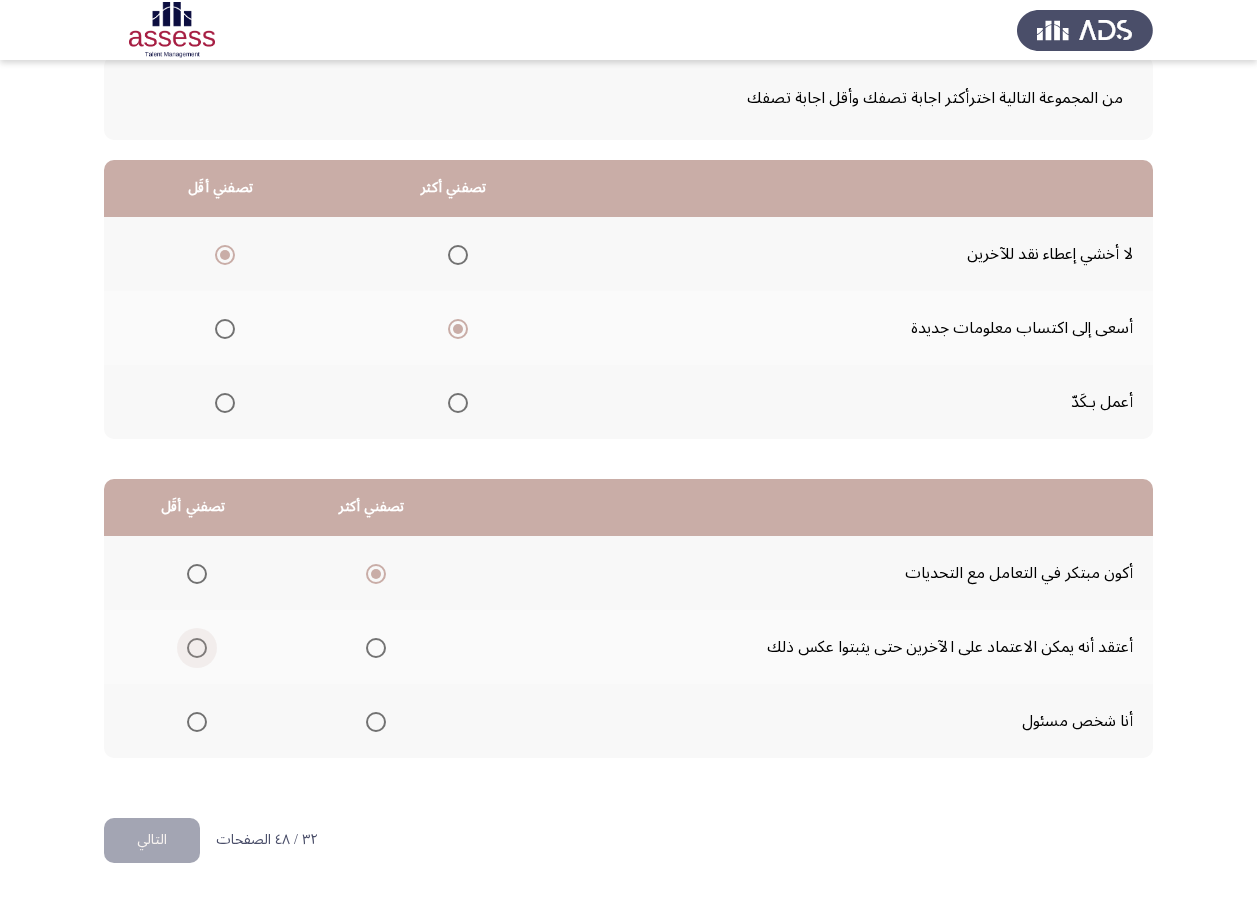 click at bounding box center (197, 648) 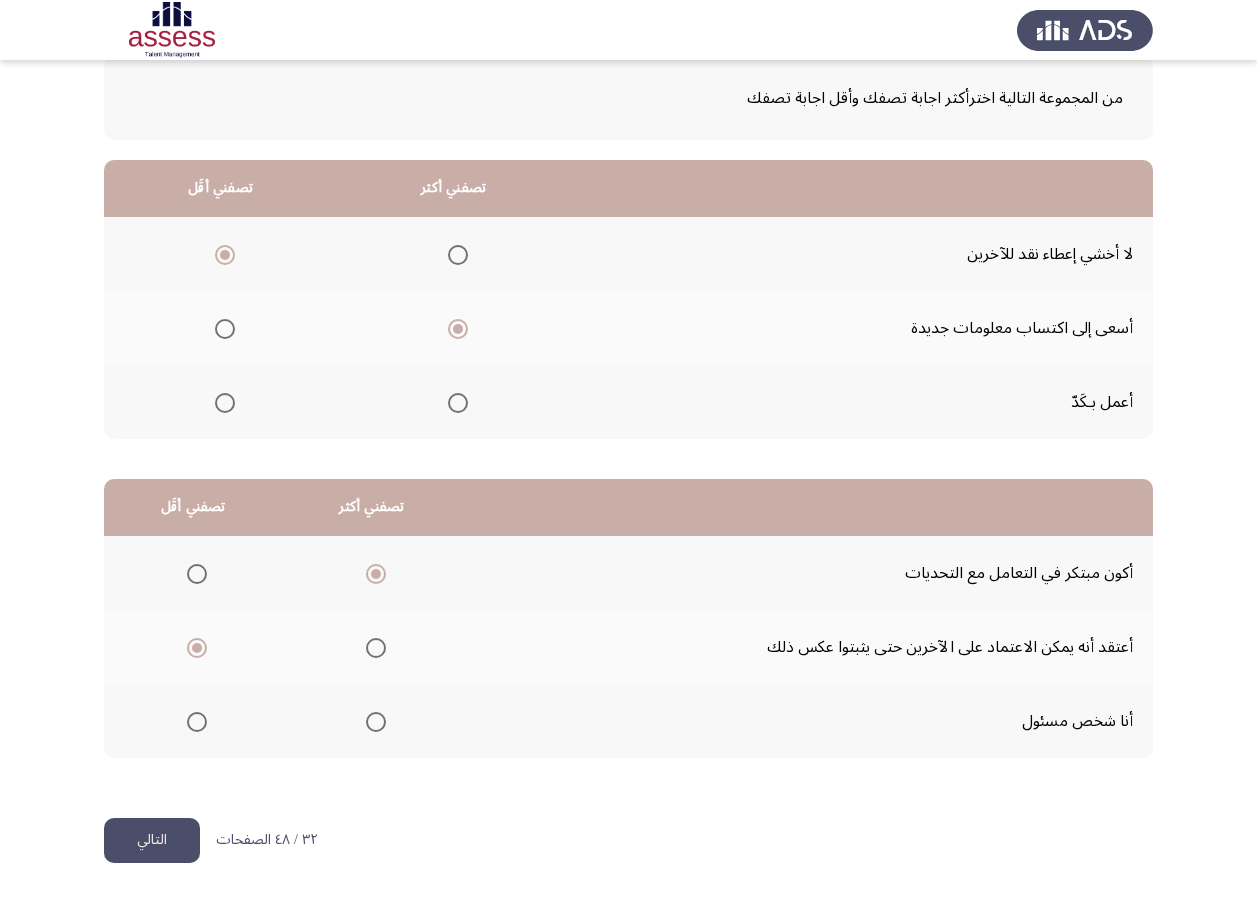 click on "التالي" 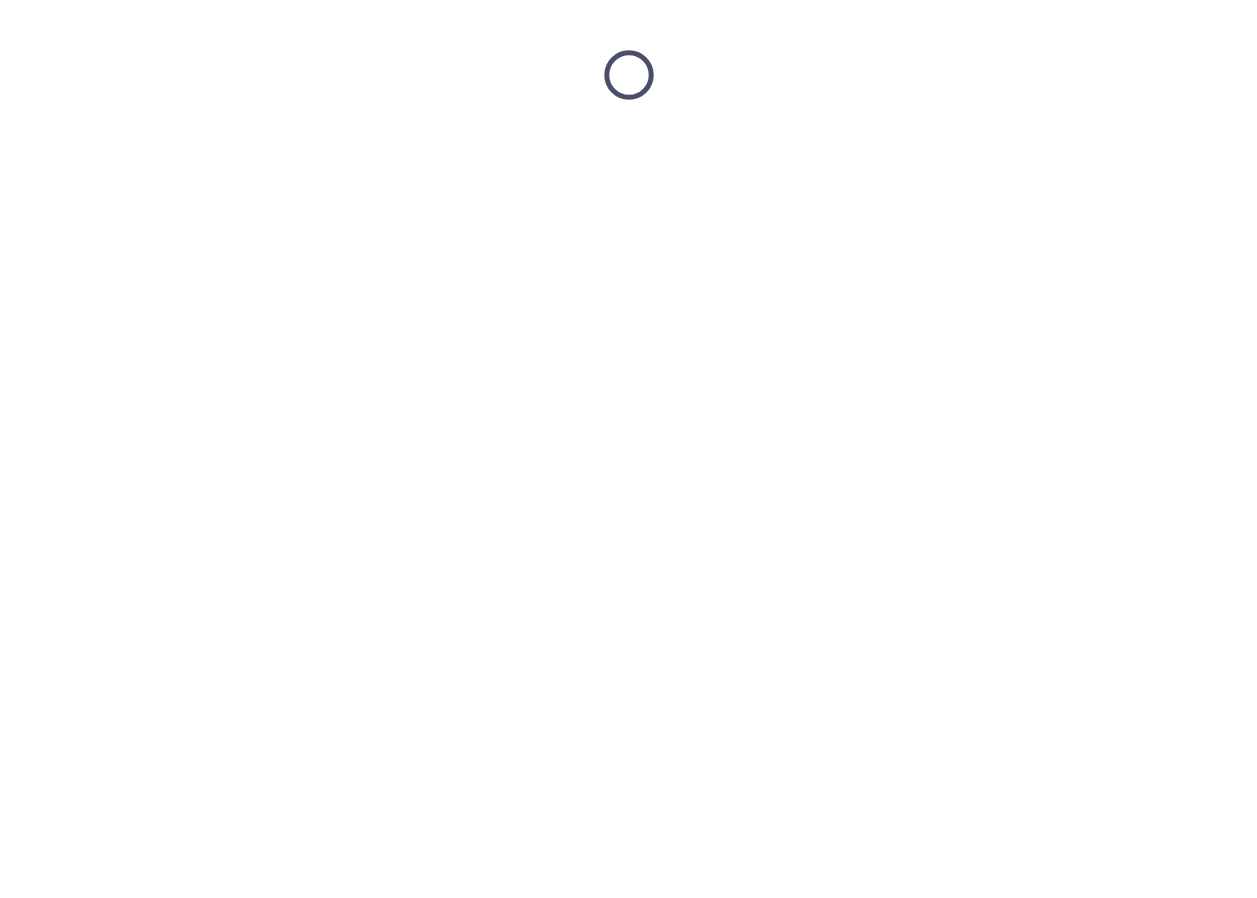 scroll, scrollTop: 0, scrollLeft: 0, axis: both 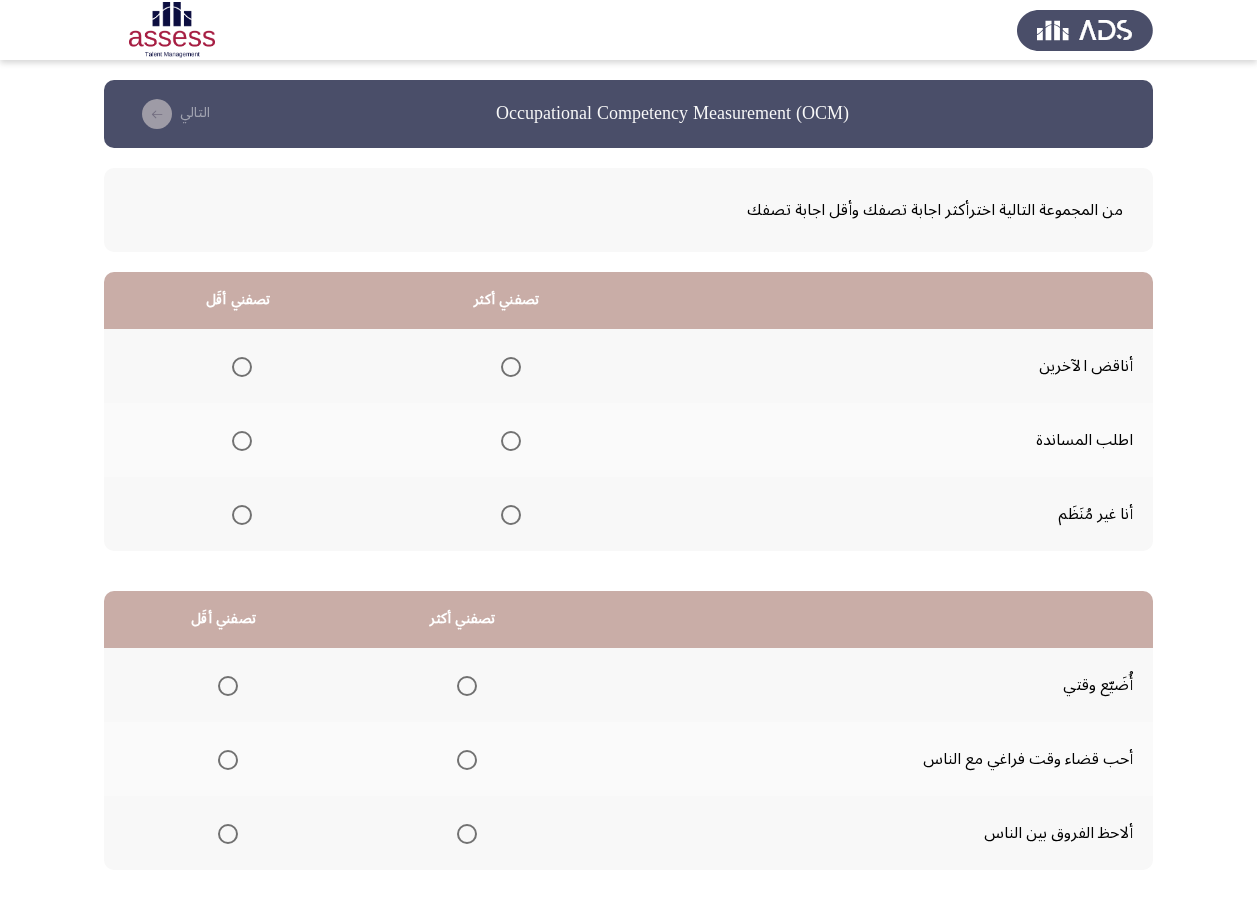 click at bounding box center [242, 515] 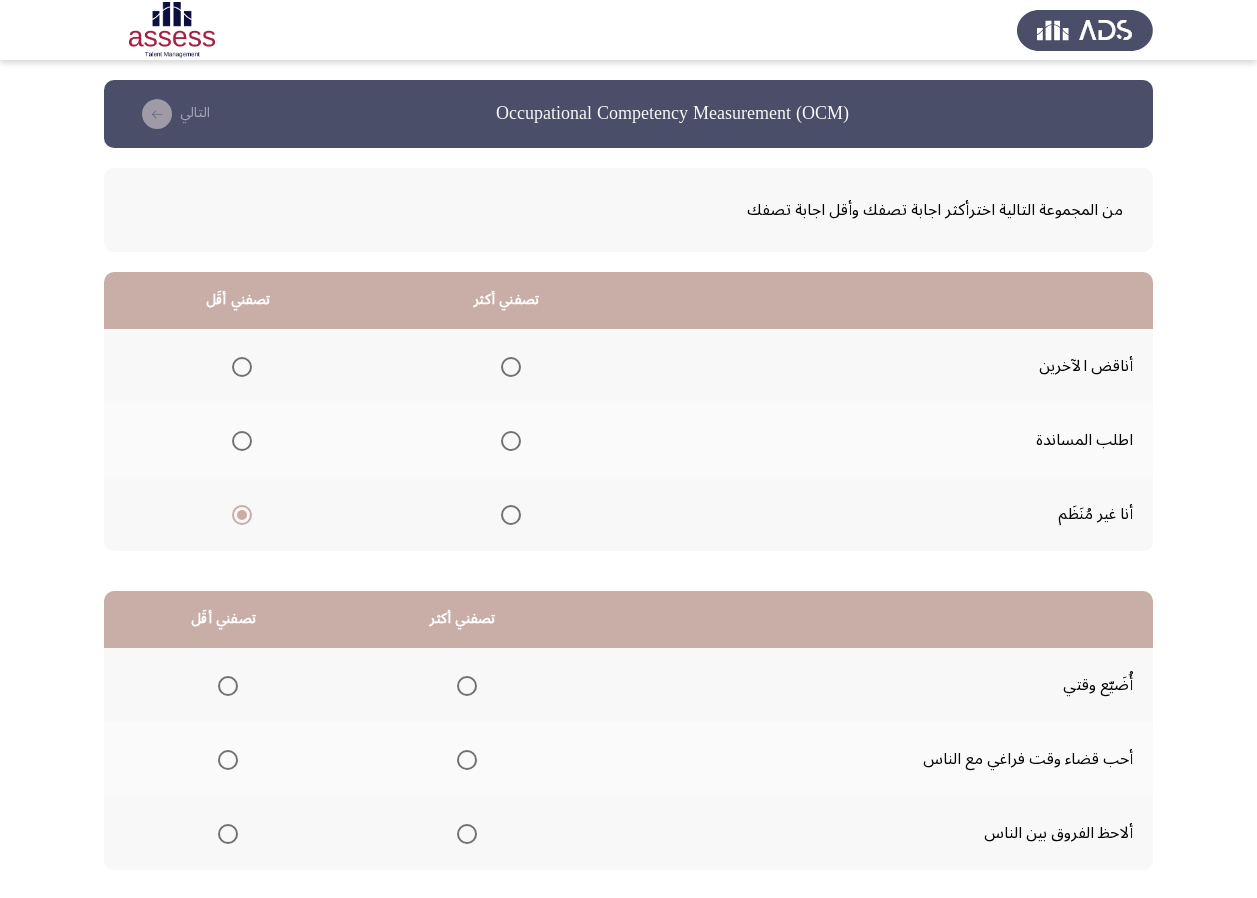 click at bounding box center [511, 441] 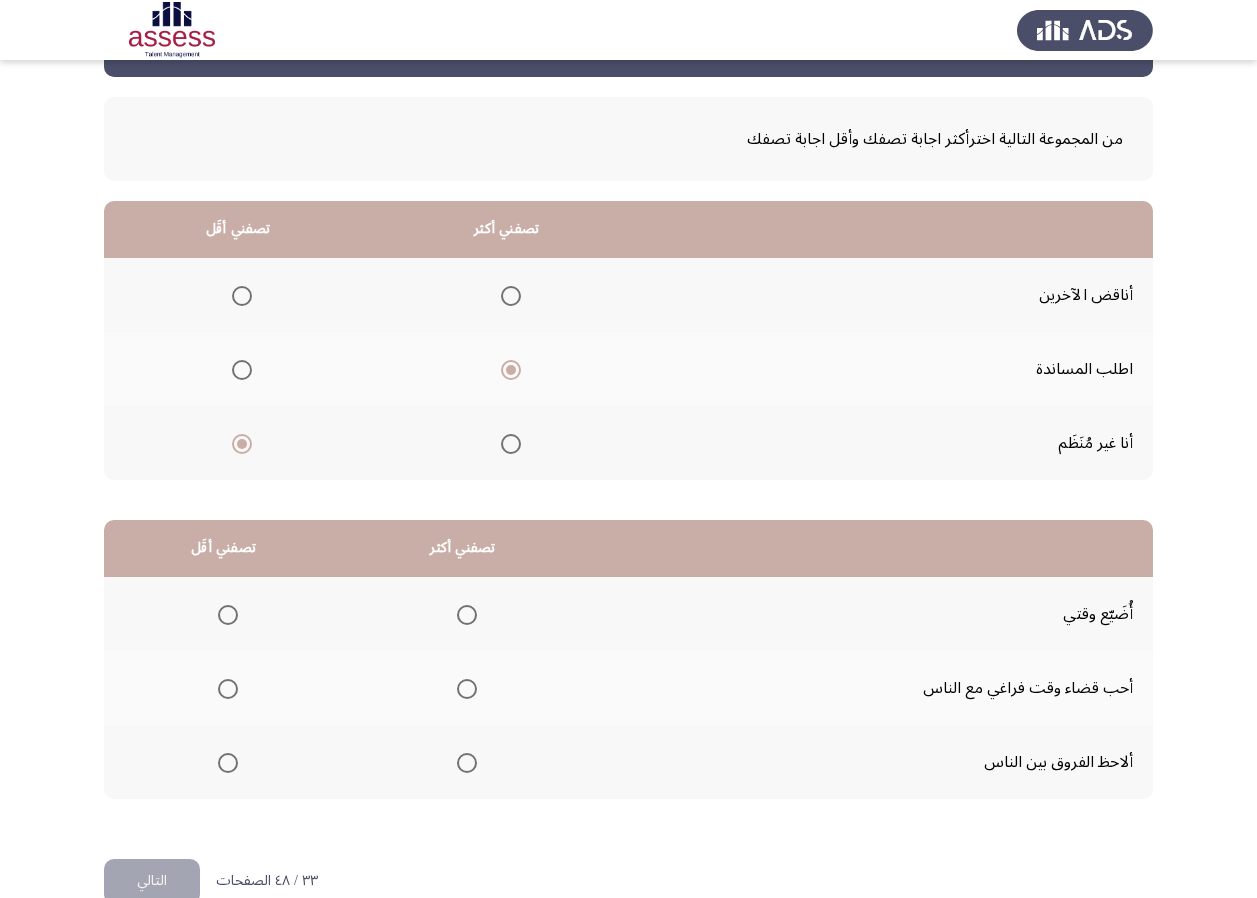 scroll, scrollTop: 112, scrollLeft: 0, axis: vertical 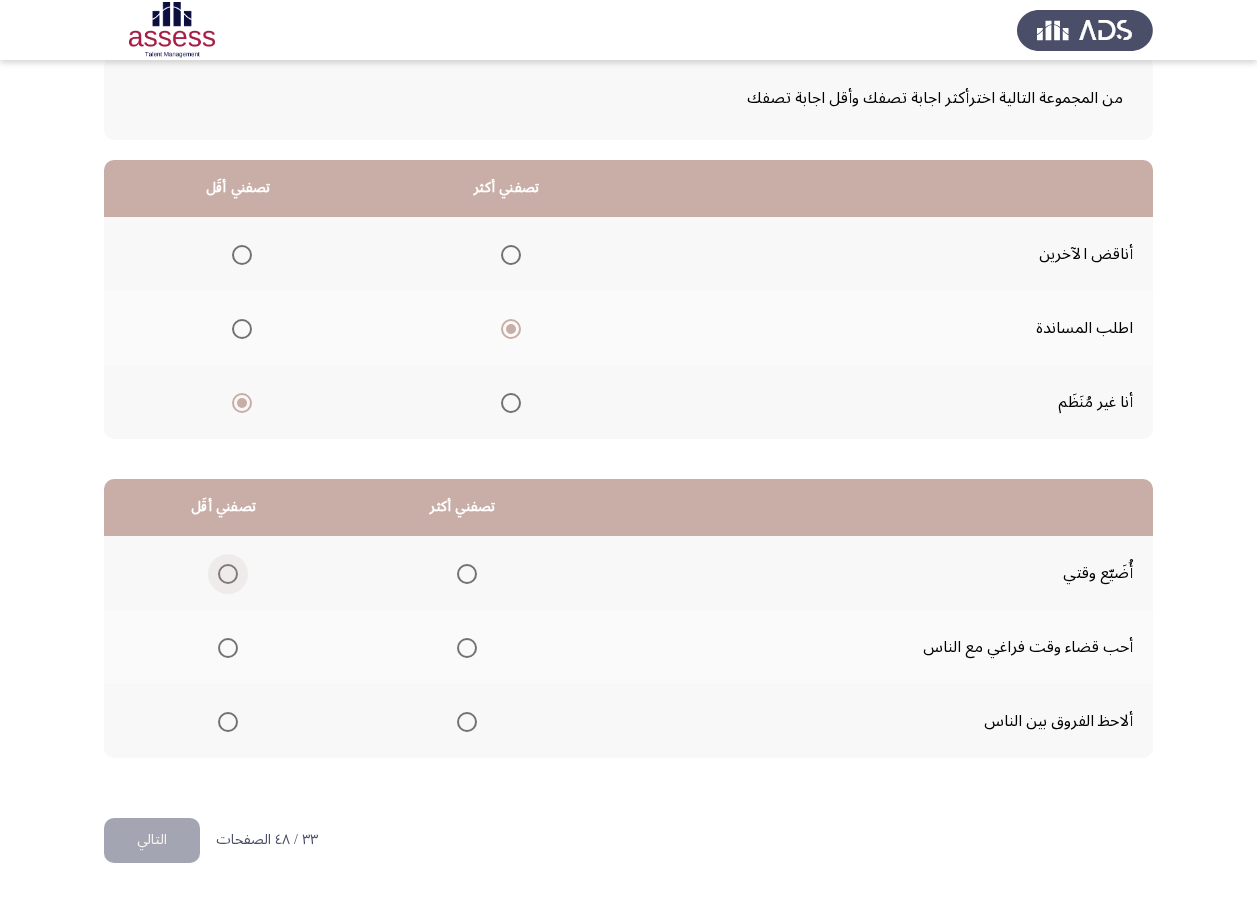 click at bounding box center (228, 574) 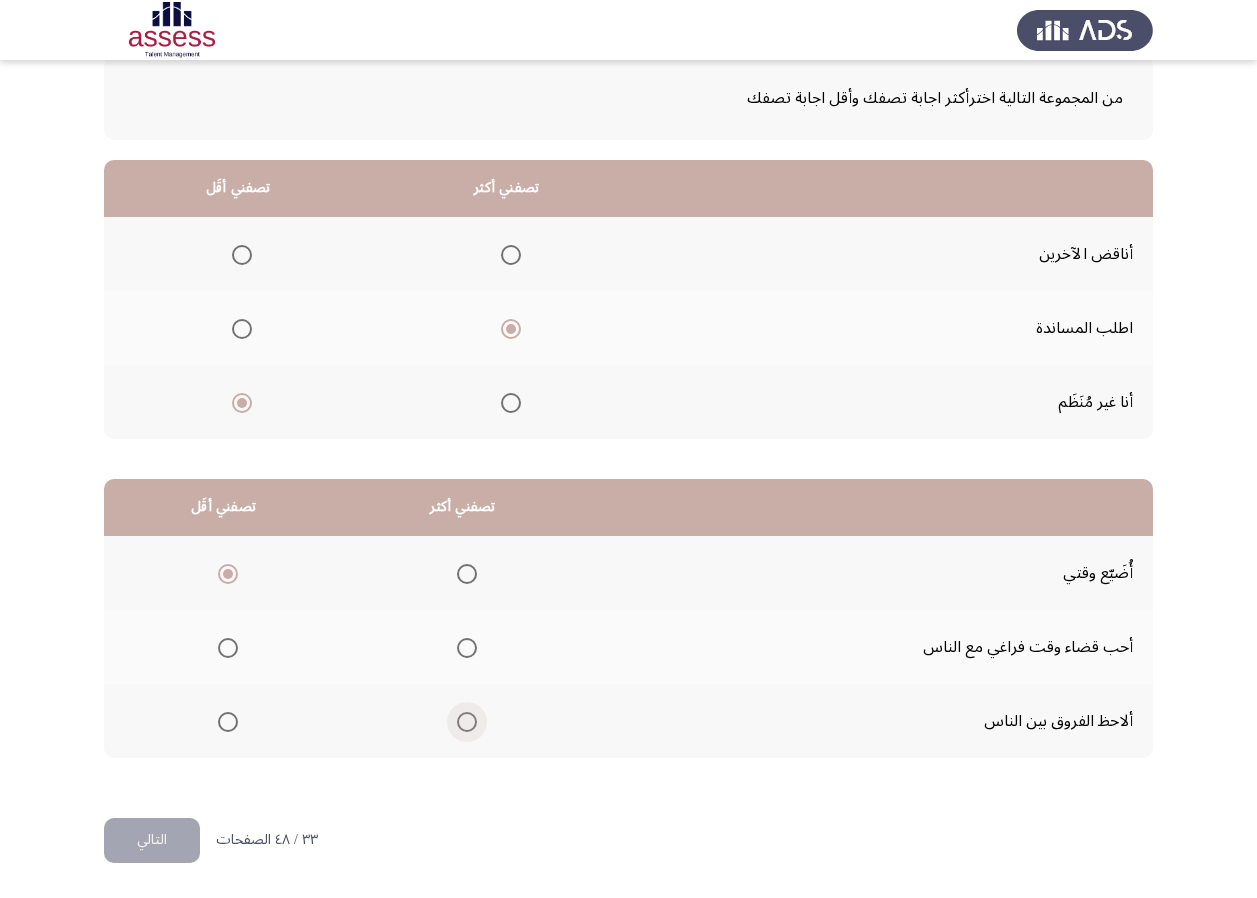 click at bounding box center [467, 722] 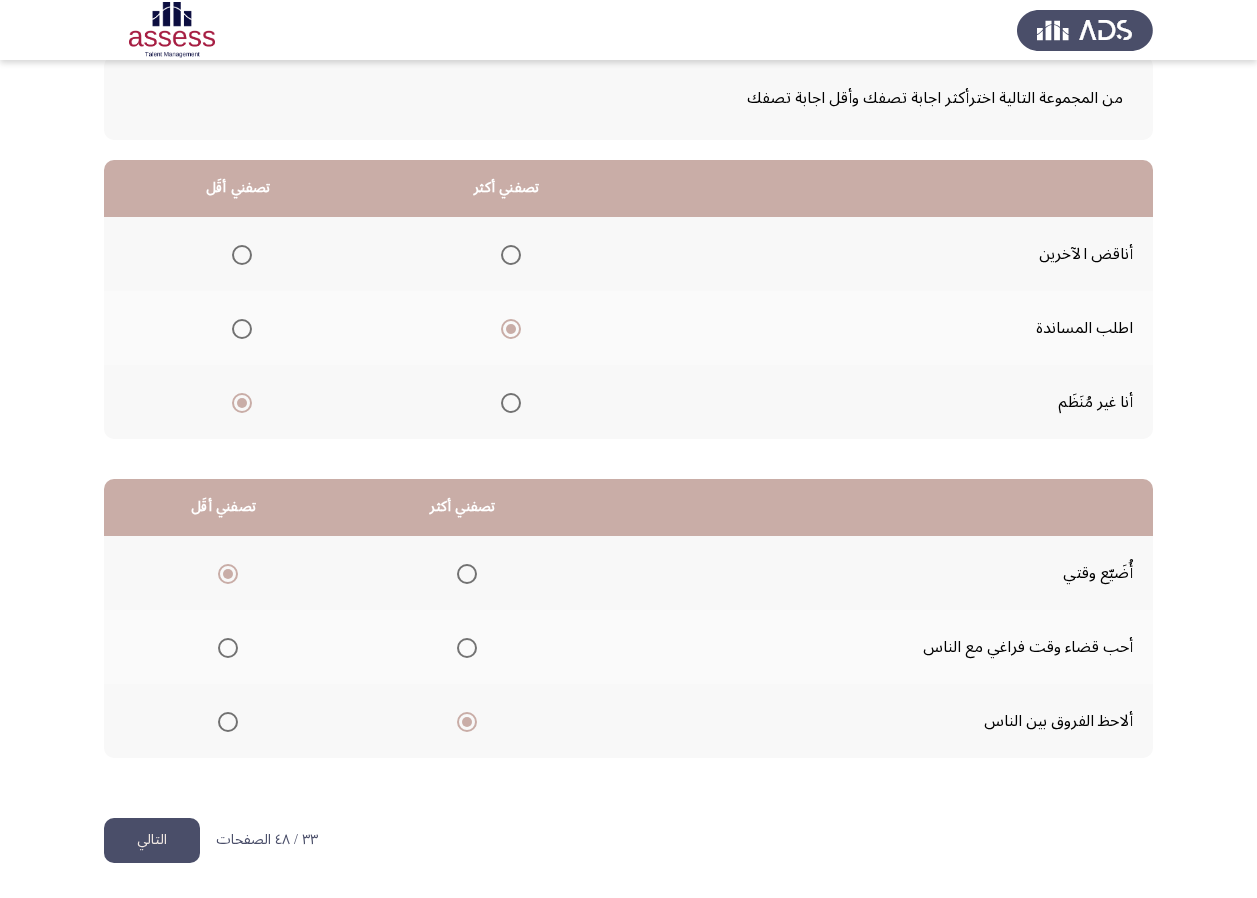 click on "التالي" 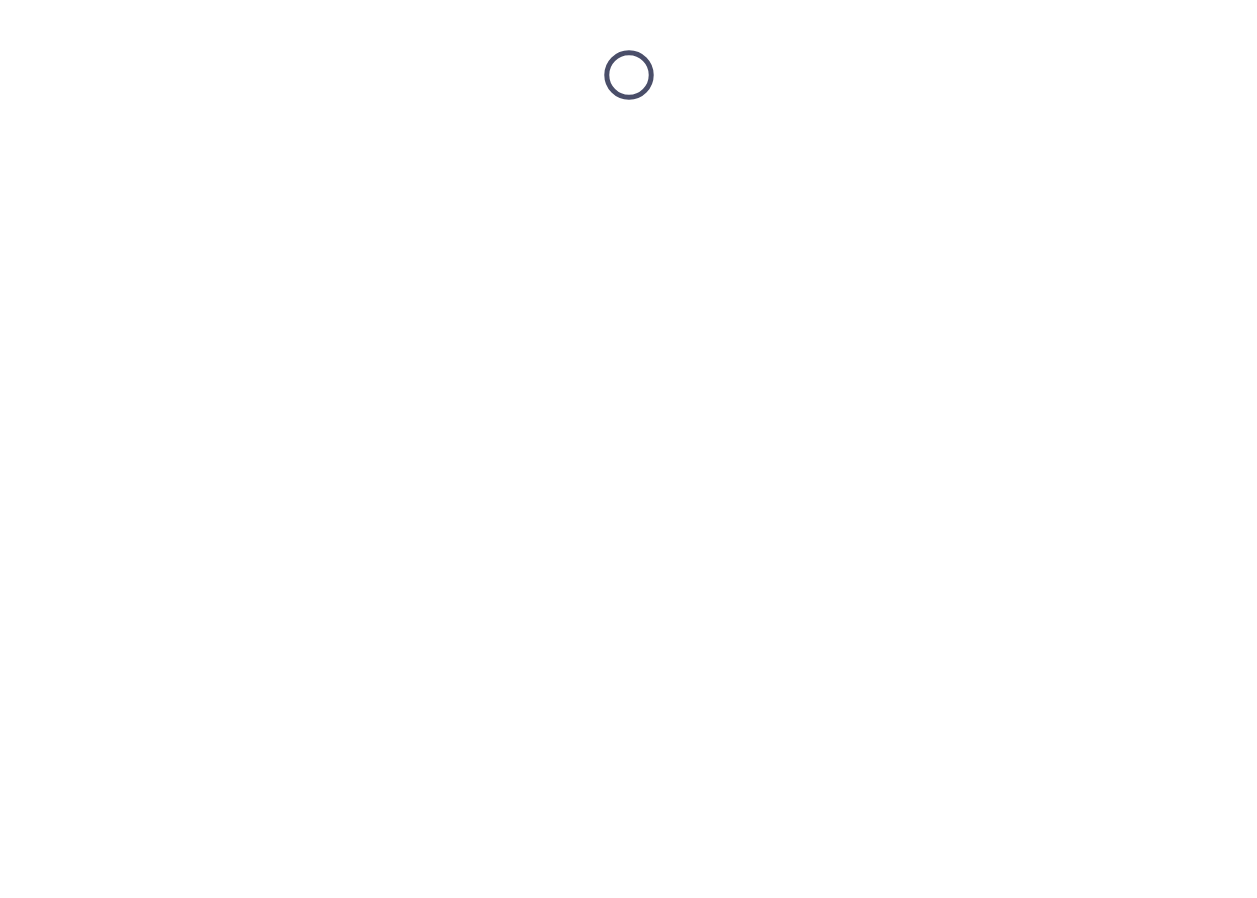 scroll, scrollTop: 0, scrollLeft: 0, axis: both 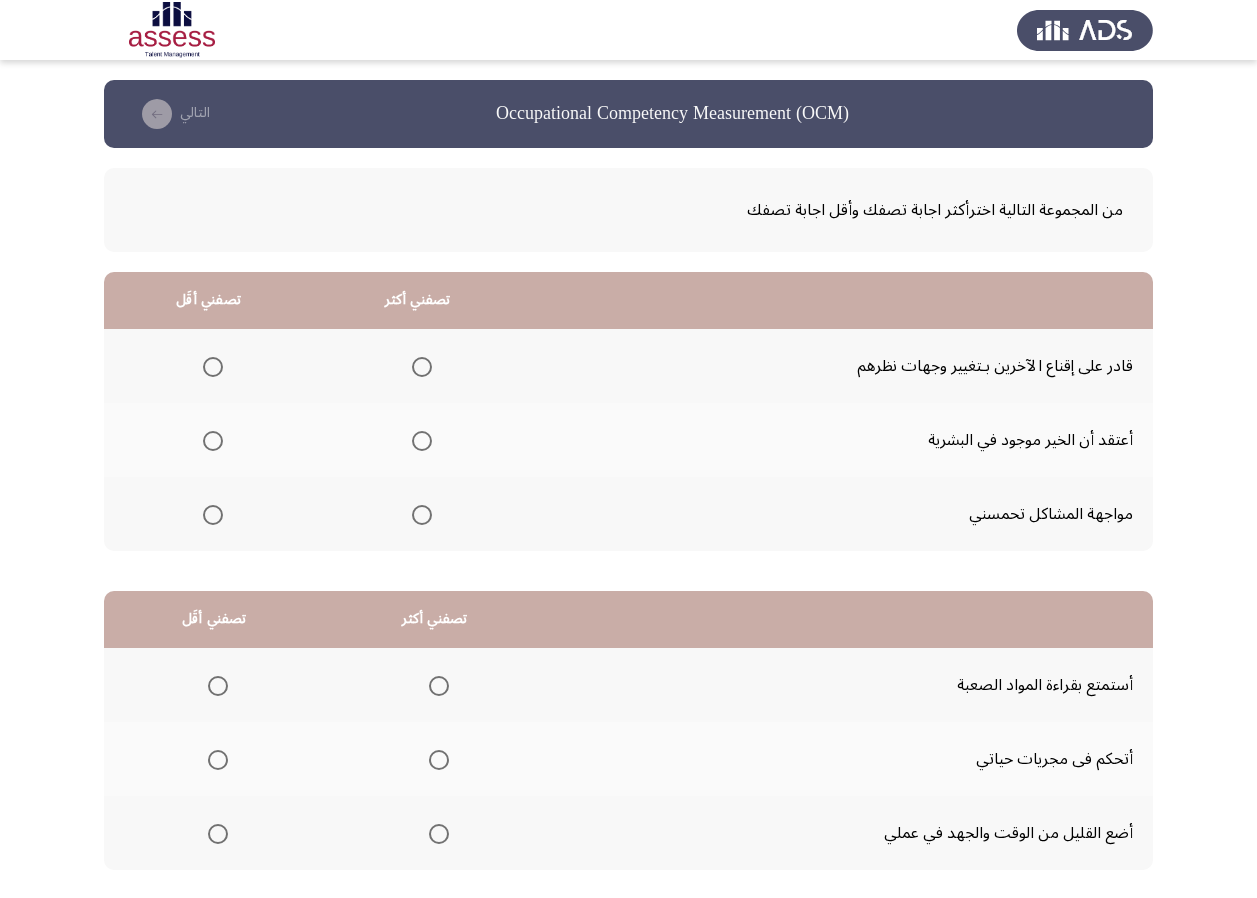 click at bounding box center (422, 367) 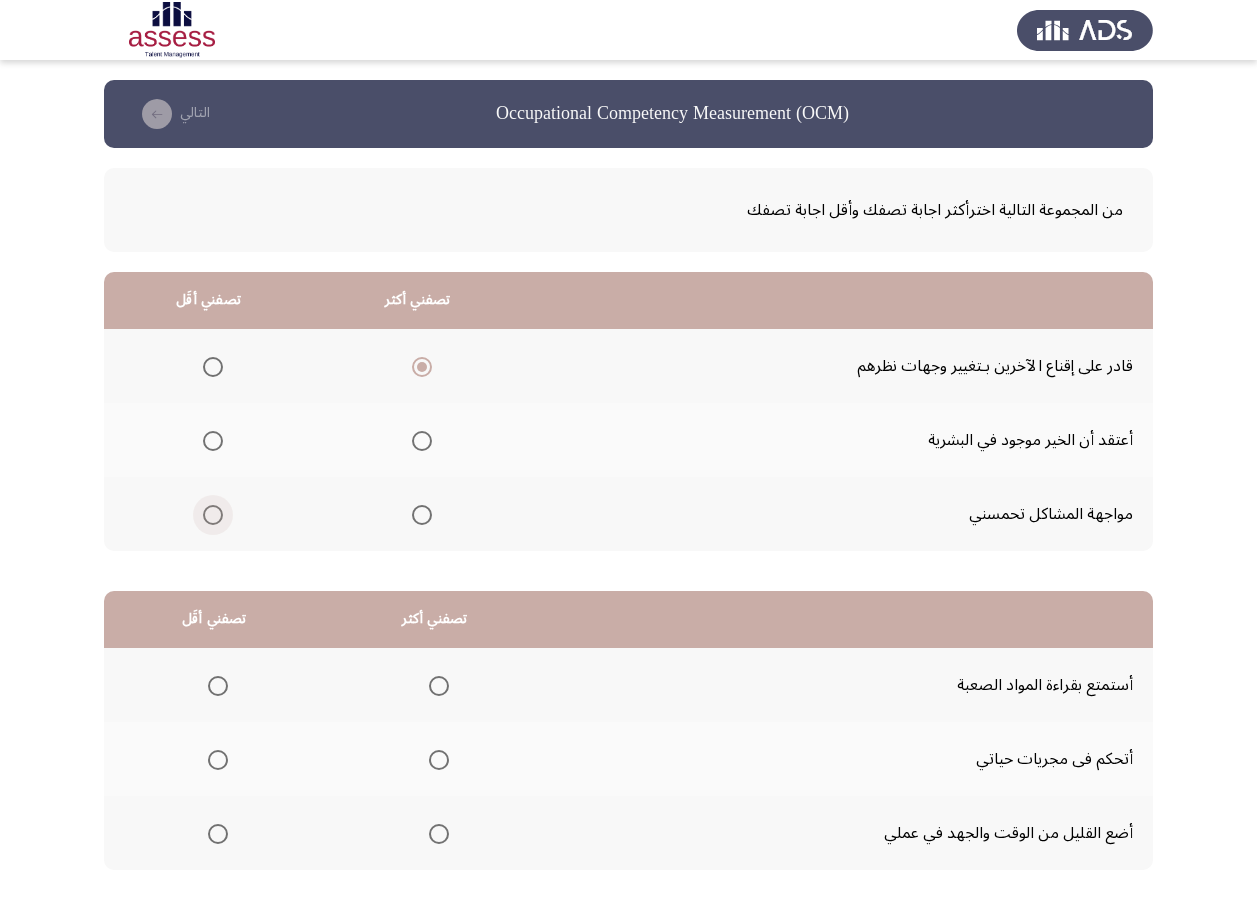 click at bounding box center [209, 515] 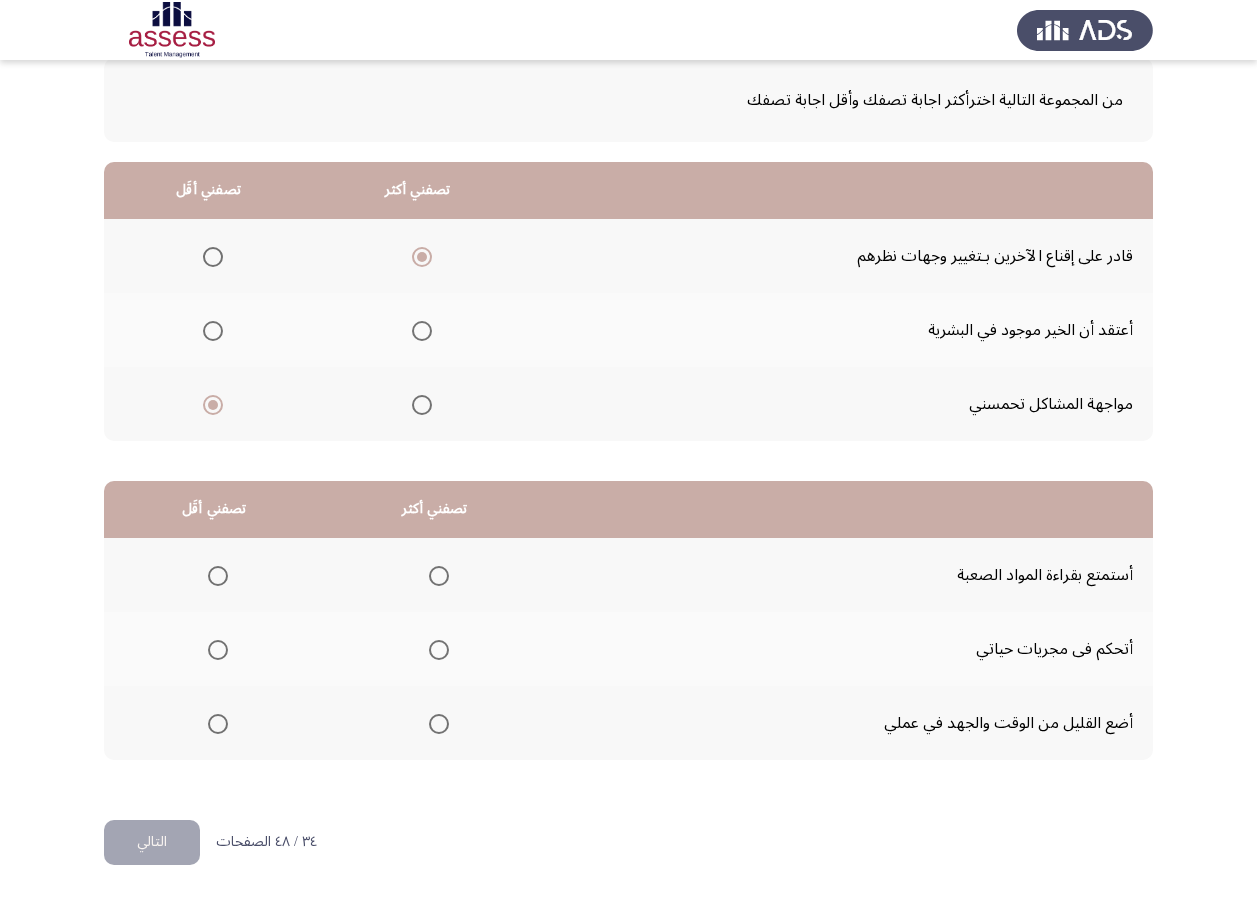 scroll, scrollTop: 112, scrollLeft: 0, axis: vertical 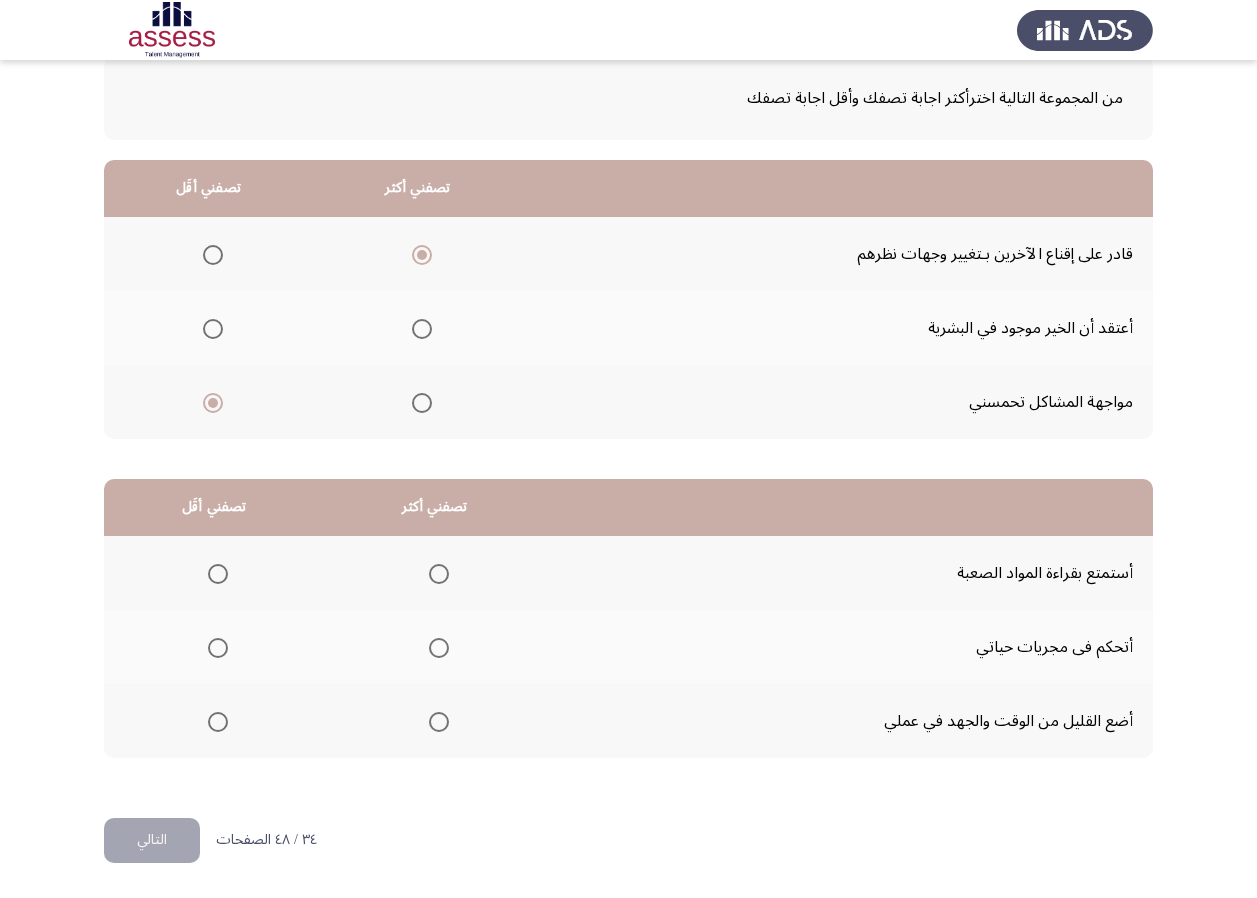 click 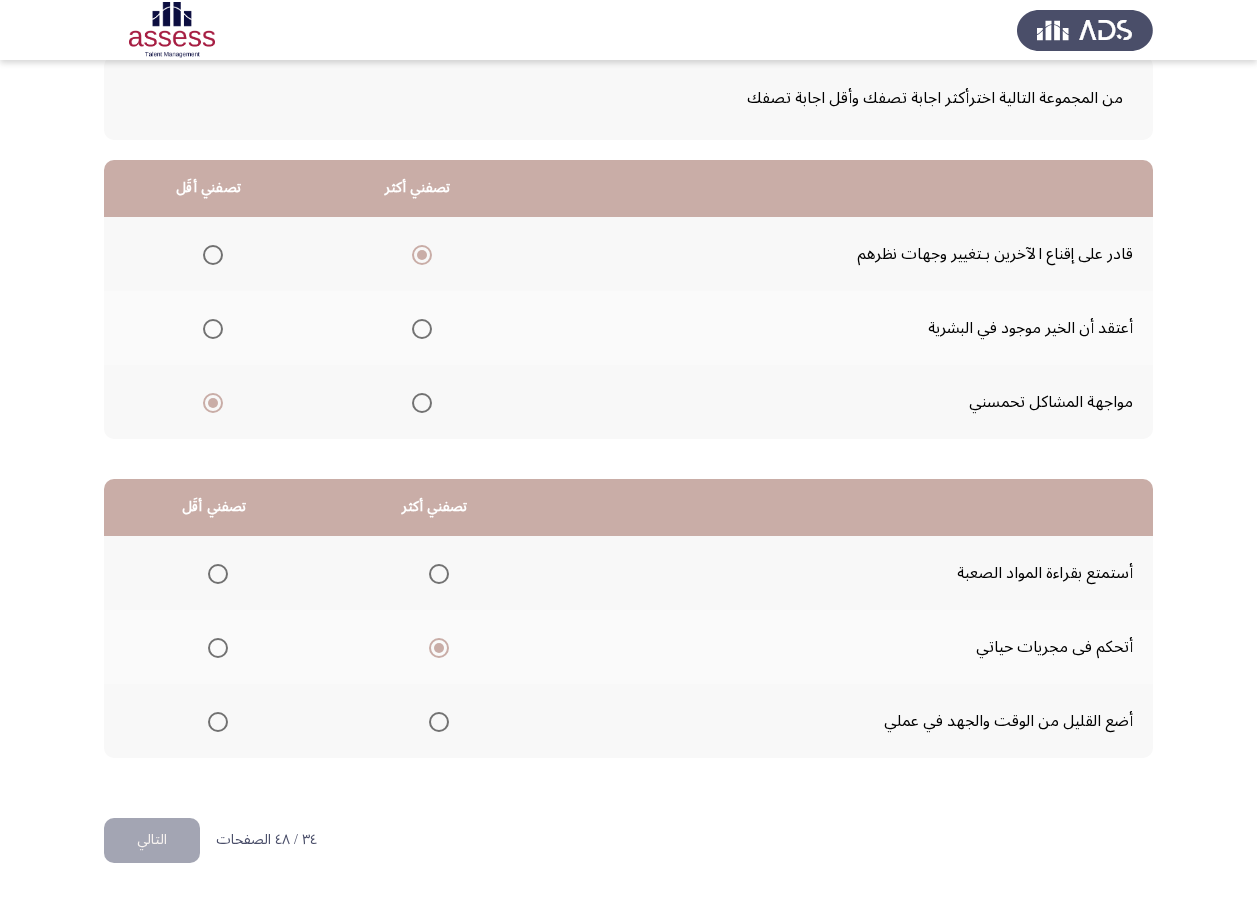 click at bounding box center [218, 722] 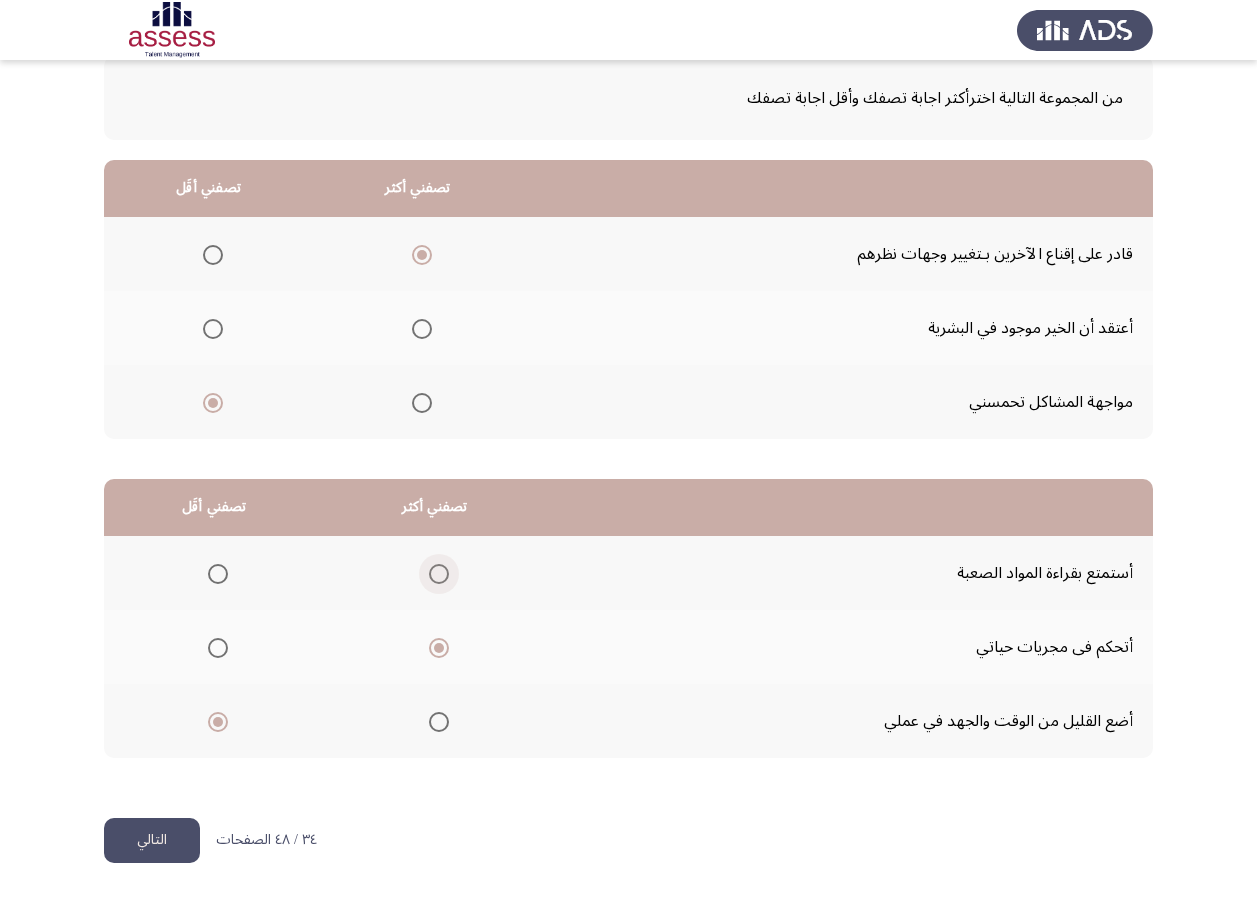 click at bounding box center [439, 574] 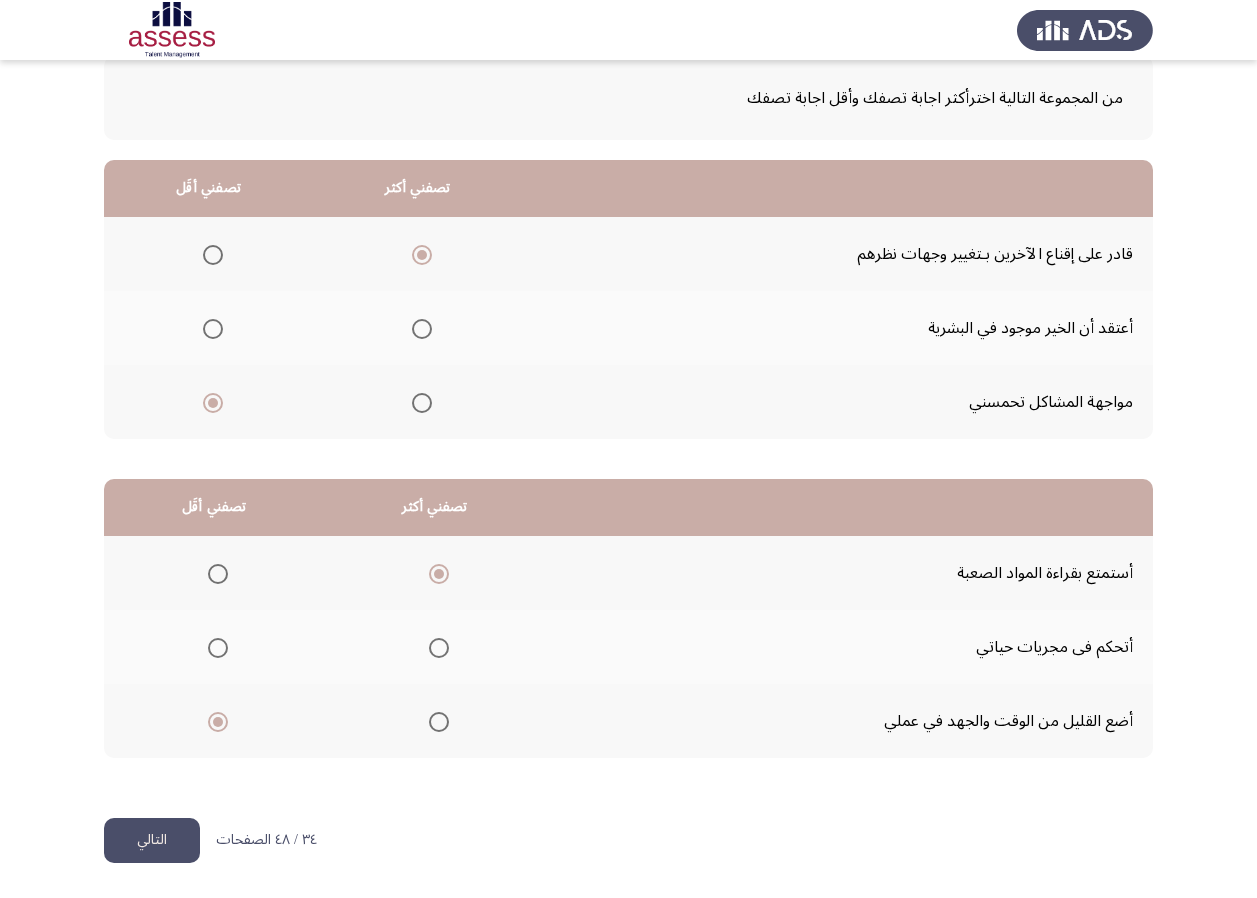 click on "التالي" 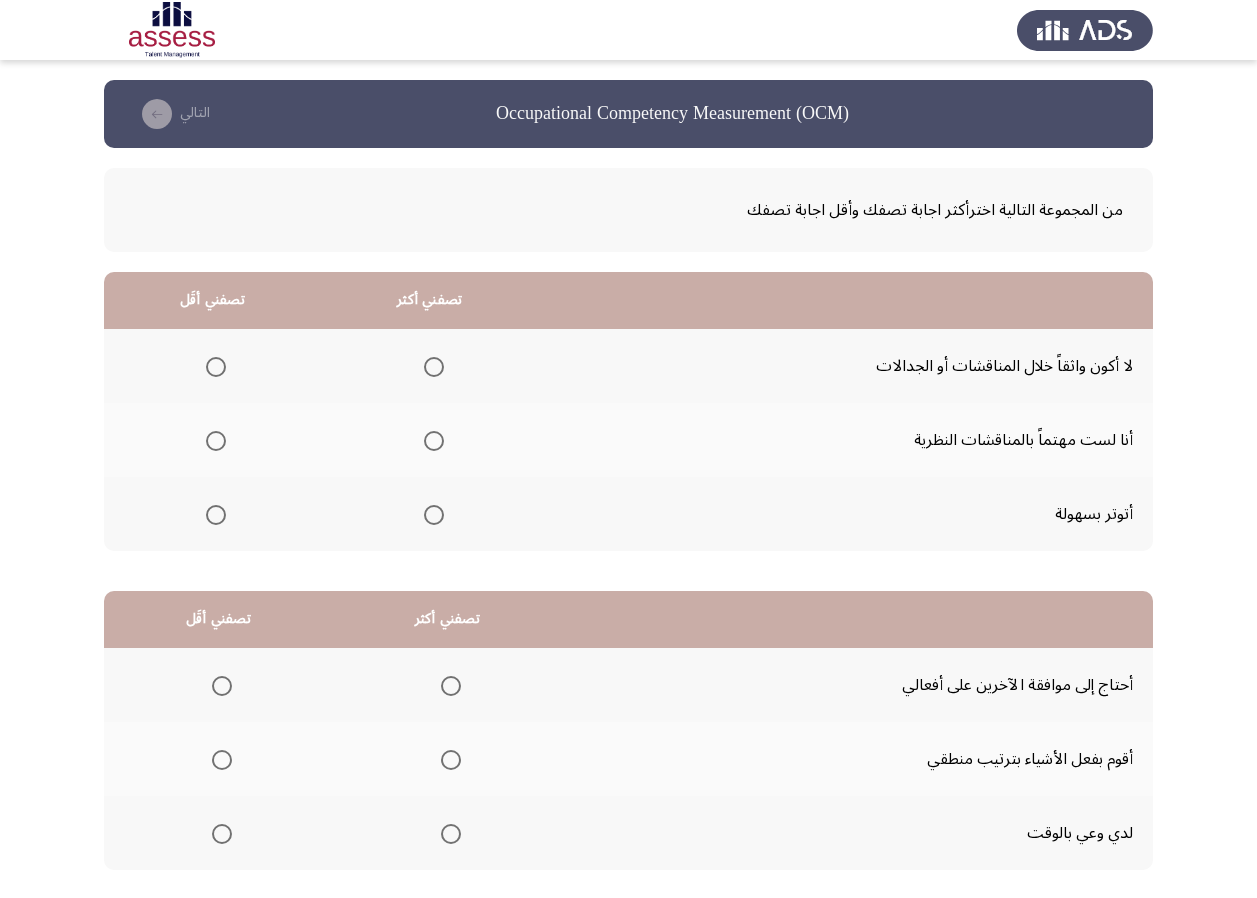 click at bounding box center (216, 367) 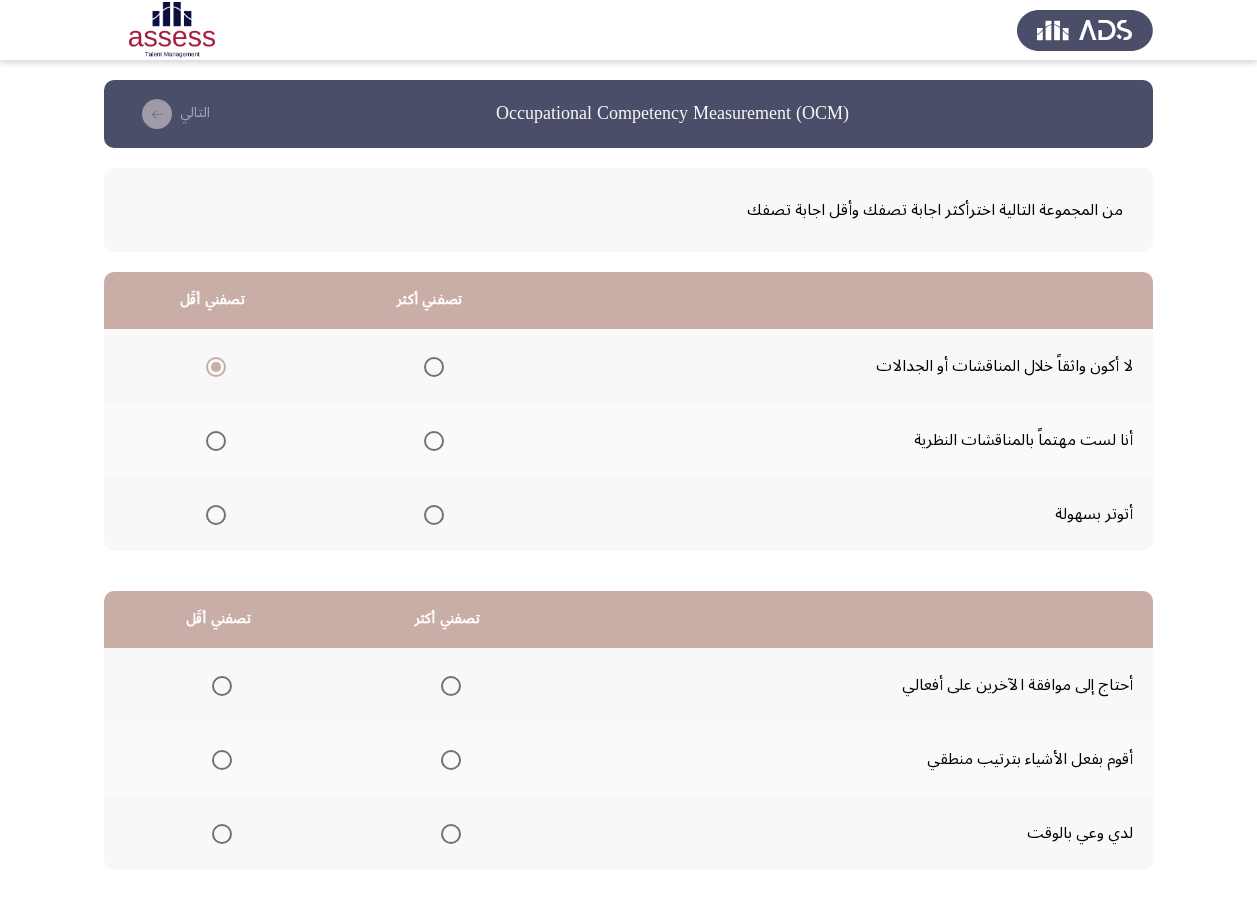 click at bounding box center (434, 441) 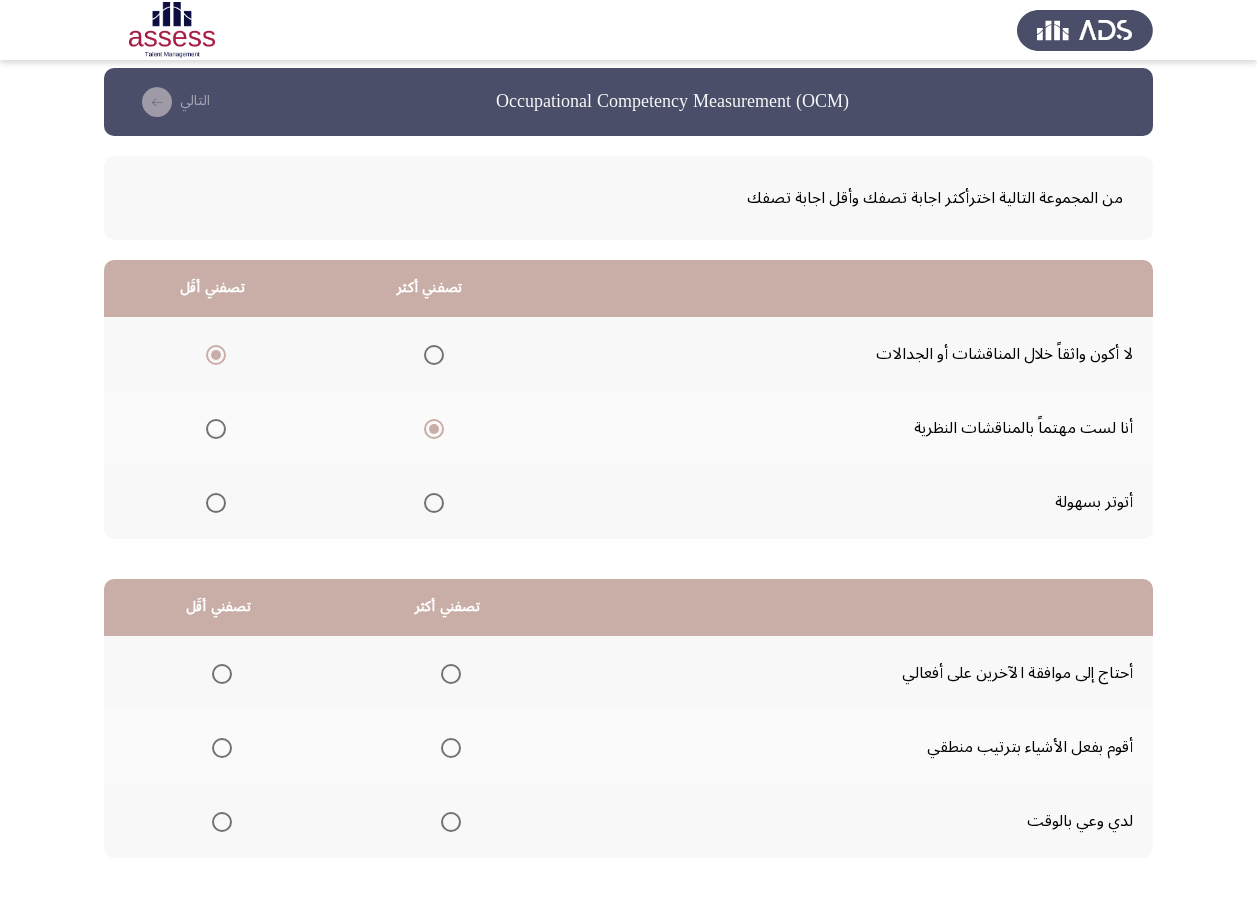 scroll, scrollTop: 112, scrollLeft: 0, axis: vertical 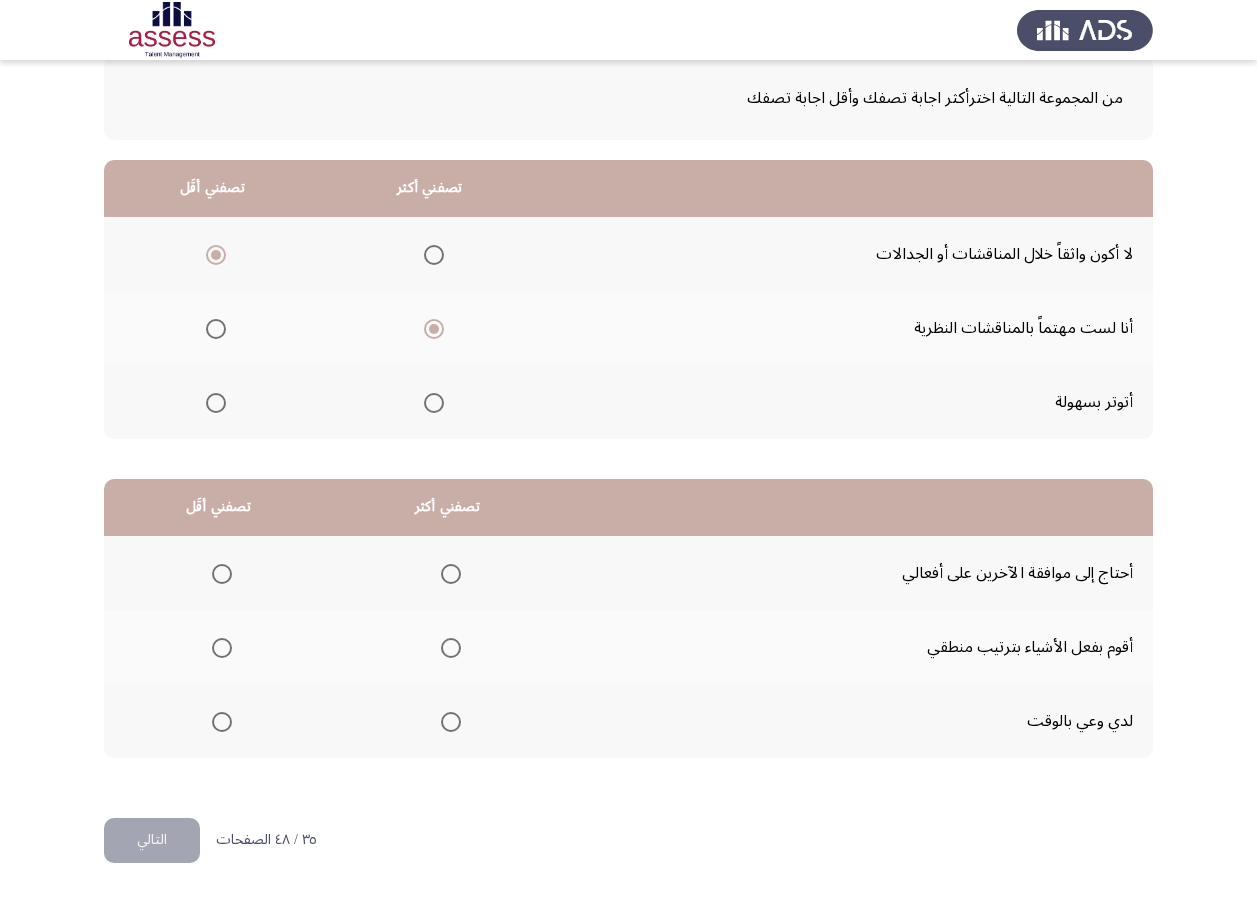 click at bounding box center [451, 648] 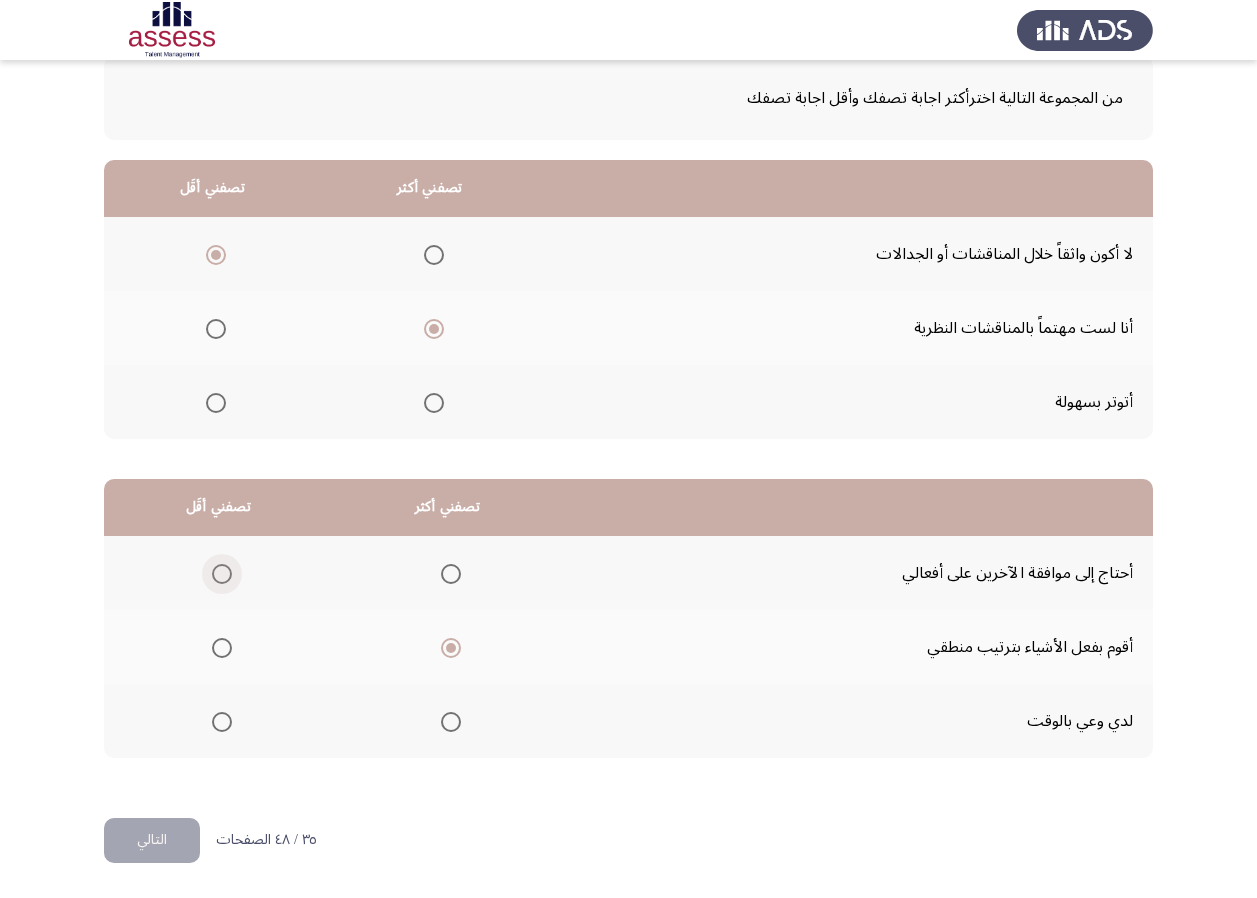 click at bounding box center [222, 574] 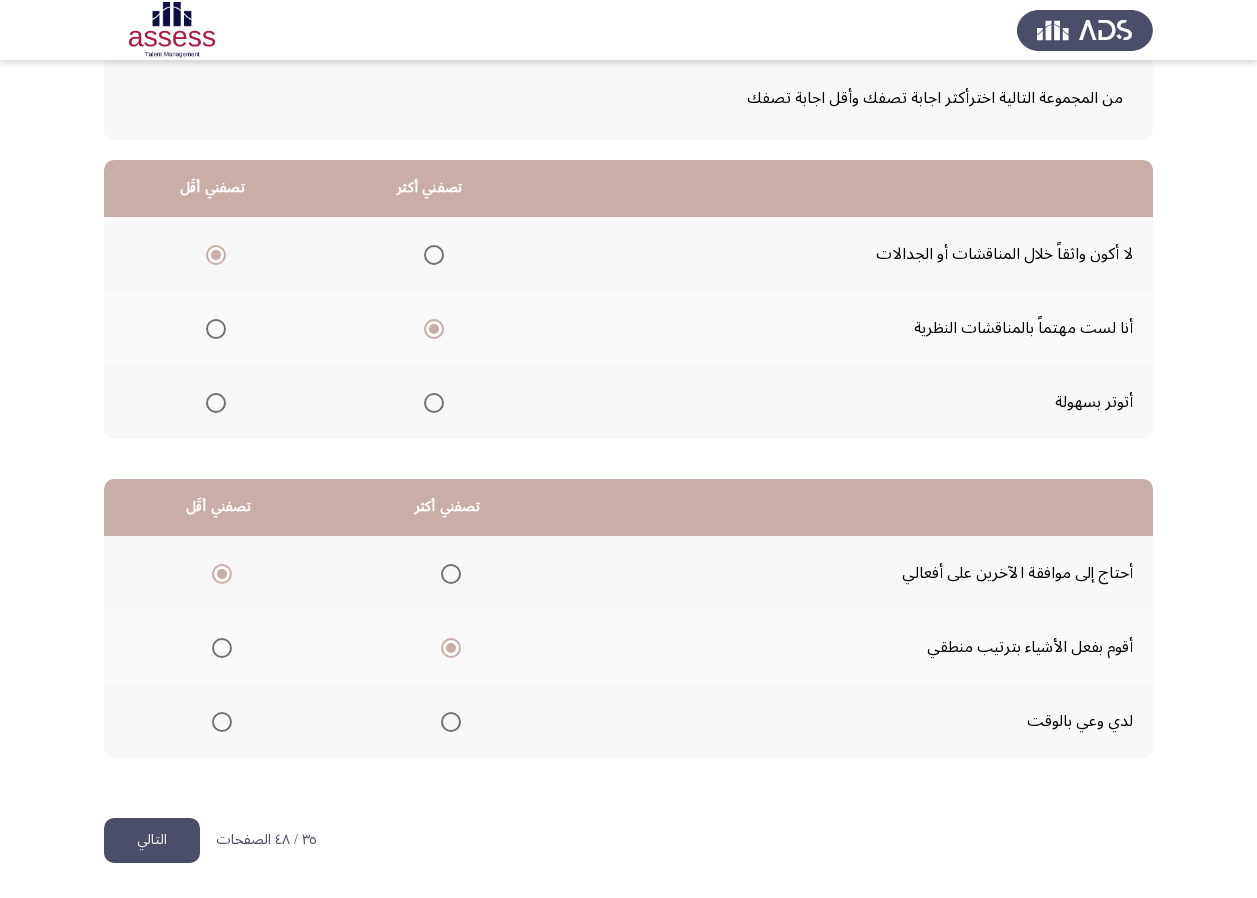 click on "التالي" 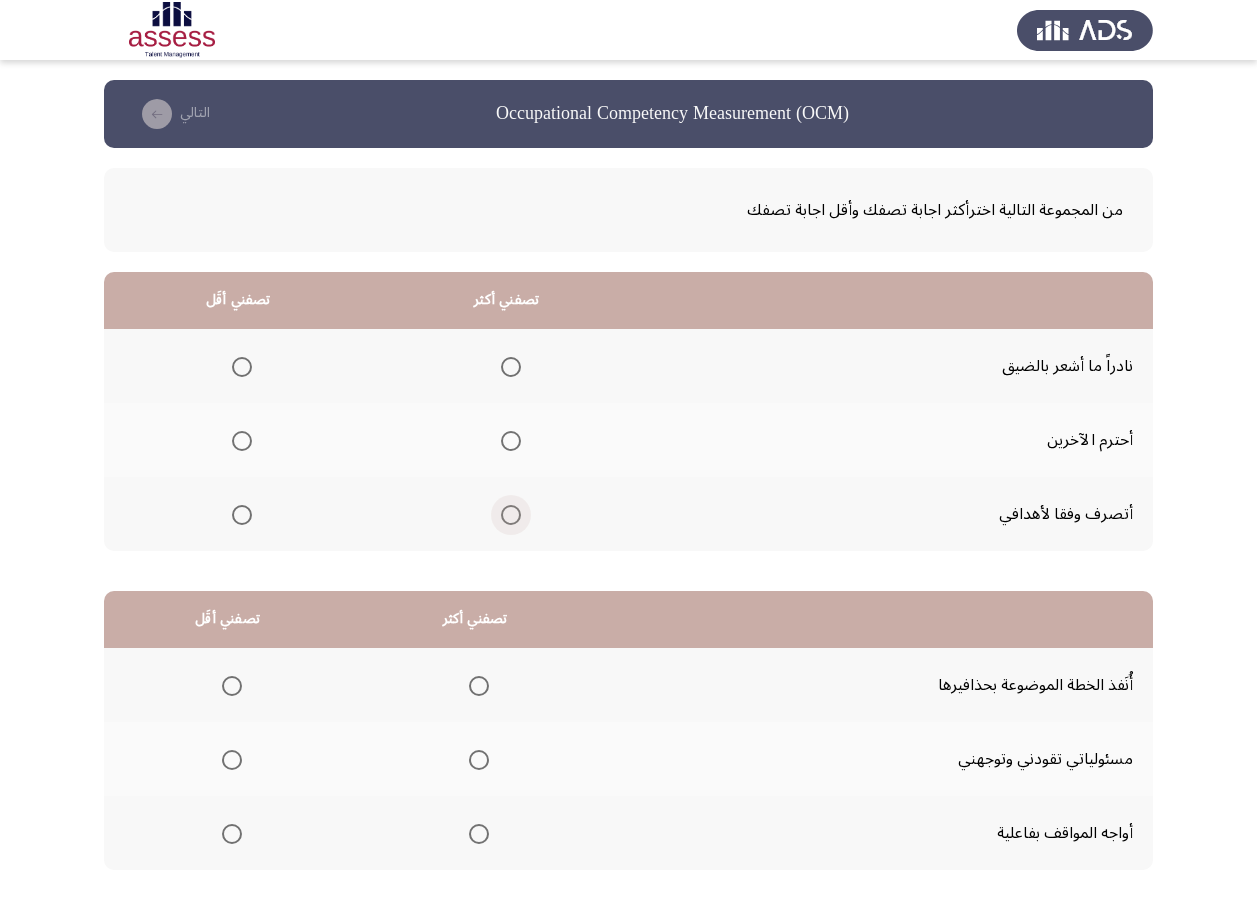 click at bounding box center [511, 515] 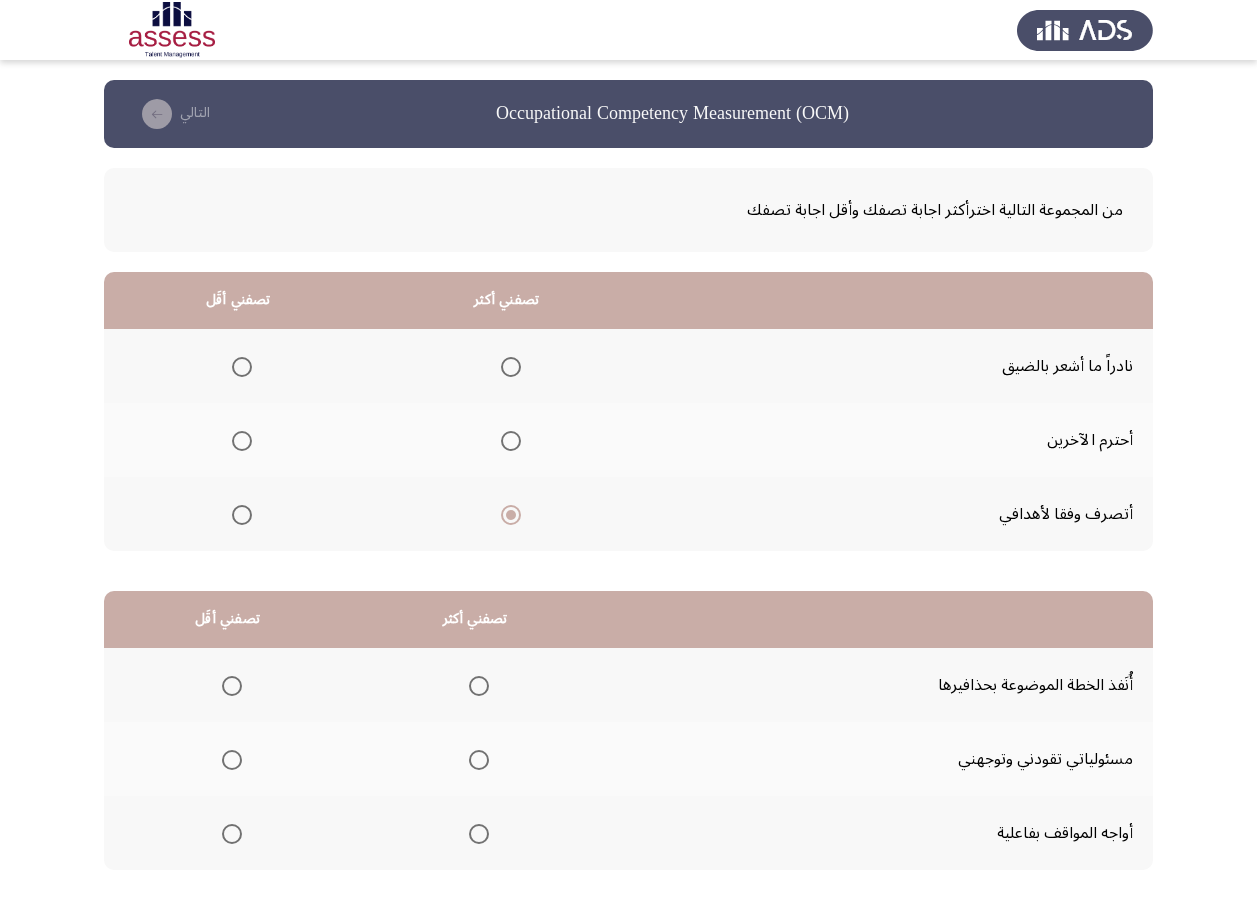 click at bounding box center [242, 367] 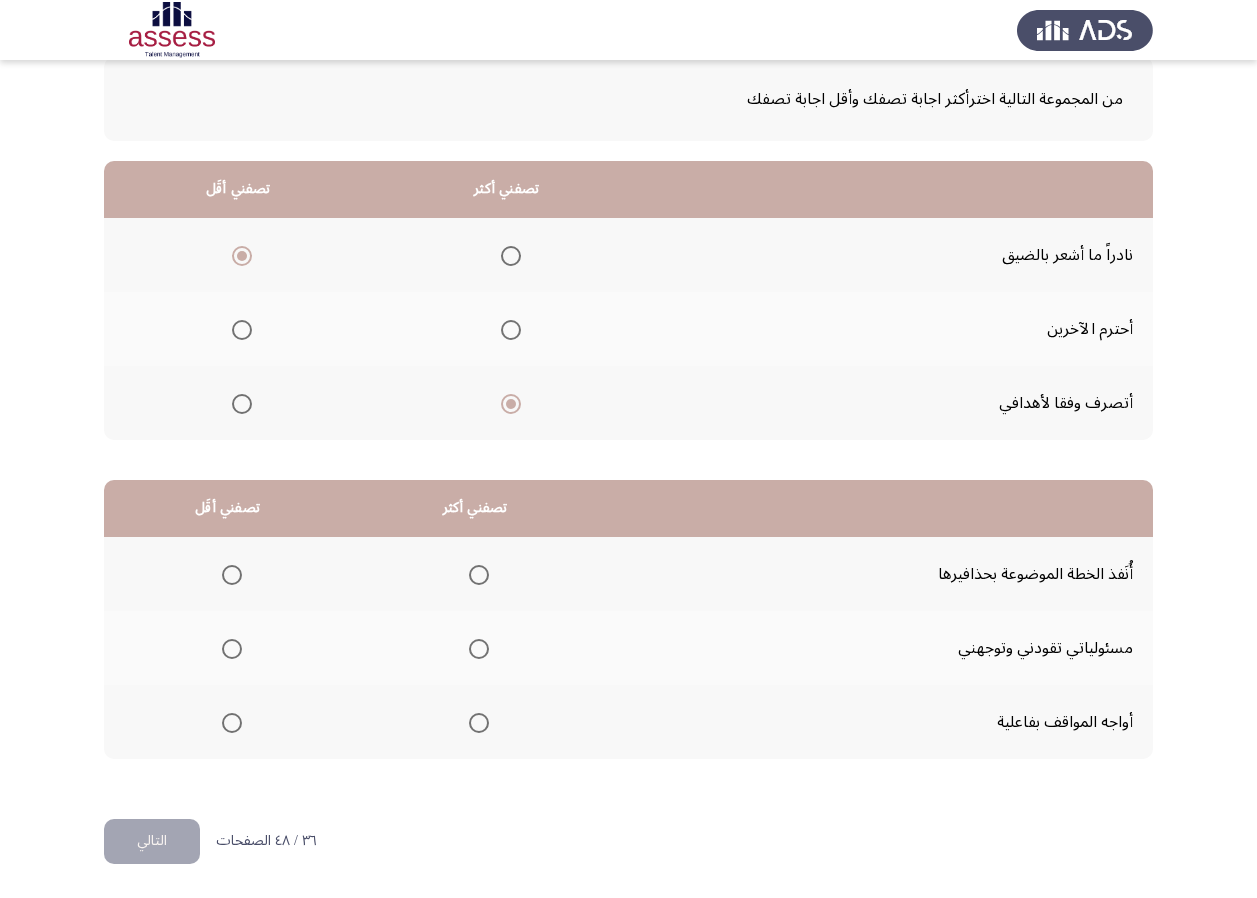 scroll, scrollTop: 112, scrollLeft: 0, axis: vertical 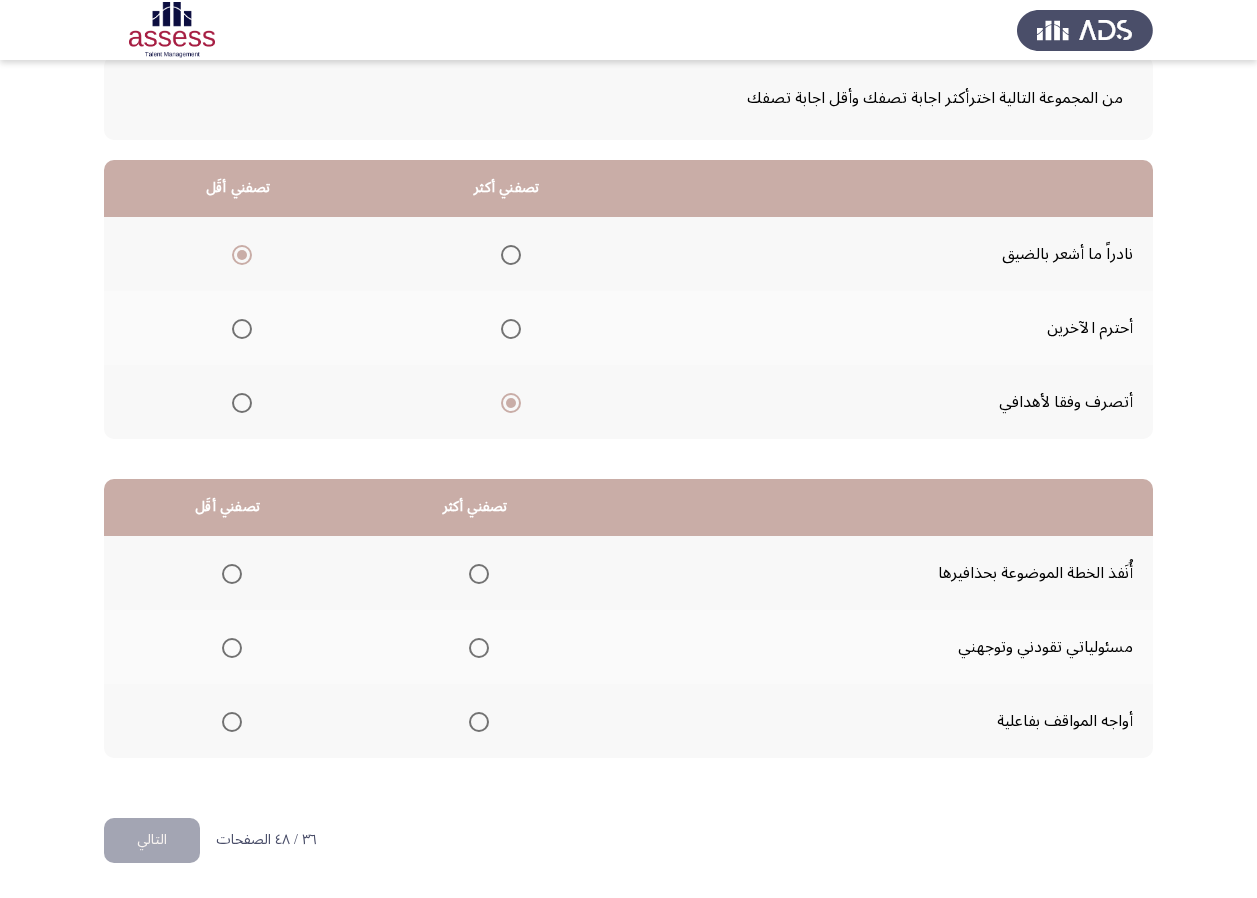 click at bounding box center (479, 648) 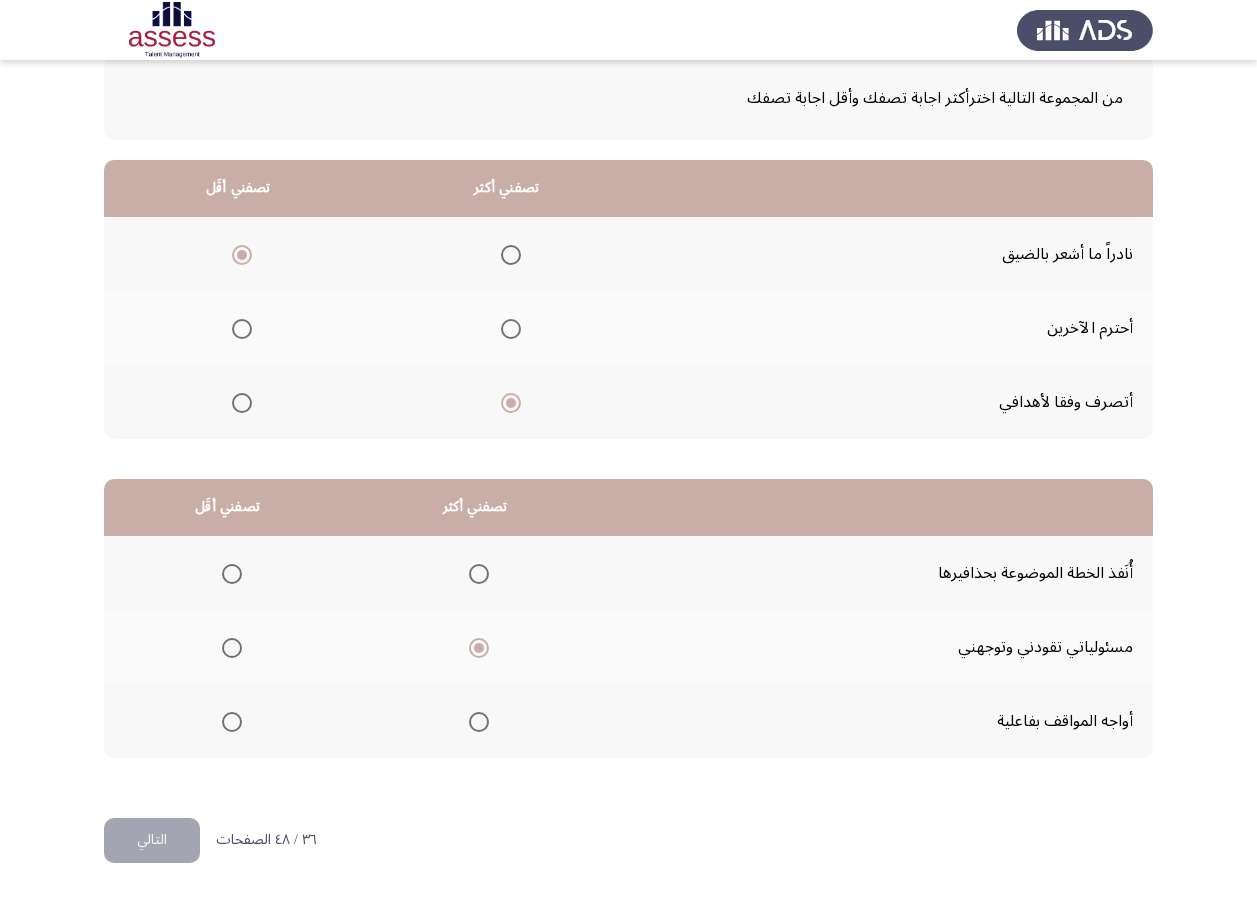 click at bounding box center (232, 574) 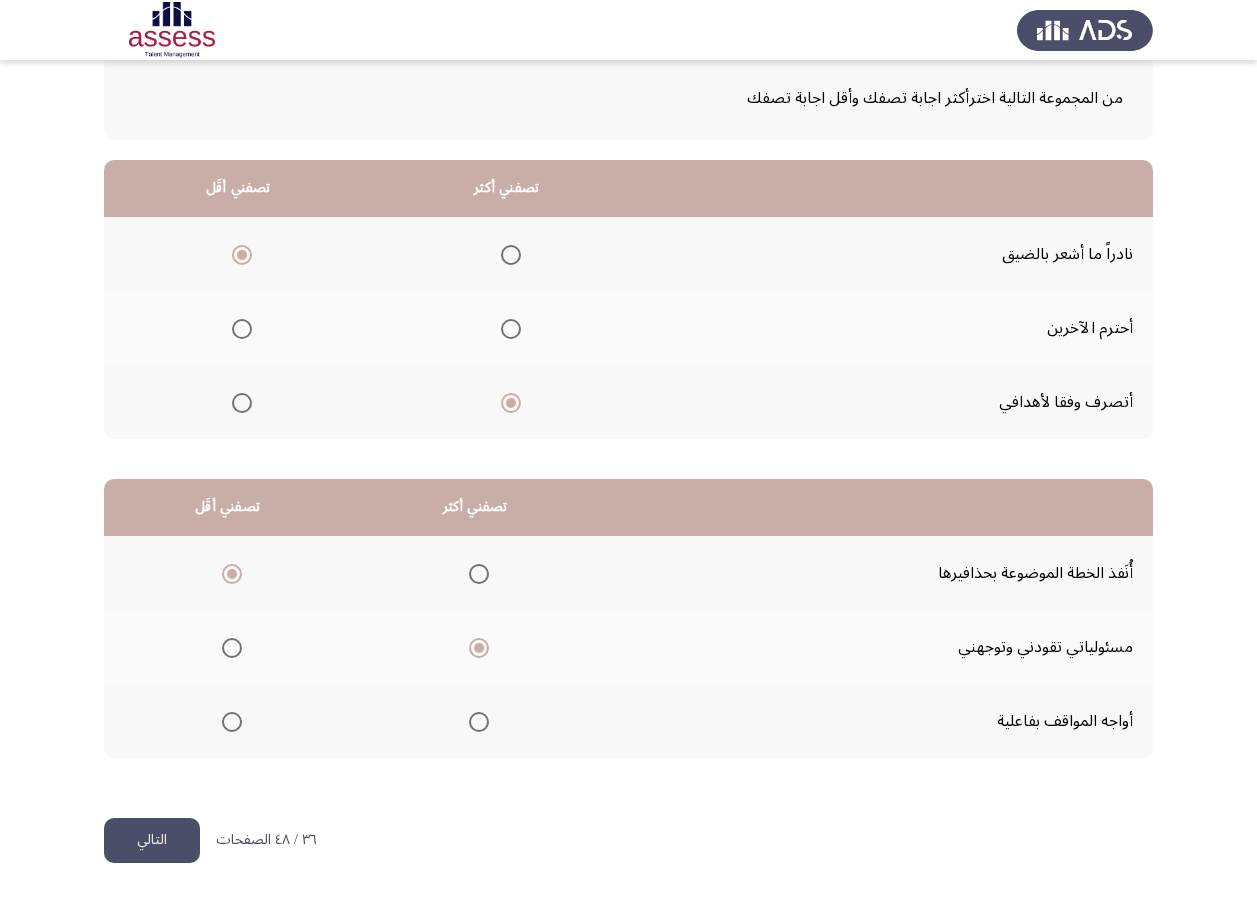 click on "التالي" 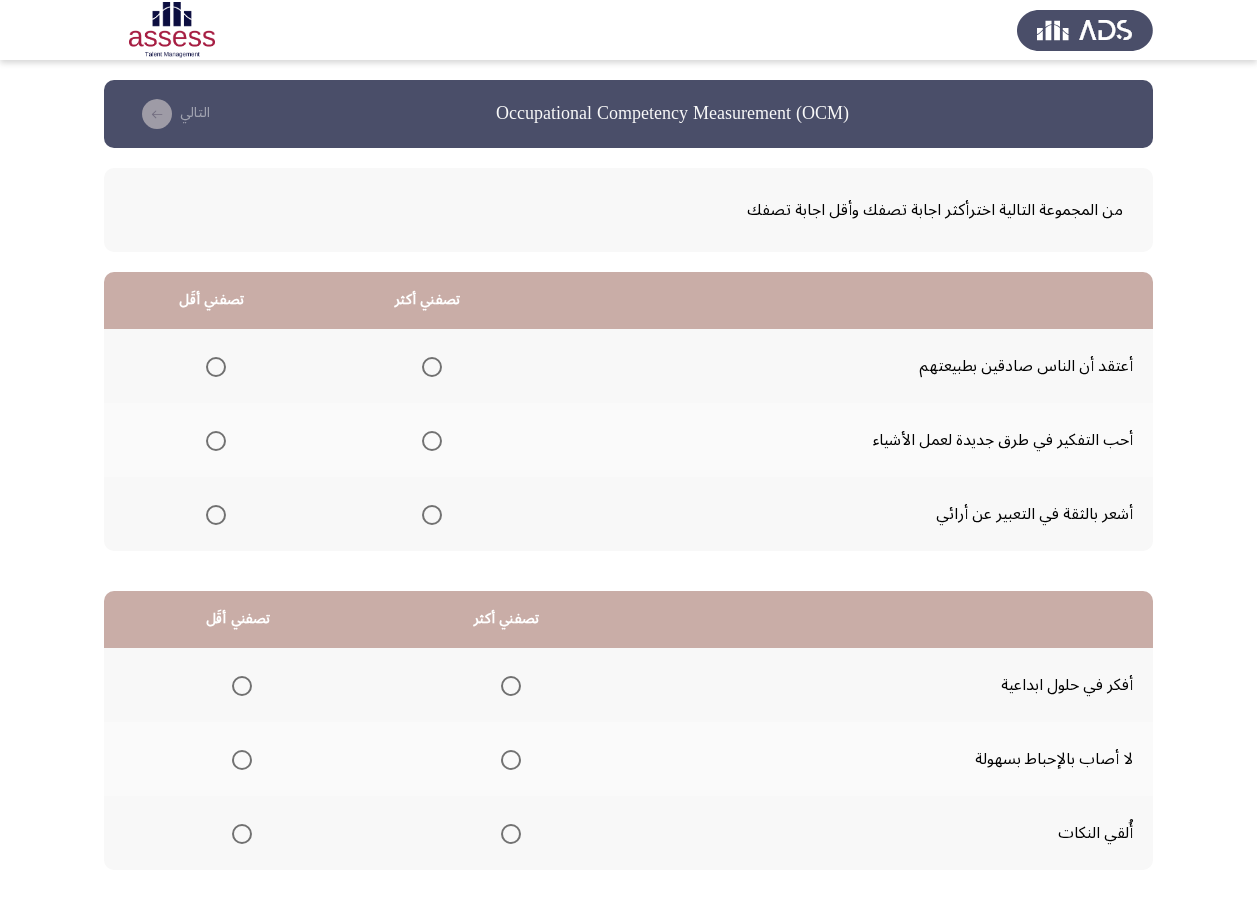 click at bounding box center [432, 441] 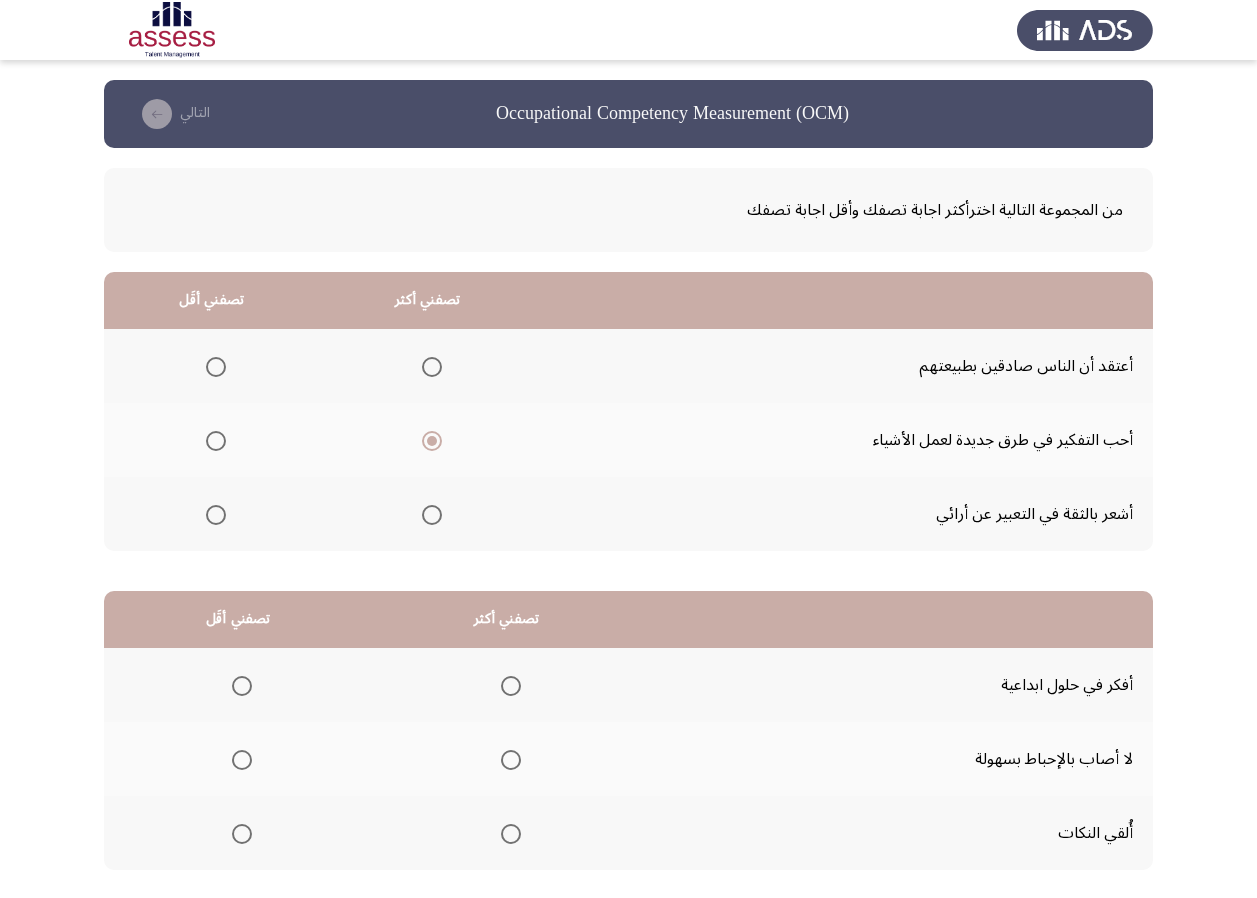 click at bounding box center (216, 367) 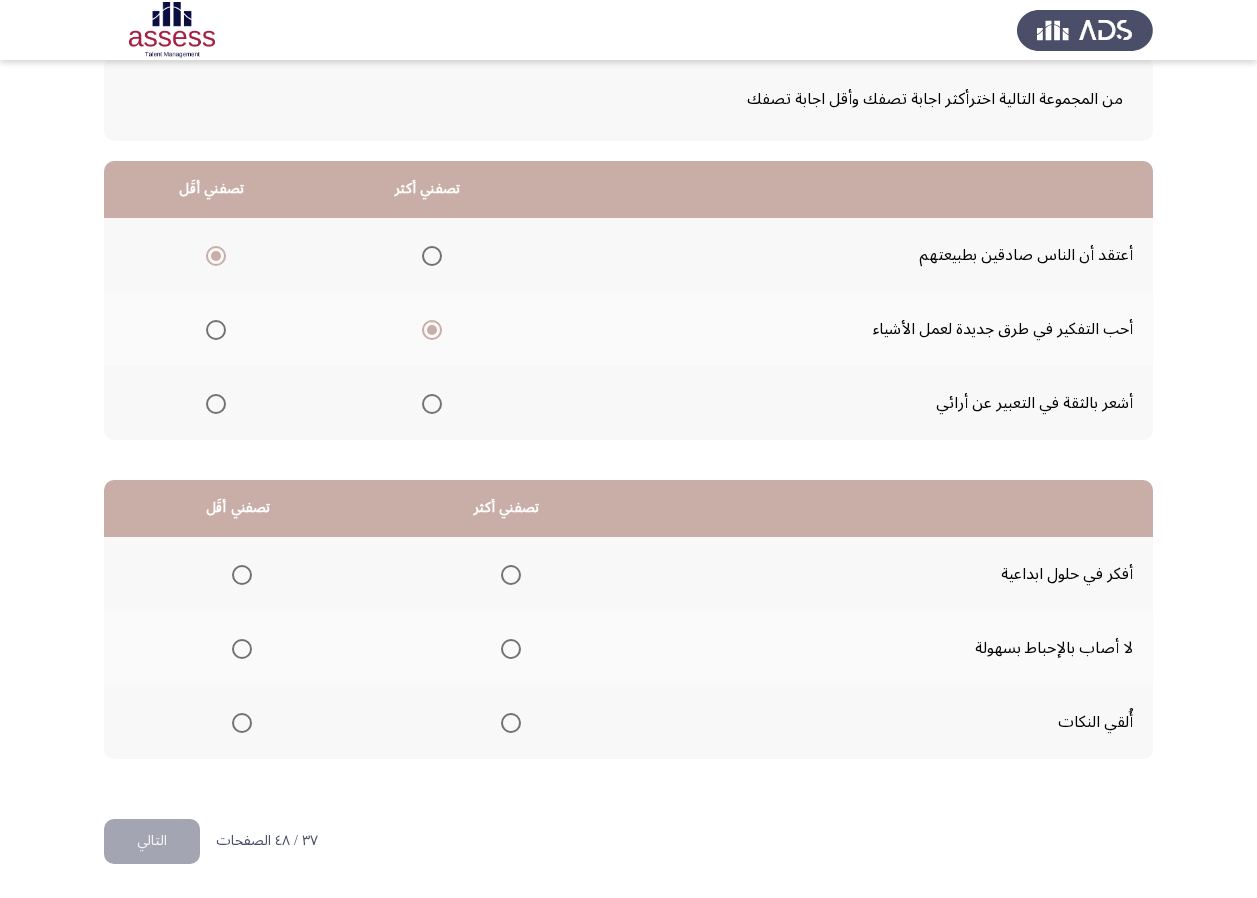 scroll, scrollTop: 112, scrollLeft: 0, axis: vertical 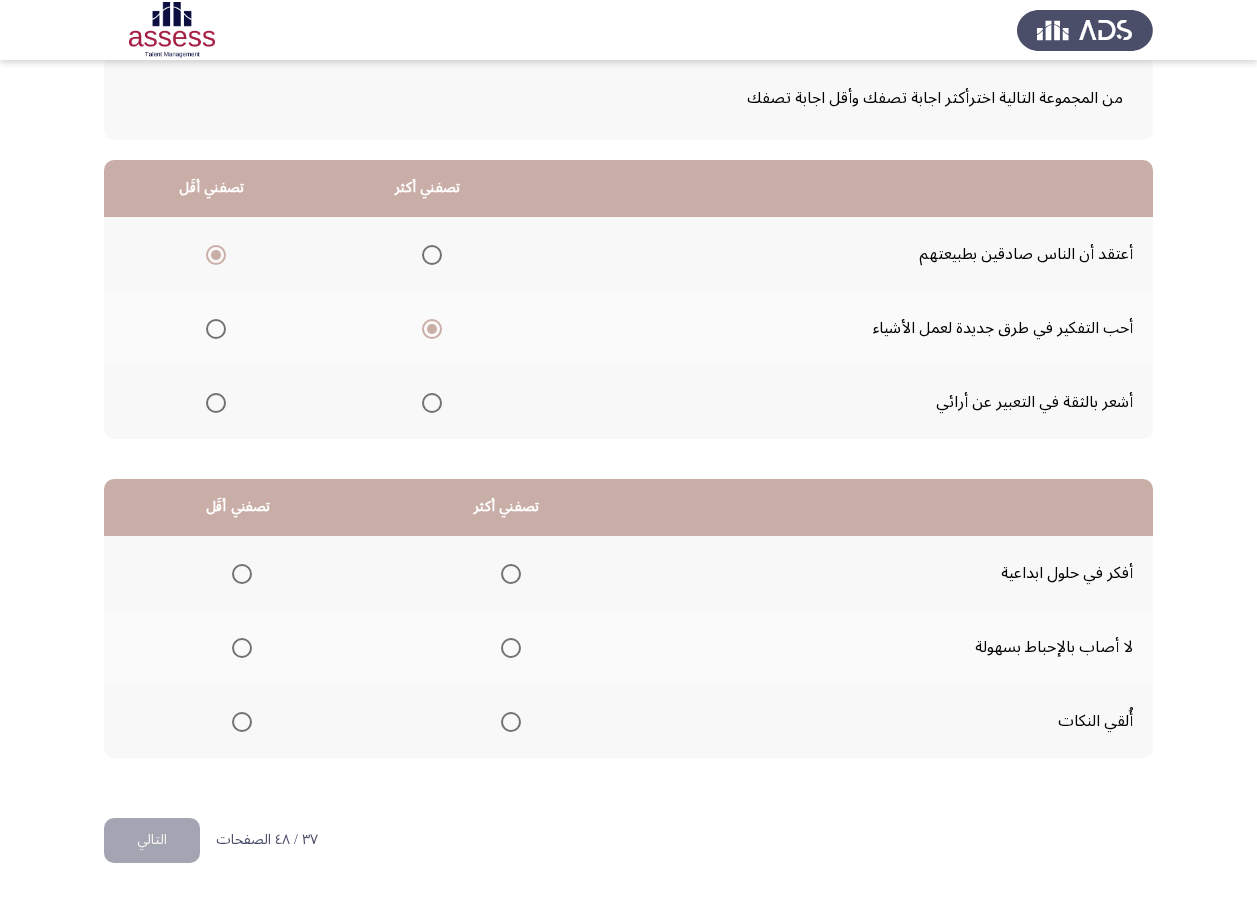 click at bounding box center [511, 574] 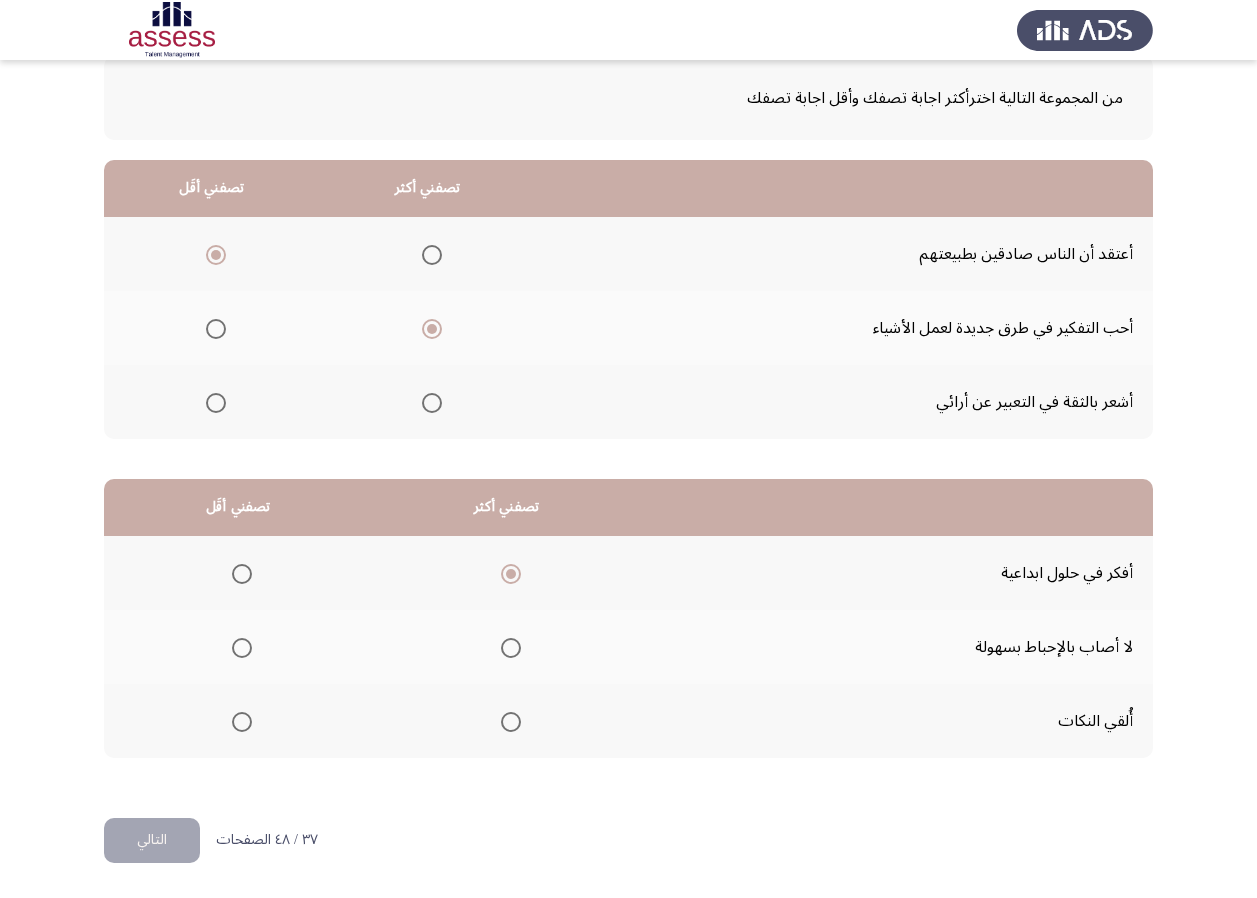 click at bounding box center (242, 722) 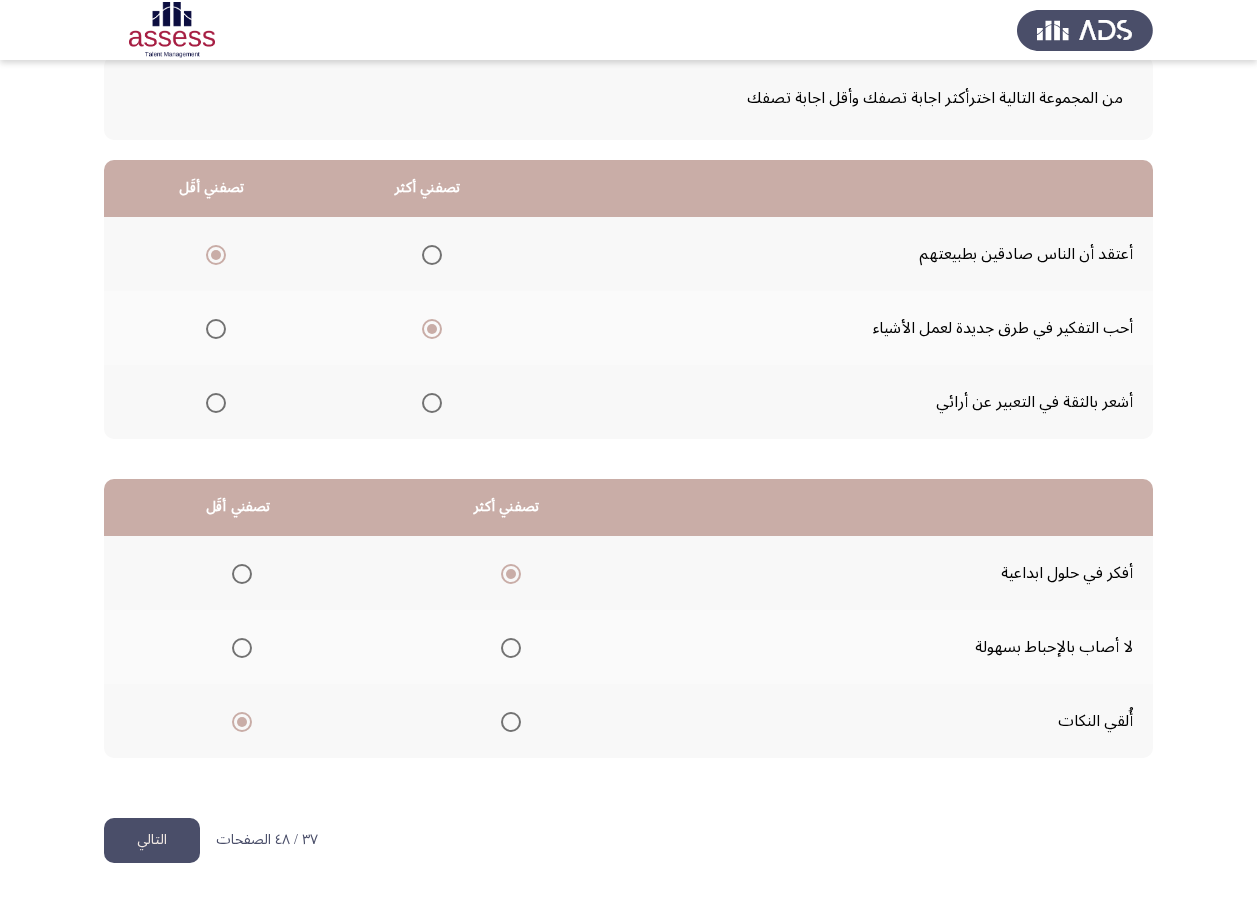click on "التالي" 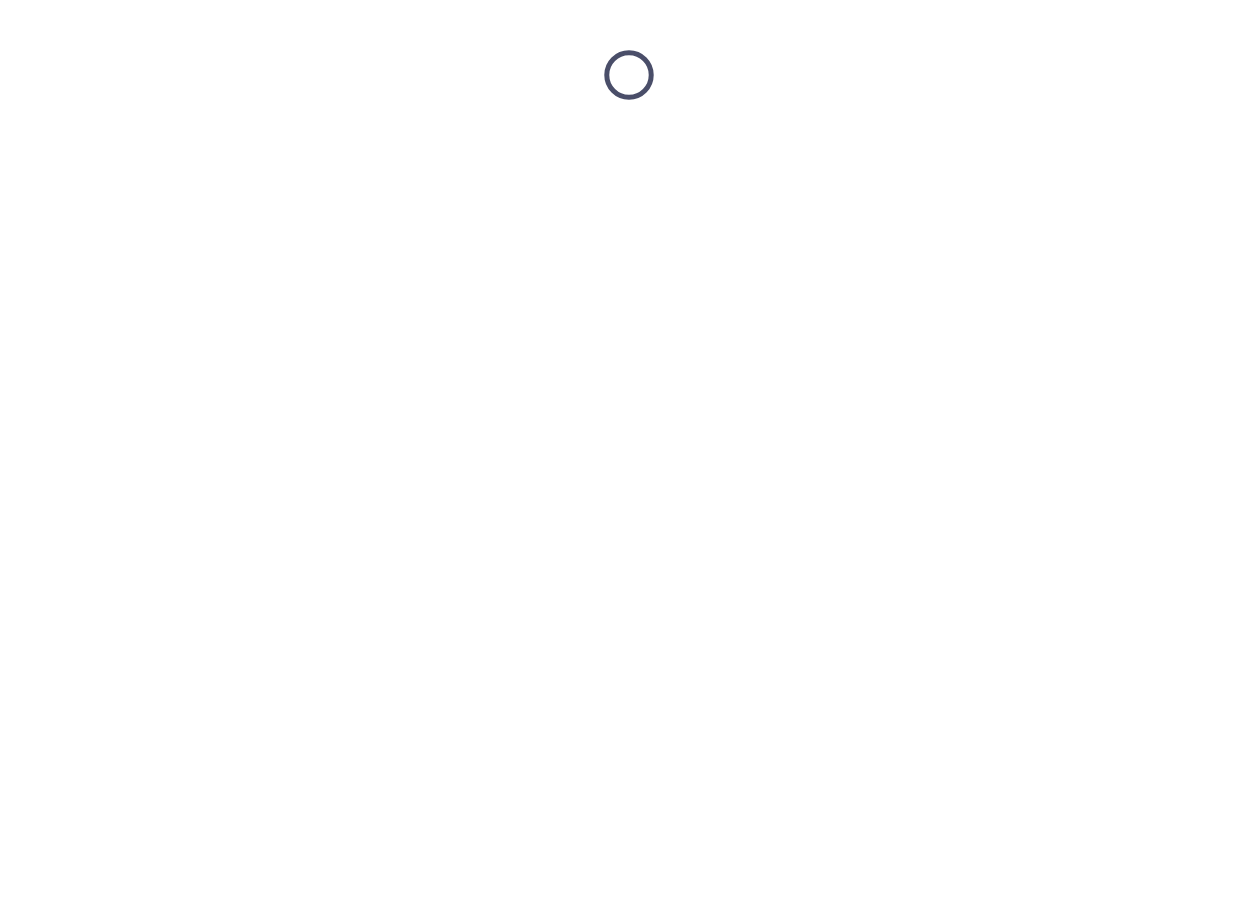 scroll, scrollTop: 0, scrollLeft: 0, axis: both 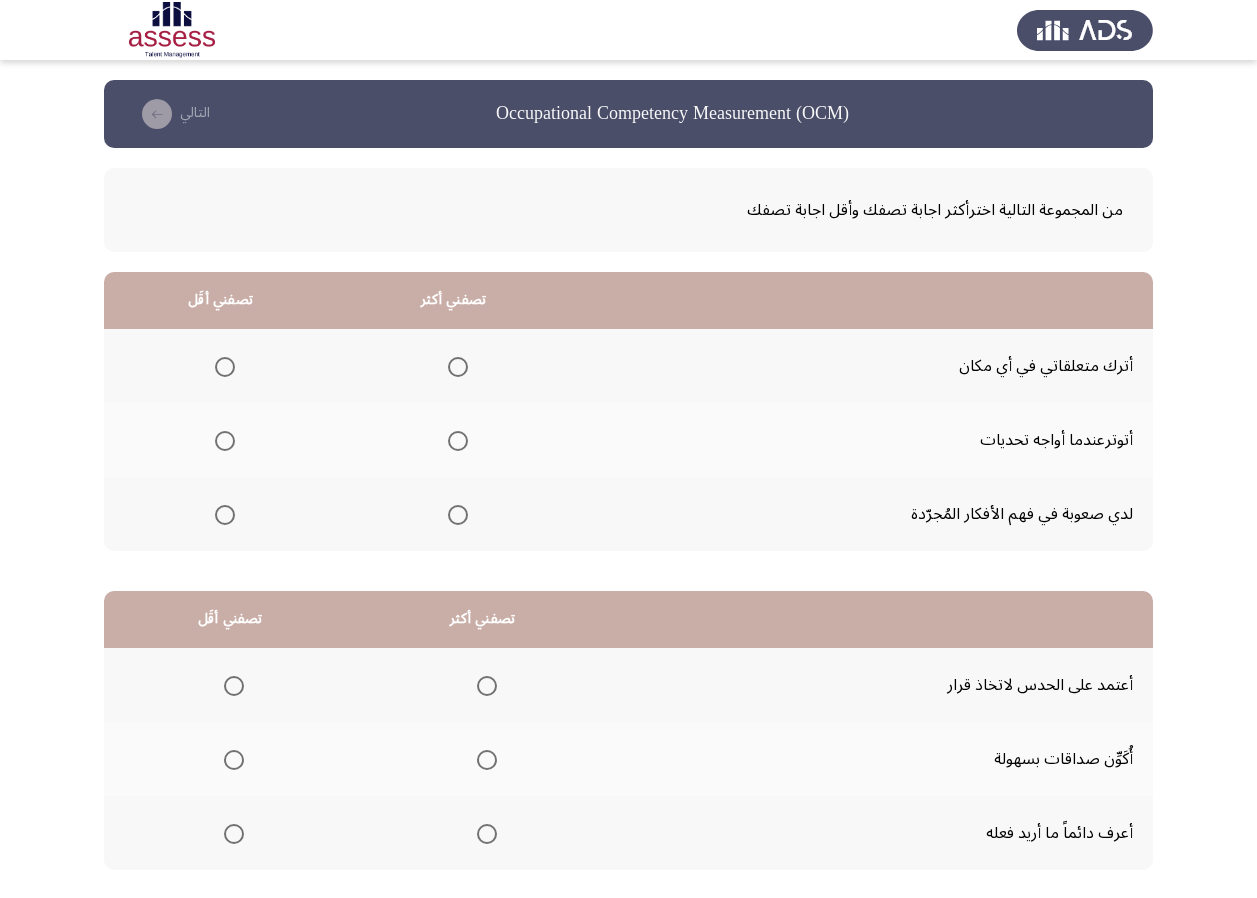 click at bounding box center (458, 515) 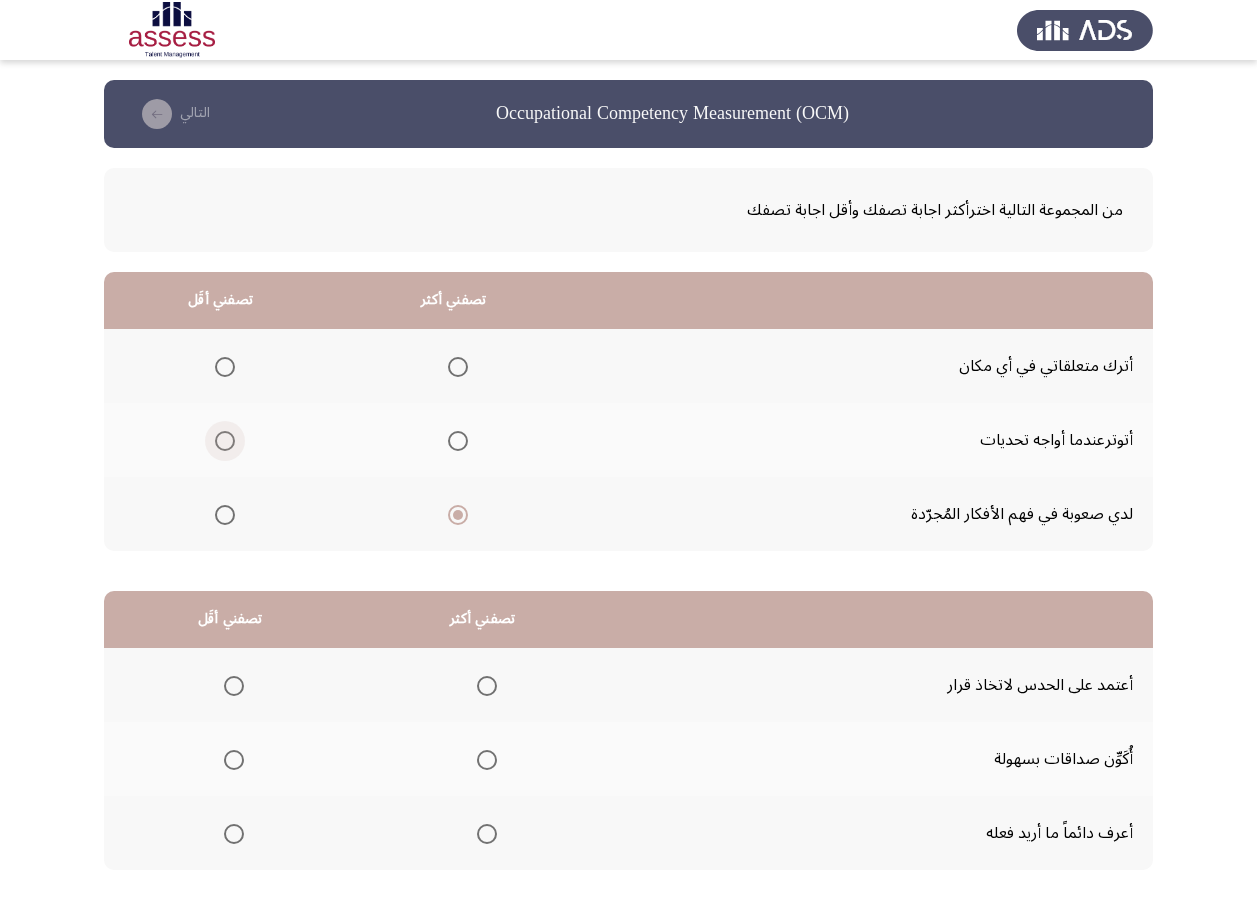 click at bounding box center [225, 441] 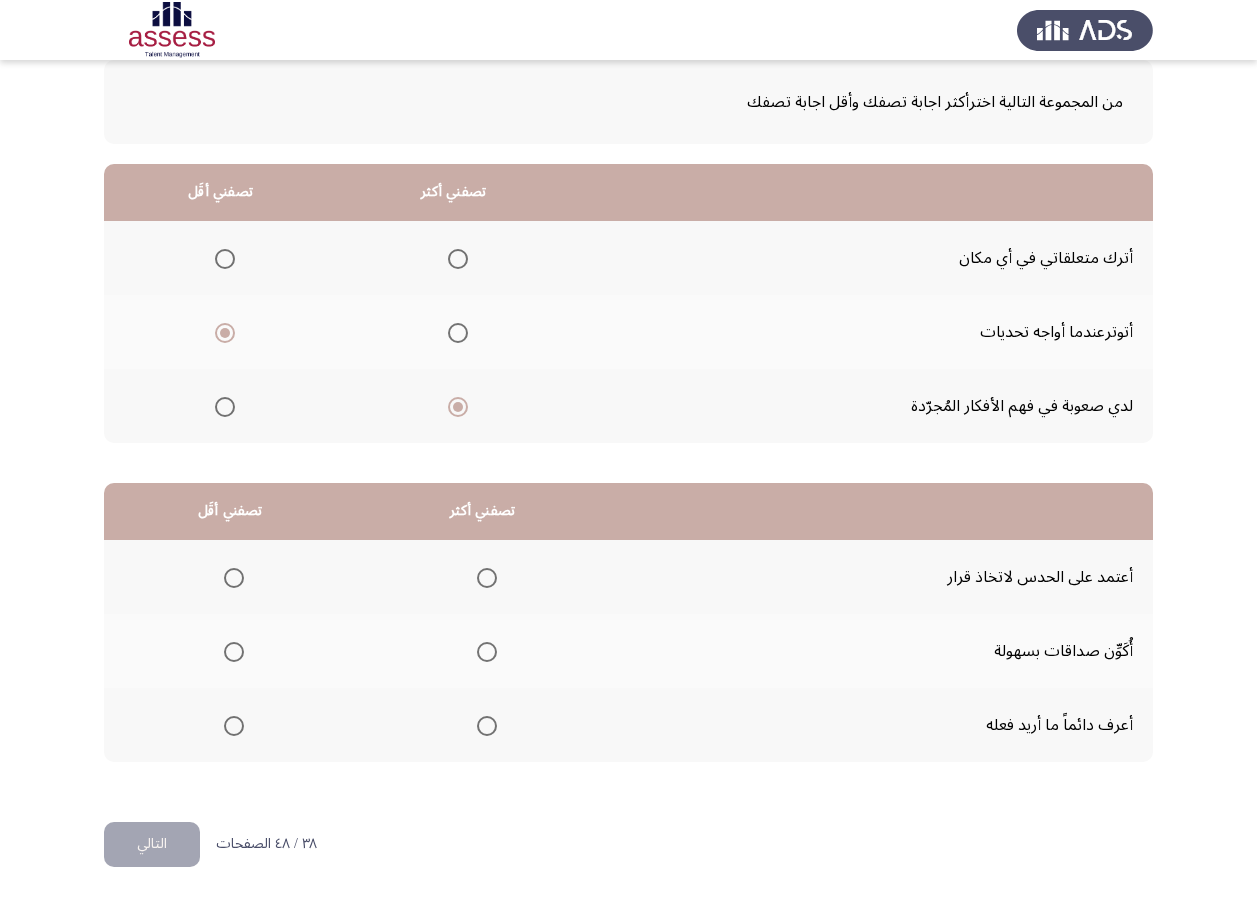scroll, scrollTop: 112, scrollLeft: 0, axis: vertical 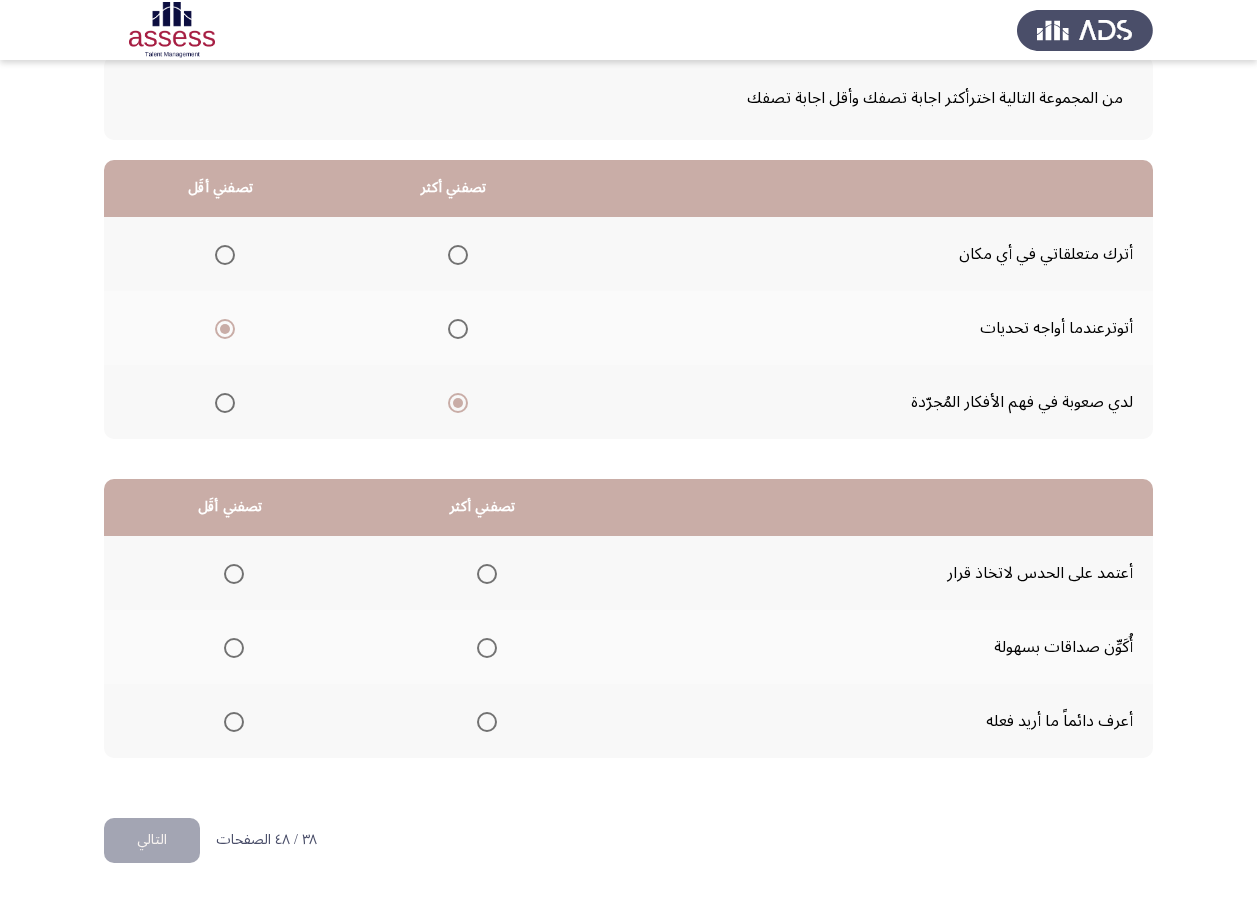 click at bounding box center (487, 722) 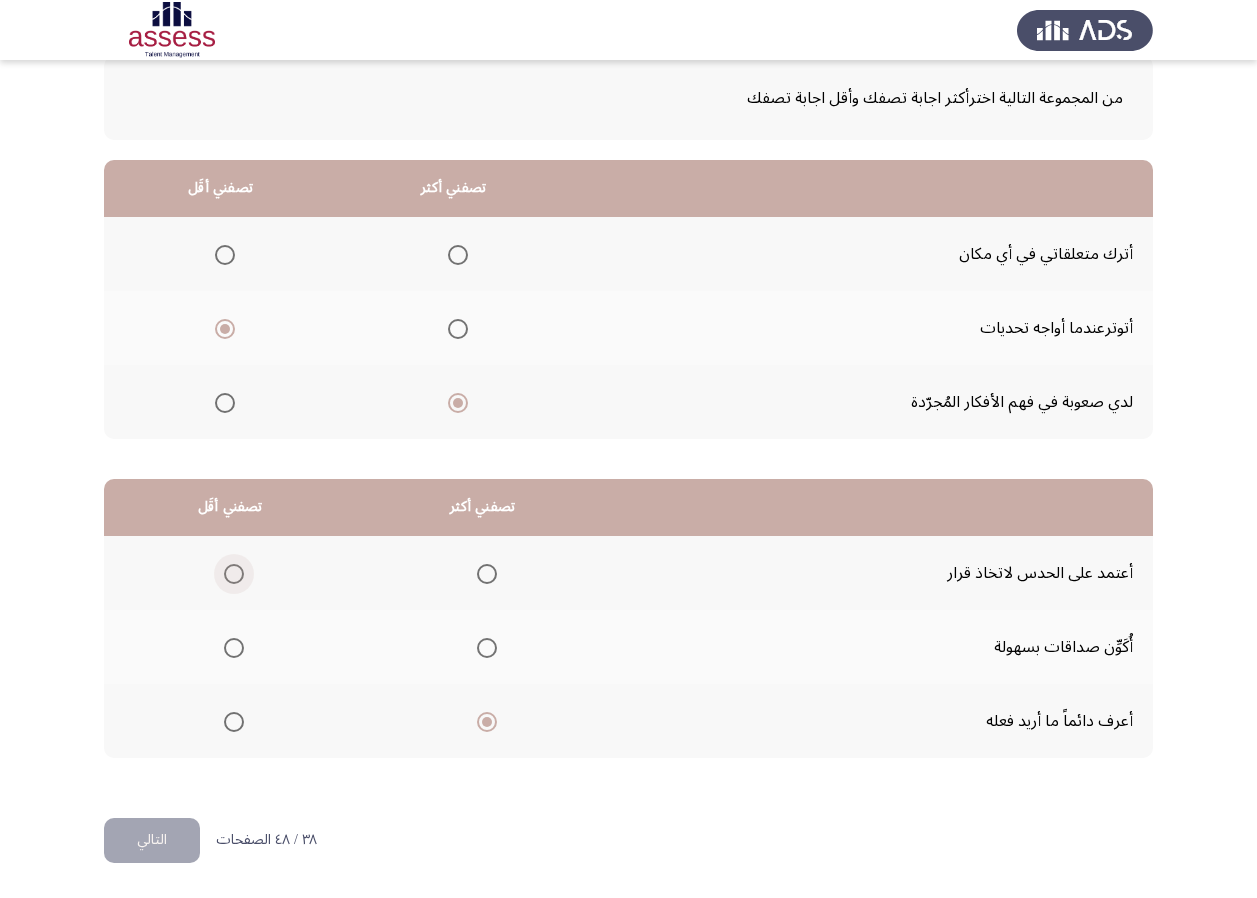 click at bounding box center [234, 574] 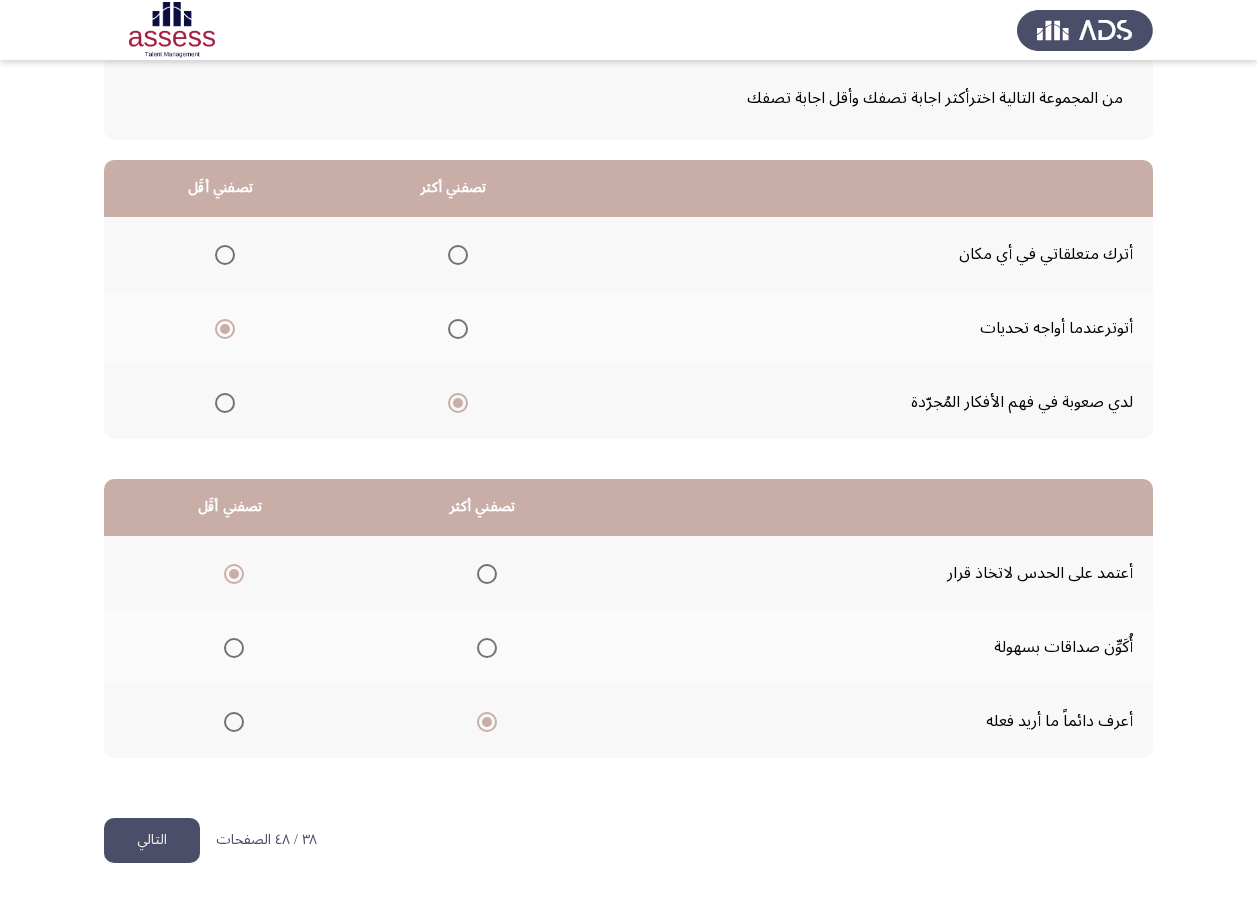 click on "التالي" 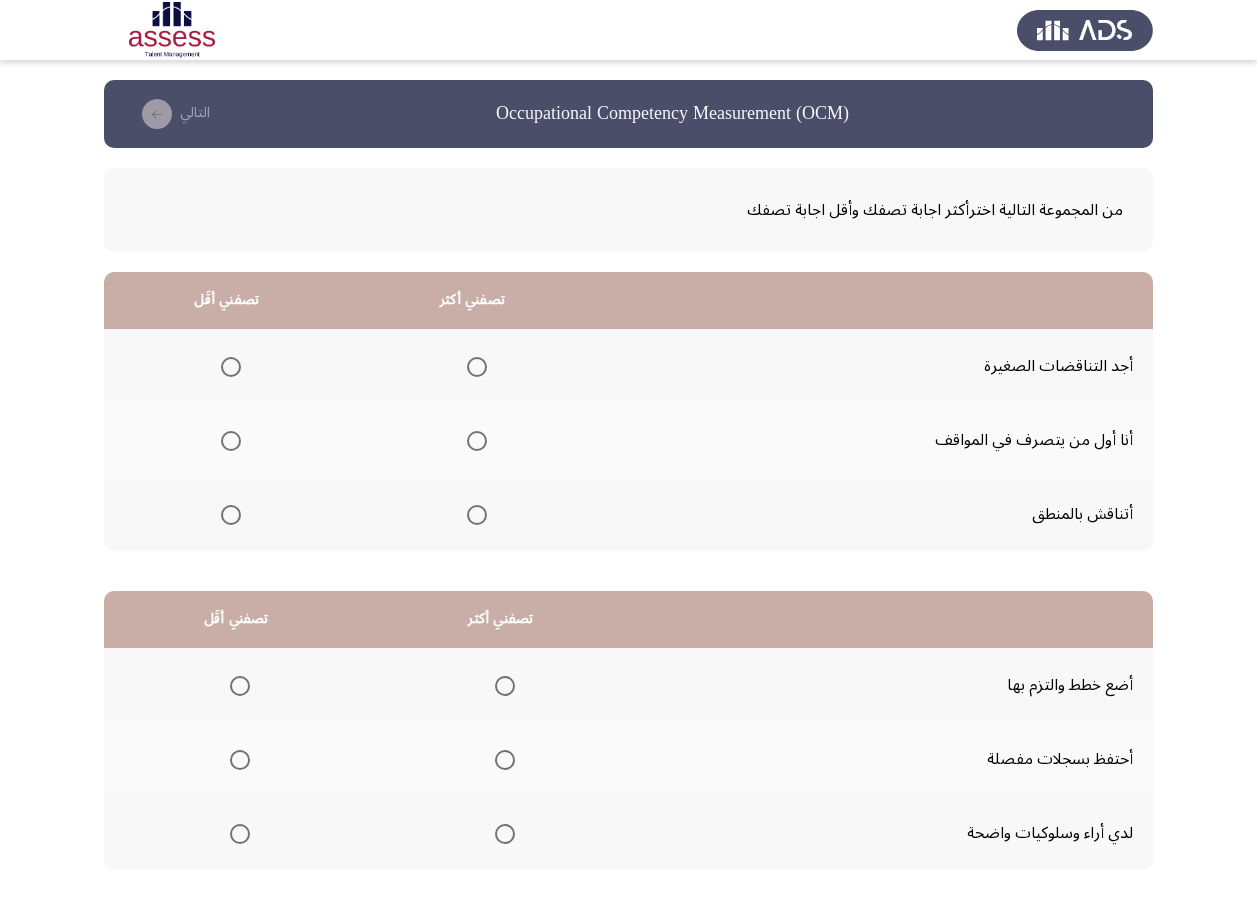 click at bounding box center (477, 515) 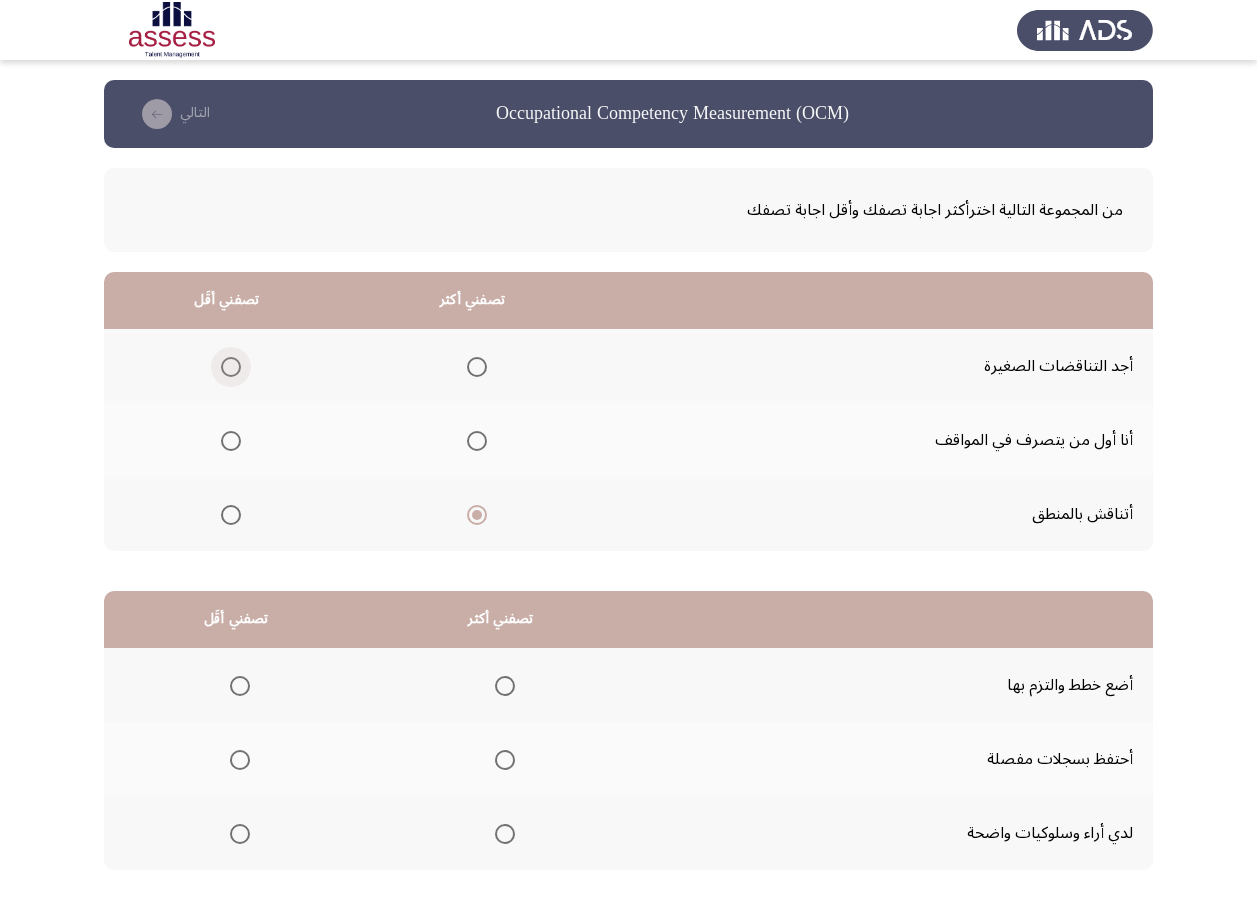 click at bounding box center (231, 367) 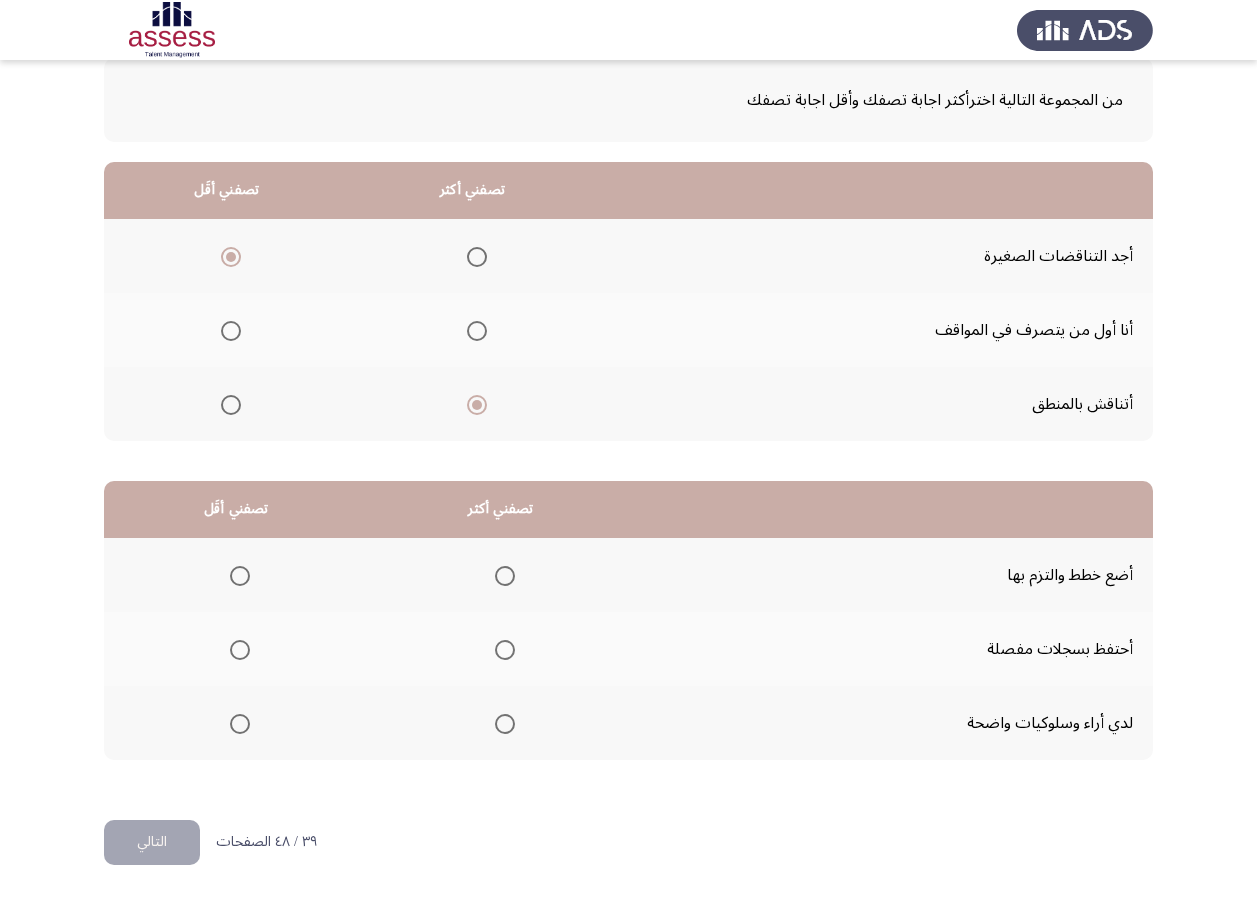 scroll, scrollTop: 112, scrollLeft: 0, axis: vertical 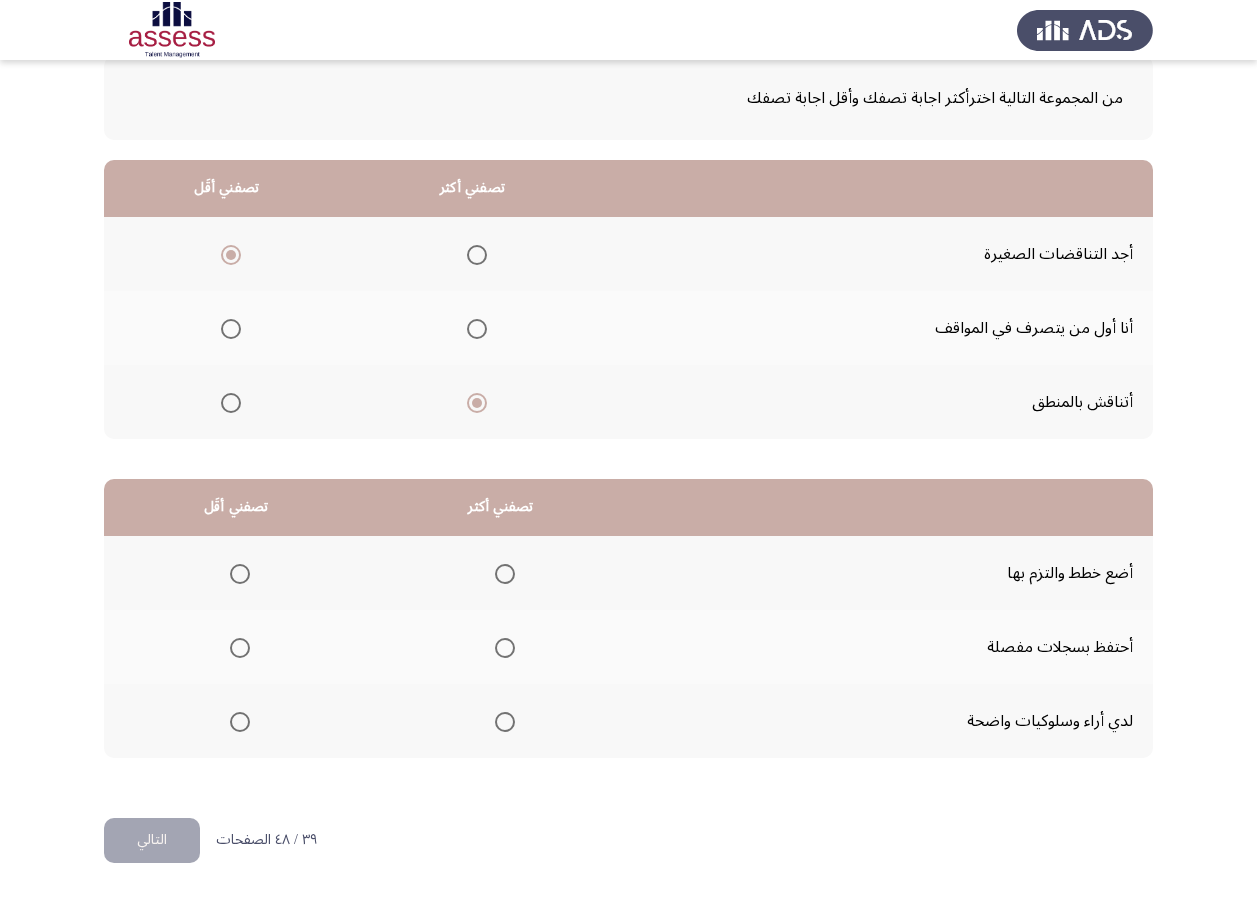 click at bounding box center (505, 574) 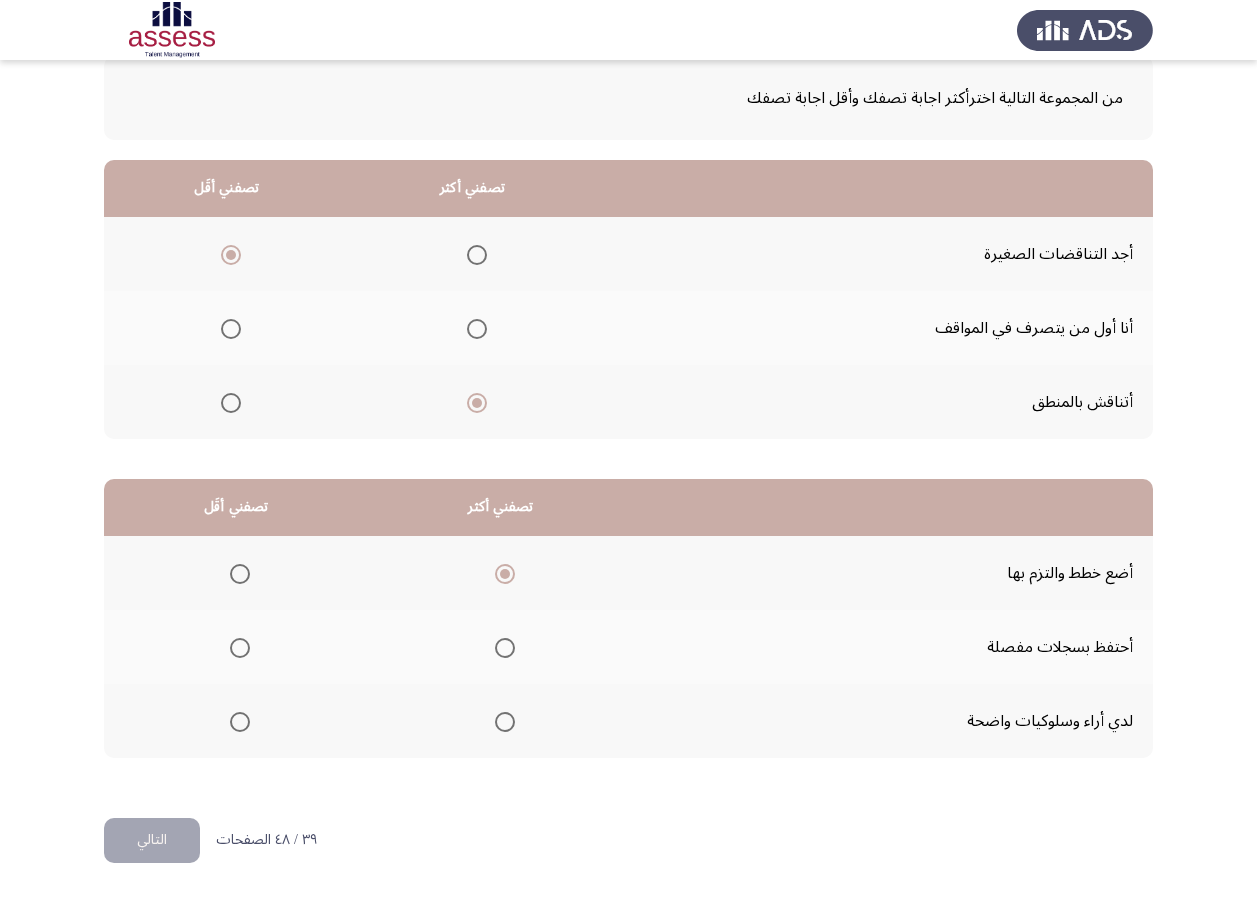 click at bounding box center [240, 722] 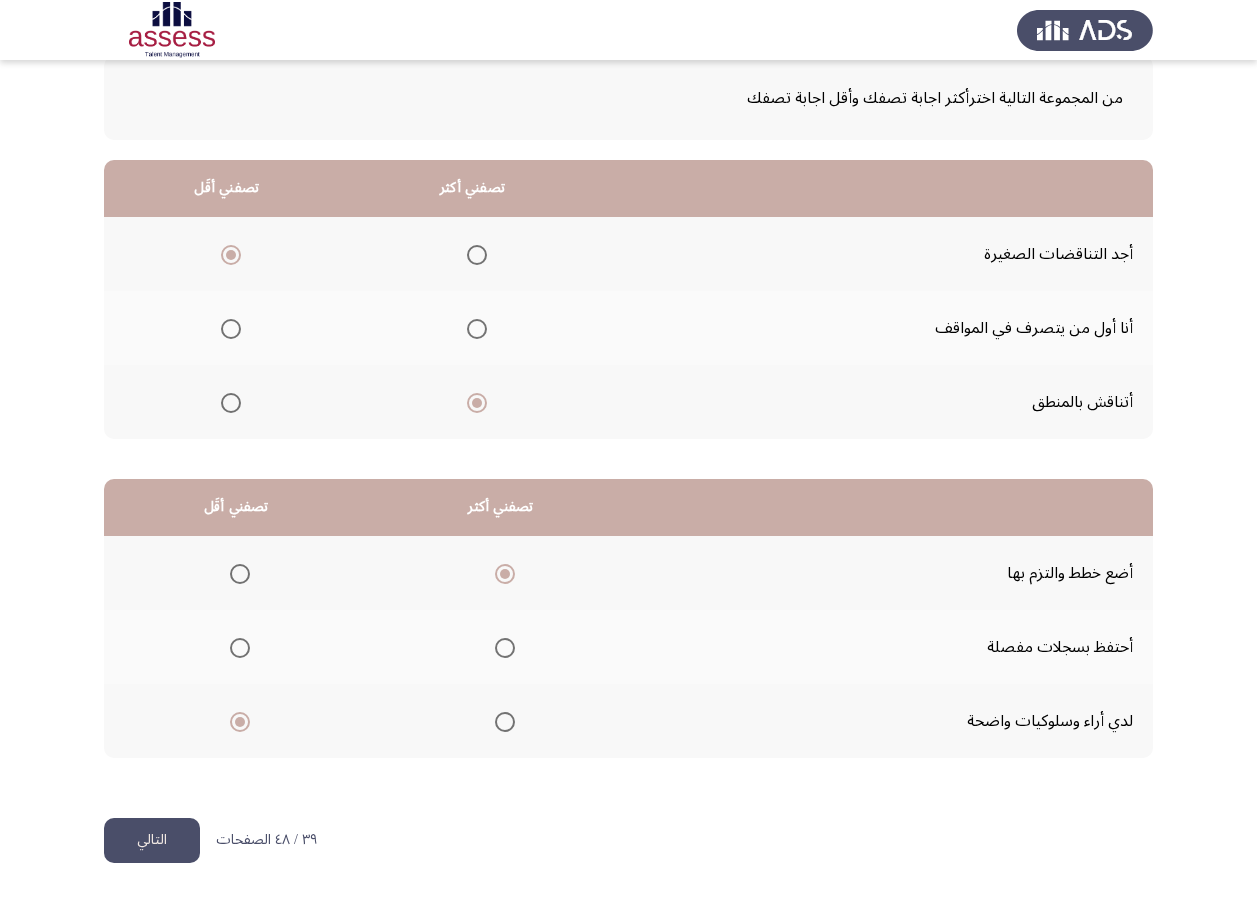 drag, startPoint x: 180, startPoint y: 841, endPoint x: 185, endPoint y: 823, distance: 18.681541 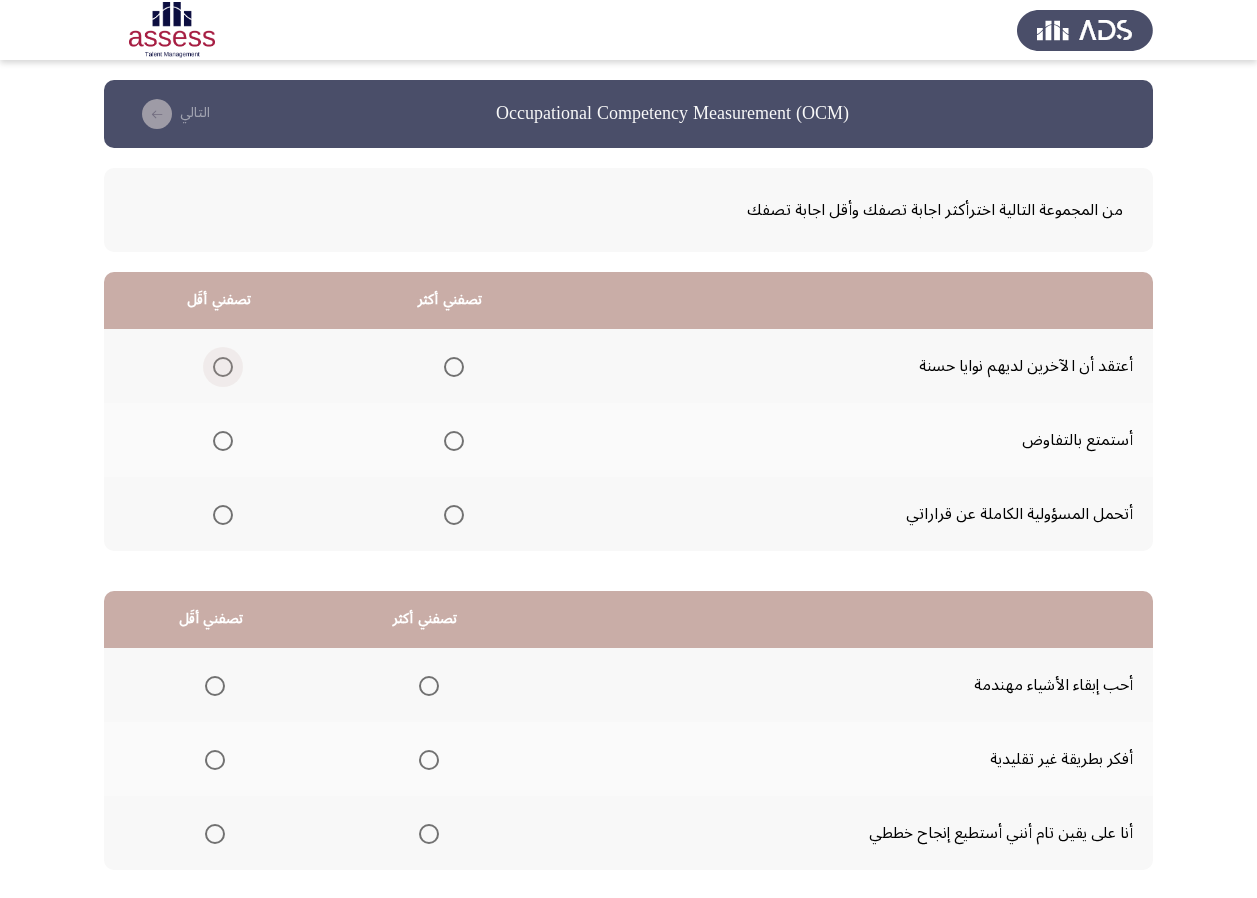 click at bounding box center (223, 367) 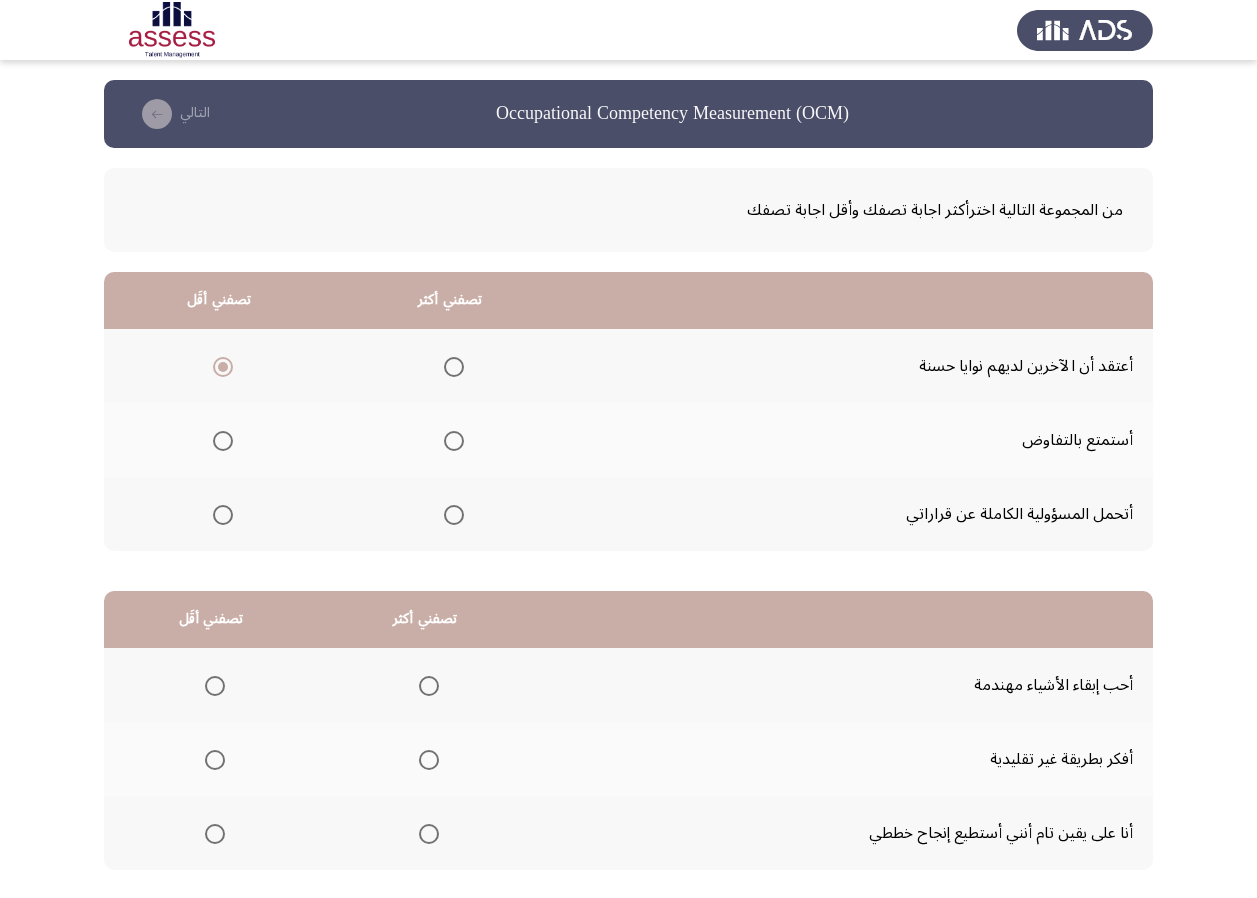 click at bounding box center [454, 441] 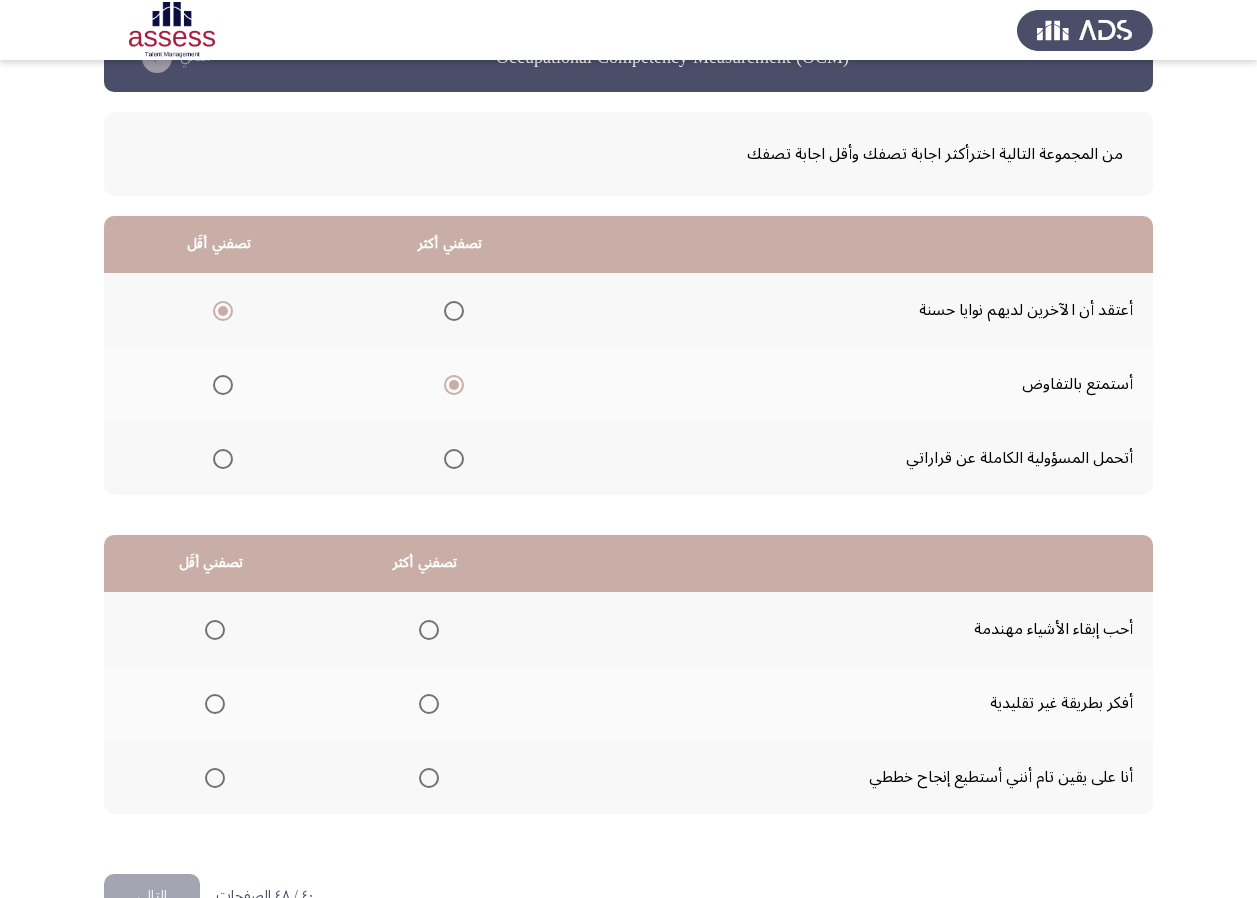 scroll, scrollTop: 112, scrollLeft: 0, axis: vertical 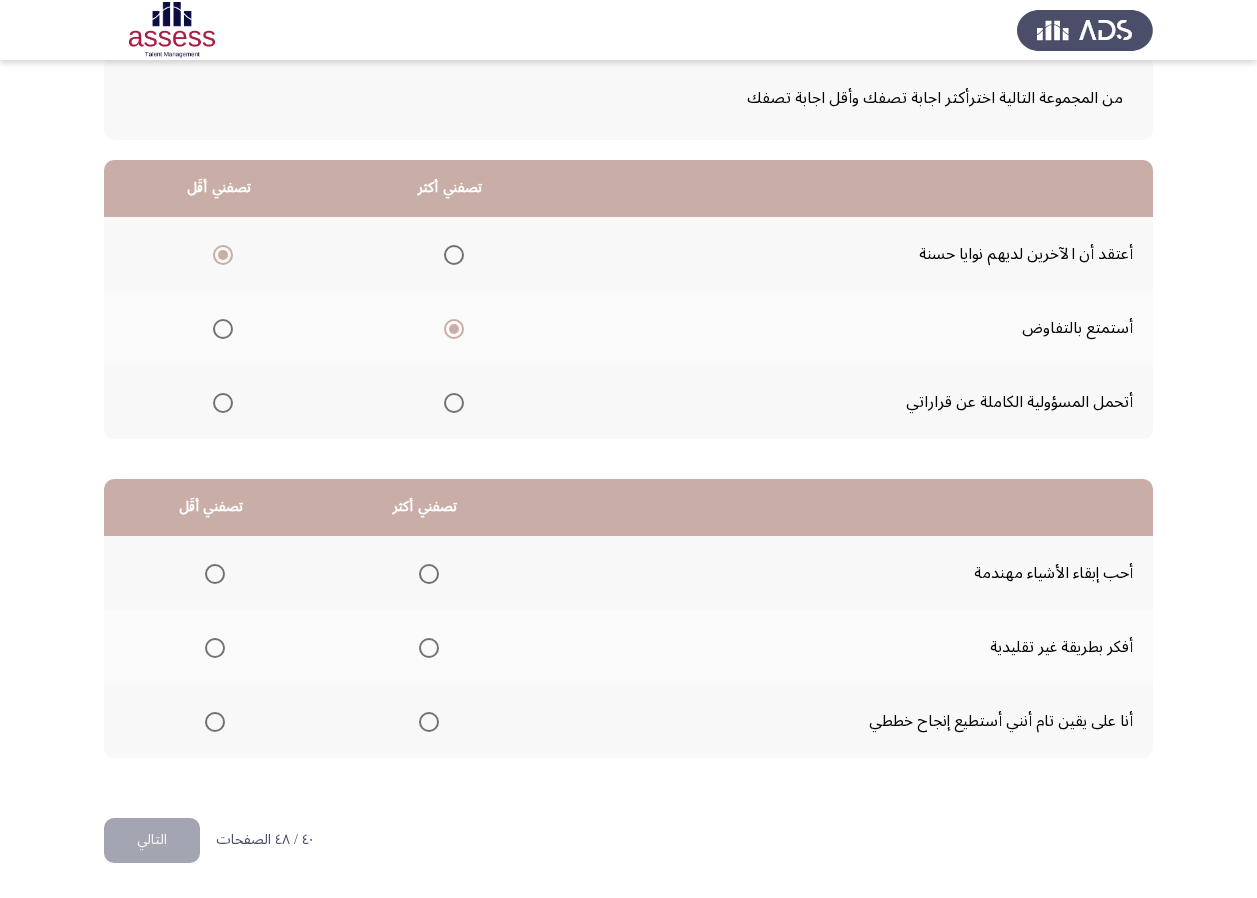 click at bounding box center [429, 648] 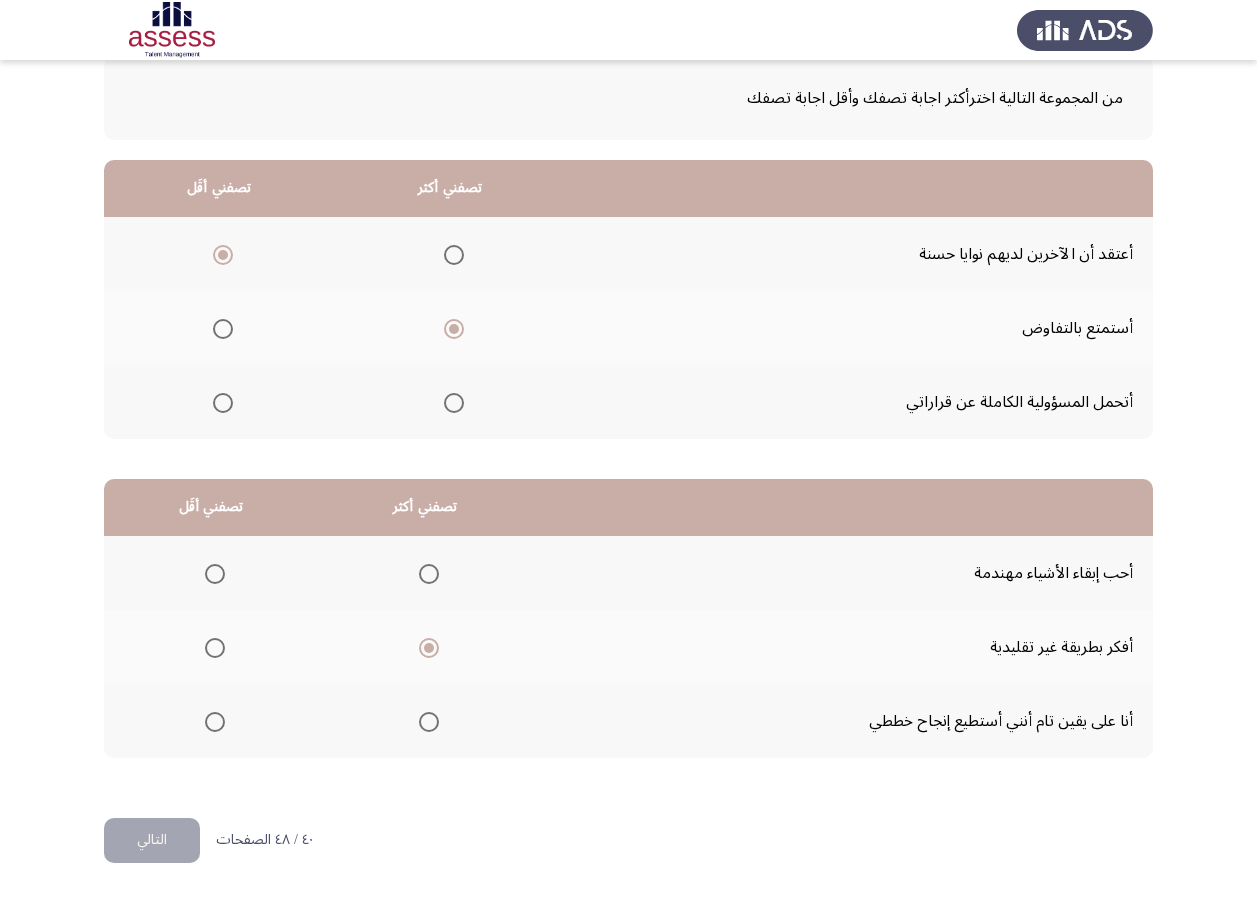 click 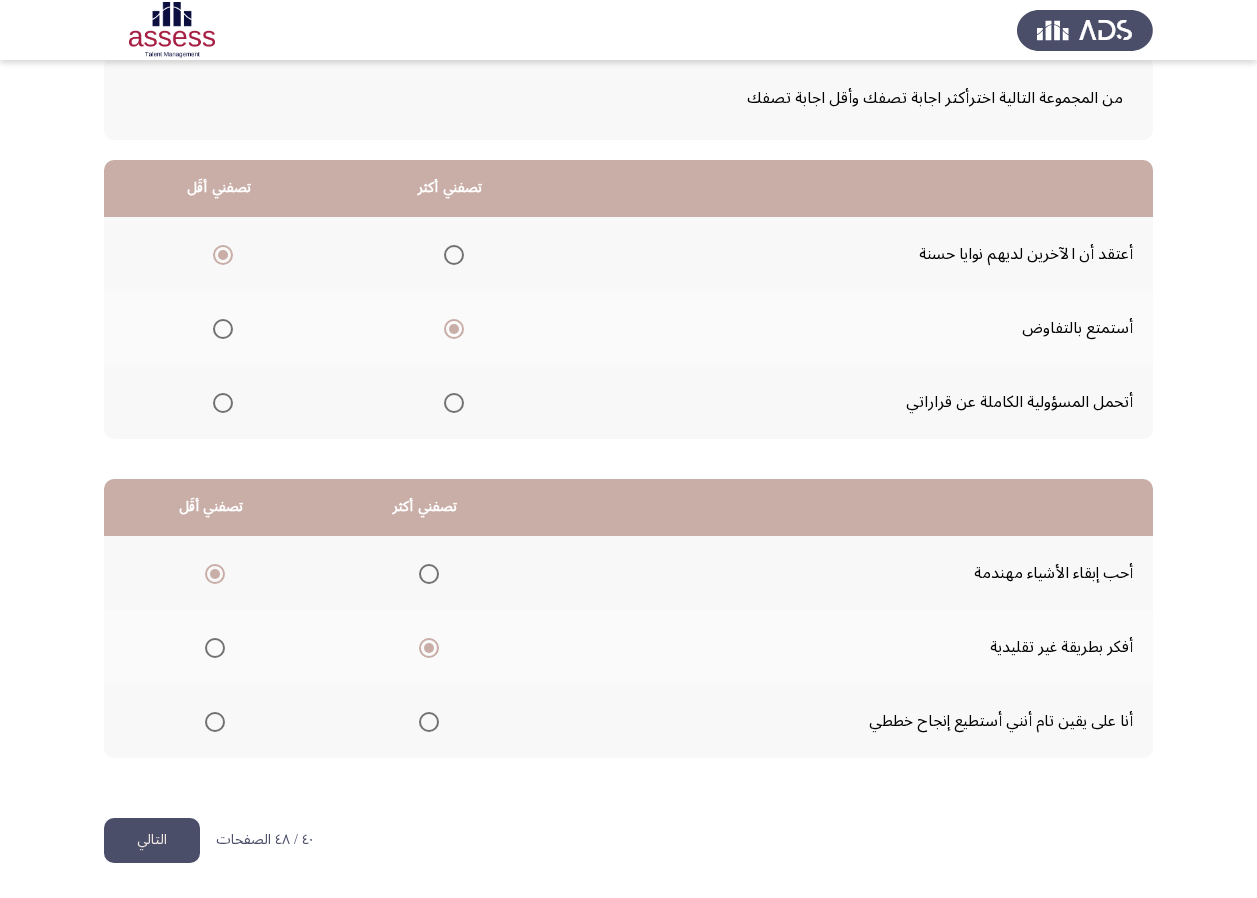 click on "التالي" 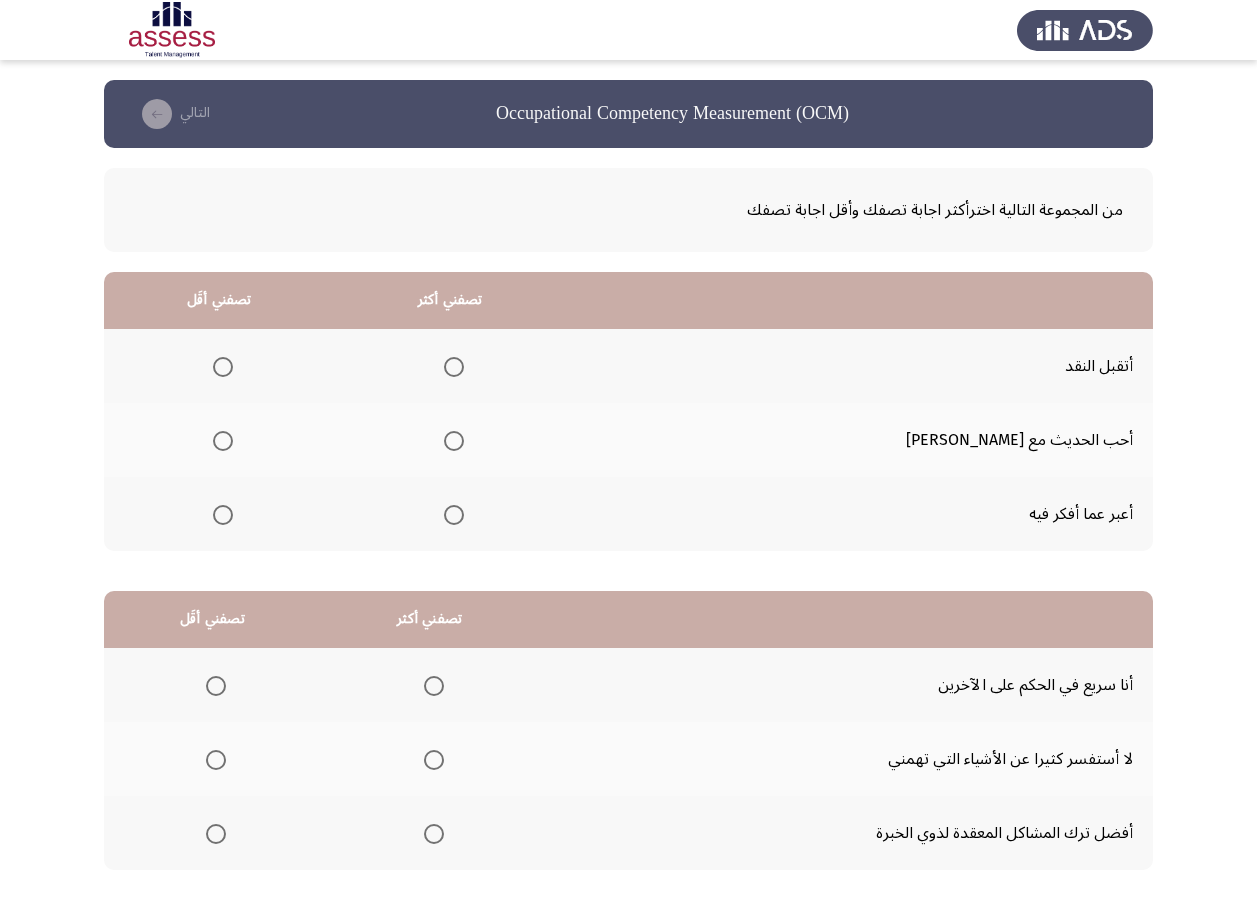 click at bounding box center [454, 515] 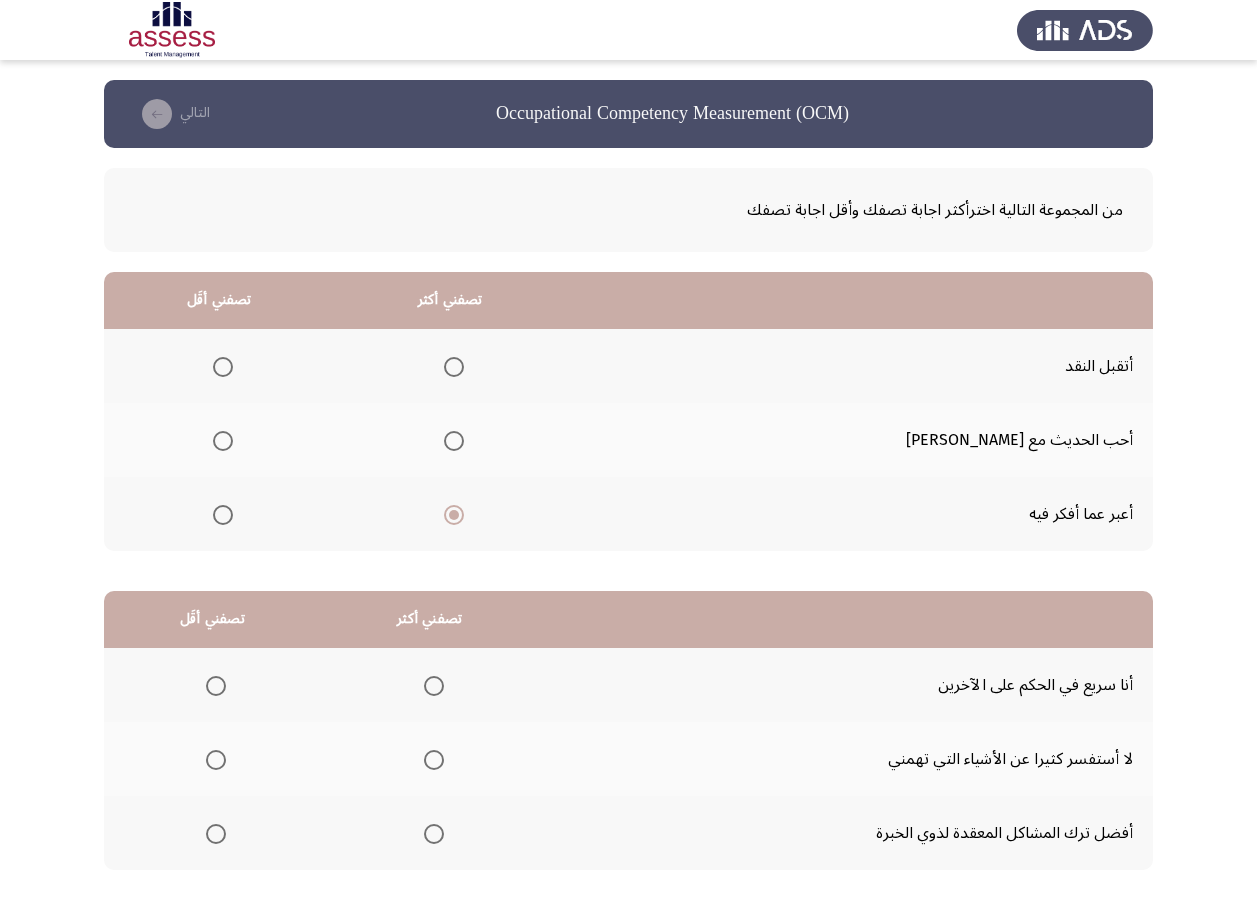 click at bounding box center (223, 441) 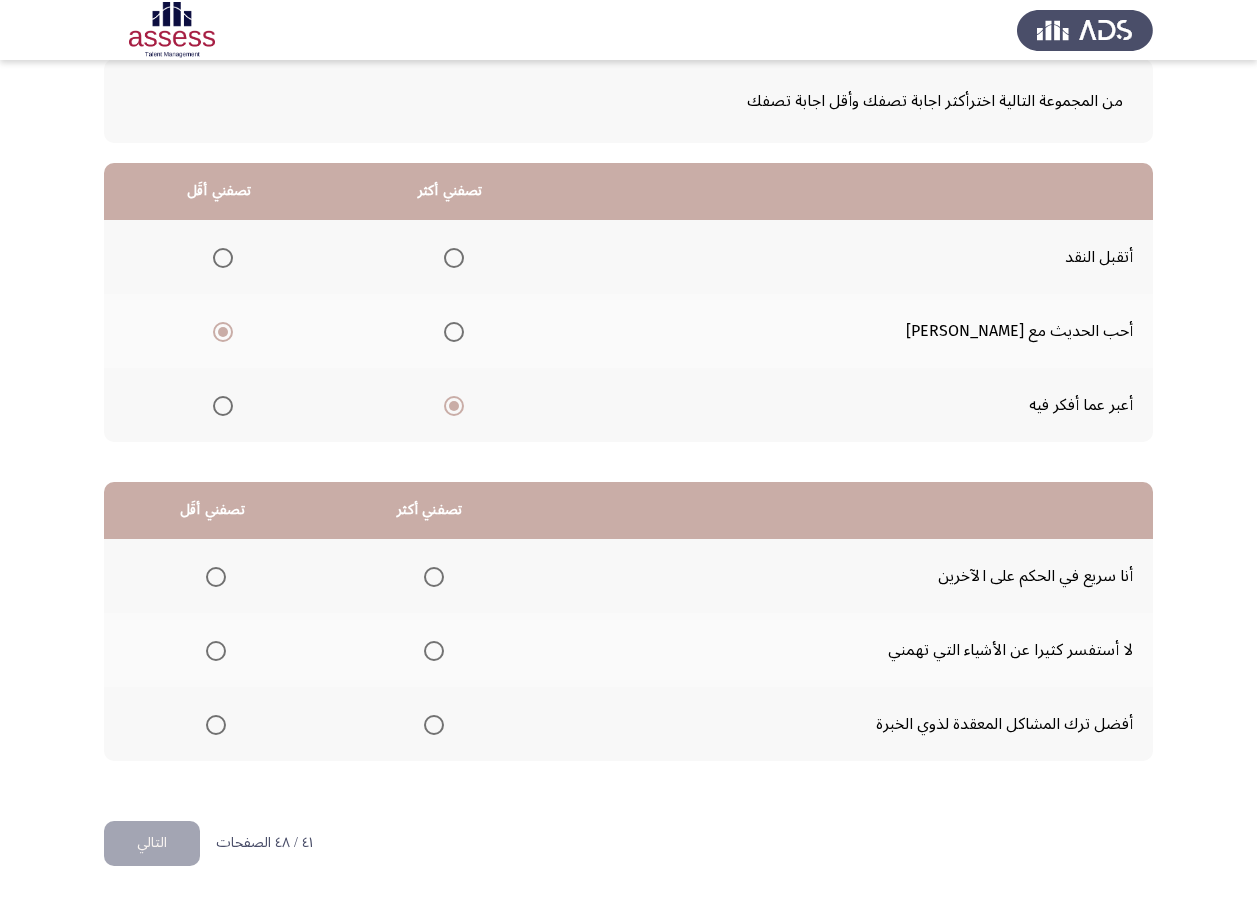 scroll, scrollTop: 112, scrollLeft: 0, axis: vertical 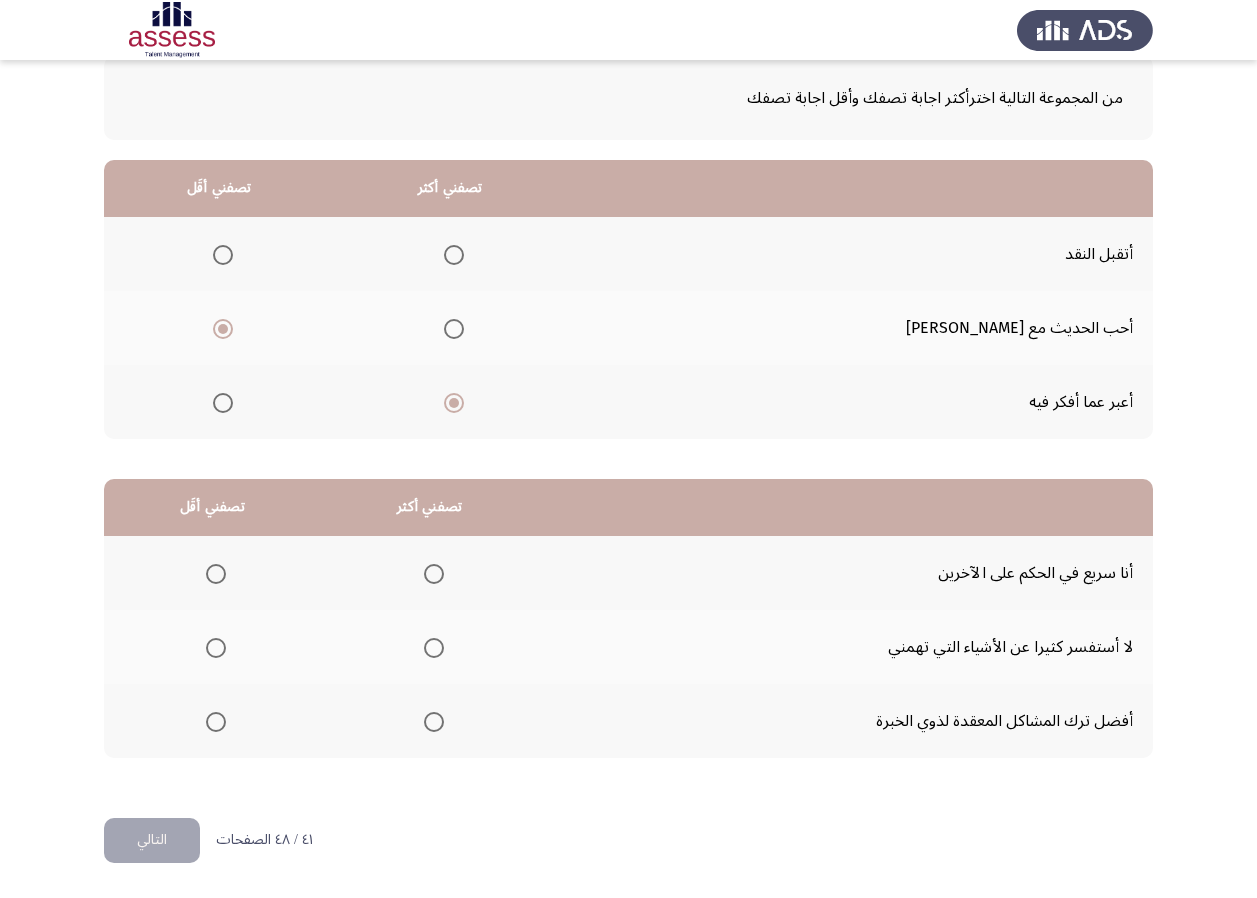 click at bounding box center [216, 574] 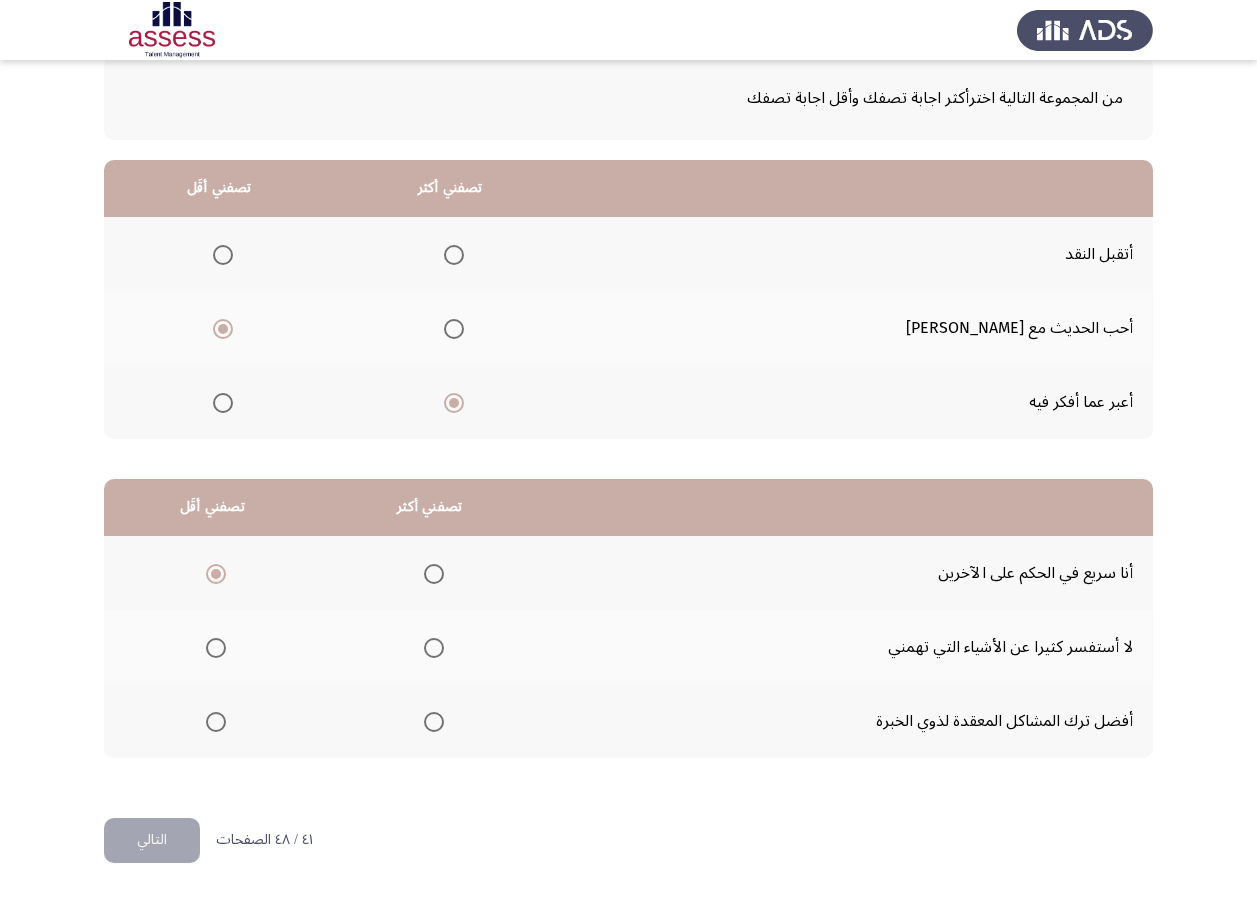 click 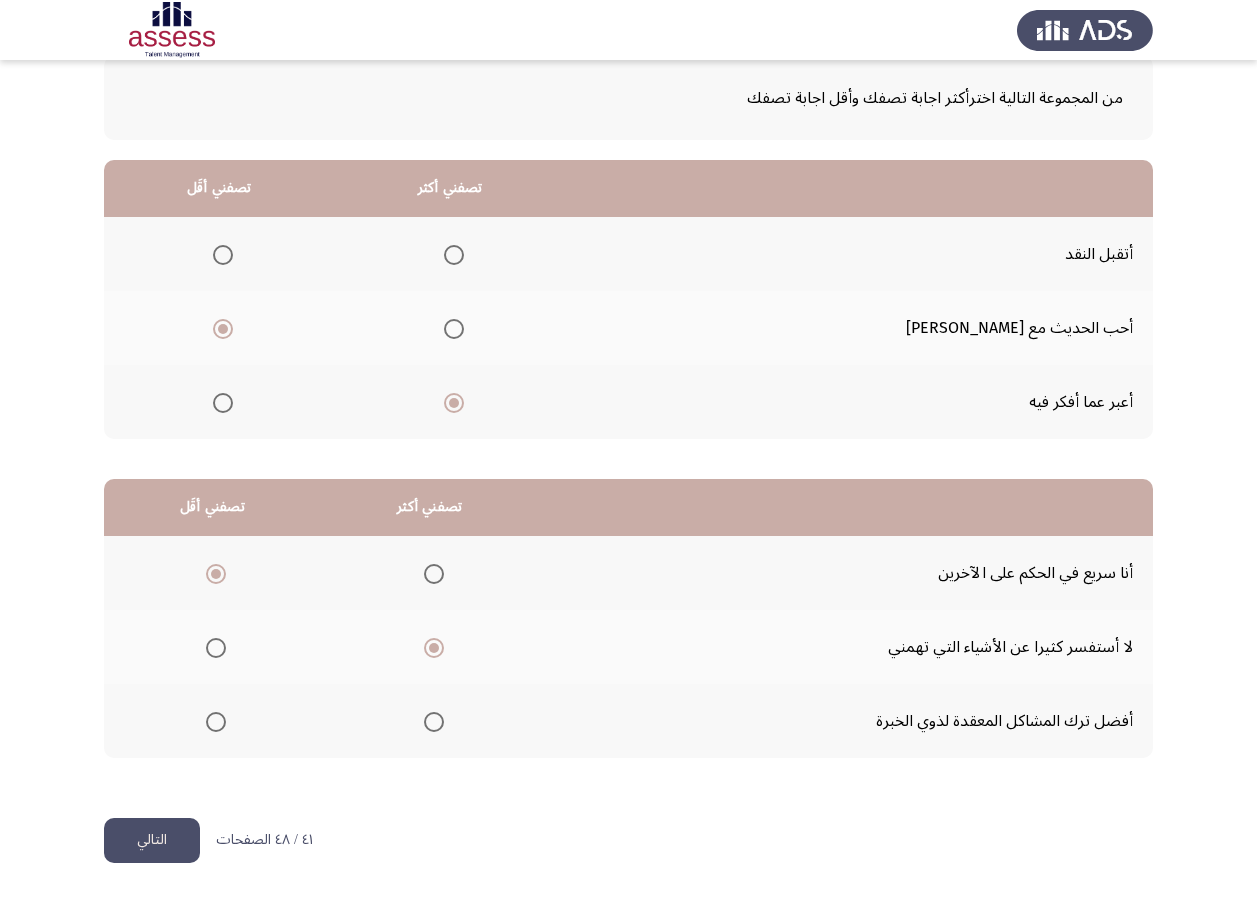 click on "التالي" 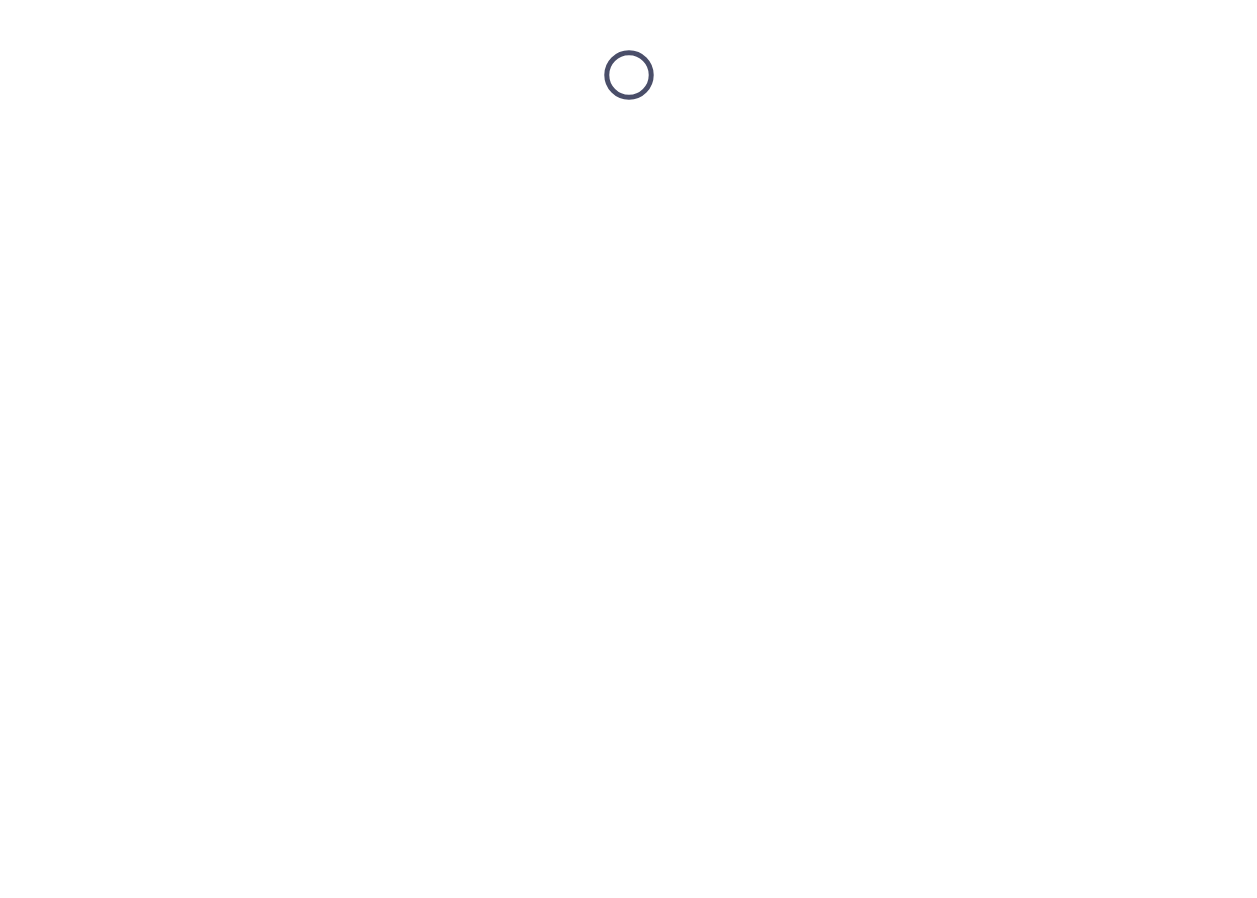 scroll, scrollTop: 0, scrollLeft: 0, axis: both 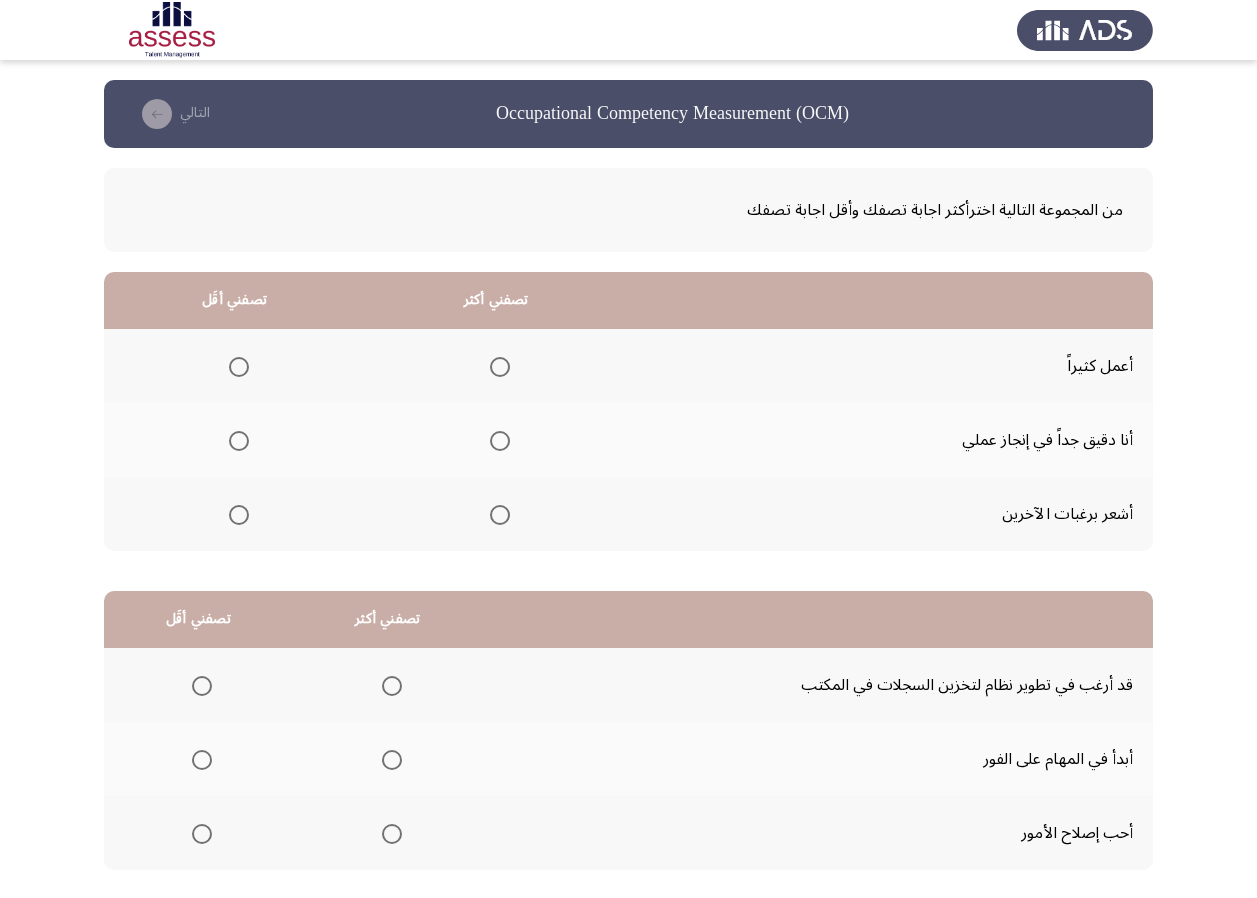 click at bounding box center [500, 441] 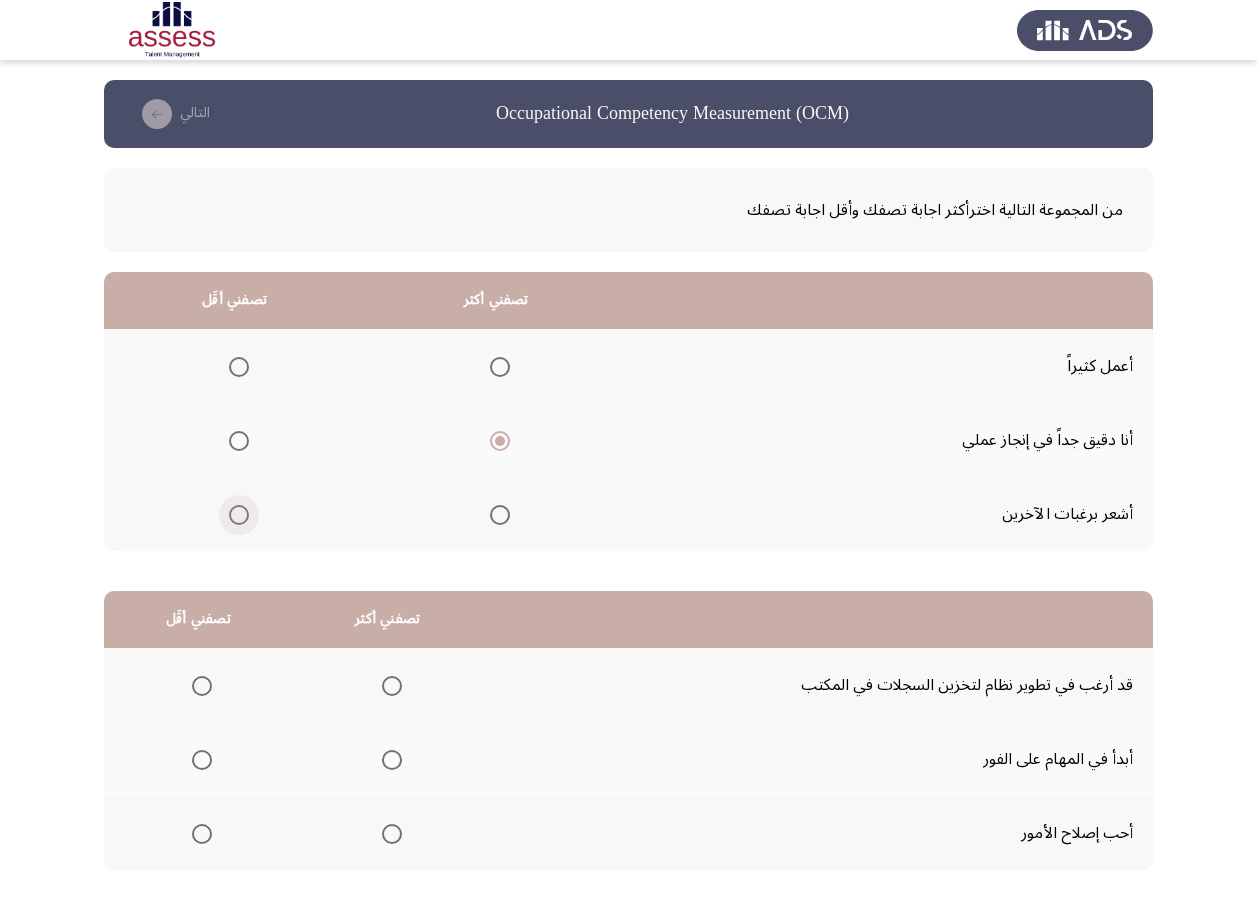 click at bounding box center (235, 515) 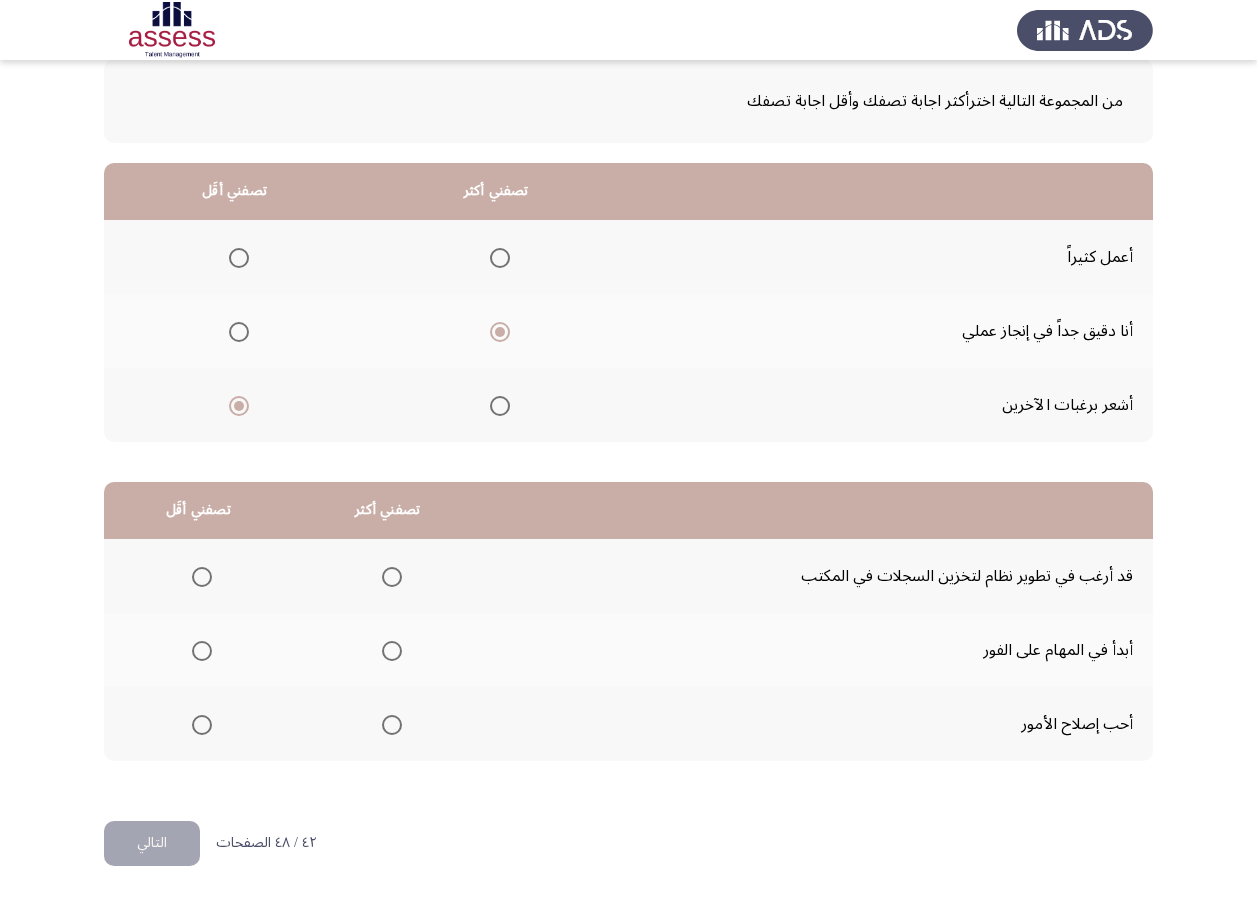 scroll, scrollTop: 112, scrollLeft: 0, axis: vertical 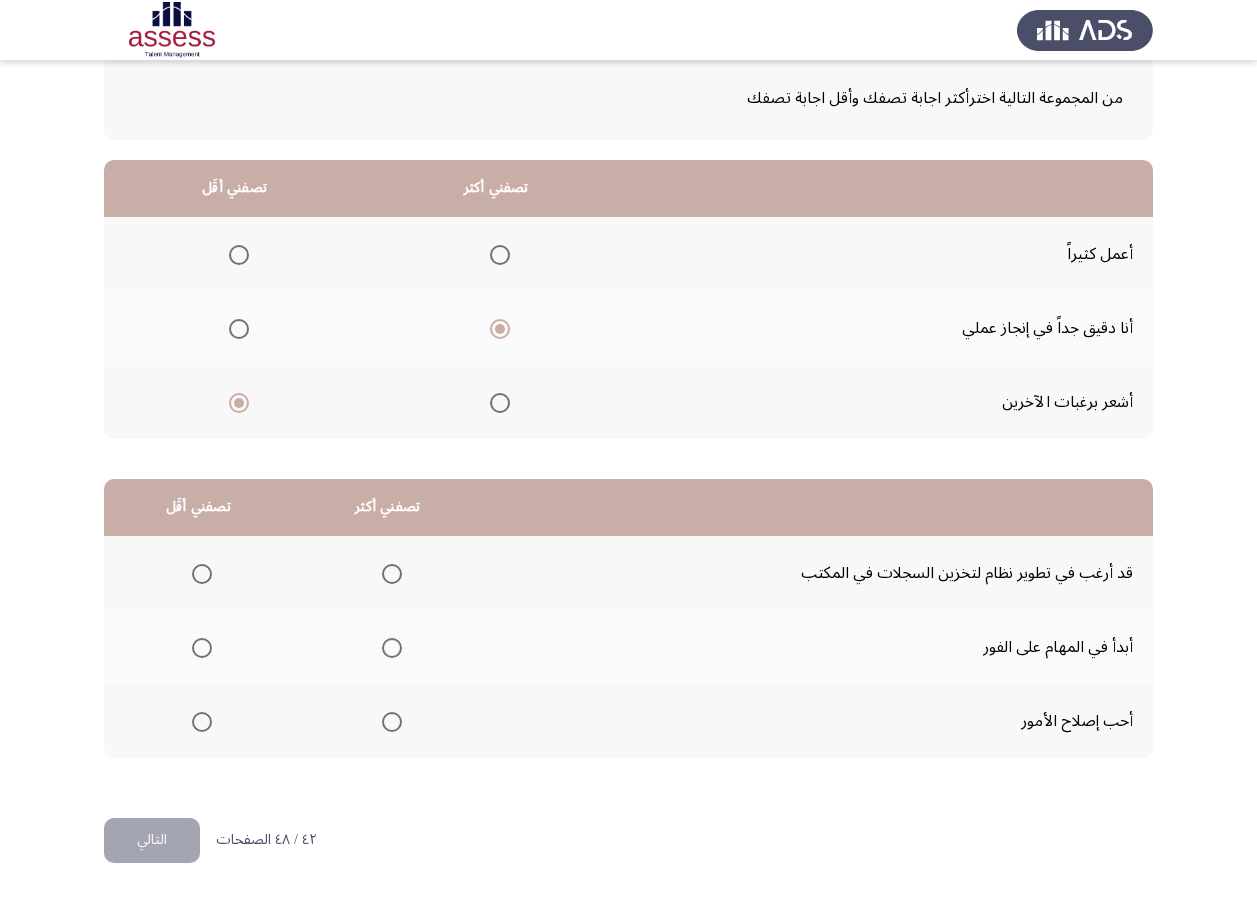 click 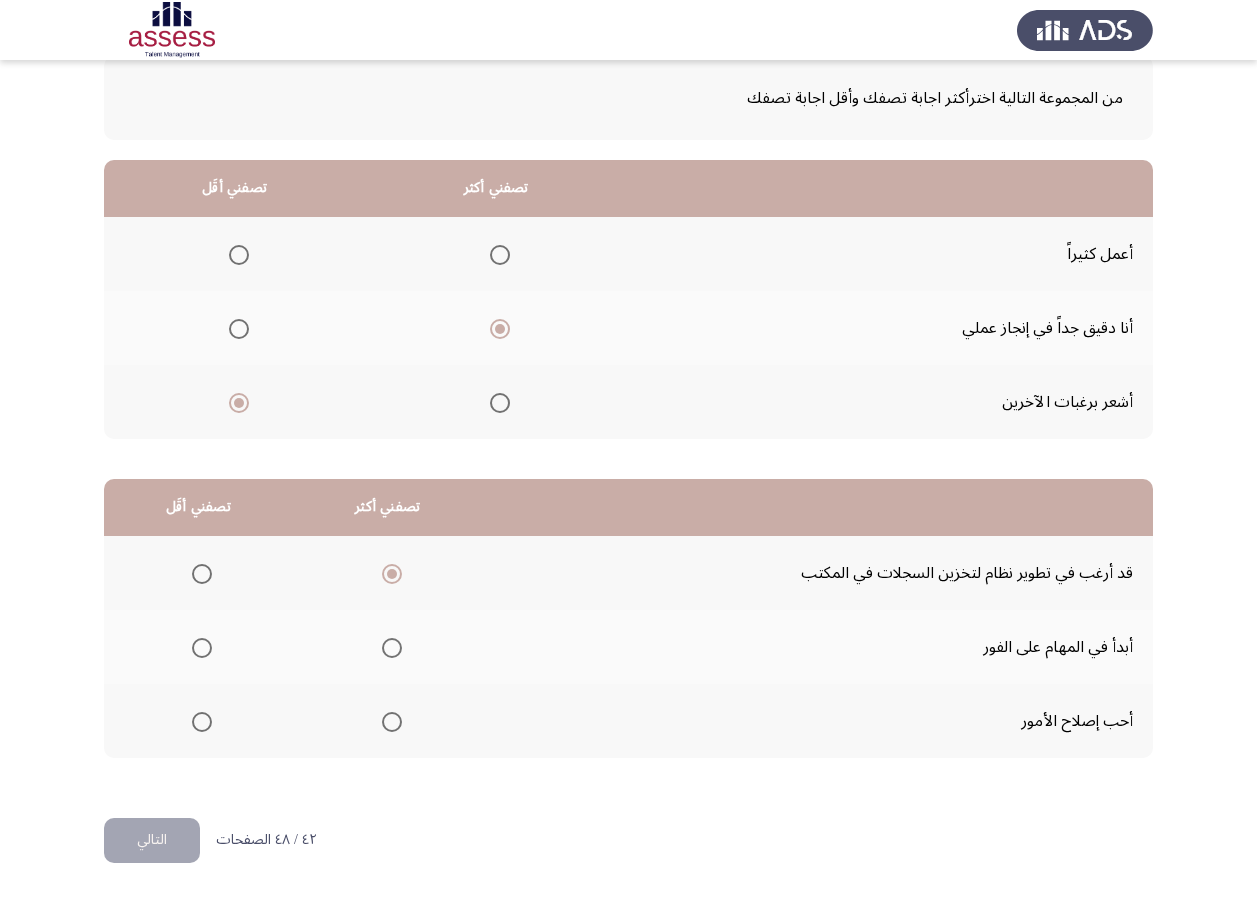 click at bounding box center [392, 648] 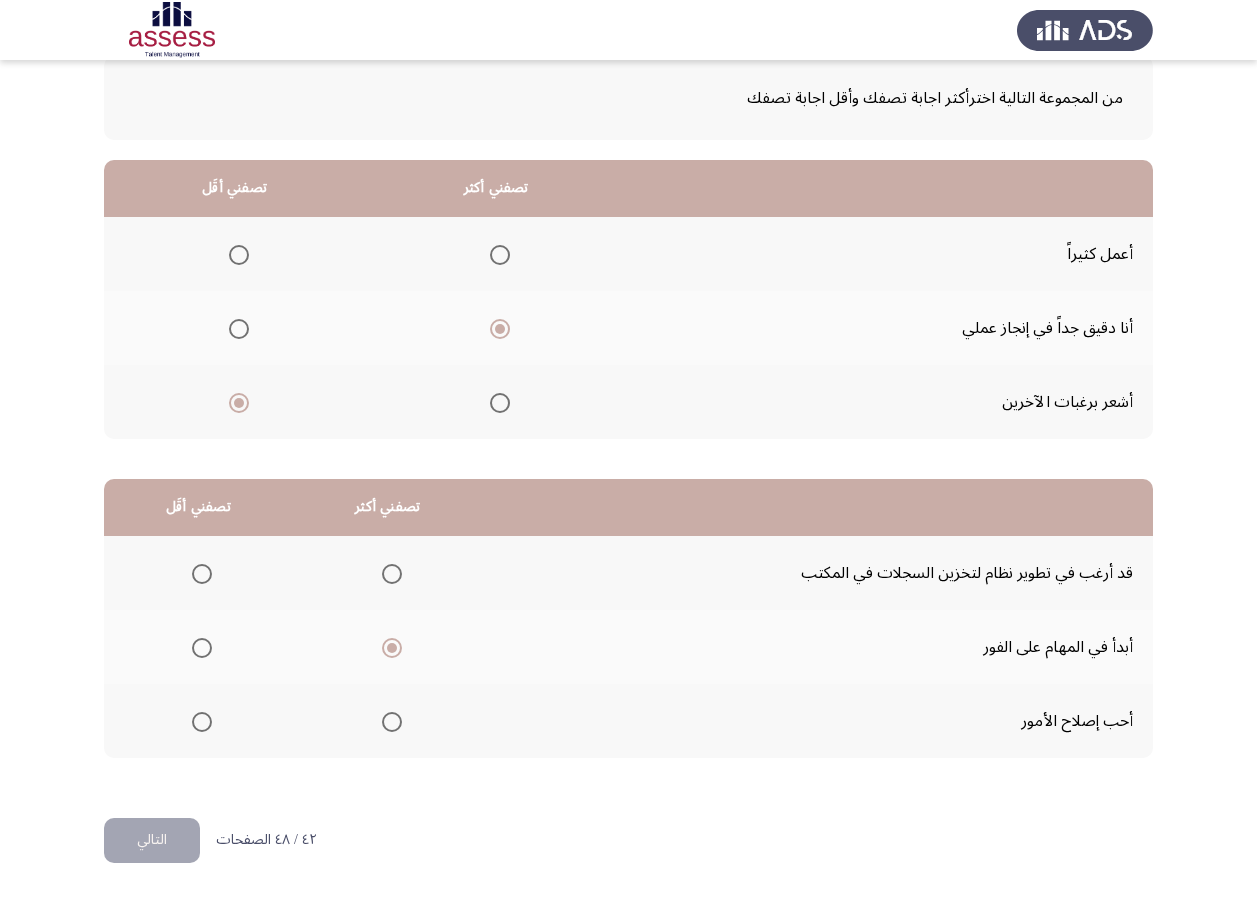 click at bounding box center (202, 722) 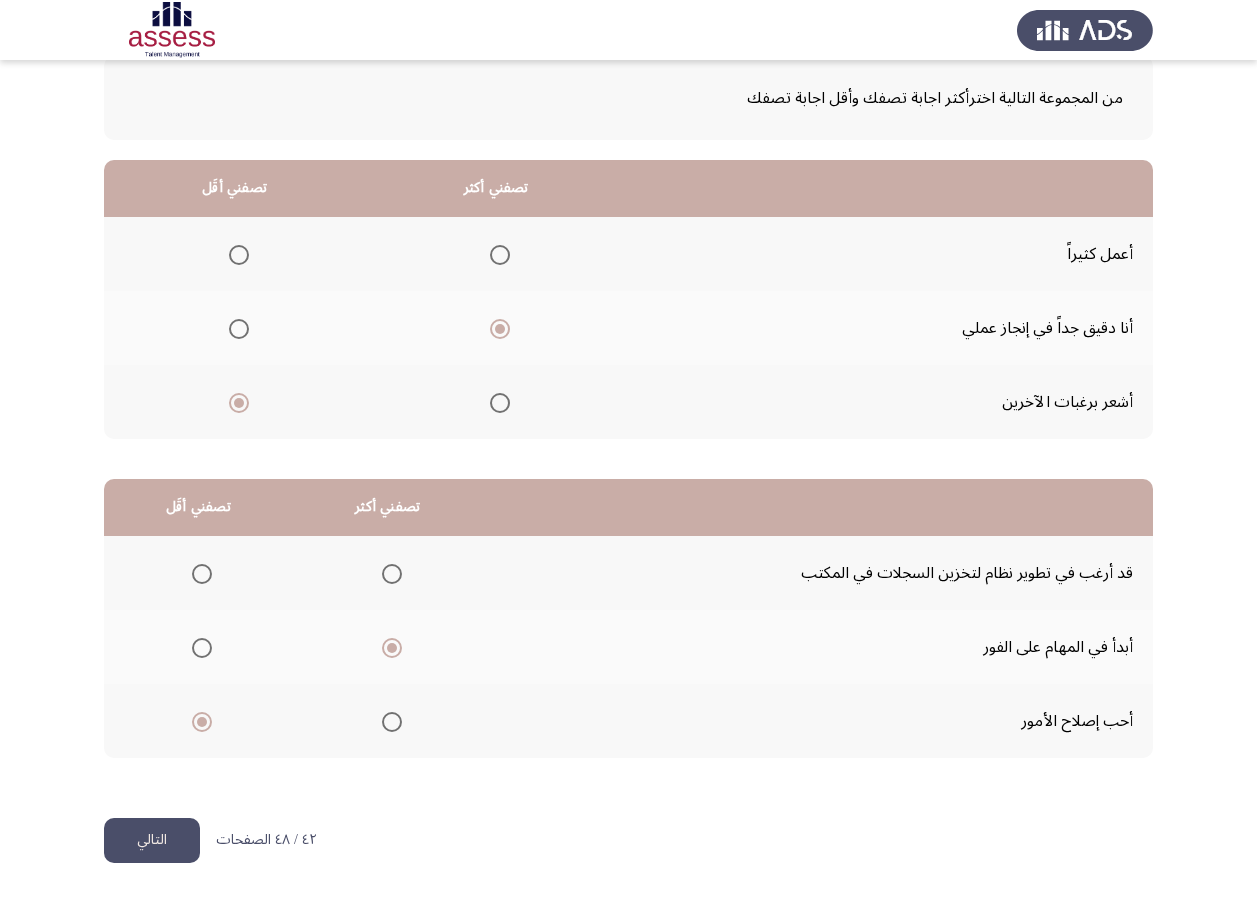 click on "التالي" 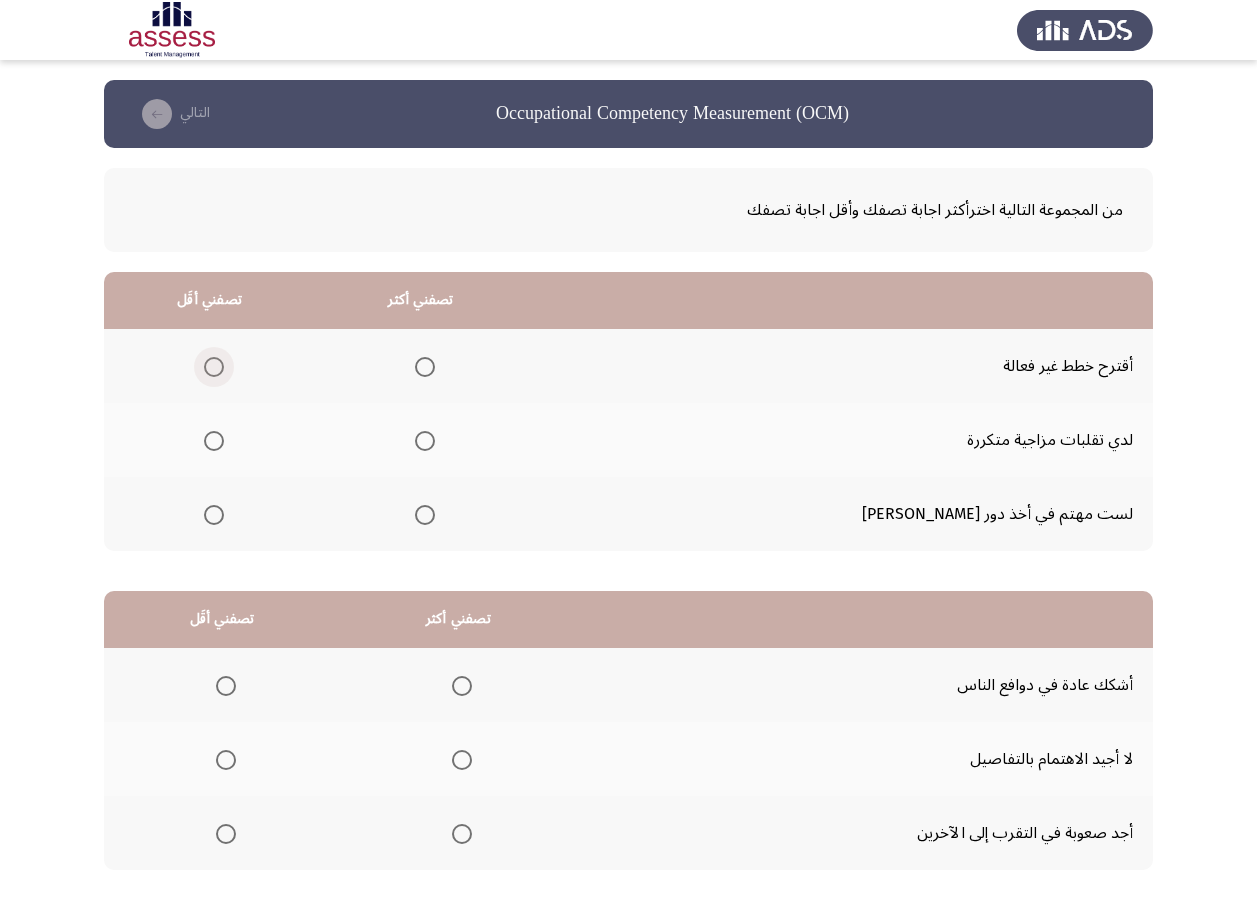 click at bounding box center [210, 367] 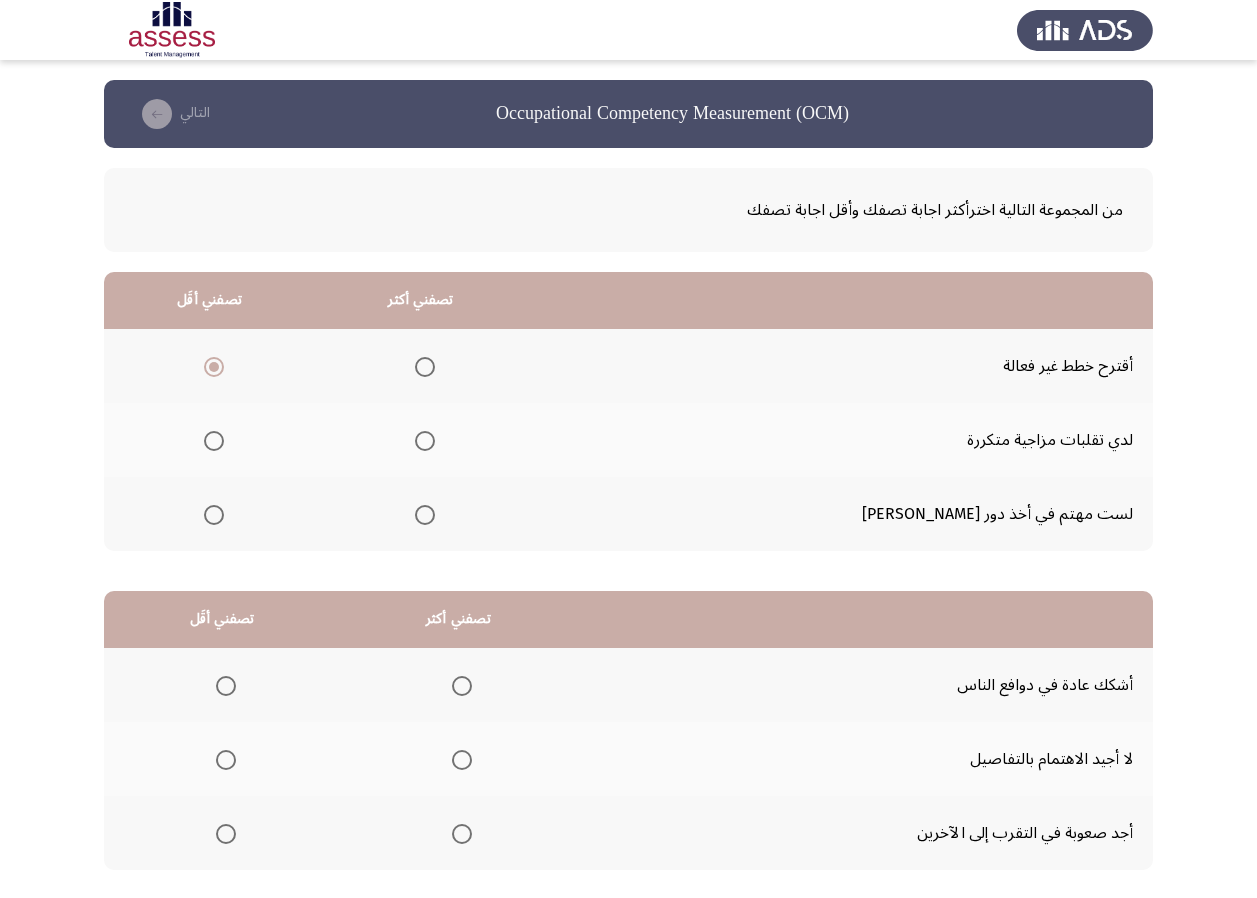 click at bounding box center [214, 441] 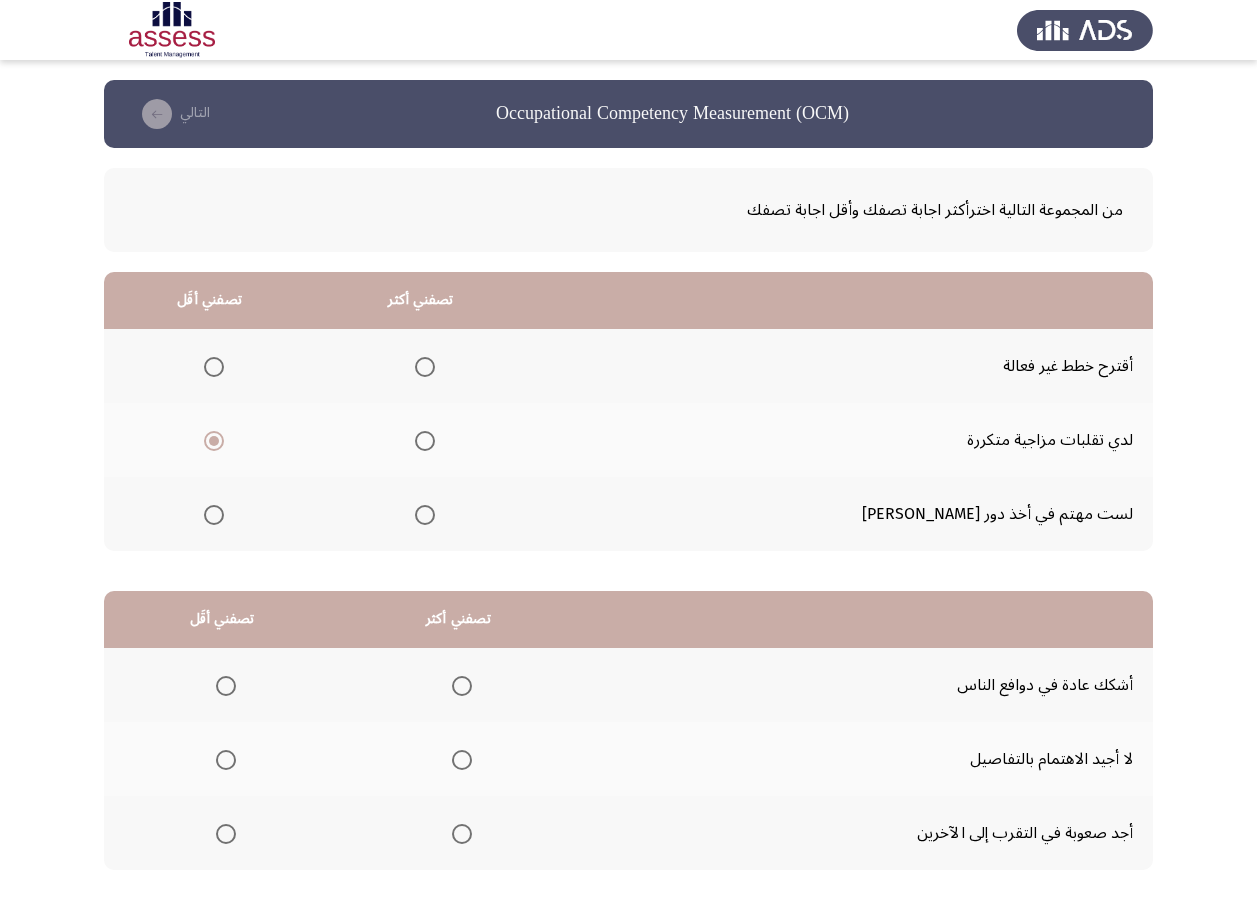 click at bounding box center [425, 515] 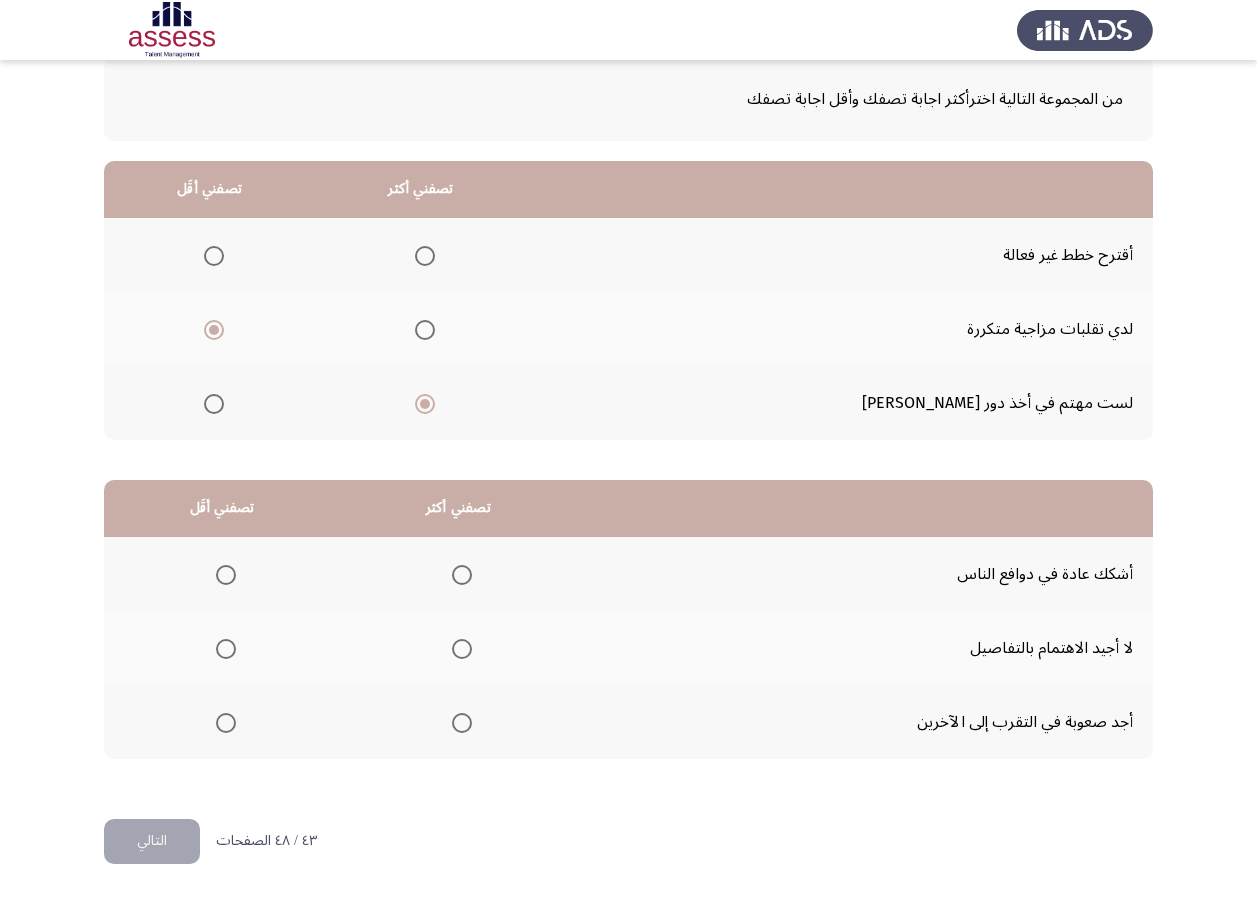 scroll, scrollTop: 112, scrollLeft: 0, axis: vertical 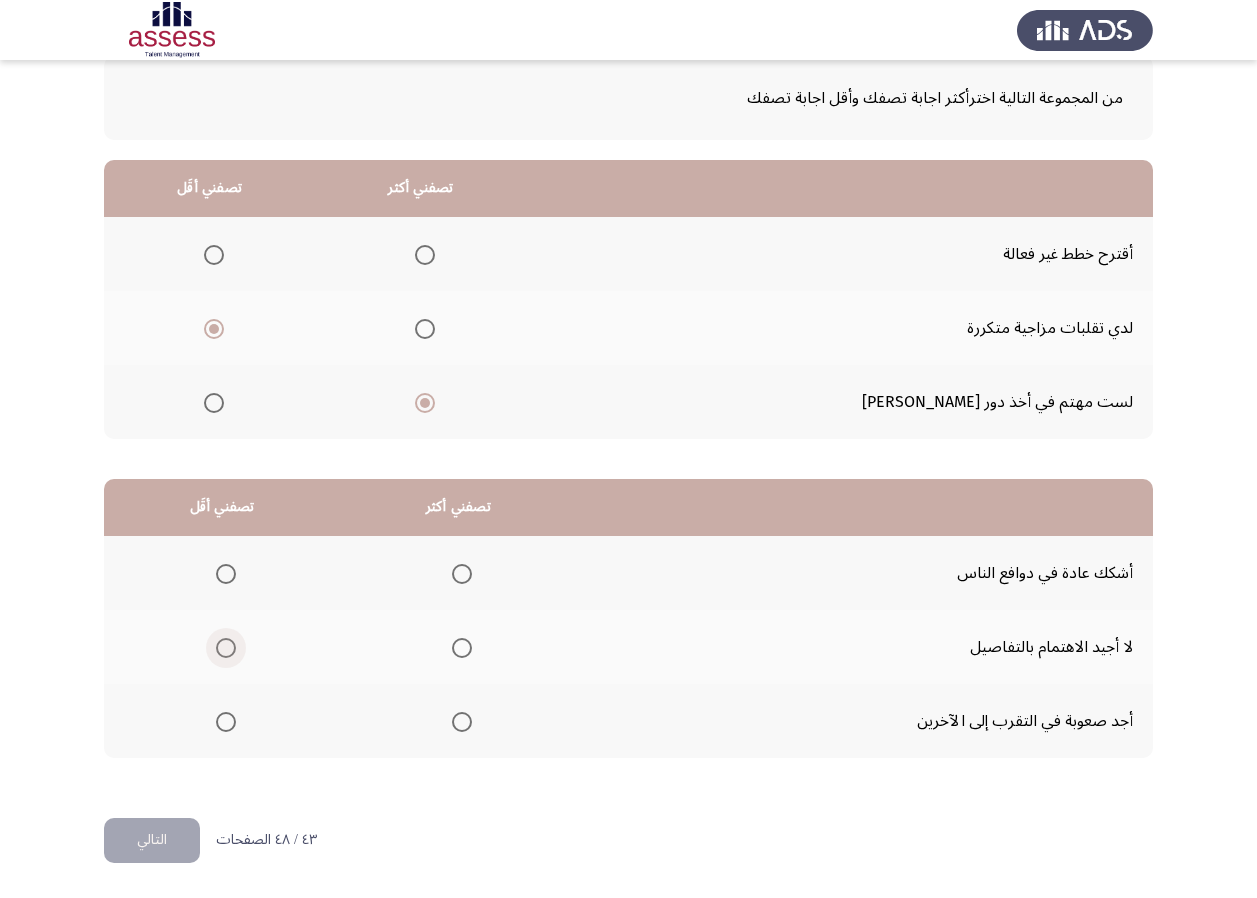click at bounding box center [226, 648] 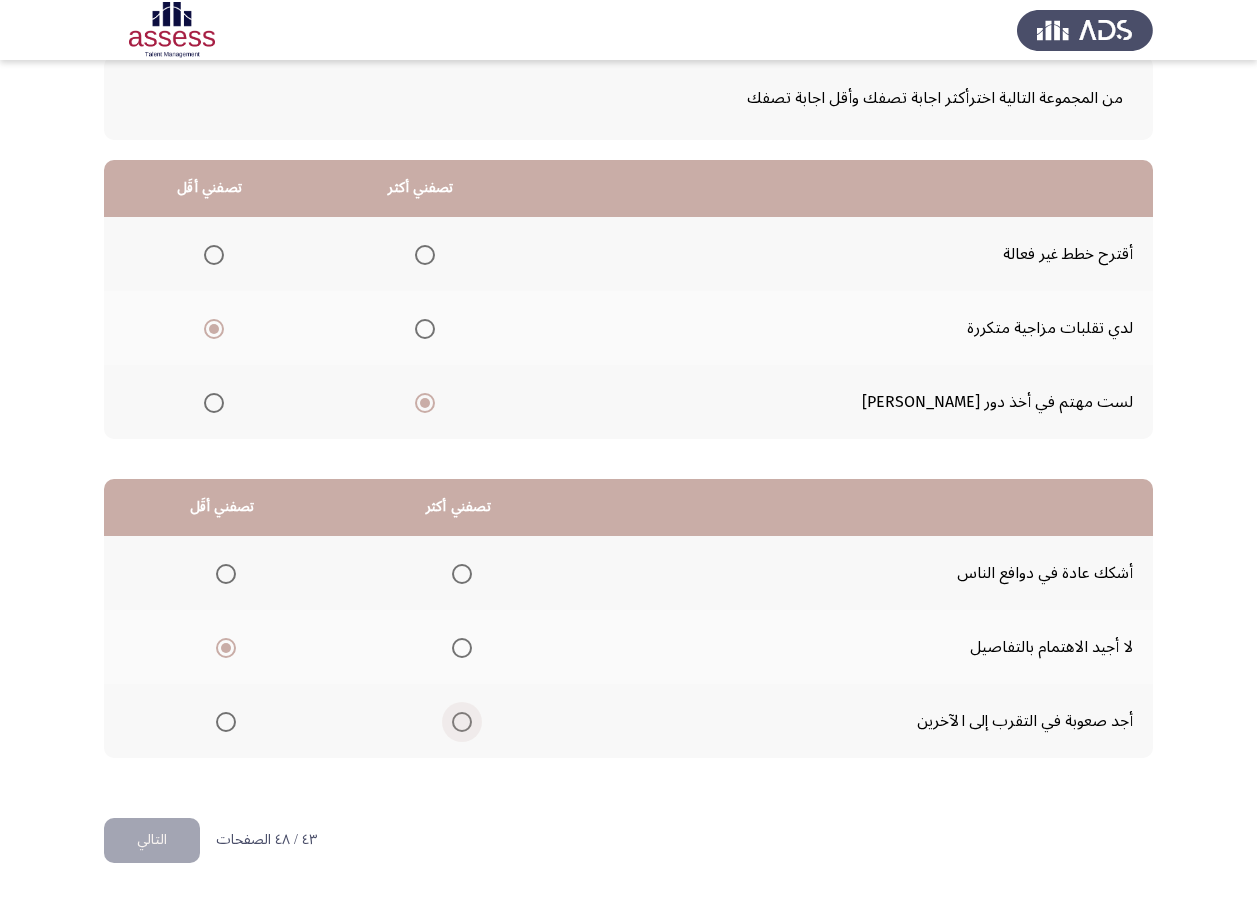 click at bounding box center [462, 722] 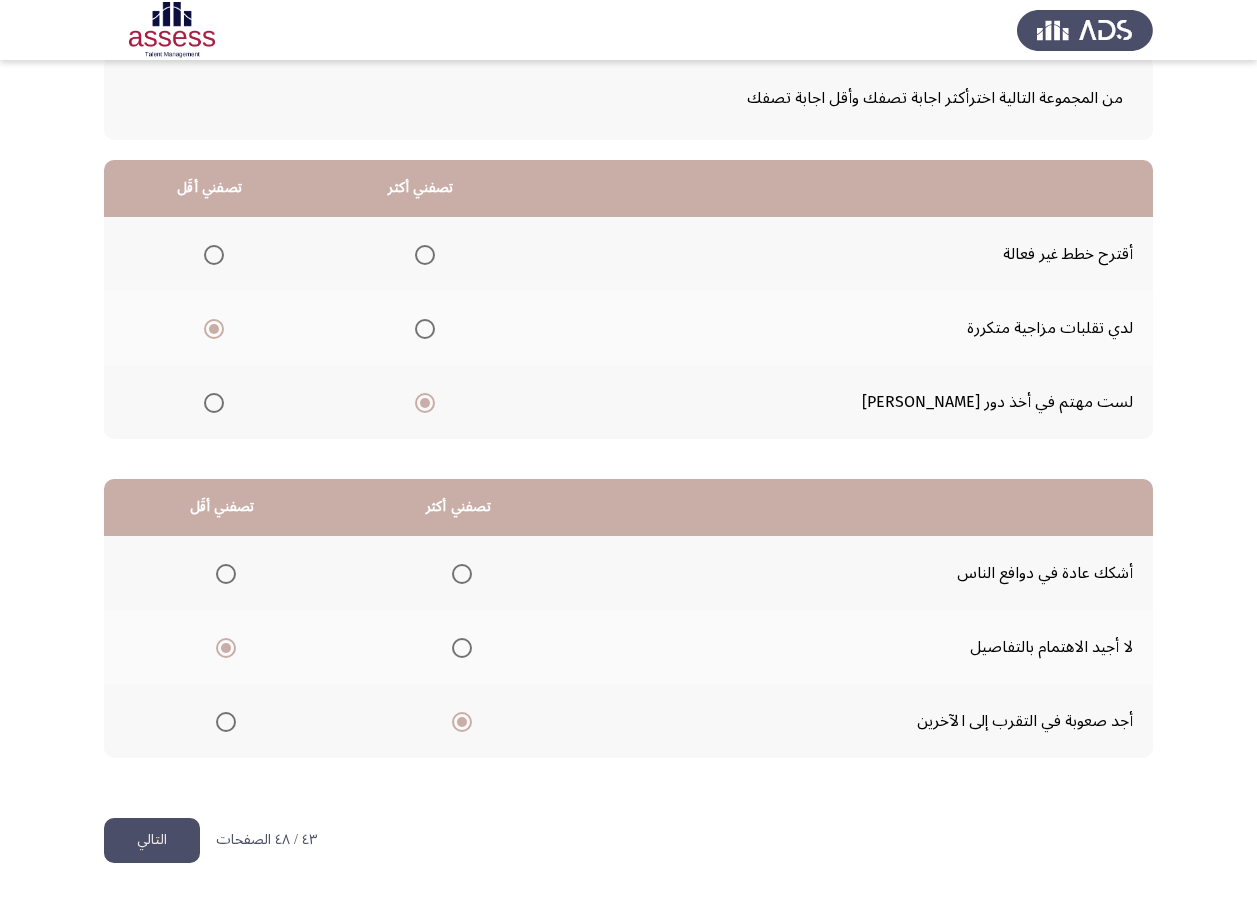 scroll, scrollTop: 12, scrollLeft: 0, axis: vertical 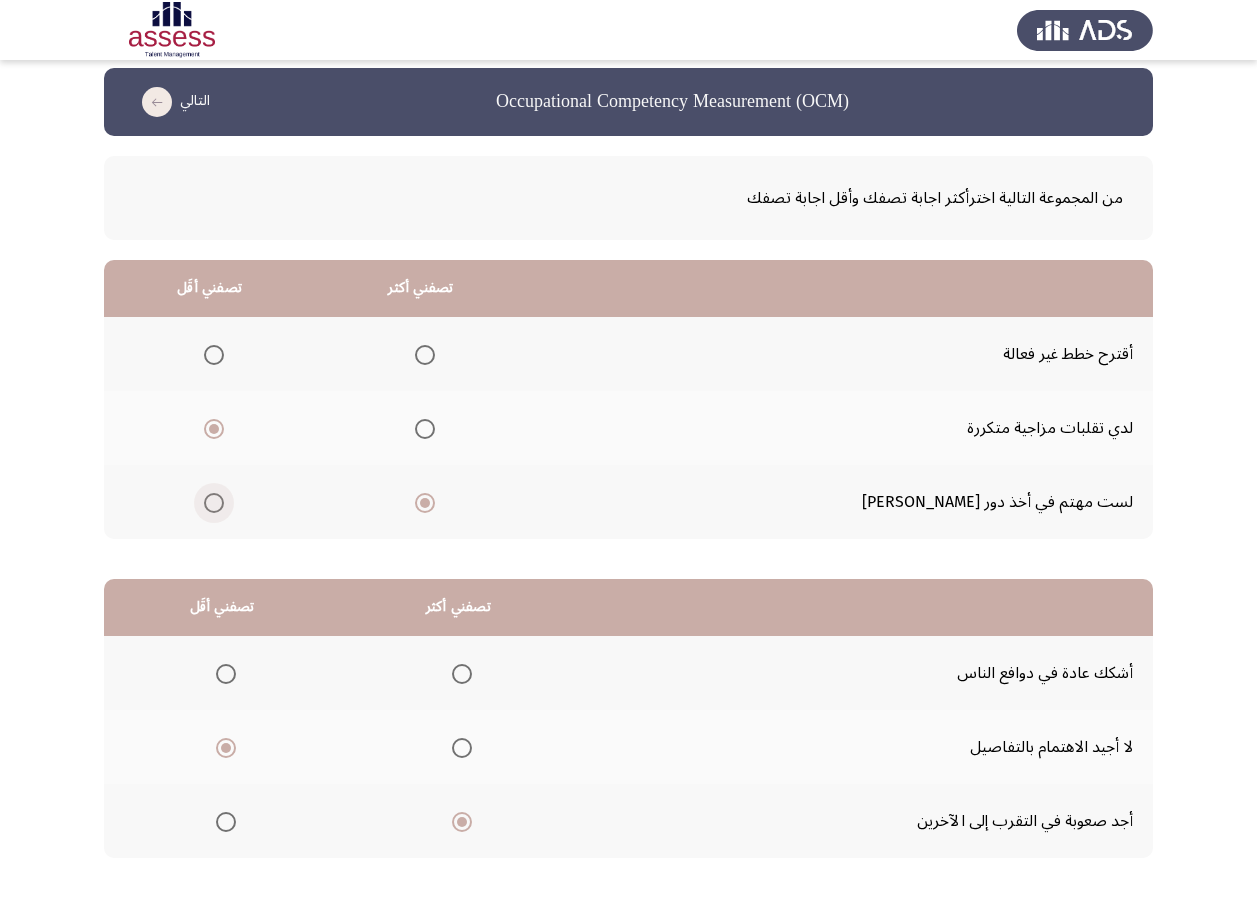 click at bounding box center (214, 503) 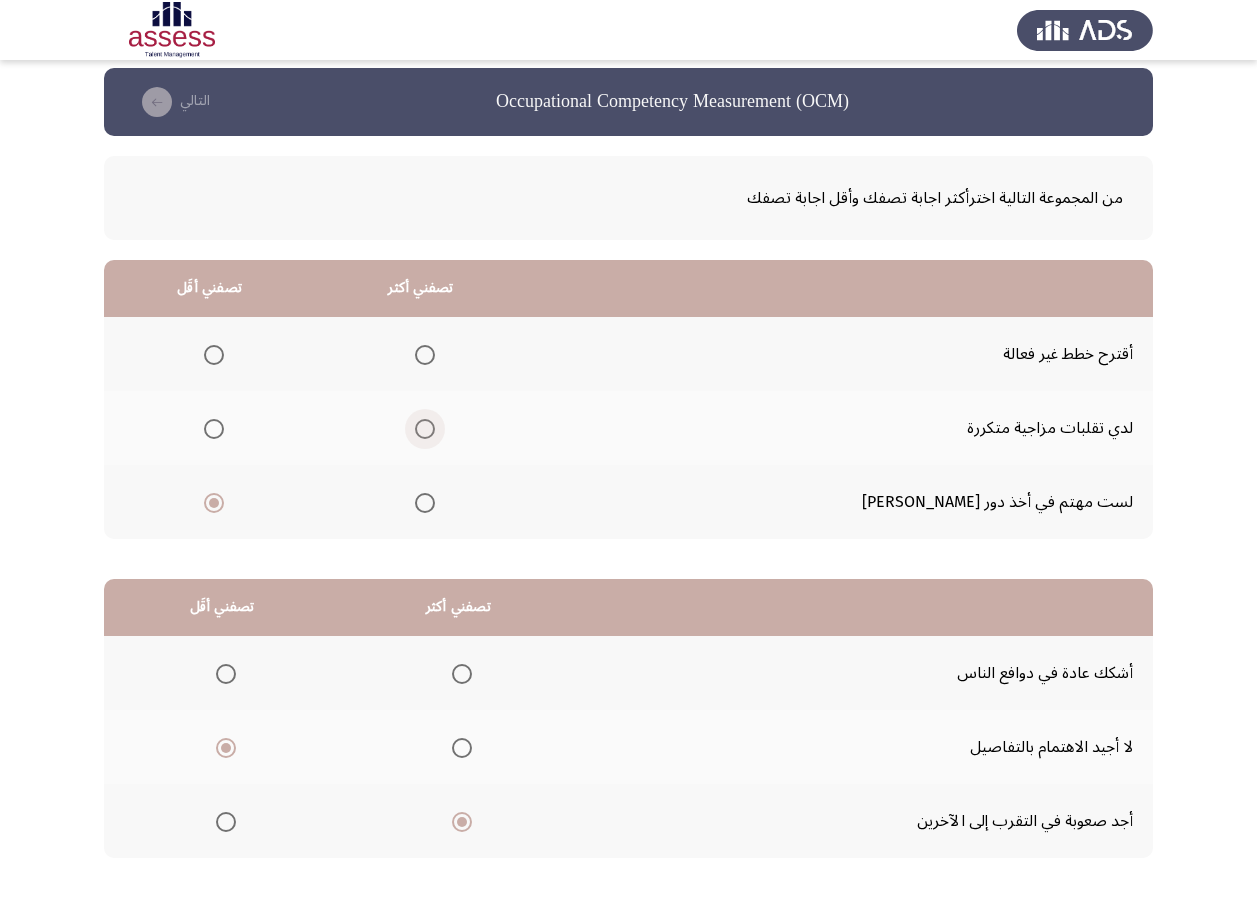 click at bounding box center [425, 429] 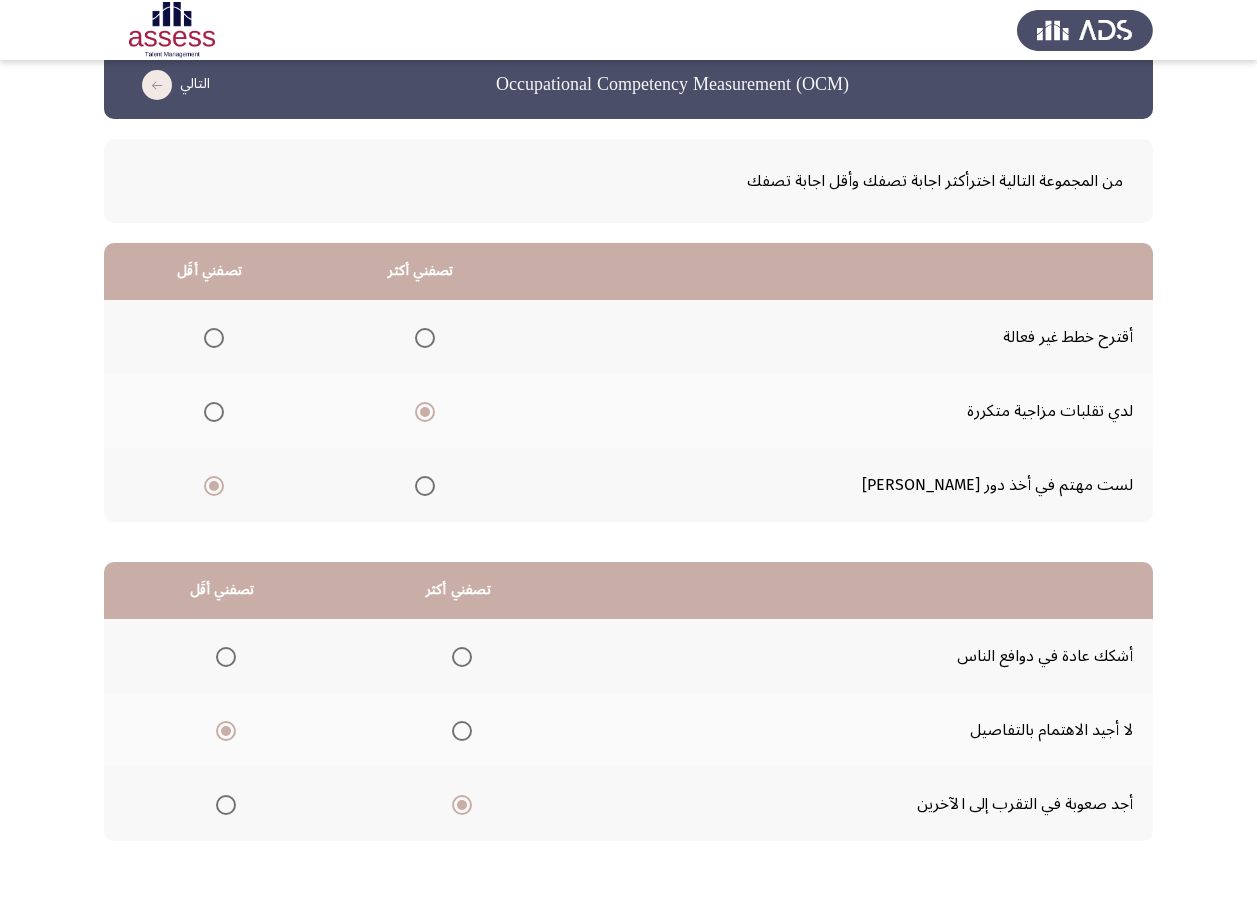 scroll, scrollTop: 112, scrollLeft: 0, axis: vertical 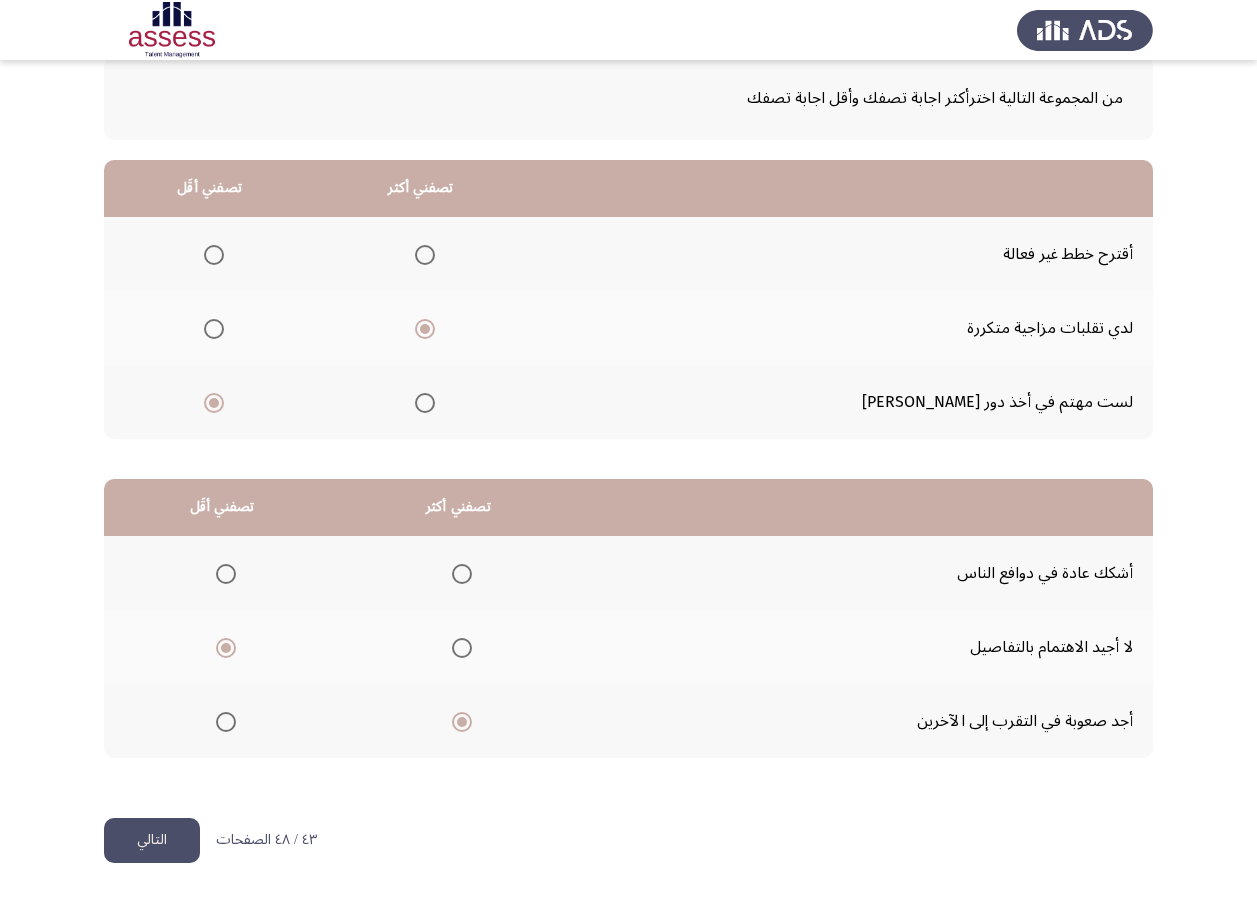 click on "لست مهتم في أخذ دور [PERSON_NAME]" 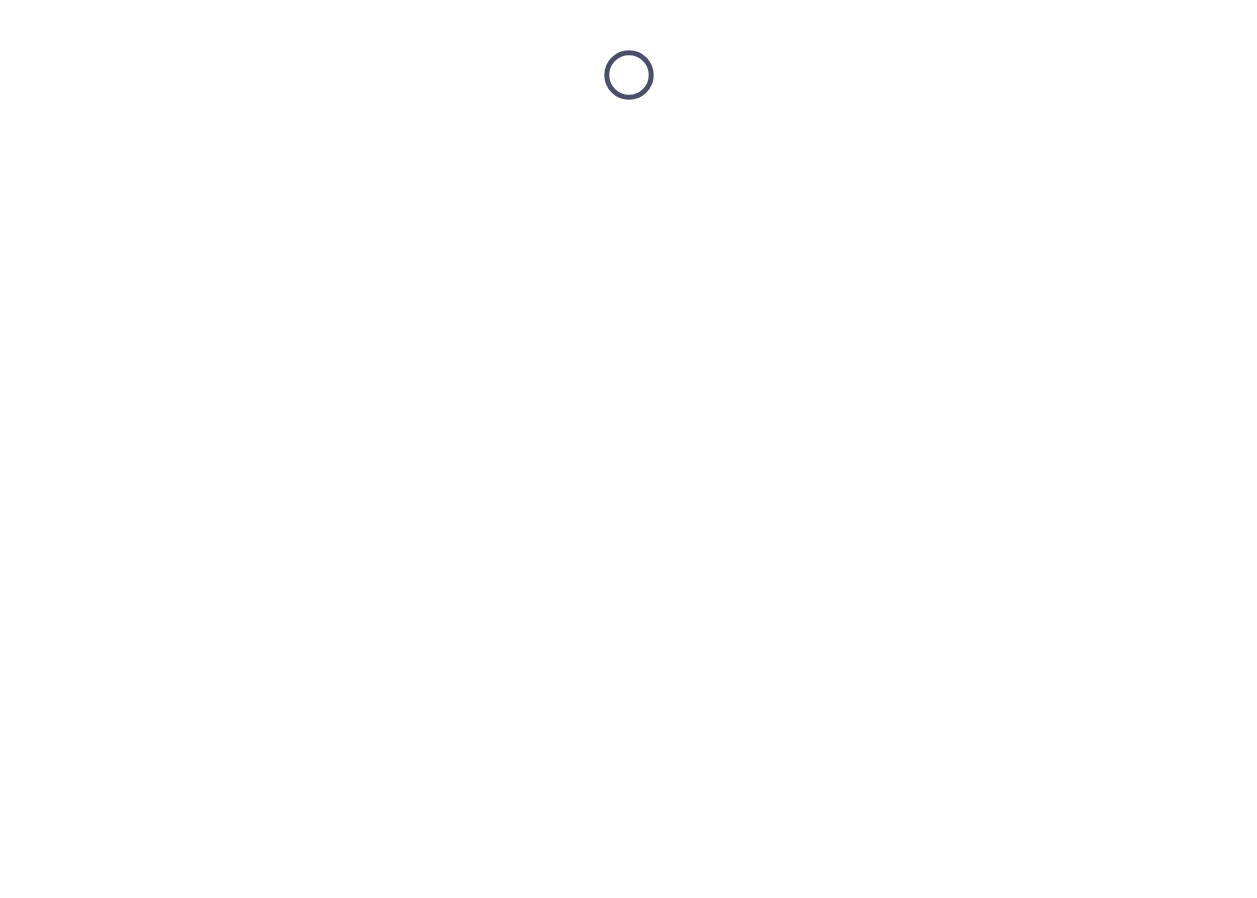 scroll, scrollTop: 0, scrollLeft: 0, axis: both 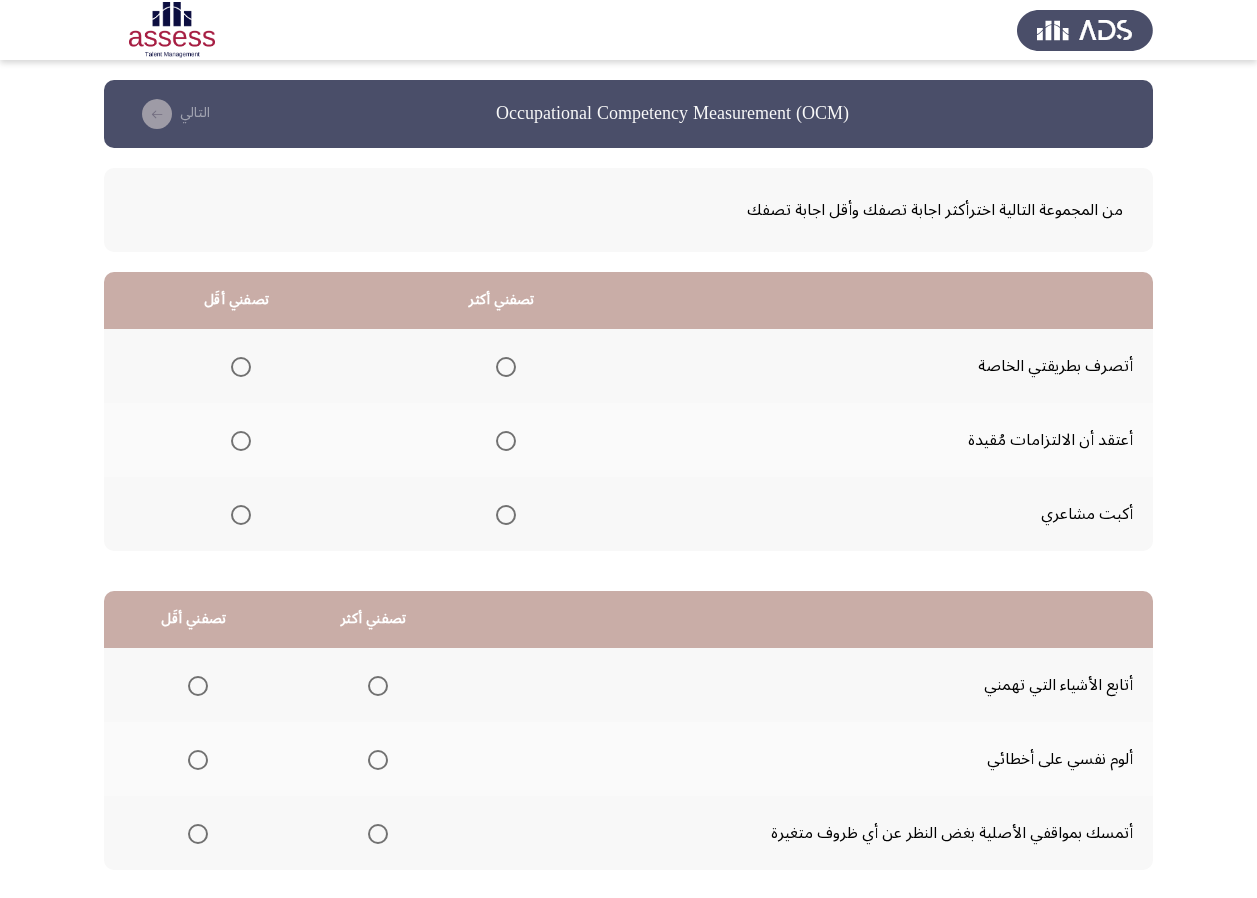 click at bounding box center (506, 367) 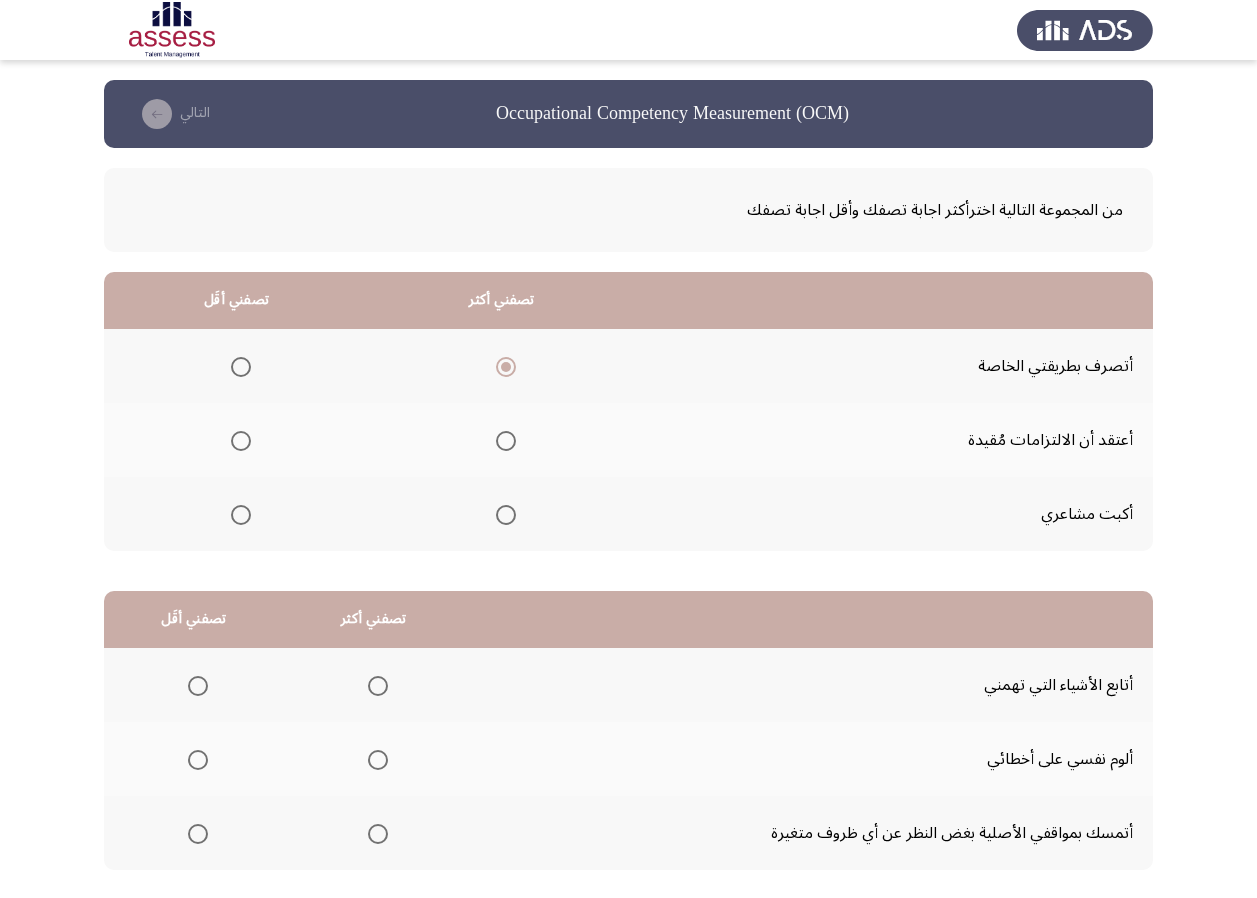 click at bounding box center [241, 515] 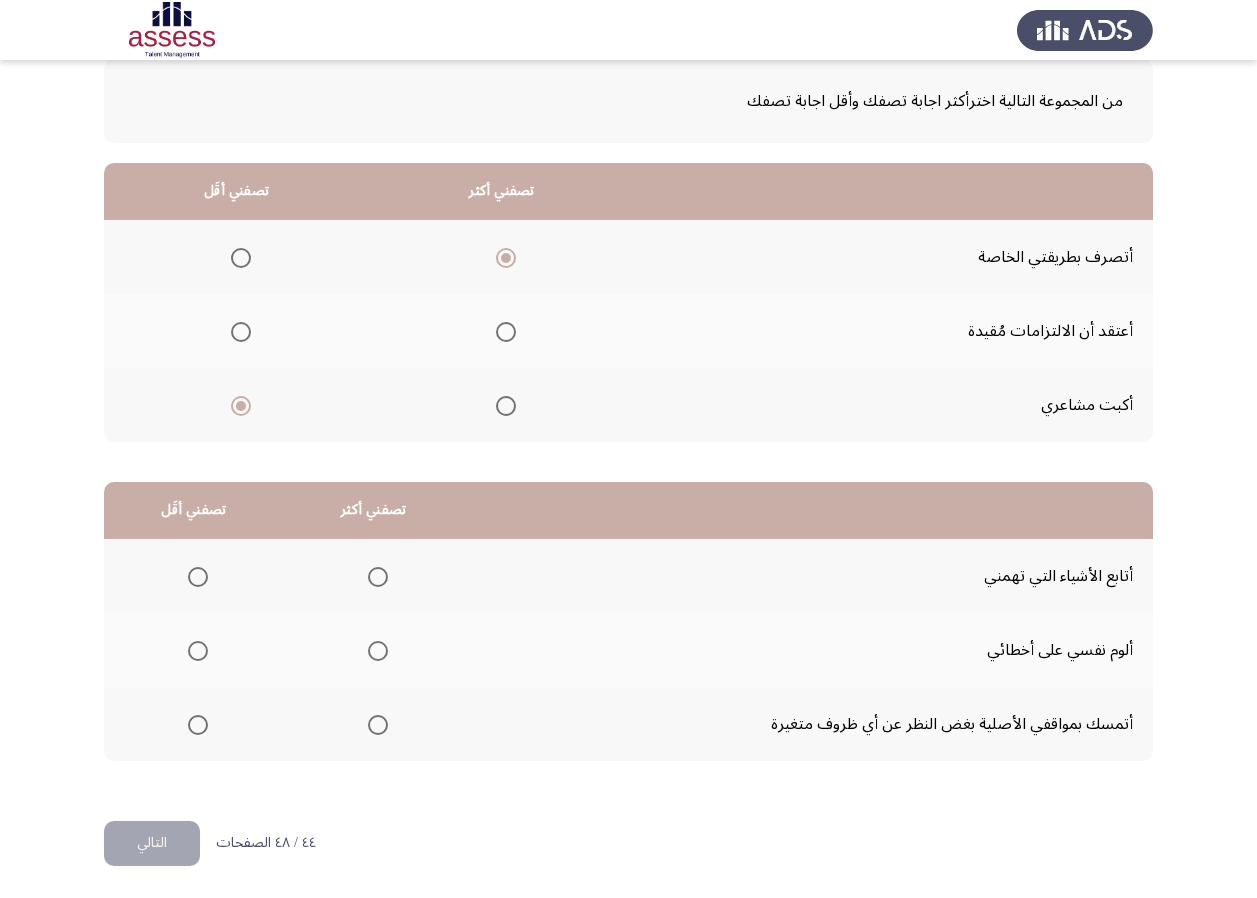 scroll, scrollTop: 112, scrollLeft: 0, axis: vertical 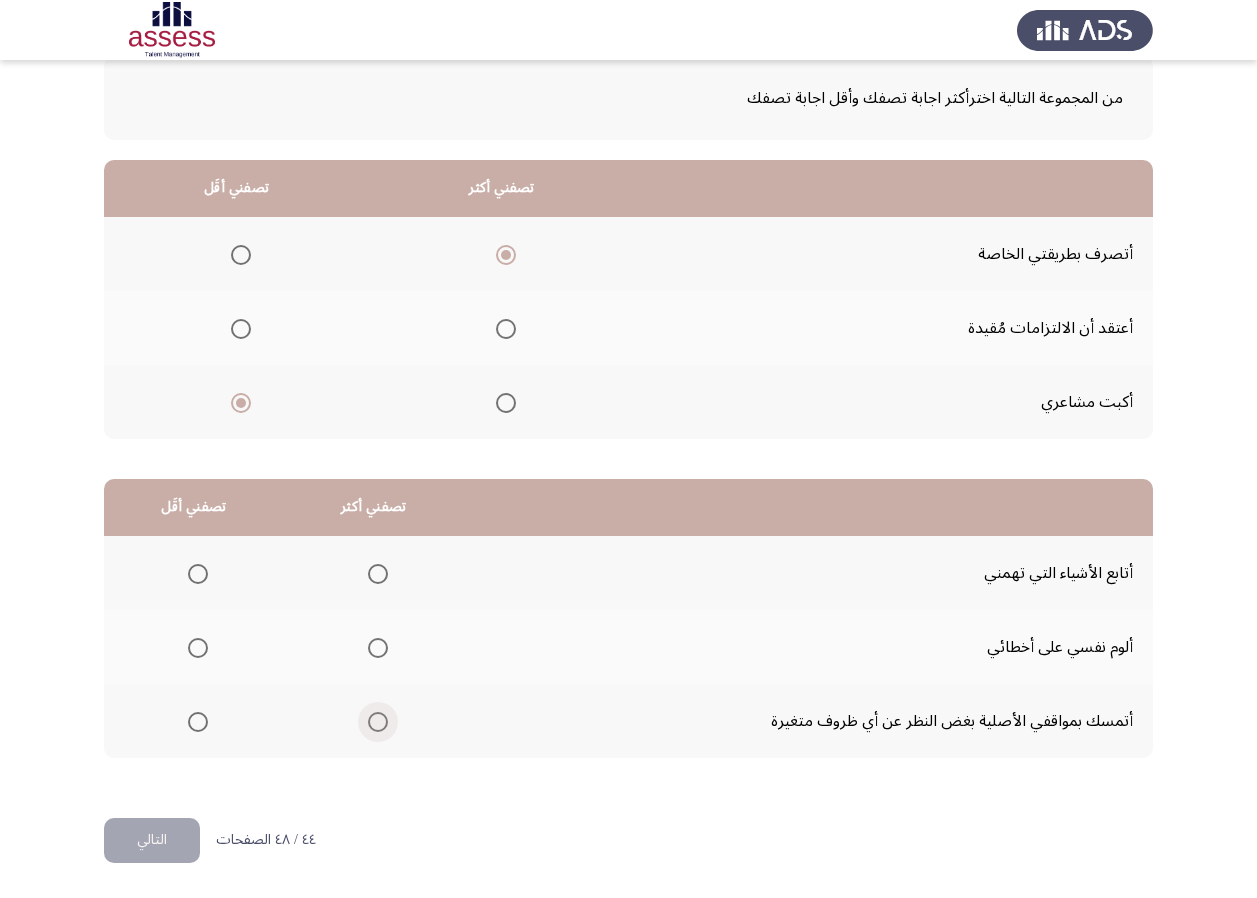 click at bounding box center (378, 722) 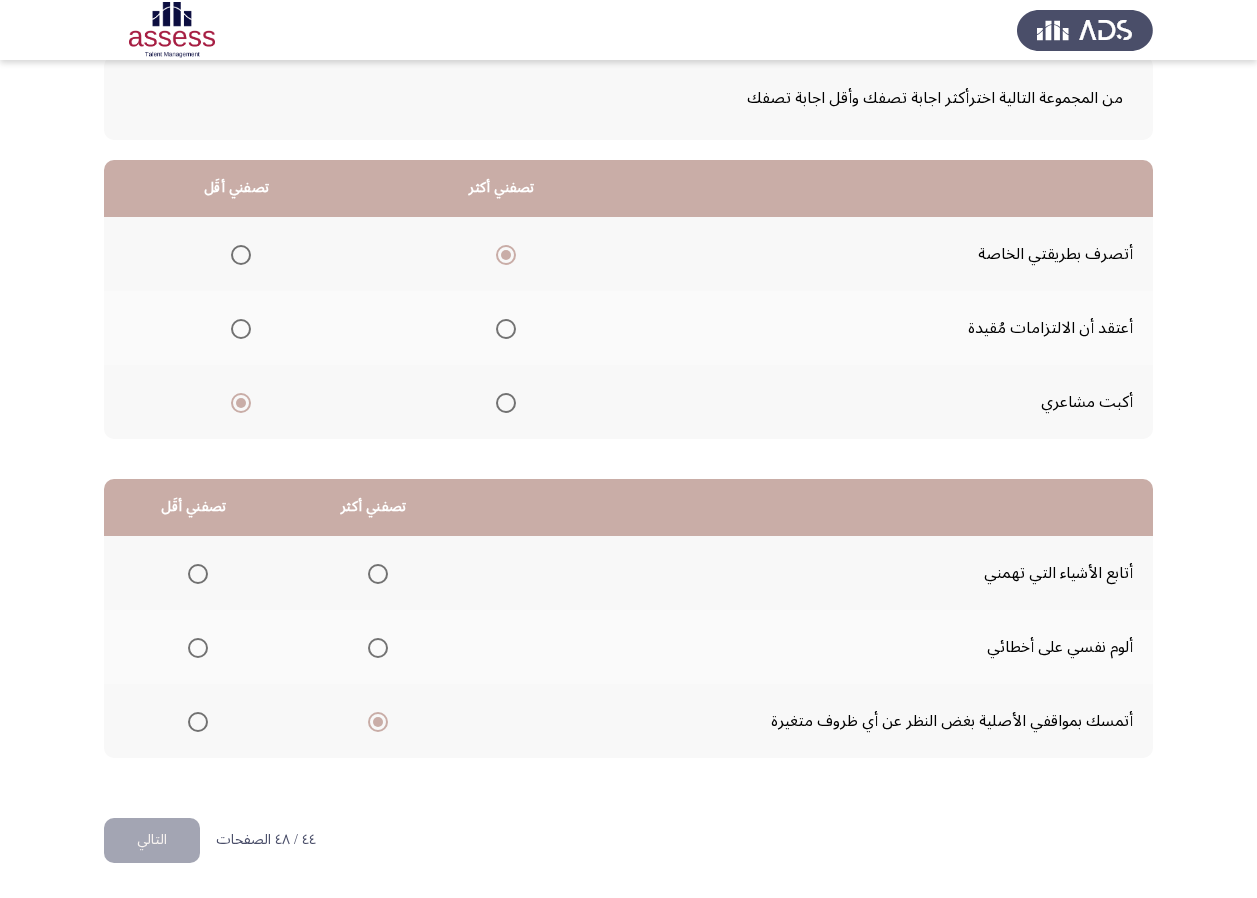 click at bounding box center [198, 648] 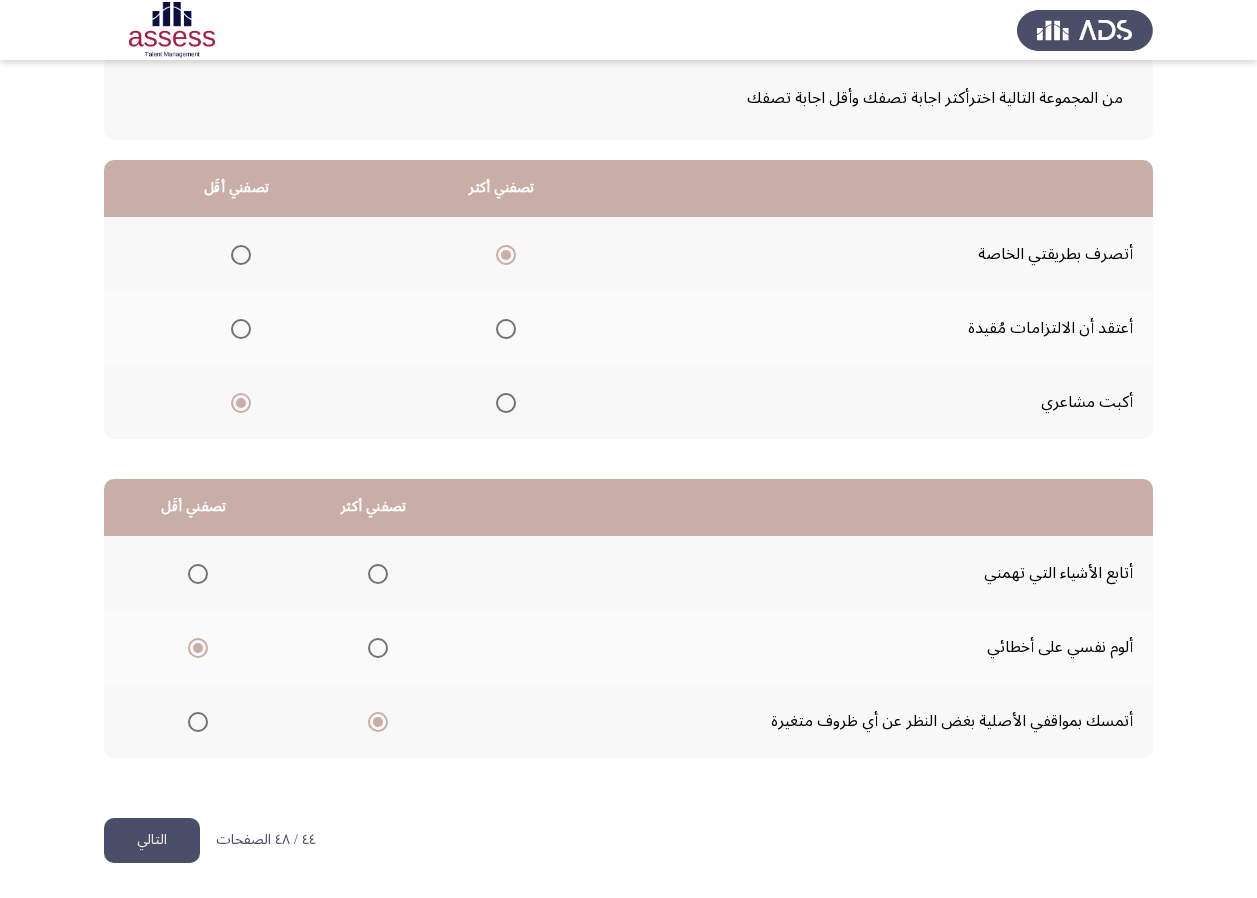 click on "التالي" 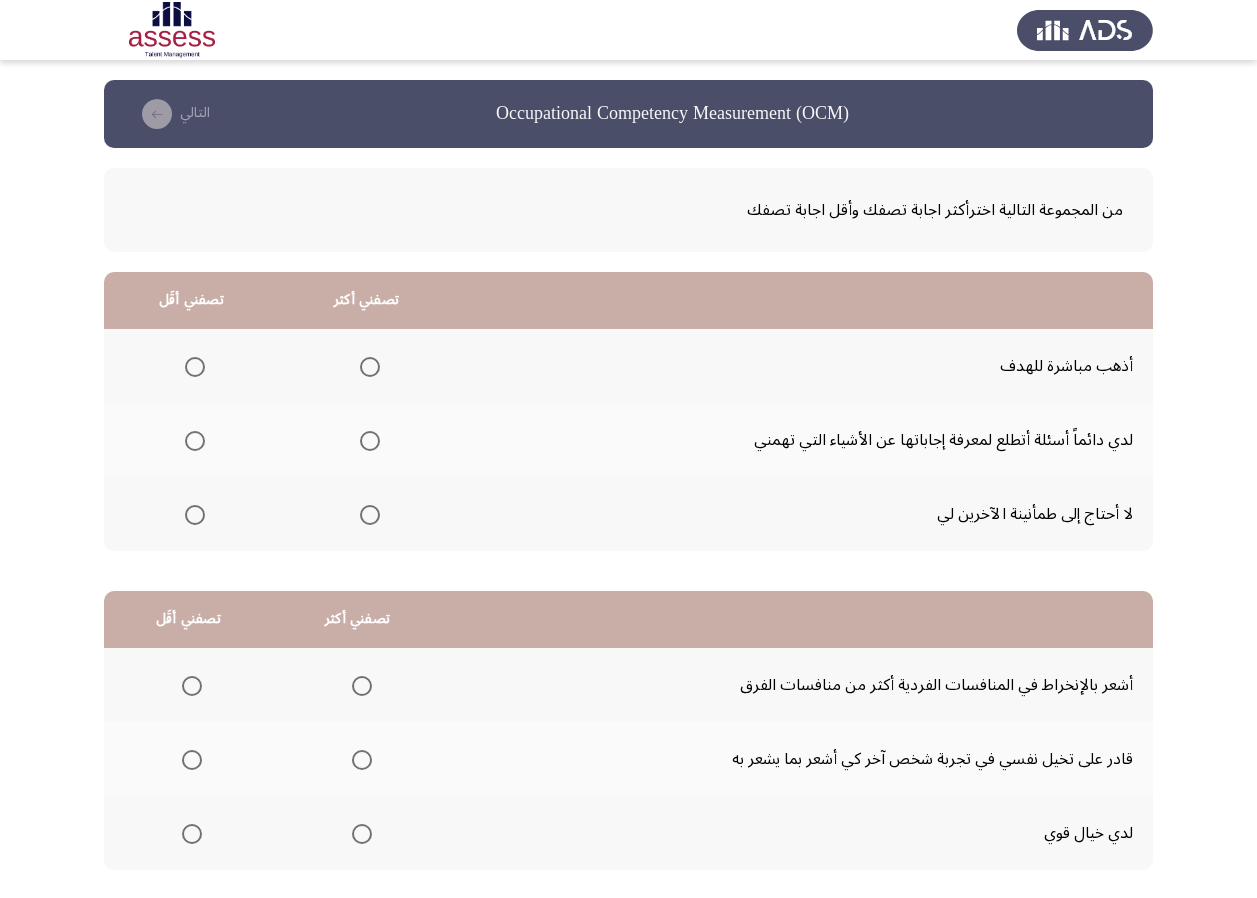 click at bounding box center [370, 367] 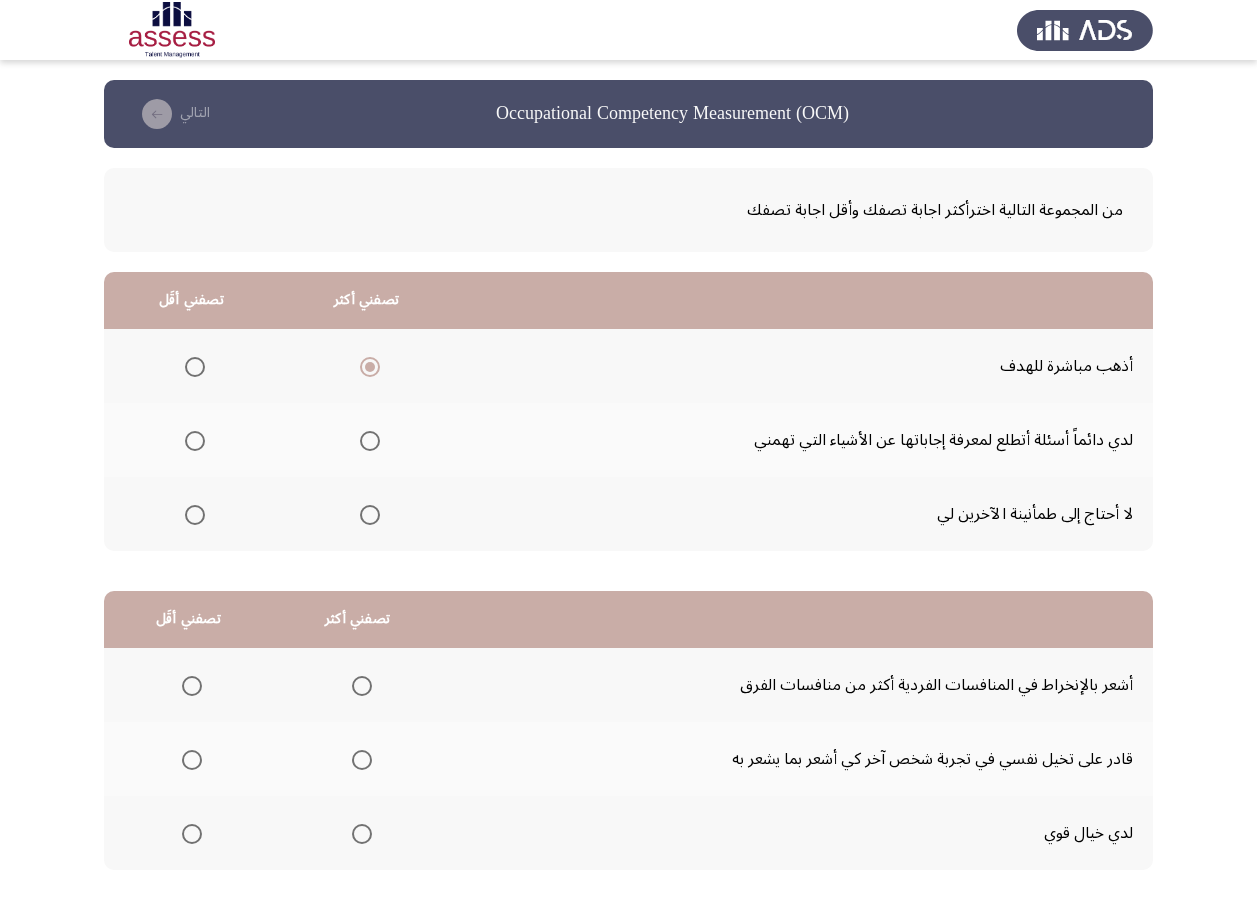 click at bounding box center (195, 515) 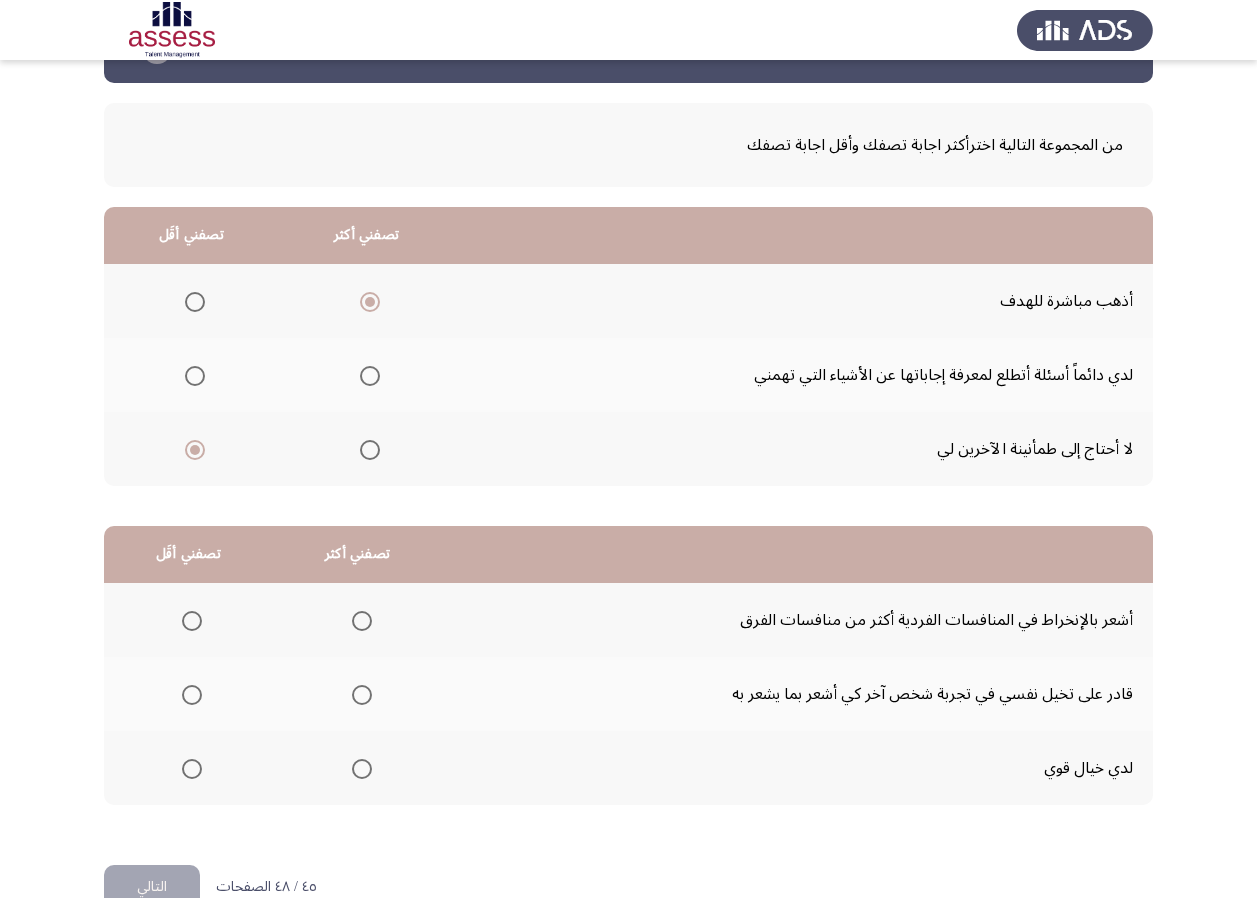 scroll, scrollTop: 100, scrollLeft: 0, axis: vertical 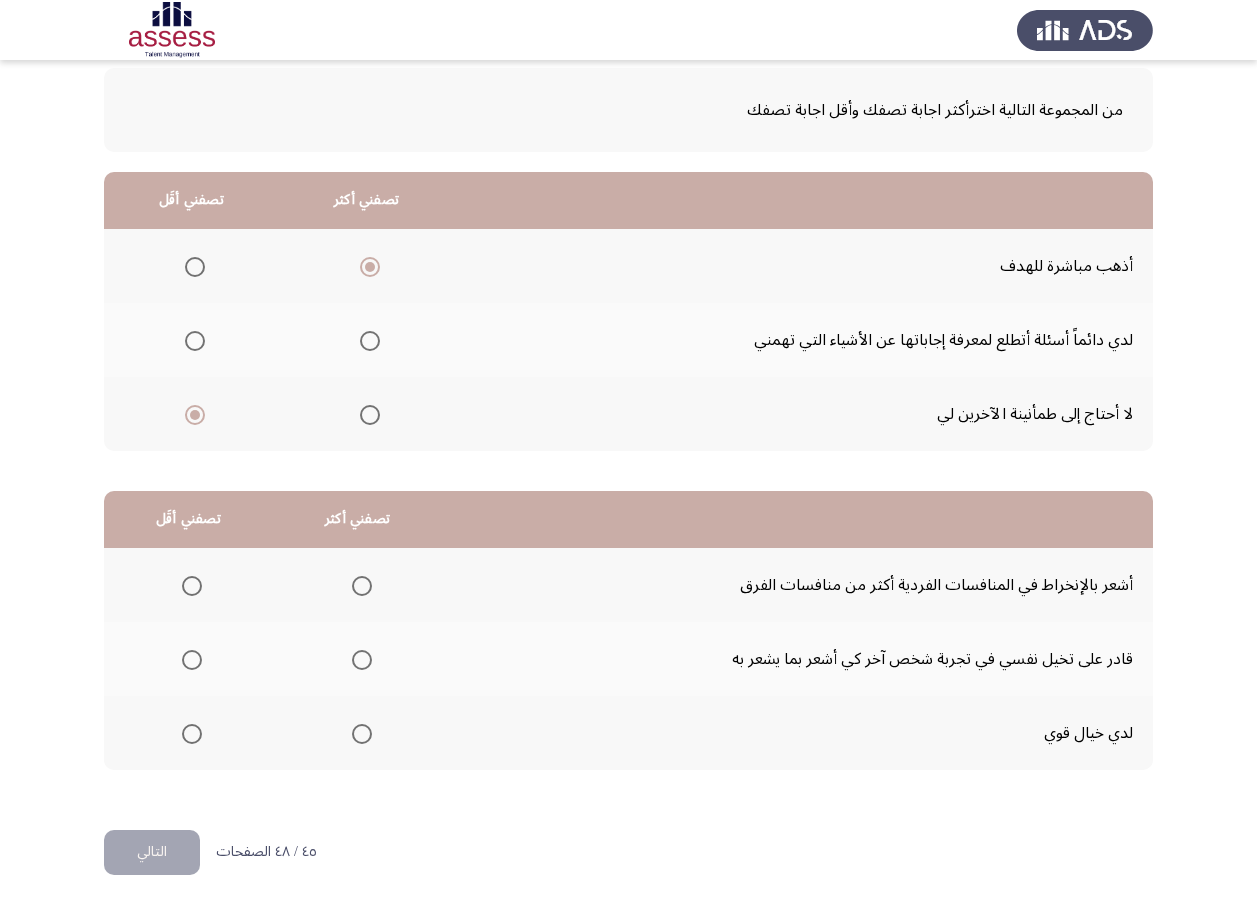 click at bounding box center (362, 734) 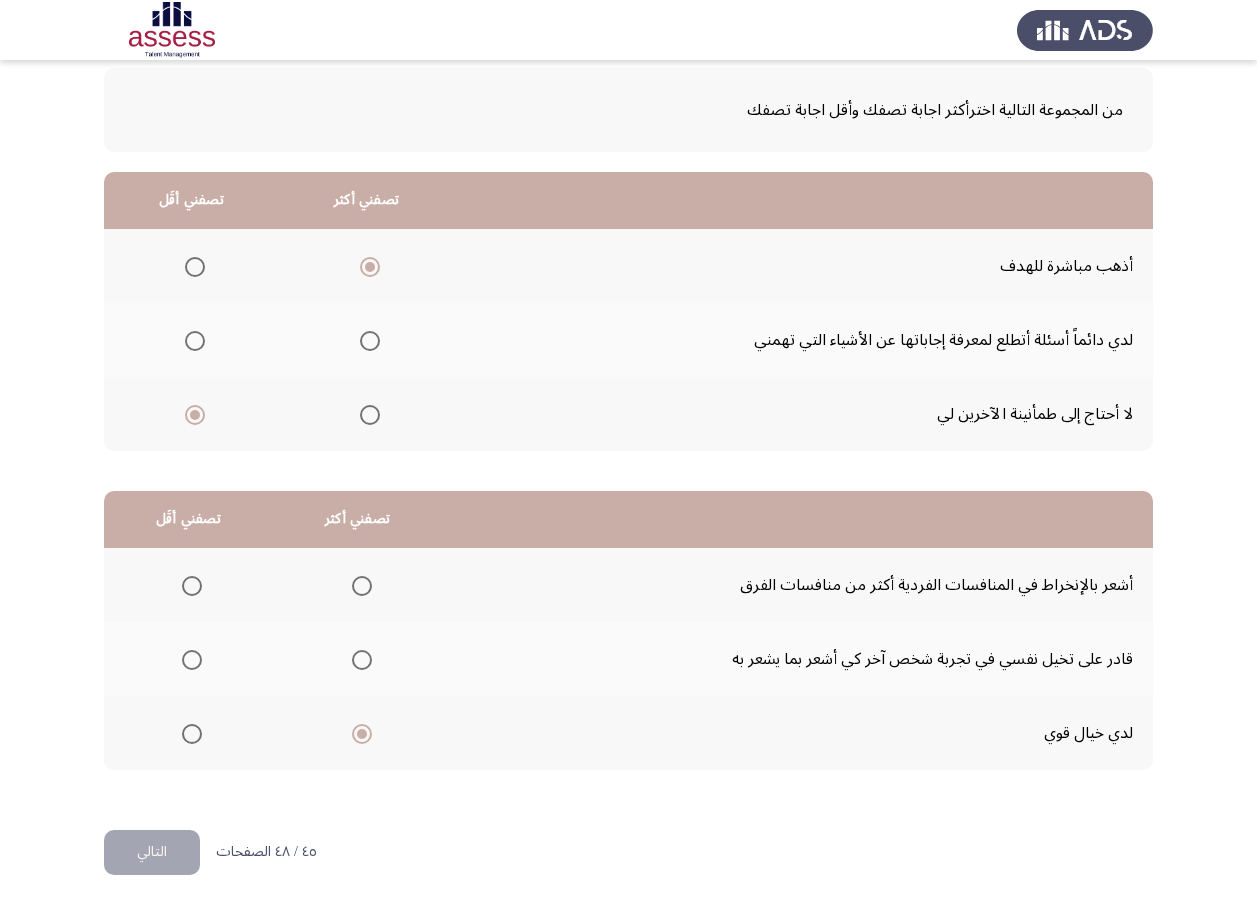 click at bounding box center [192, 660] 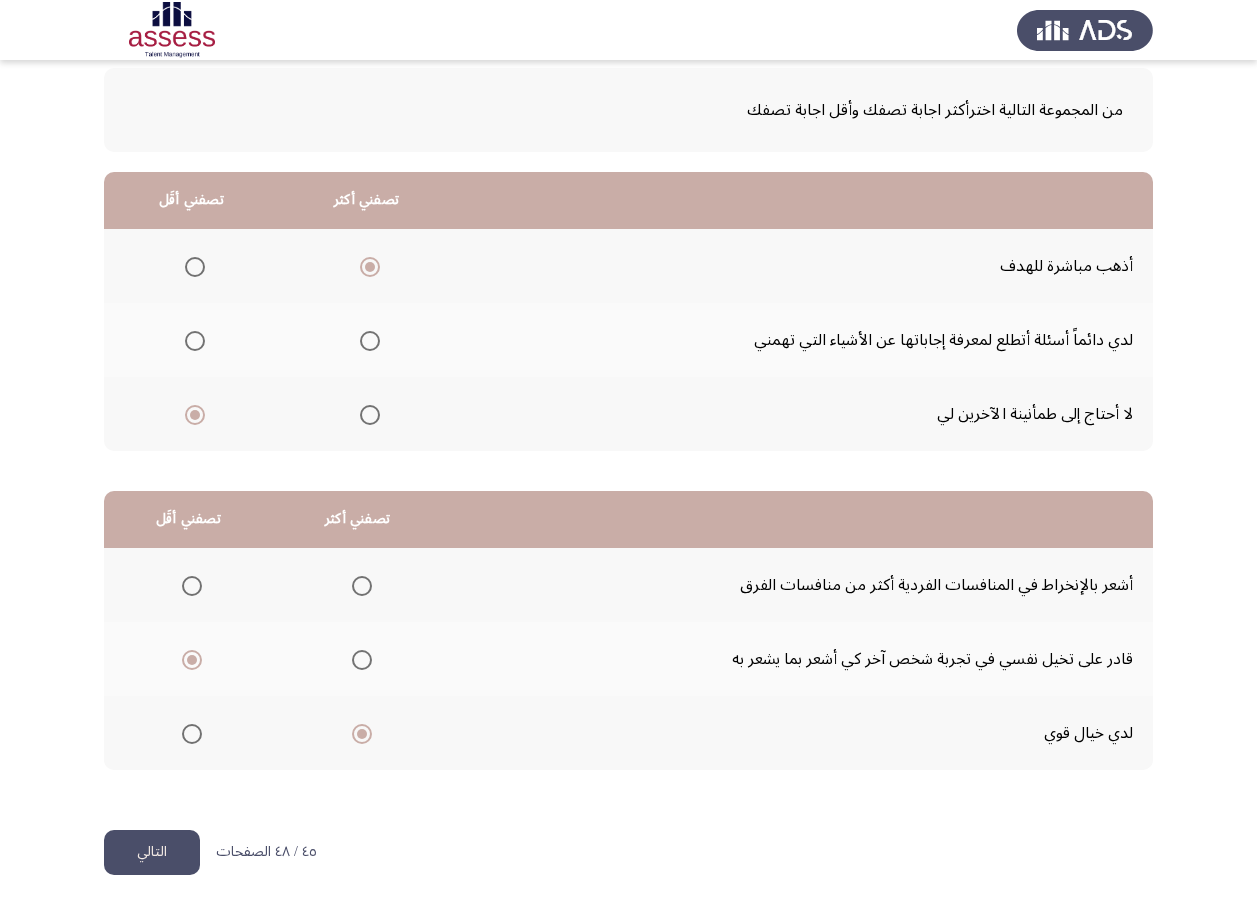 click on "التالي" 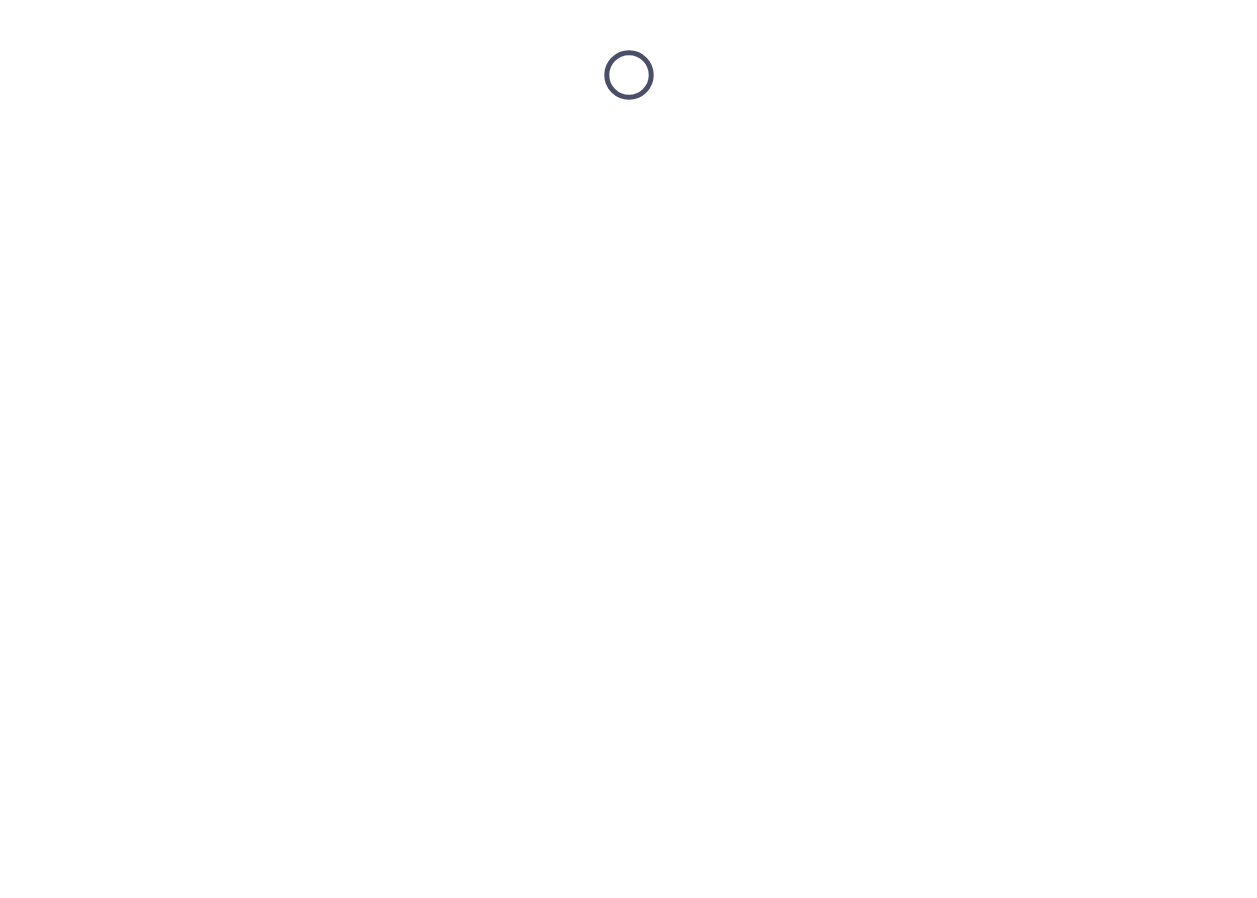 scroll, scrollTop: 0, scrollLeft: 0, axis: both 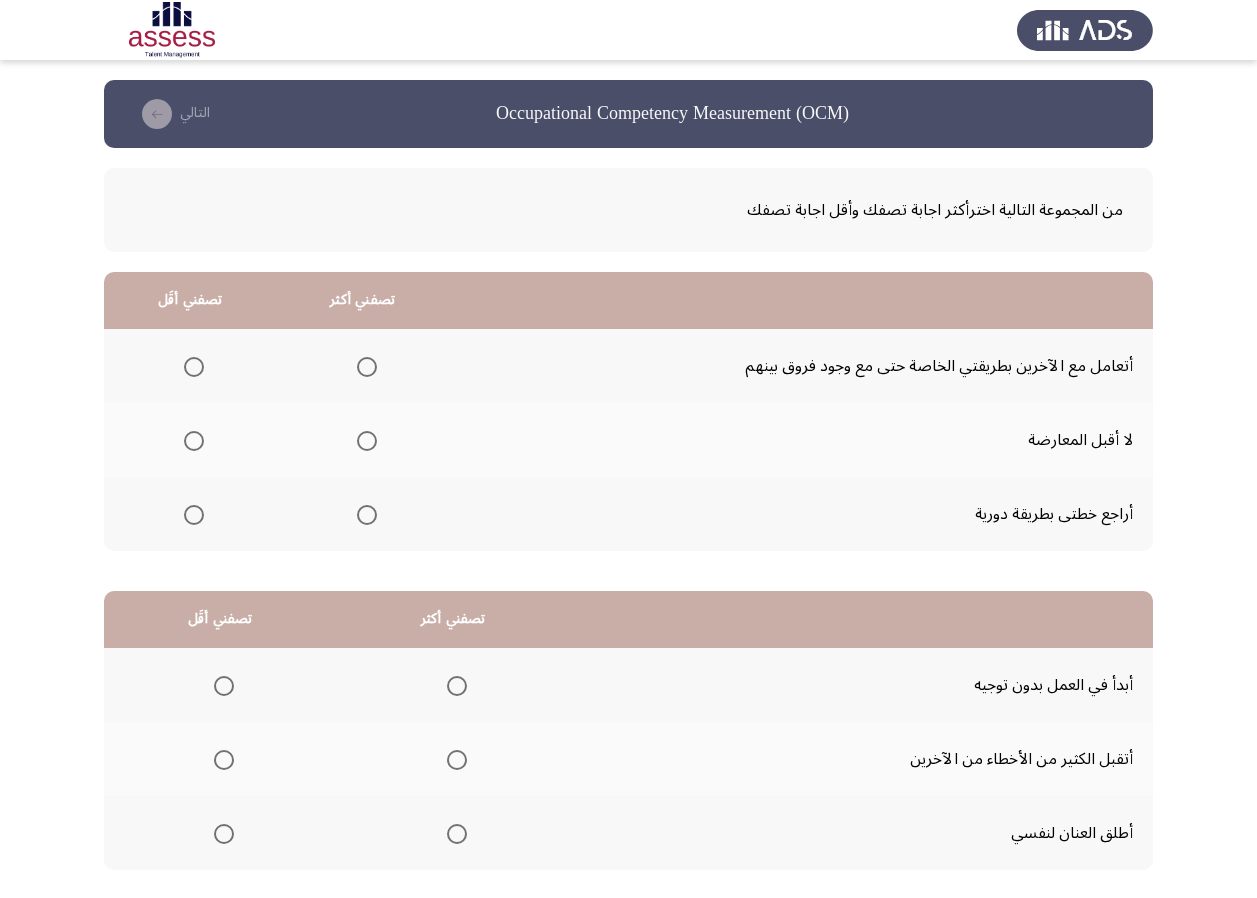 click at bounding box center [367, 515] 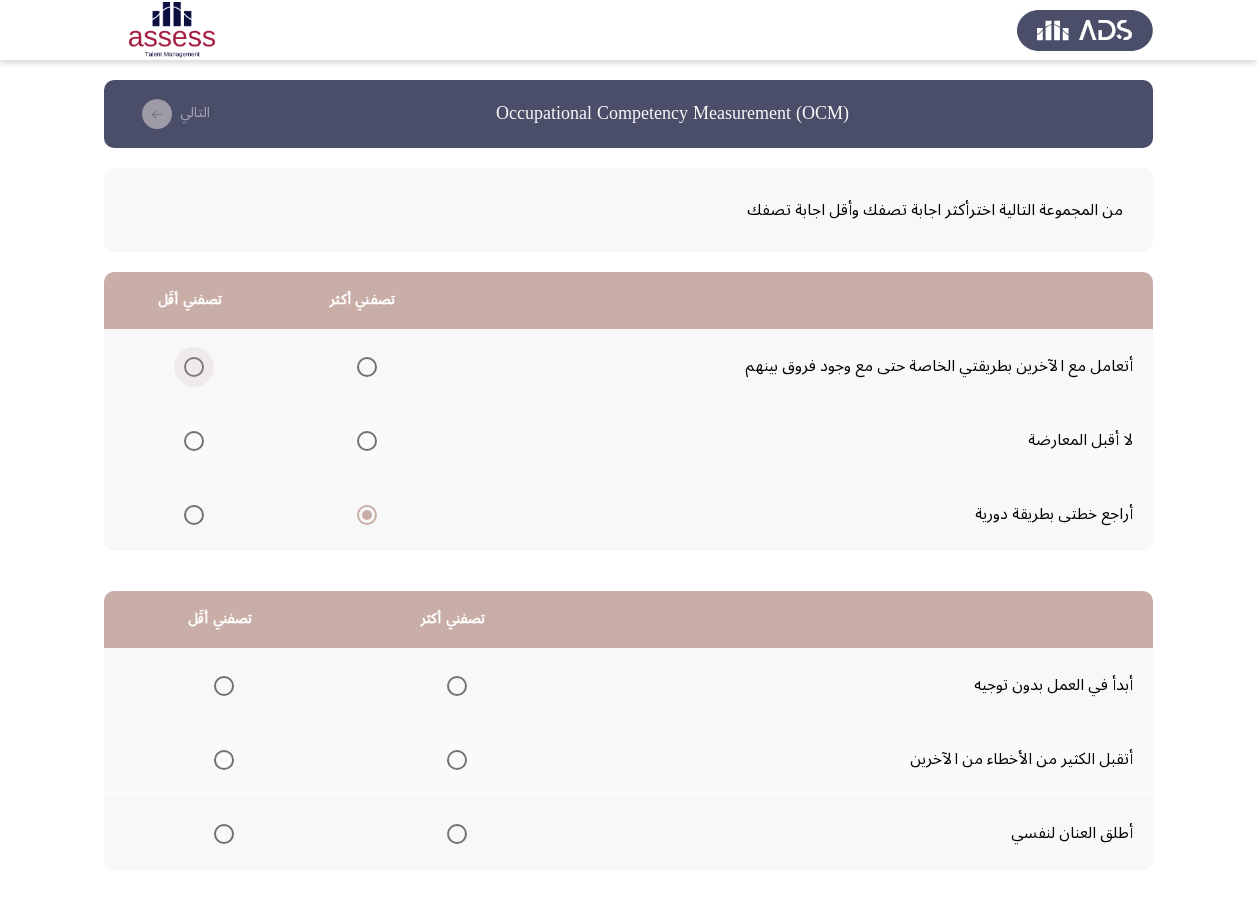 click at bounding box center (194, 367) 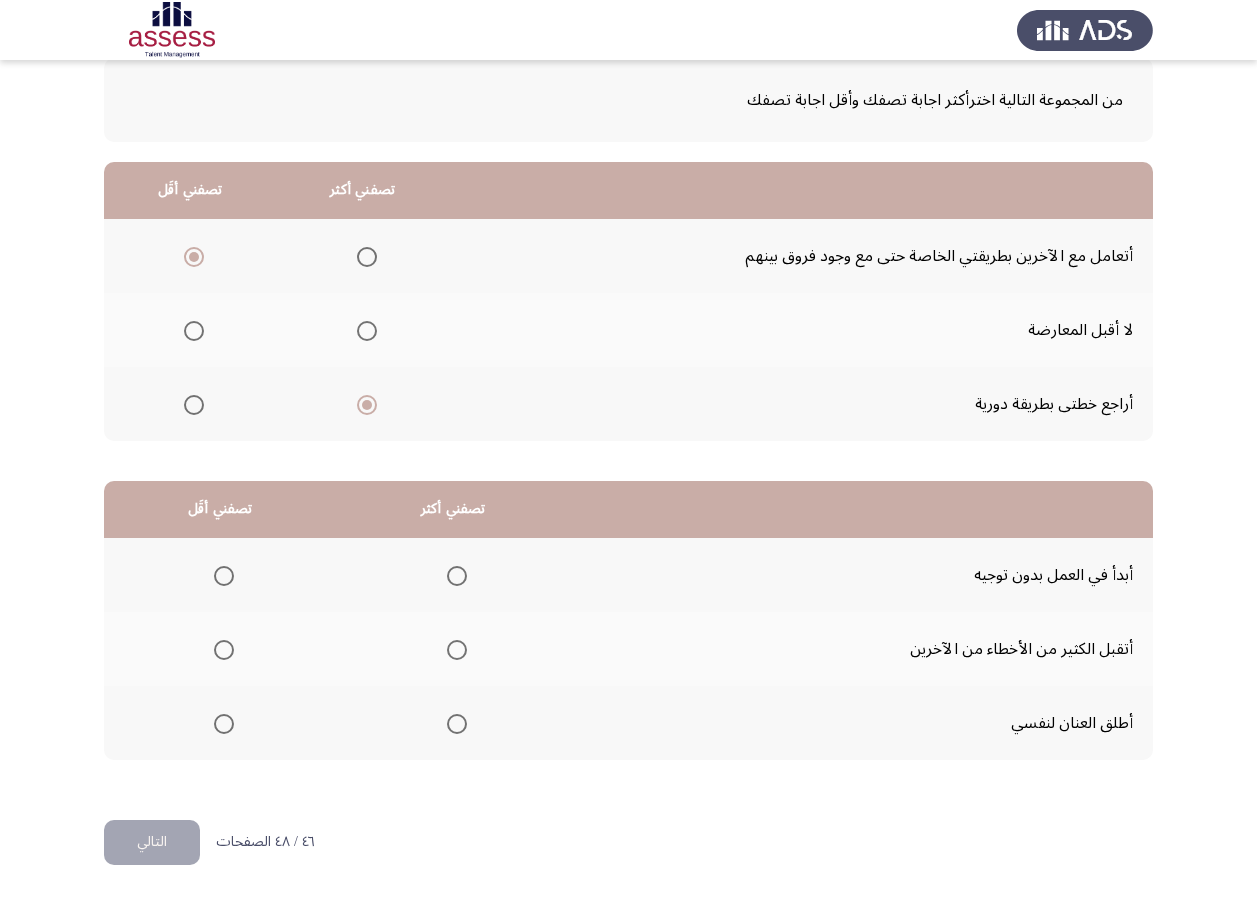 scroll, scrollTop: 112, scrollLeft: 0, axis: vertical 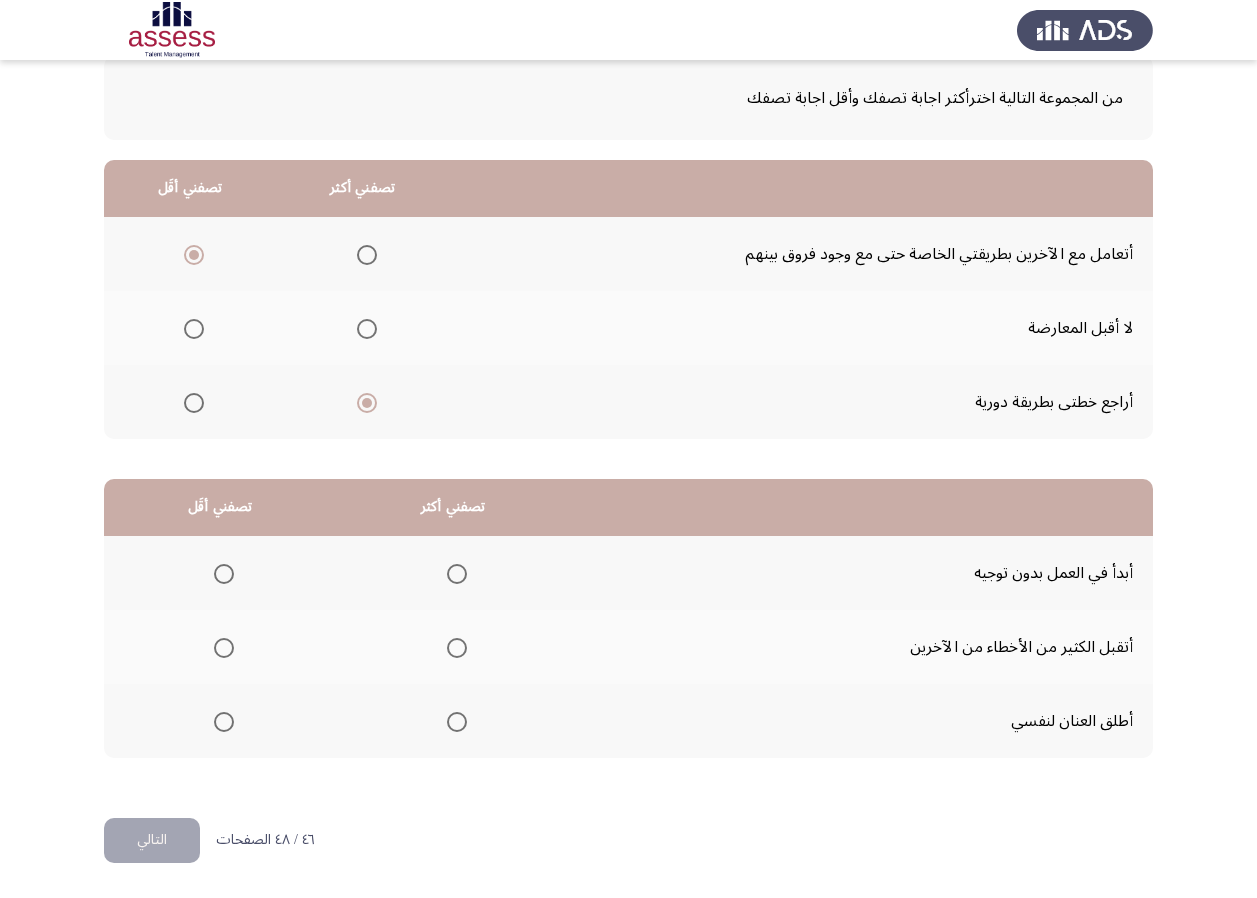 click at bounding box center (457, 574) 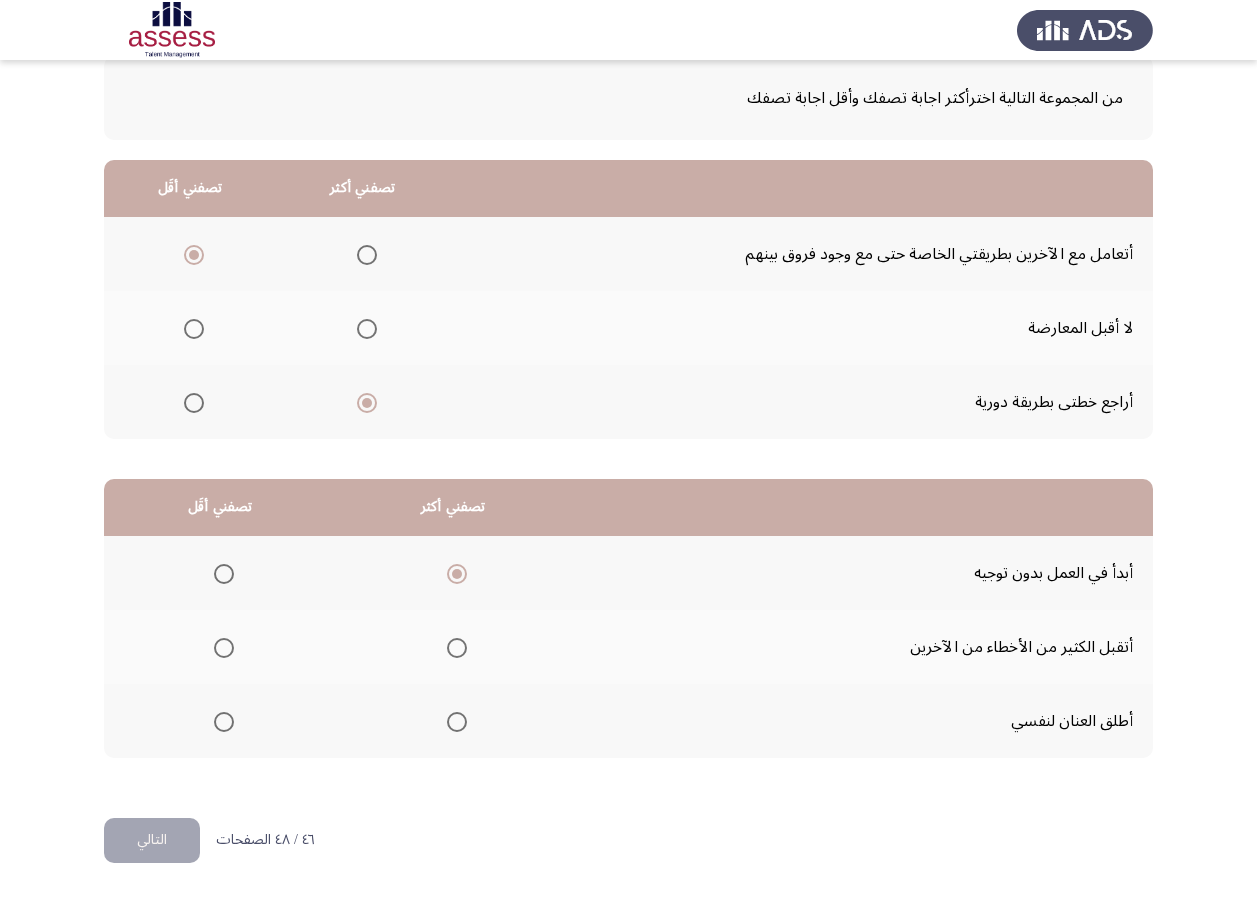 click at bounding box center [224, 722] 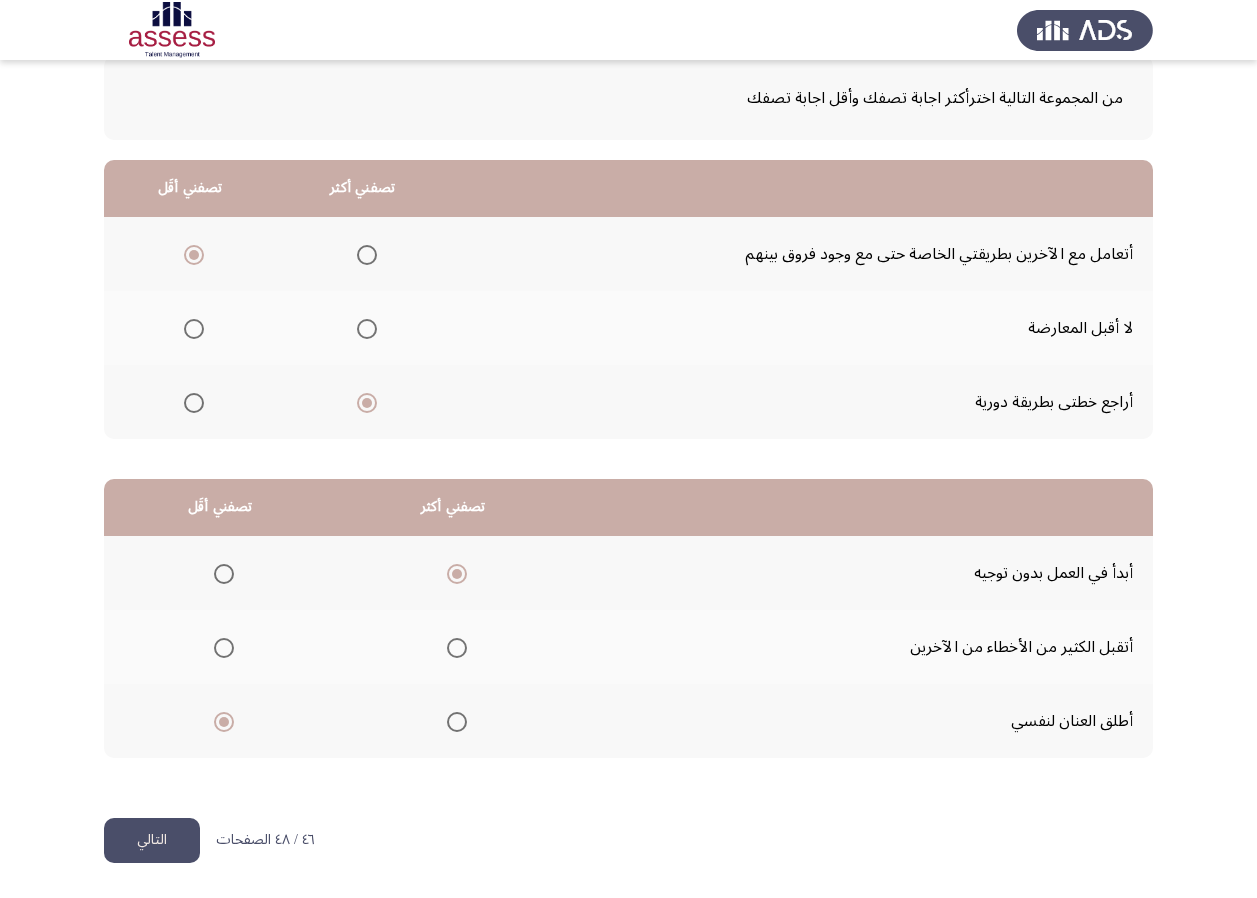 click on "التالي" 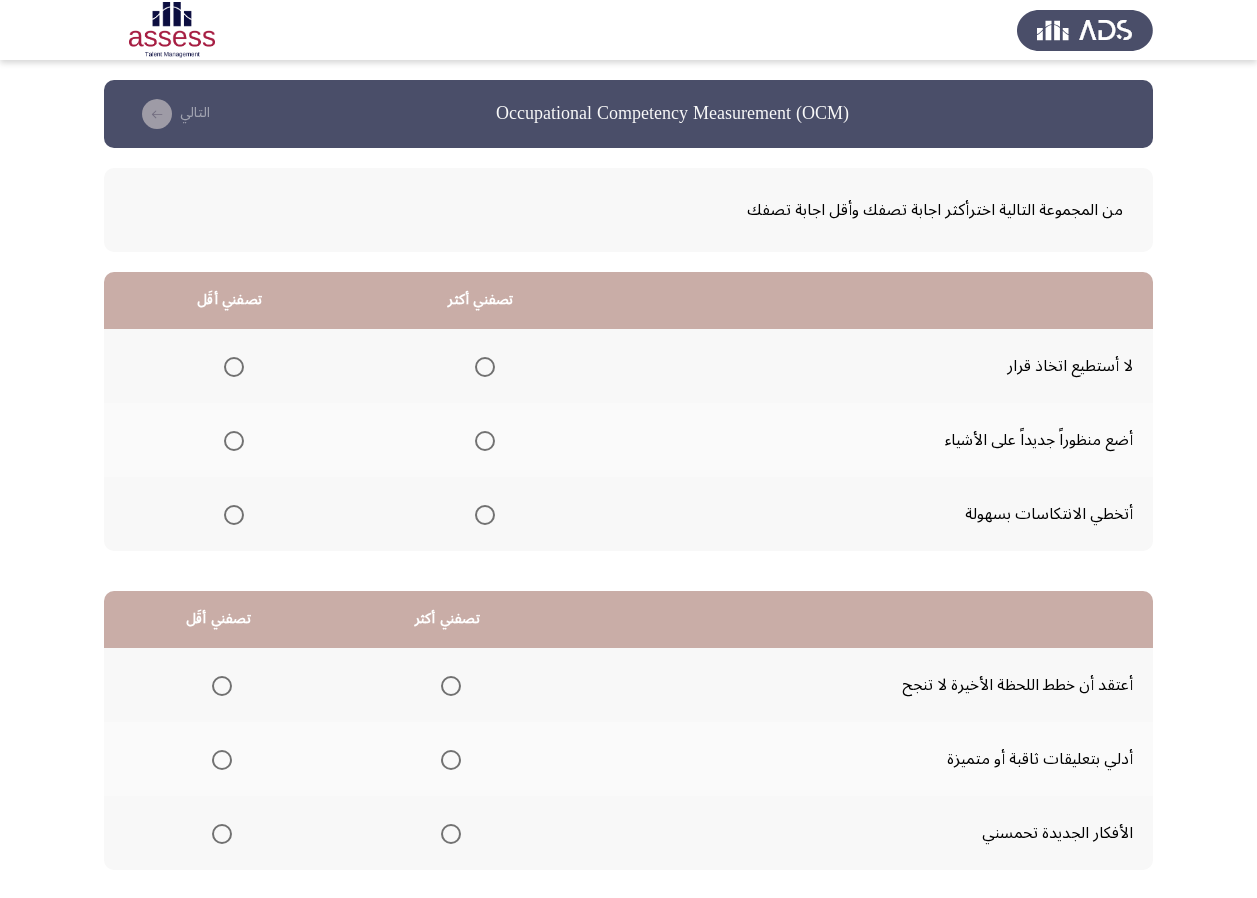 click 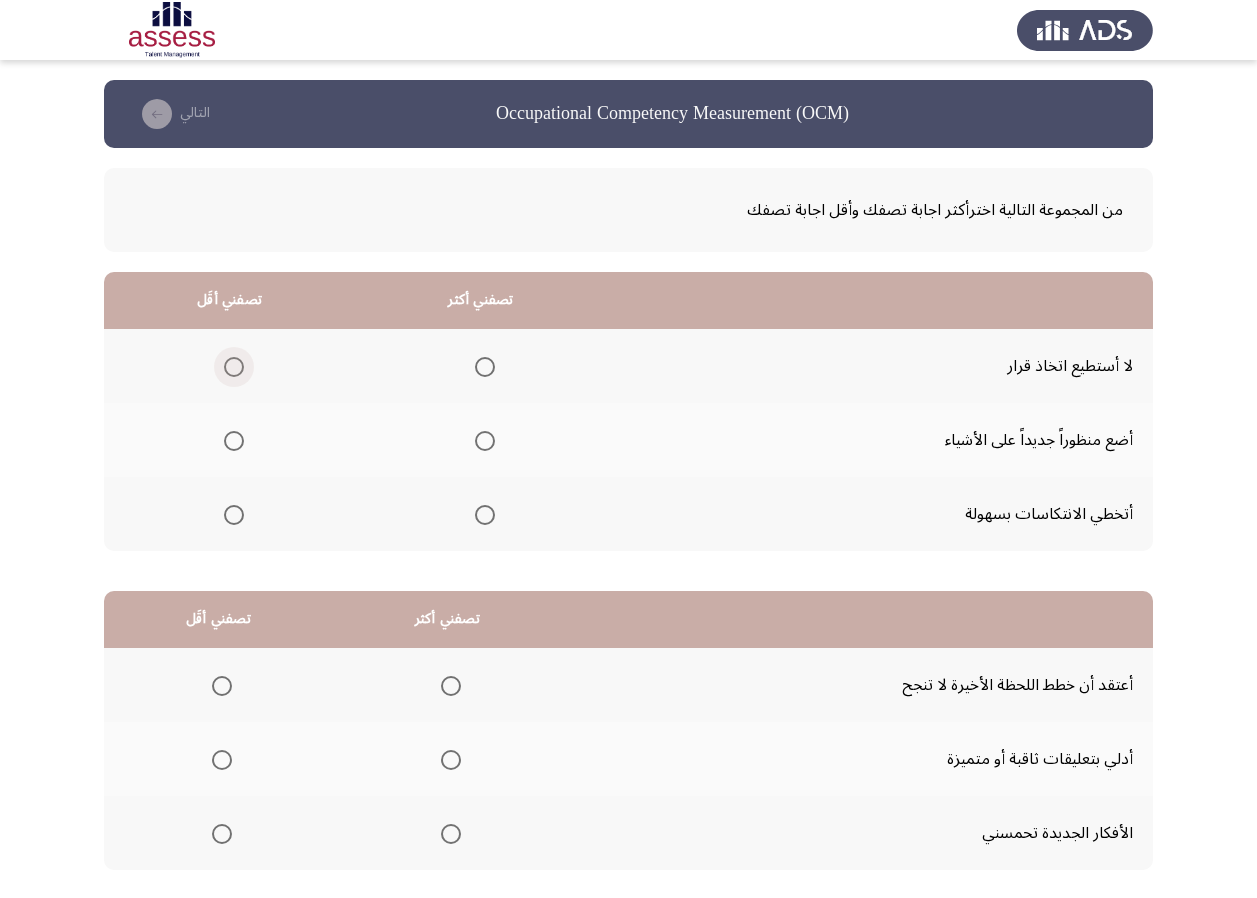 click at bounding box center [234, 367] 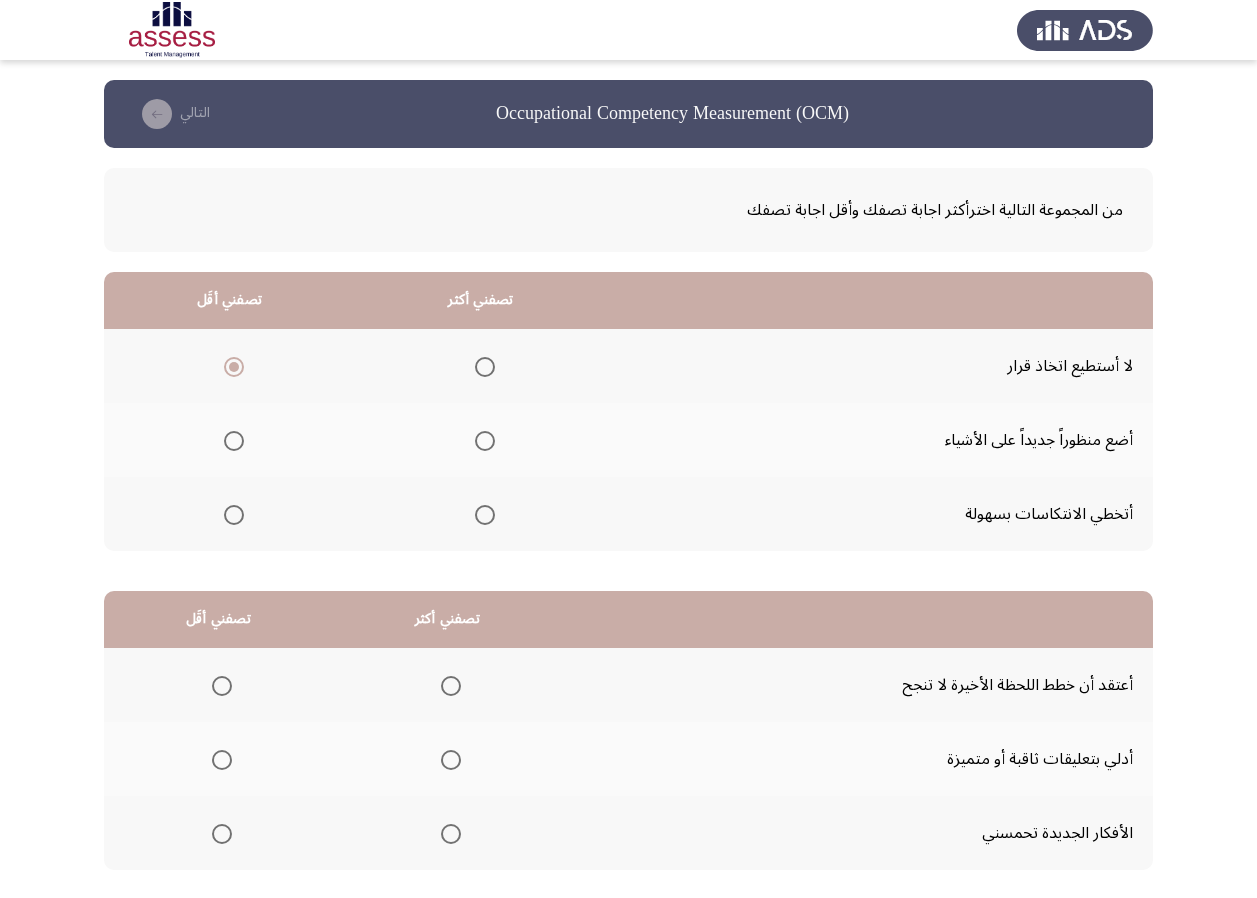 click at bounding box center (485, 441) 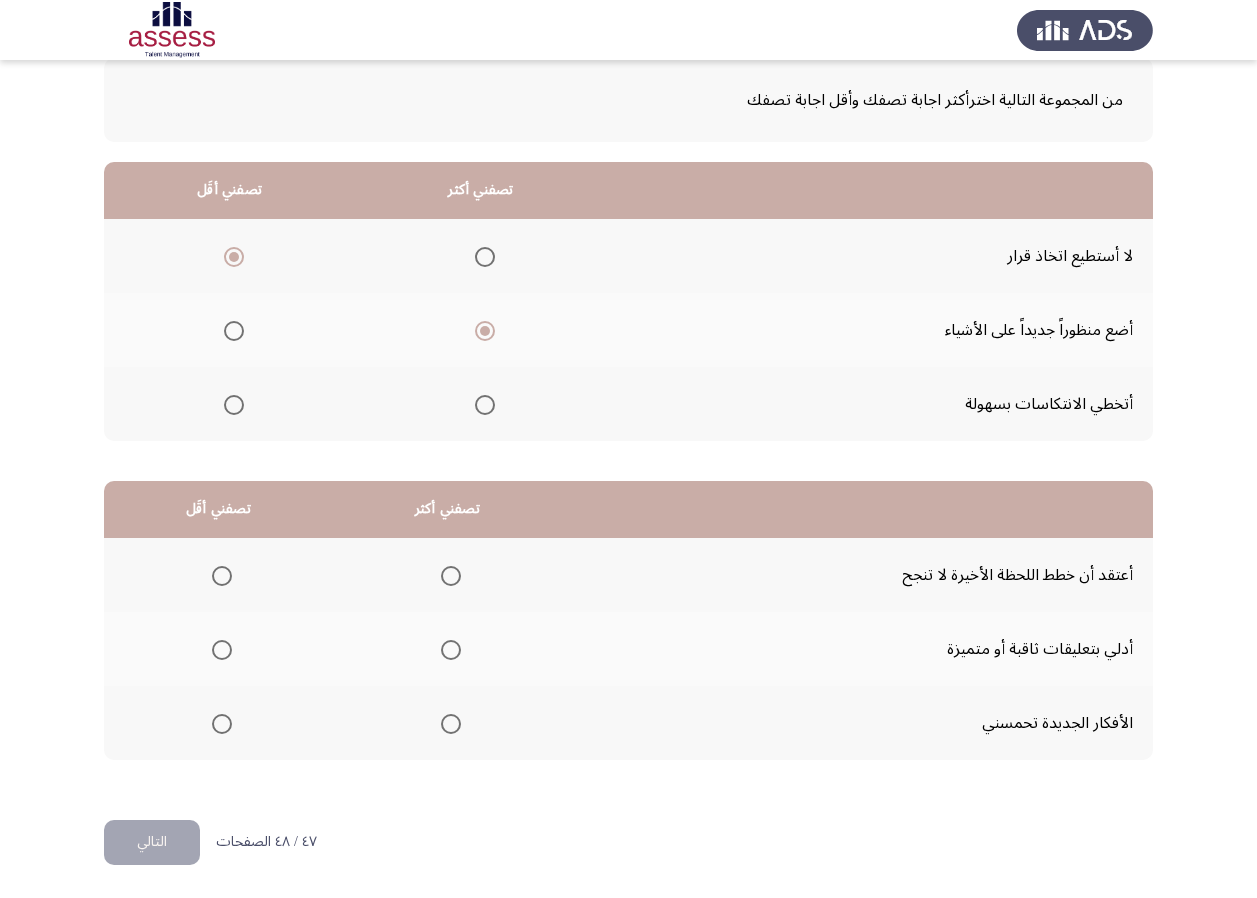 scroll, scrollTop: 112, scrollLeft: 0, axis: vertical 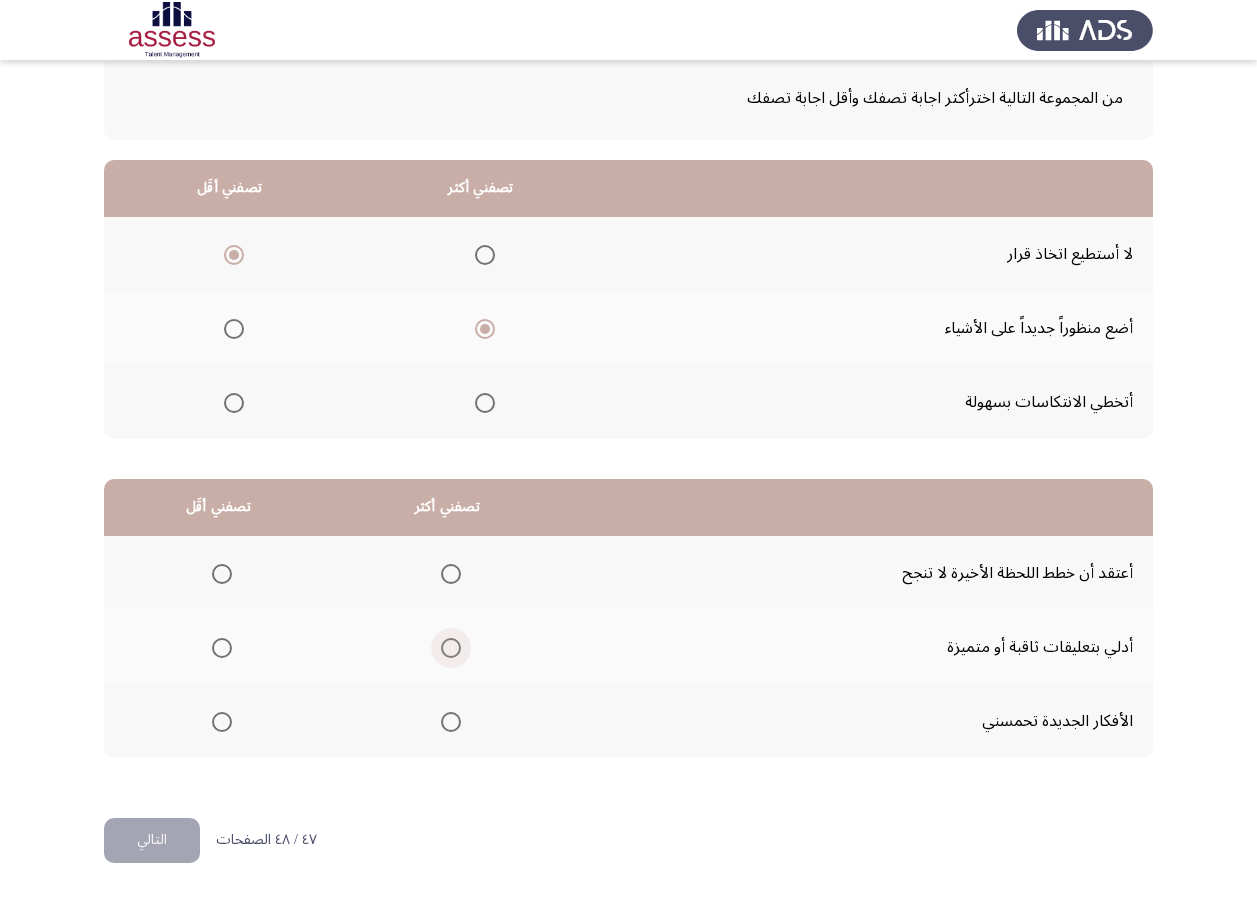 click at bounding box center (451, 648) 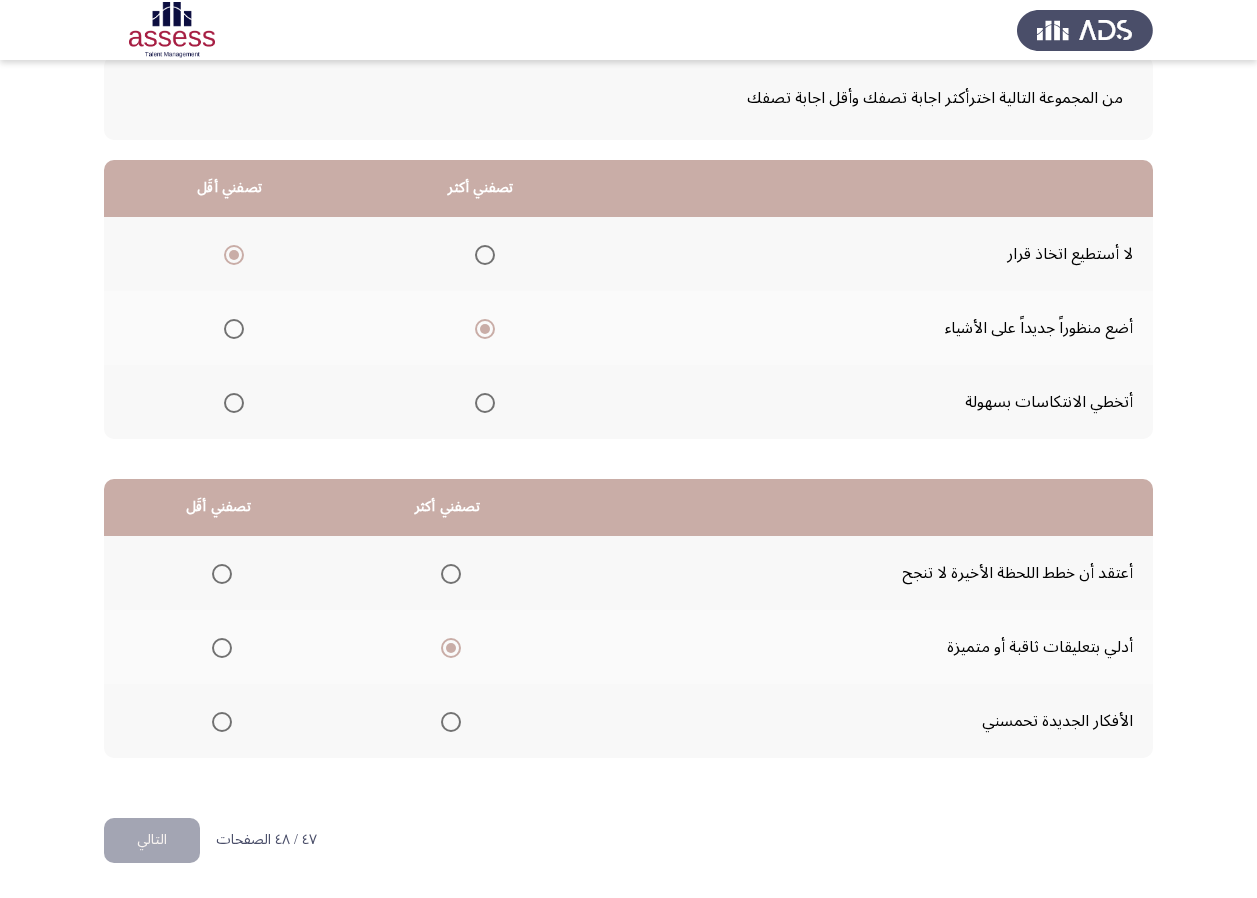 click 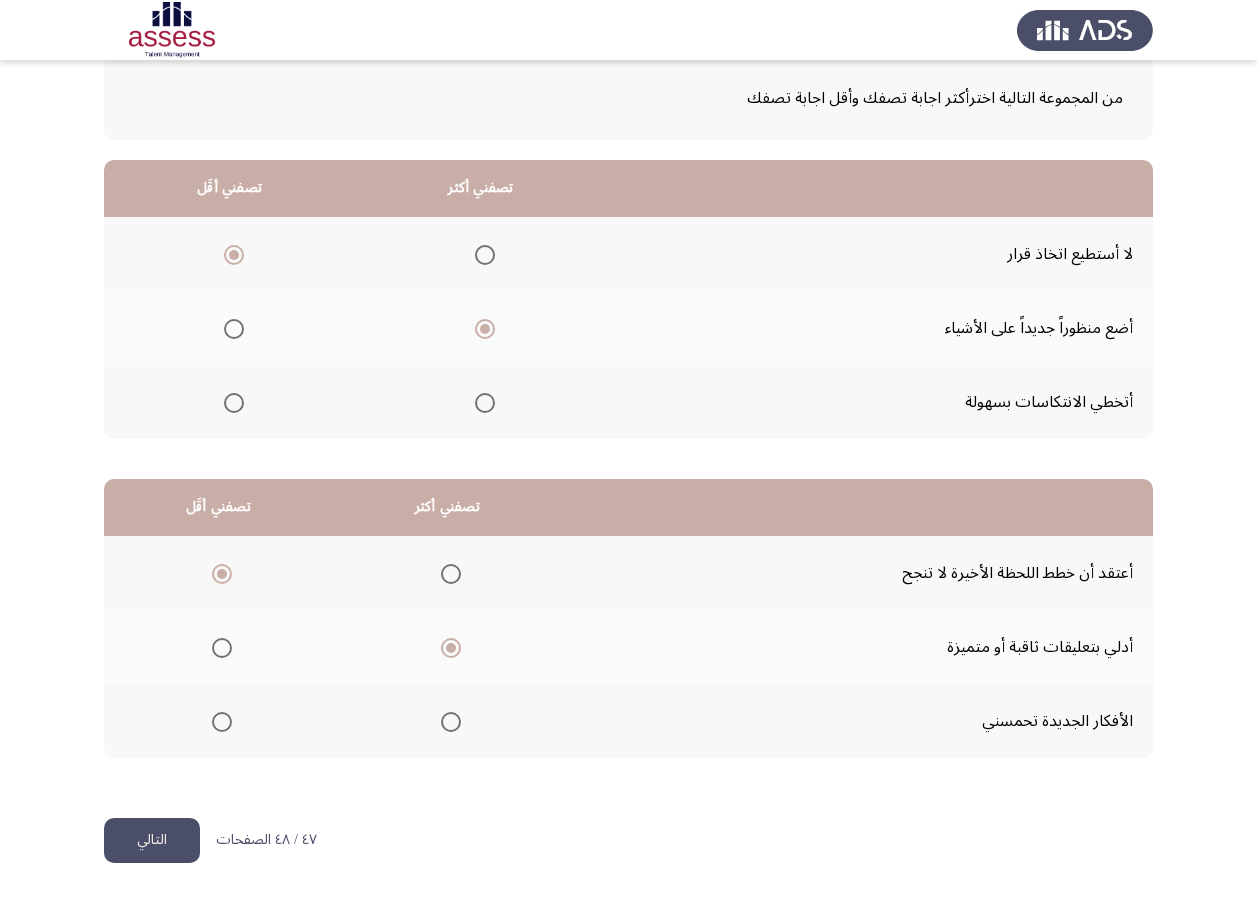 click on "التالي" 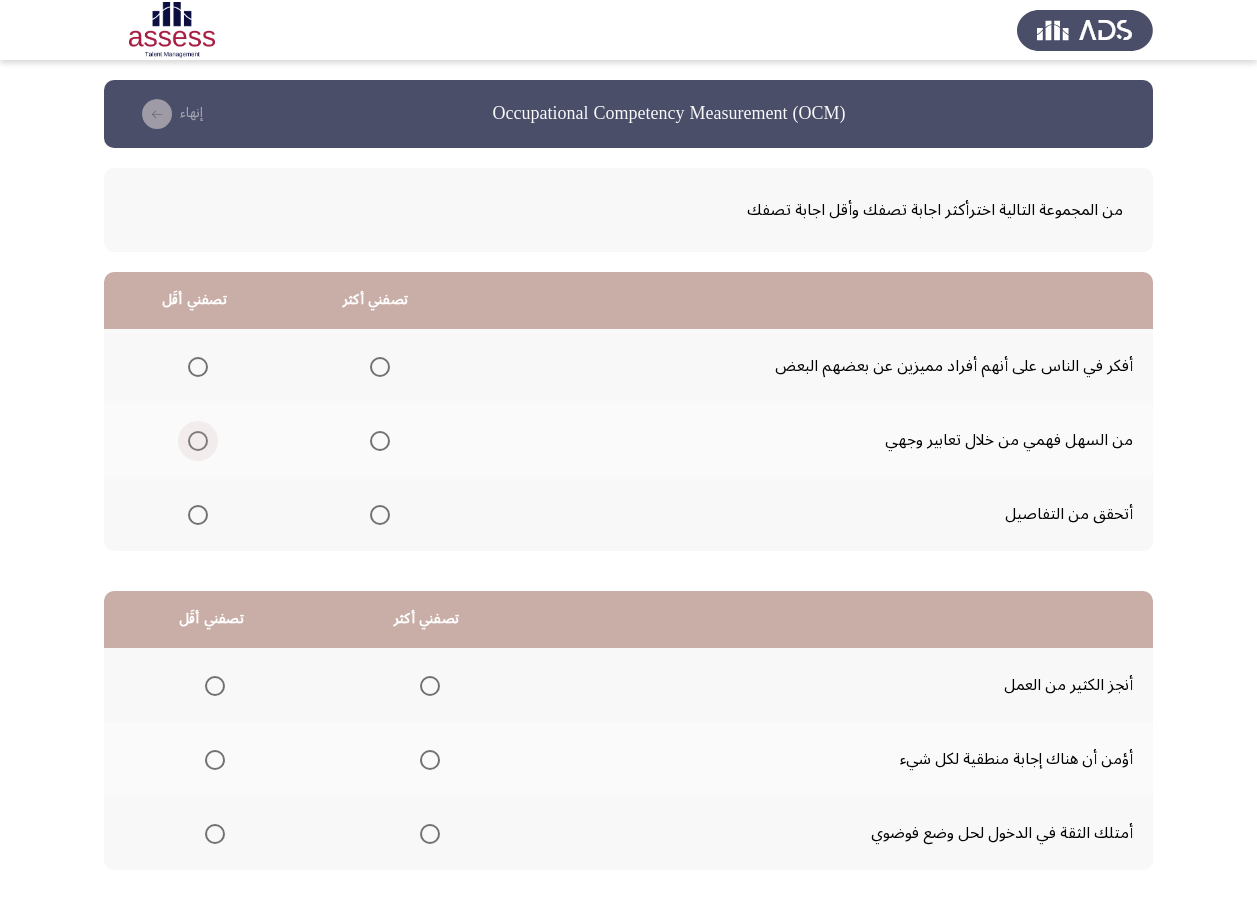 click at bounding box center (198, 441) 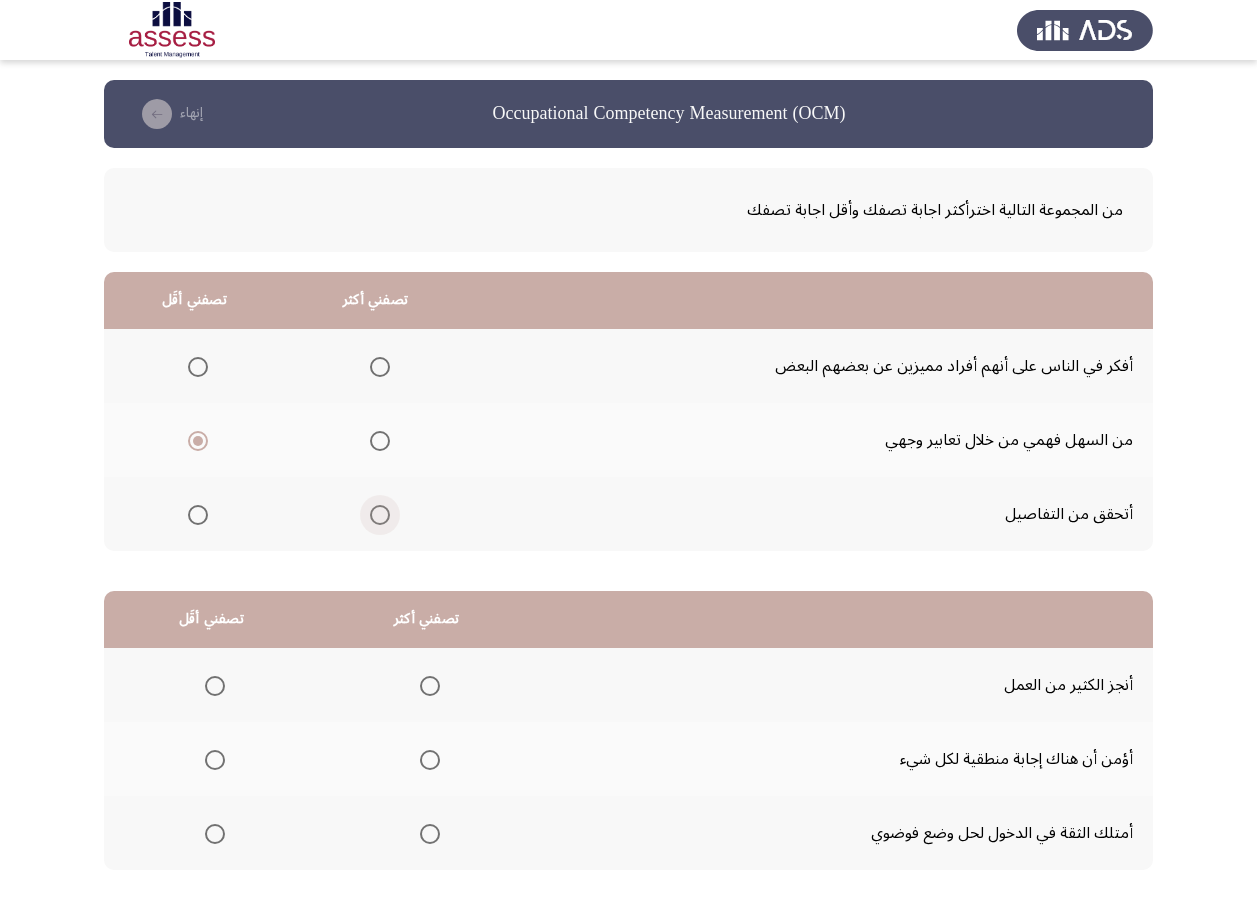 click at bounding box center (380, 515) 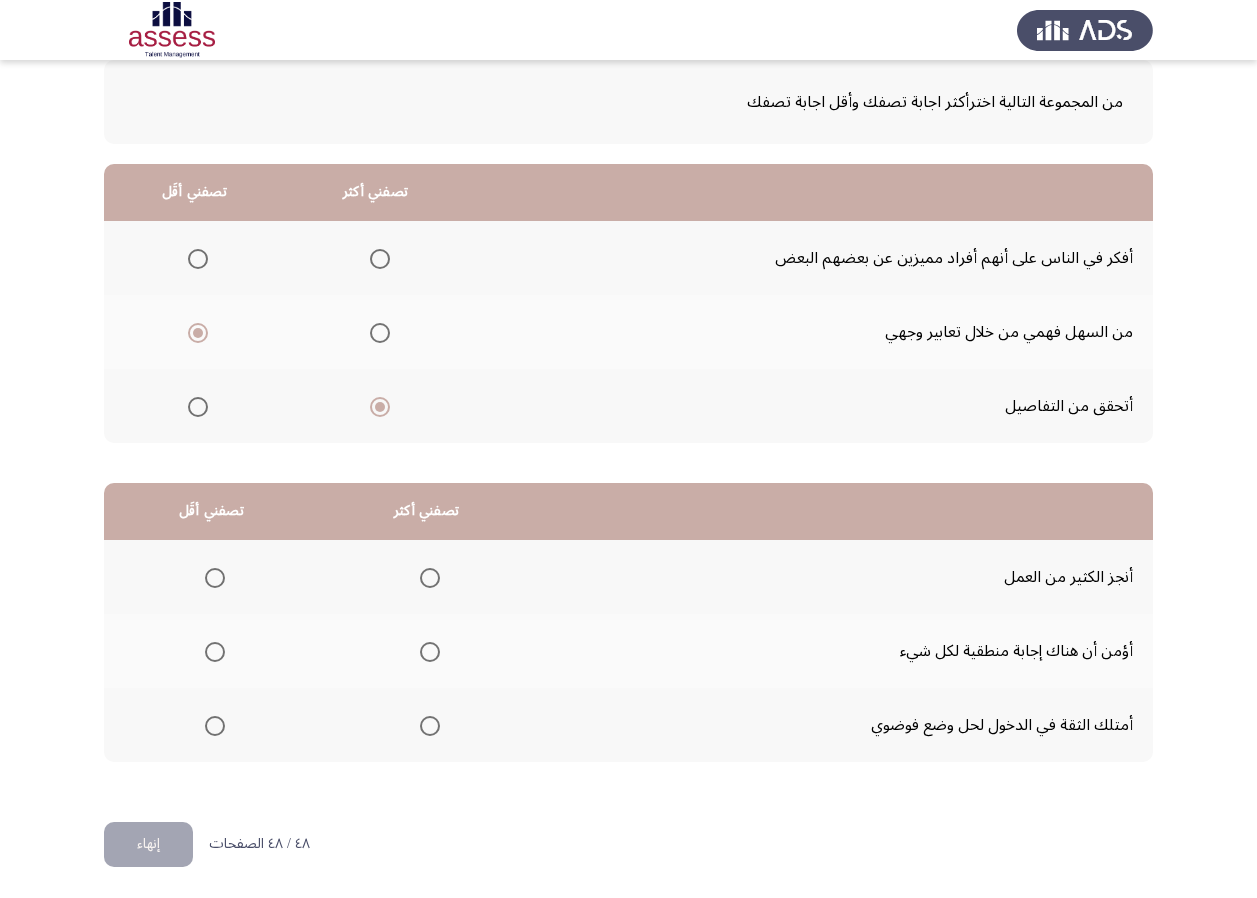 scroll, scrollTop: 112, scrollLeft: 0, axis: vertical 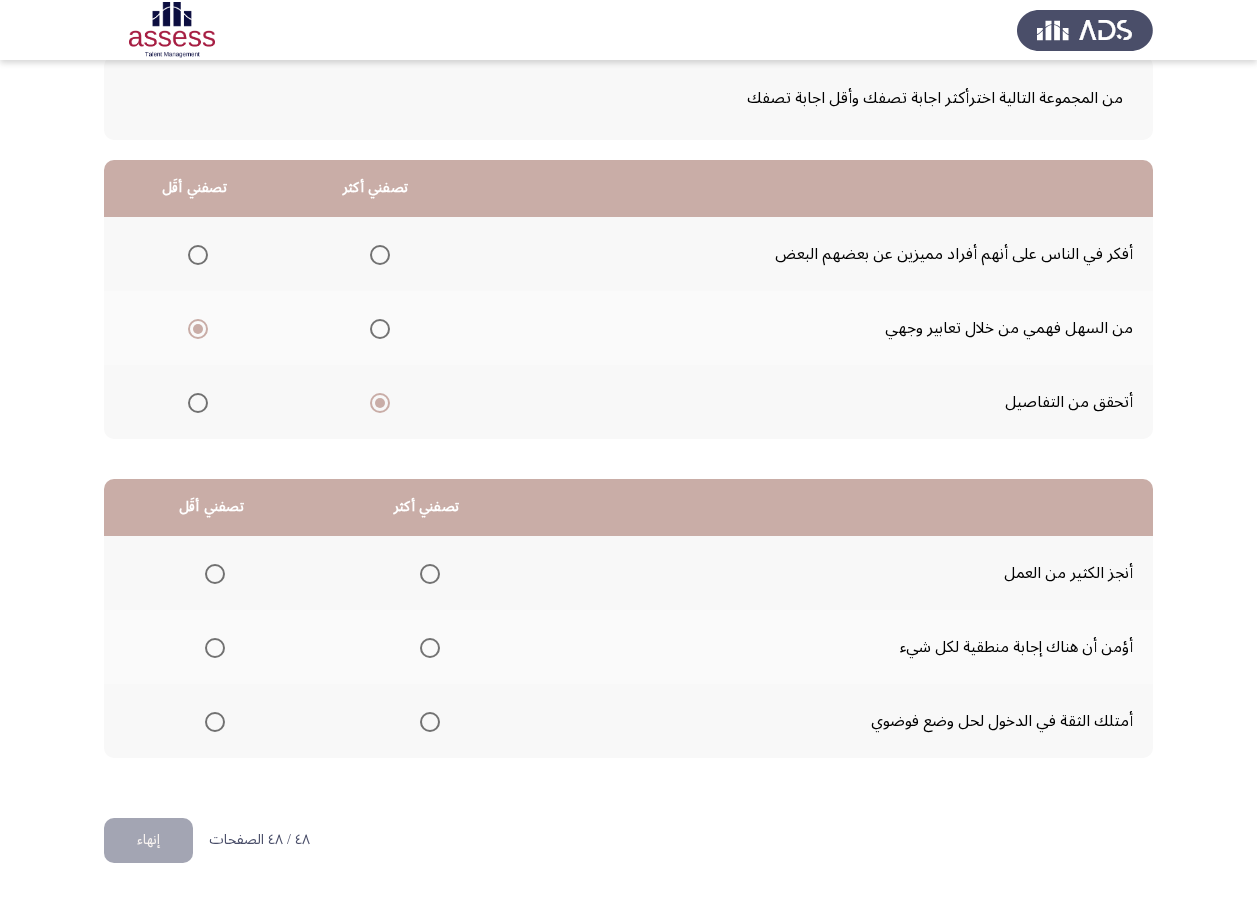 click at bounding box center (430, 574) 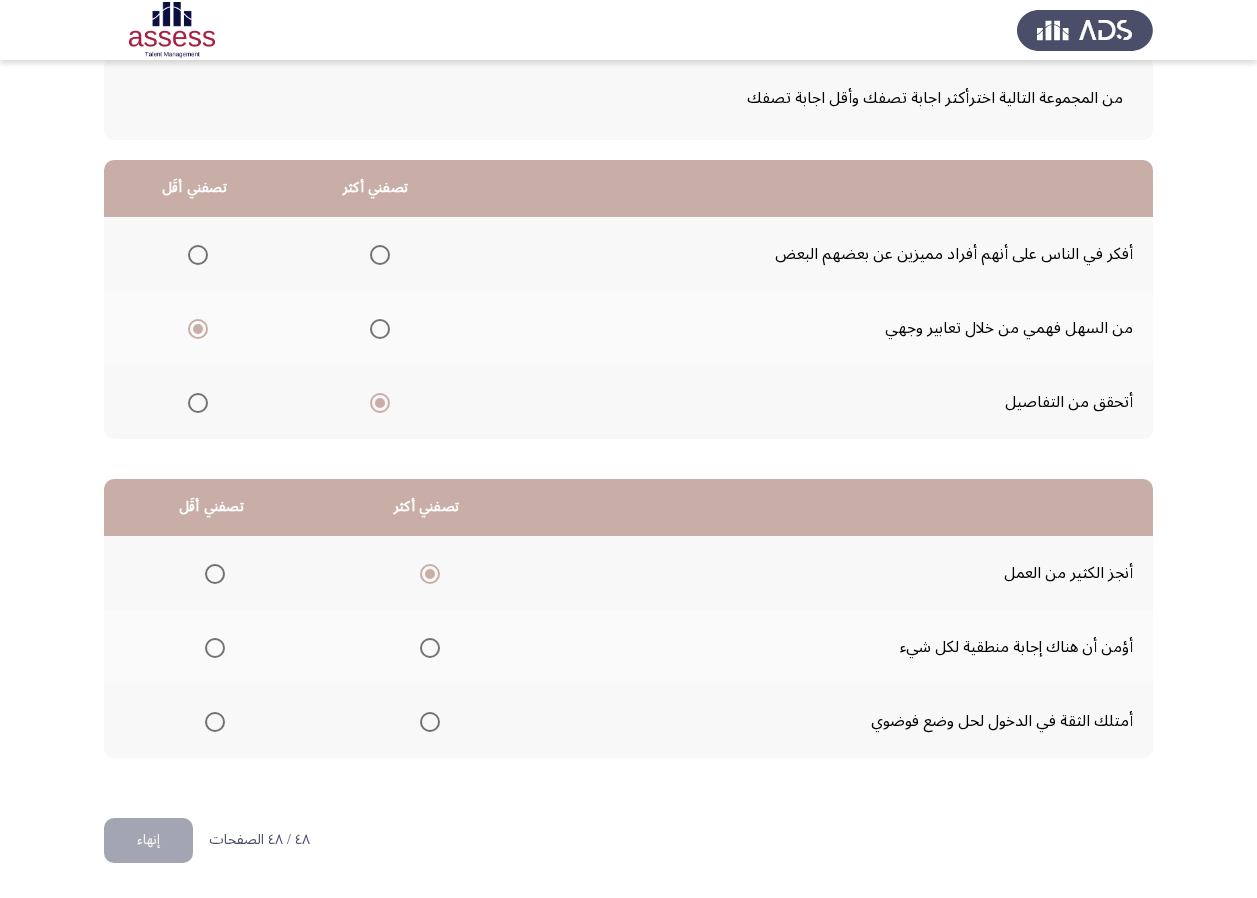 click at bounding box center (430, 722) 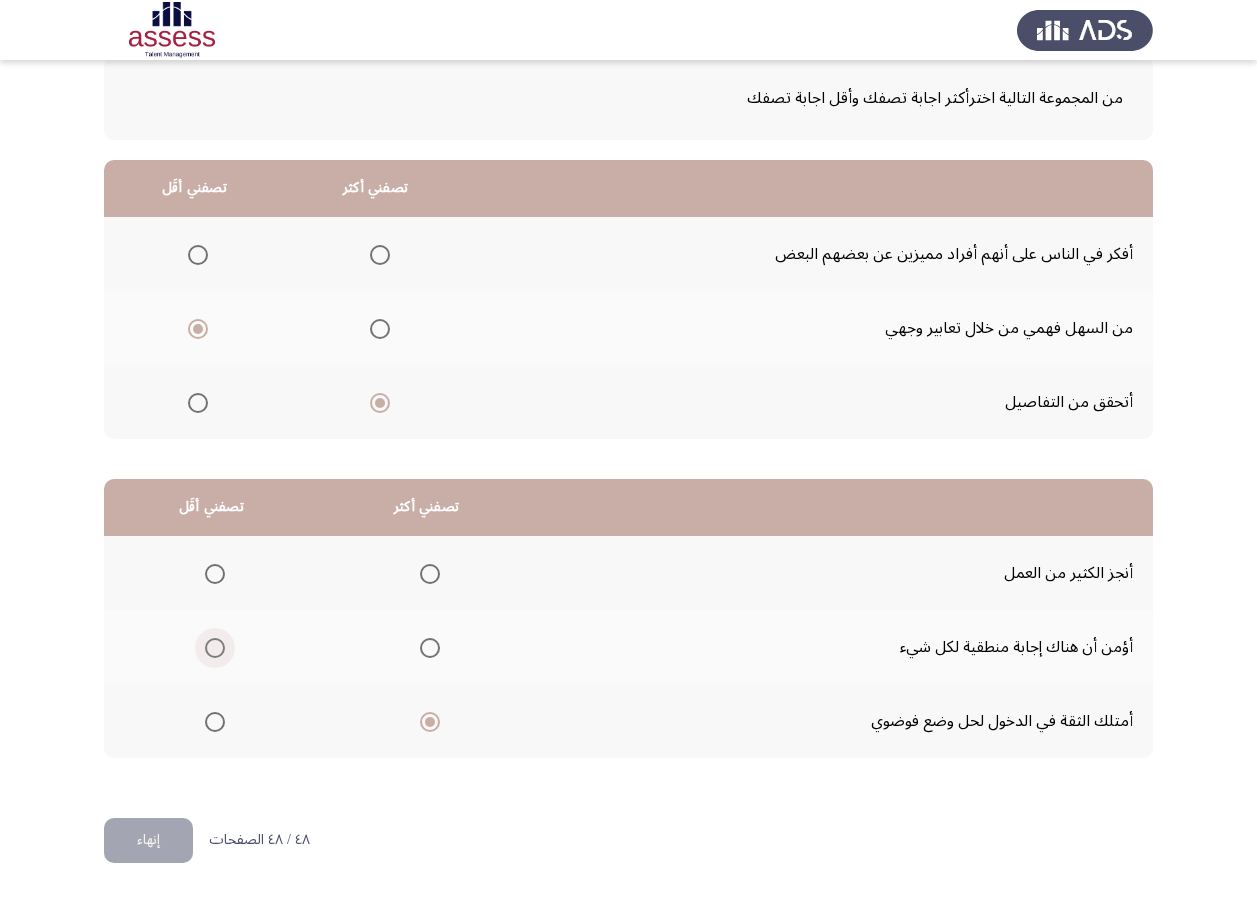 click at bounding box center (215, 648) 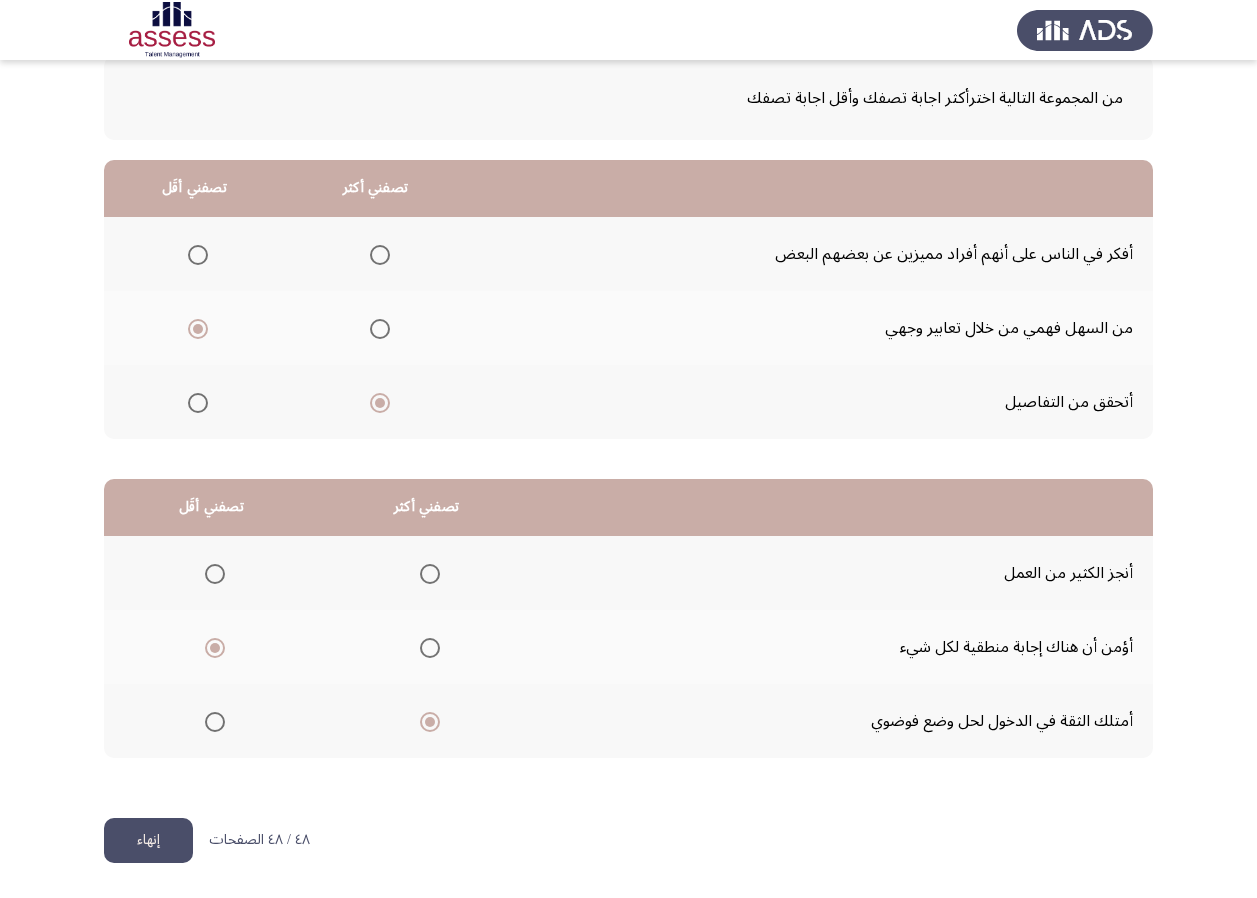 click on "إنهاء" 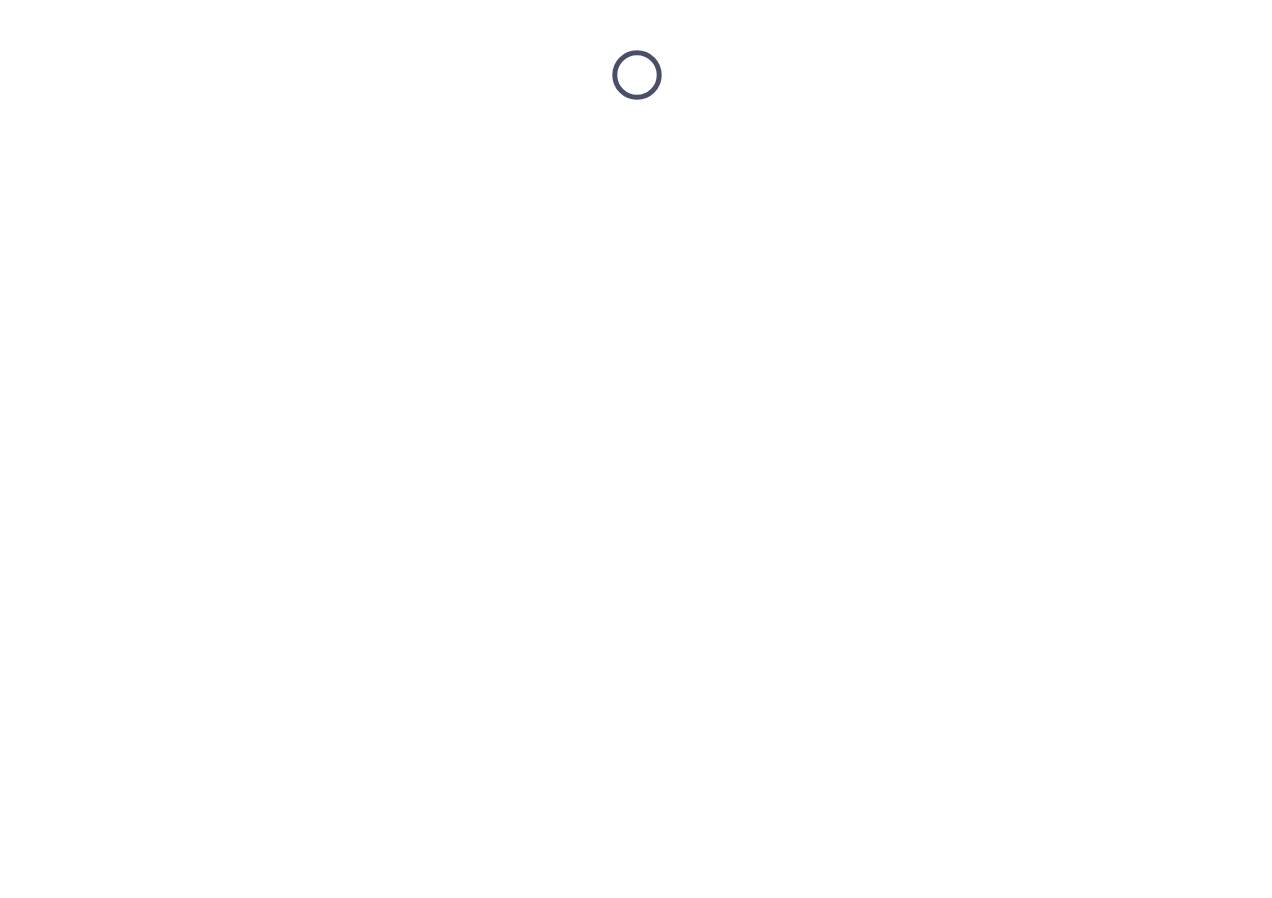 scroll, scrollTop: 0, scrollLeft: 0, axis: both 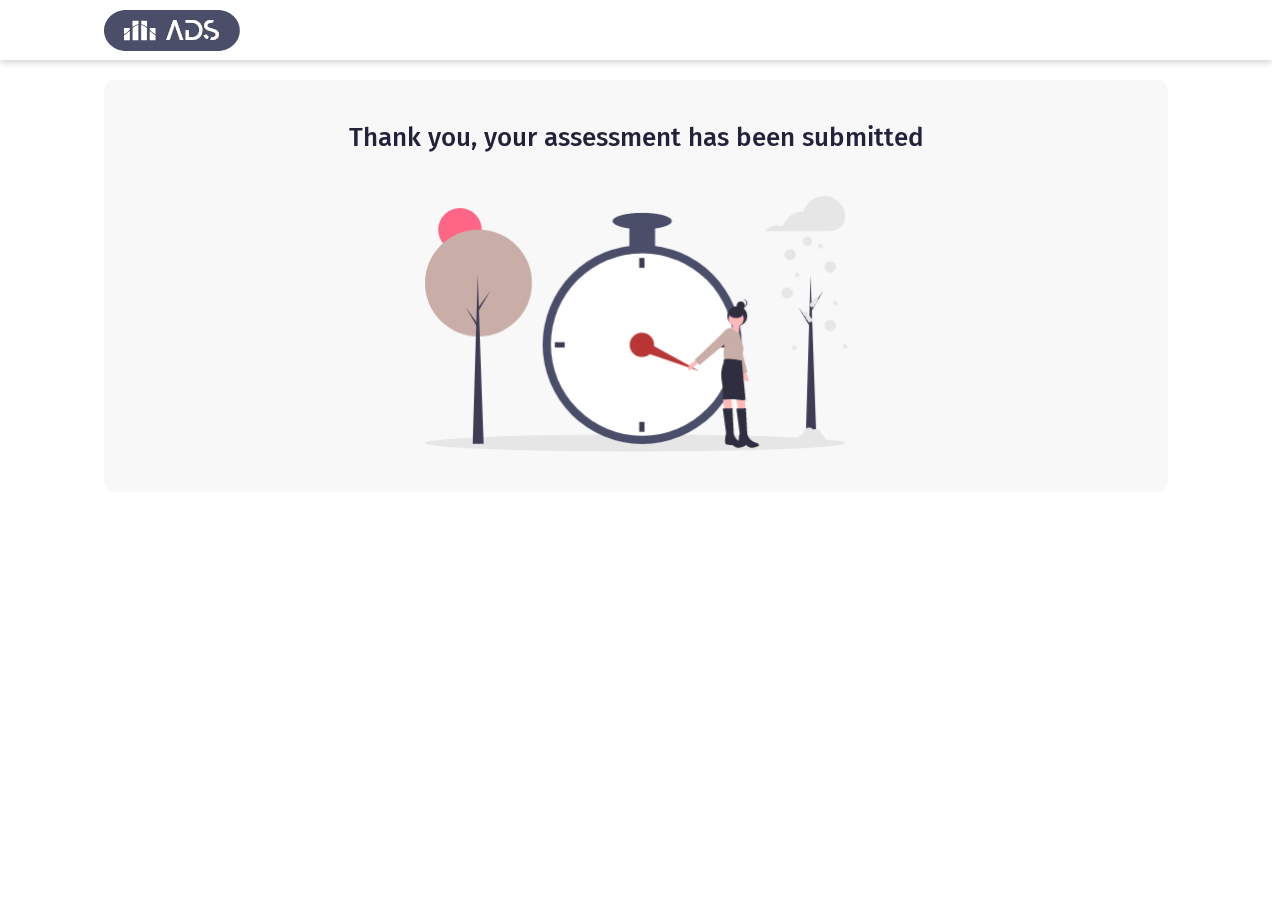 click on "Thank you, your assessment has been submitted" at bounding box center (636, 246) 